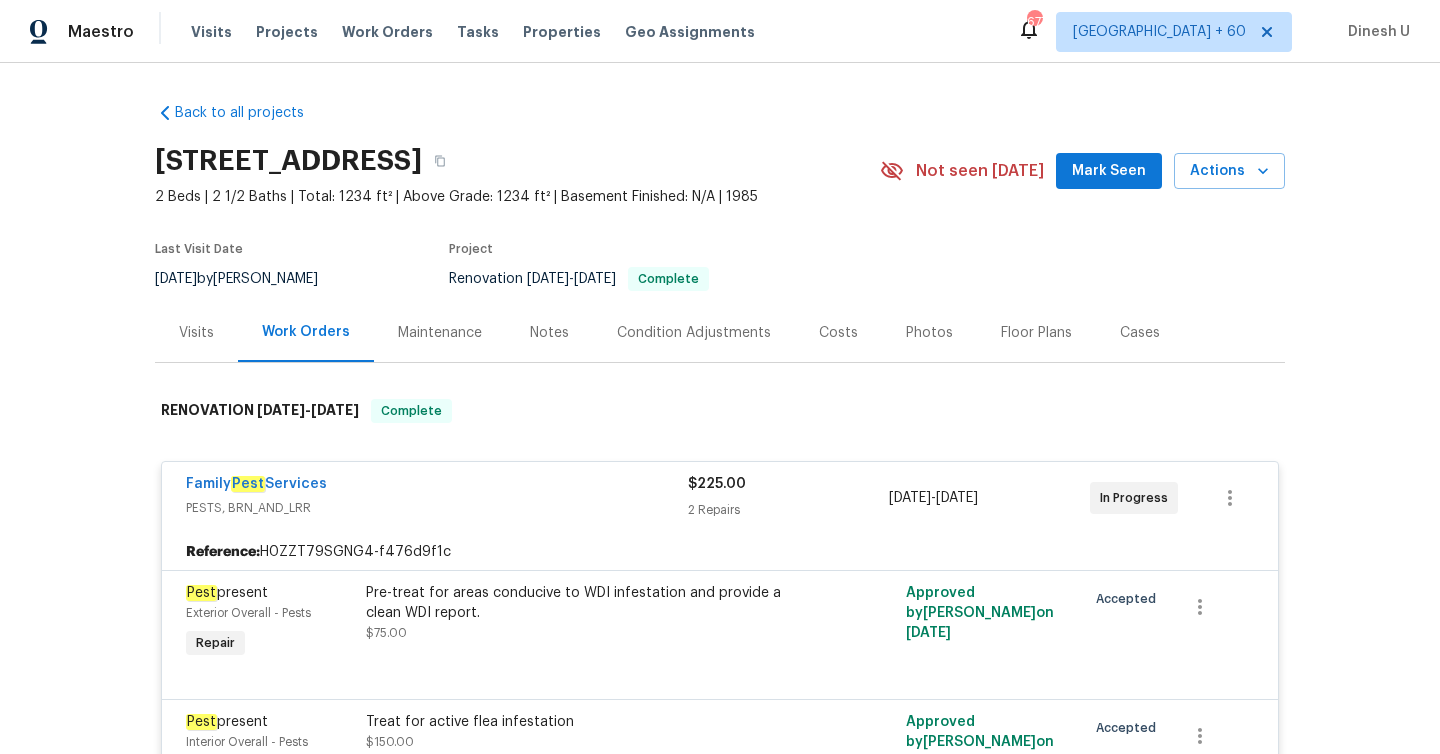 scroll, scrollTop: 0, scrollLeft: 0, axis: both 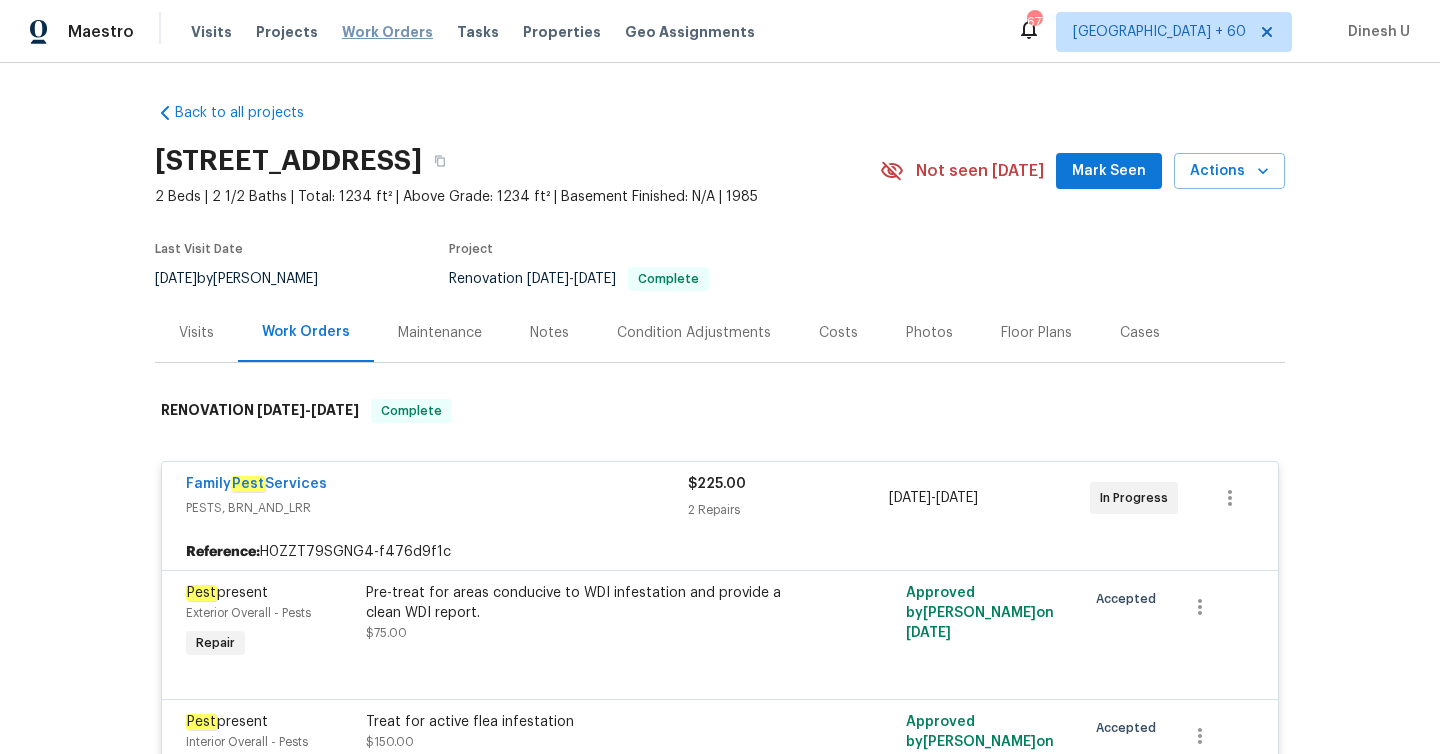 click on "Work Orders" at bounding box center [387, 32] 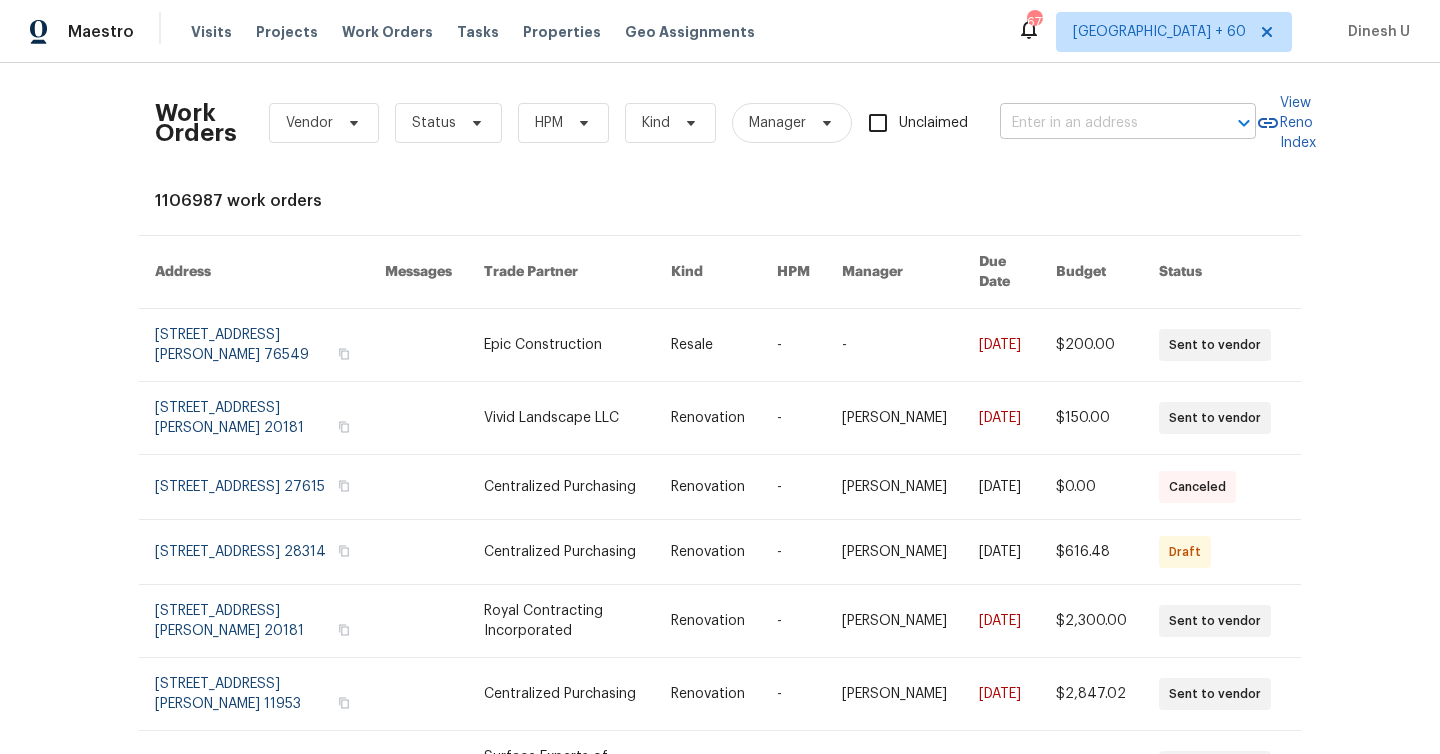 click at bounding box center (1100, 123) 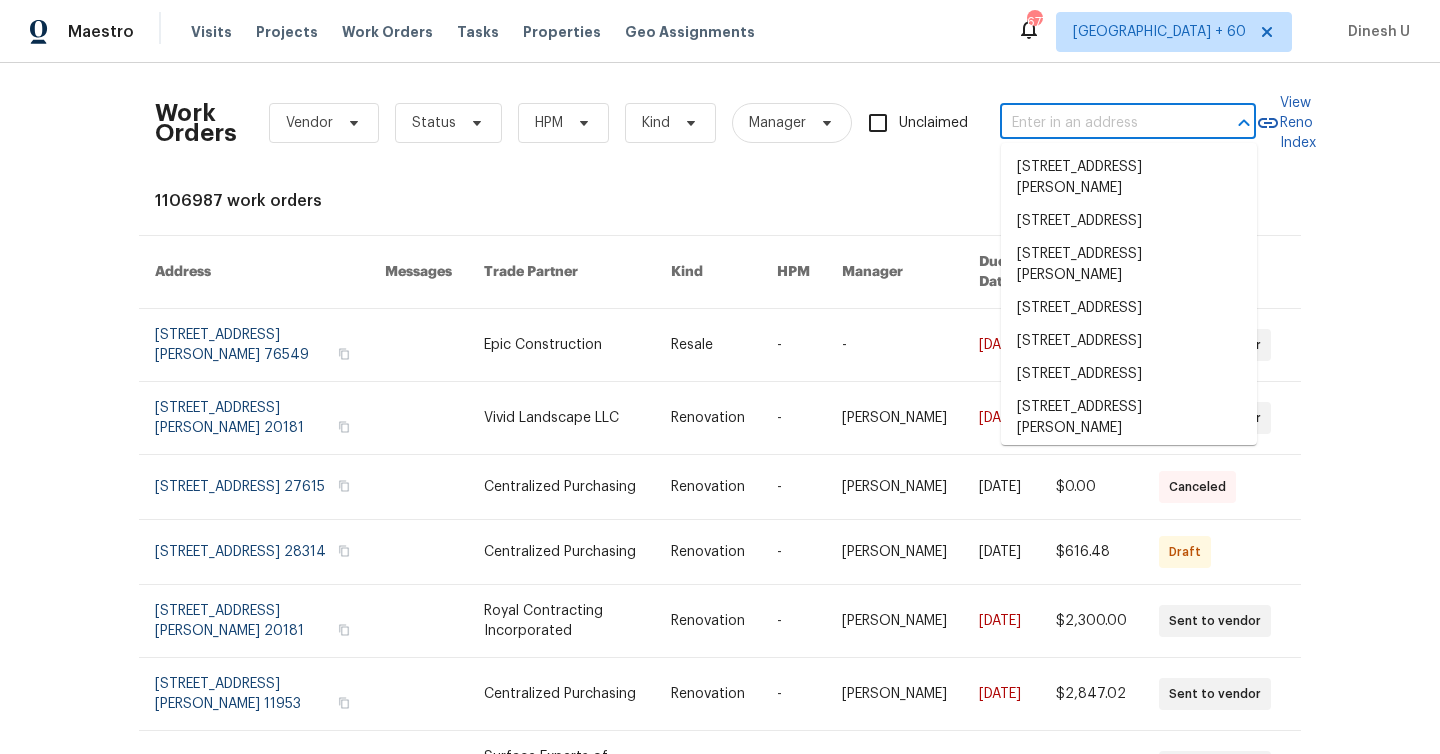 paste on "[STREET_ADDRESS][PERSON_NAME]" 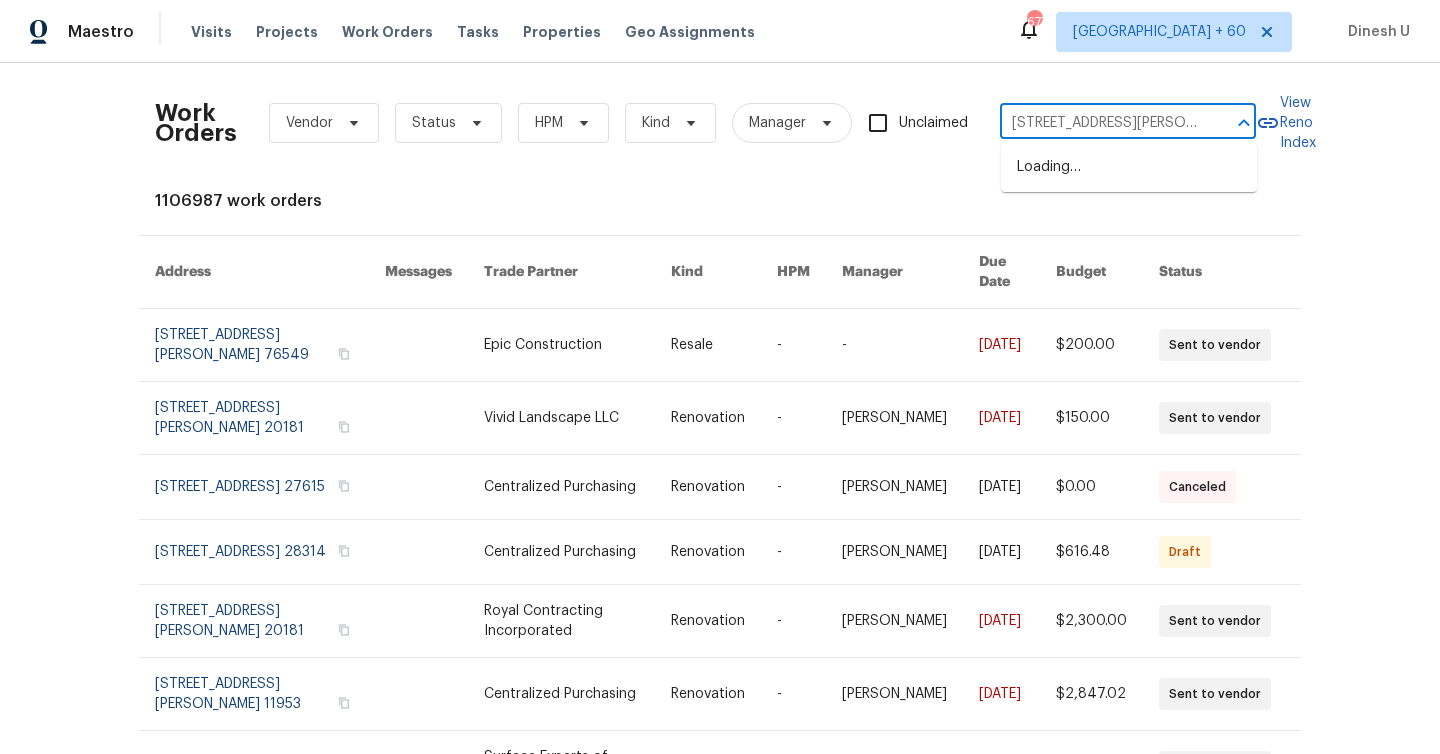 scroll, scrollTop: 0, scrollLeft: 61, axis: horizontal 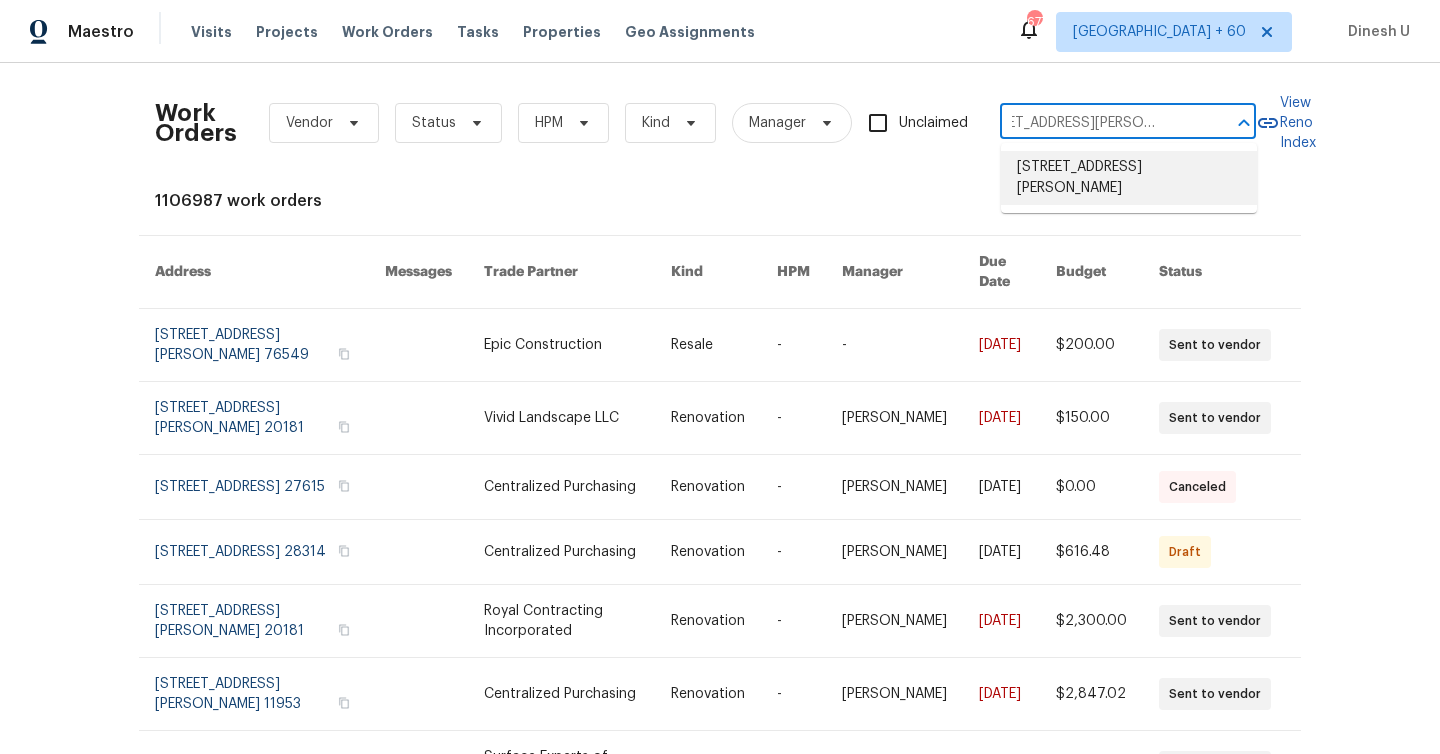click on "[STREET_ADDRESS][PERSON_NAME]" at bounding box center [1129, 178] 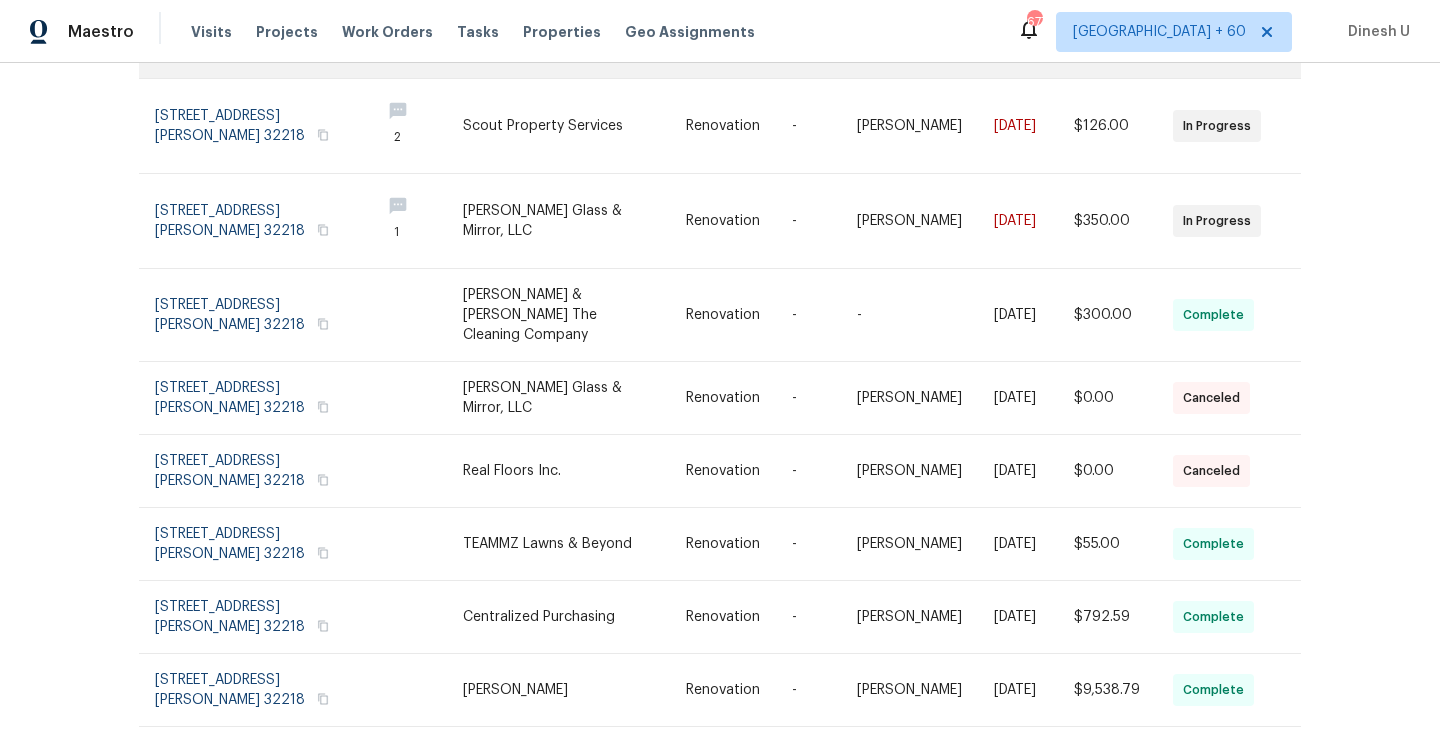scroll, scrollTop: 0, scrollLeft: 0, axis: both 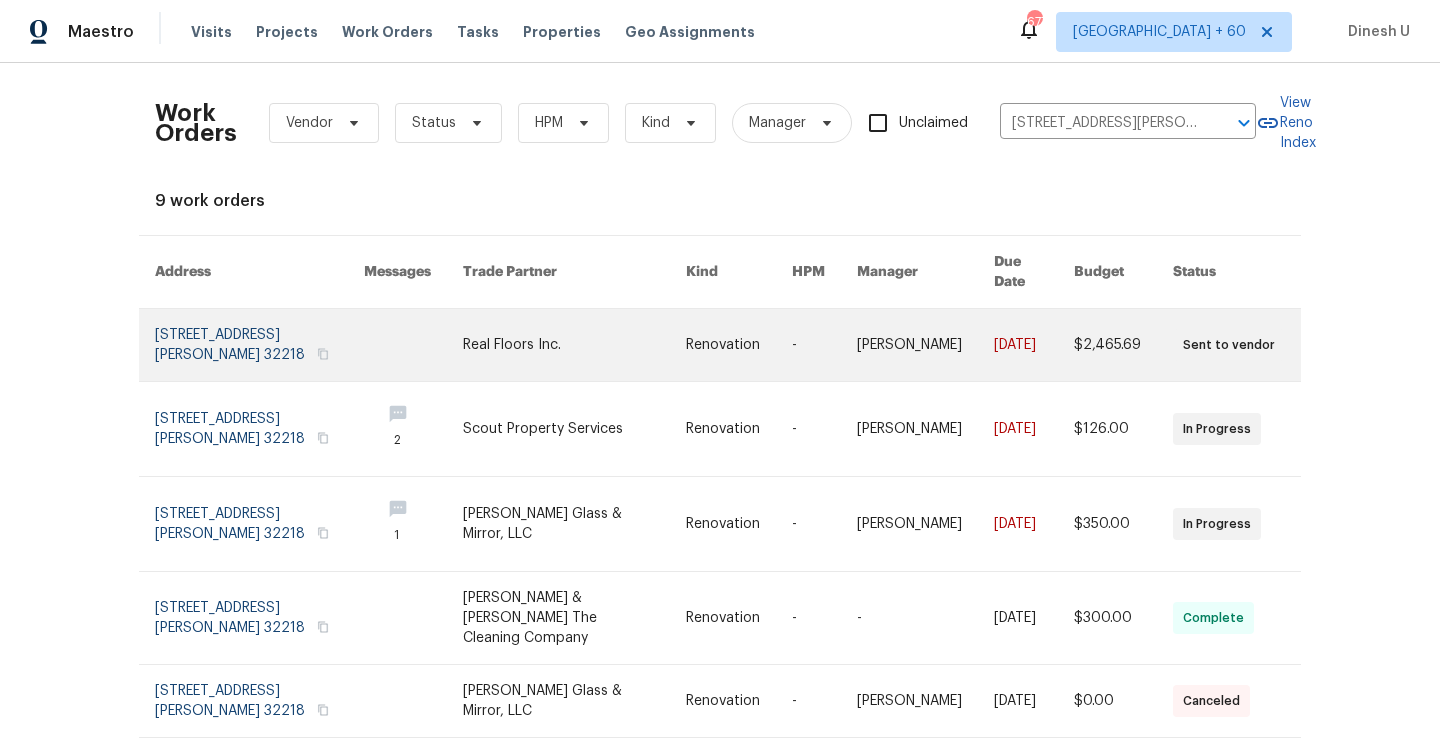 click at bounding box center [259, 345] 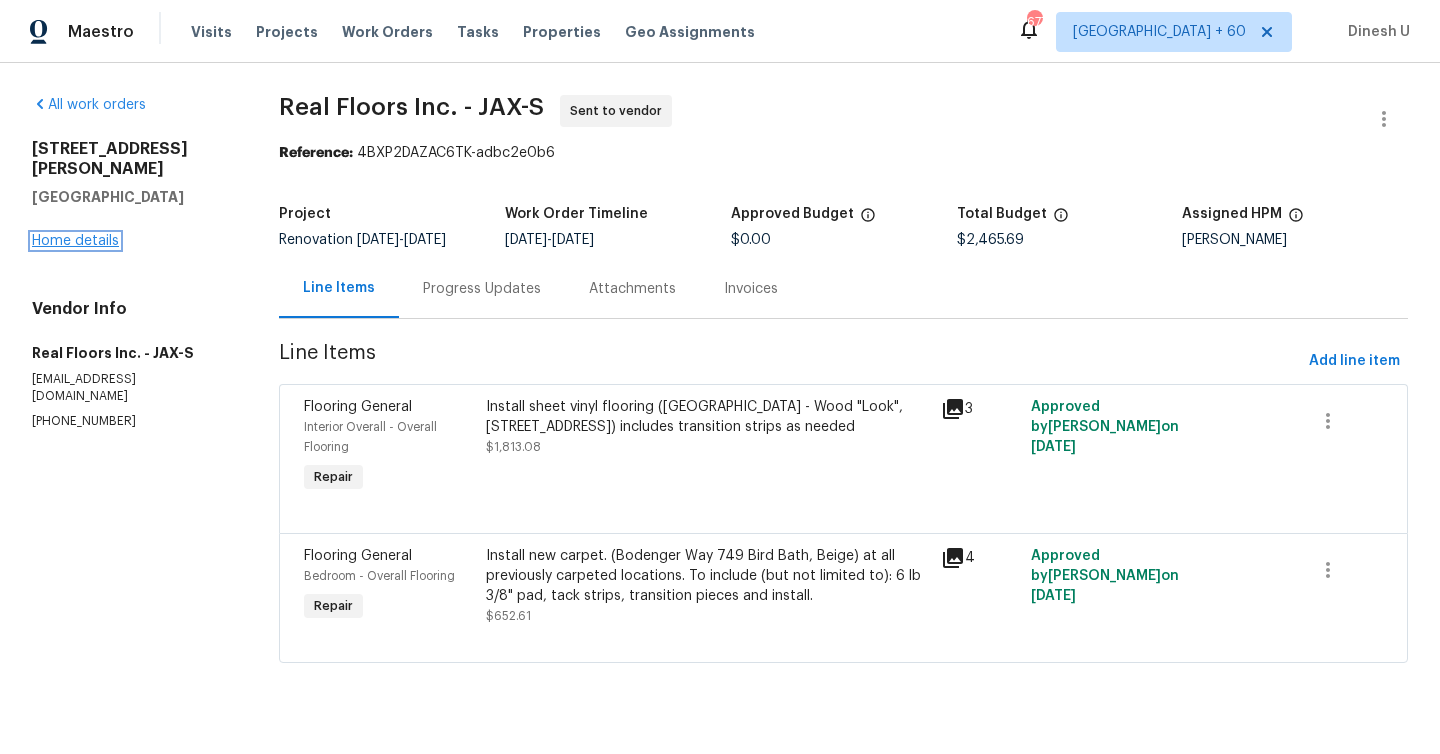 click on "Home details" at bounding box center [75, 241] 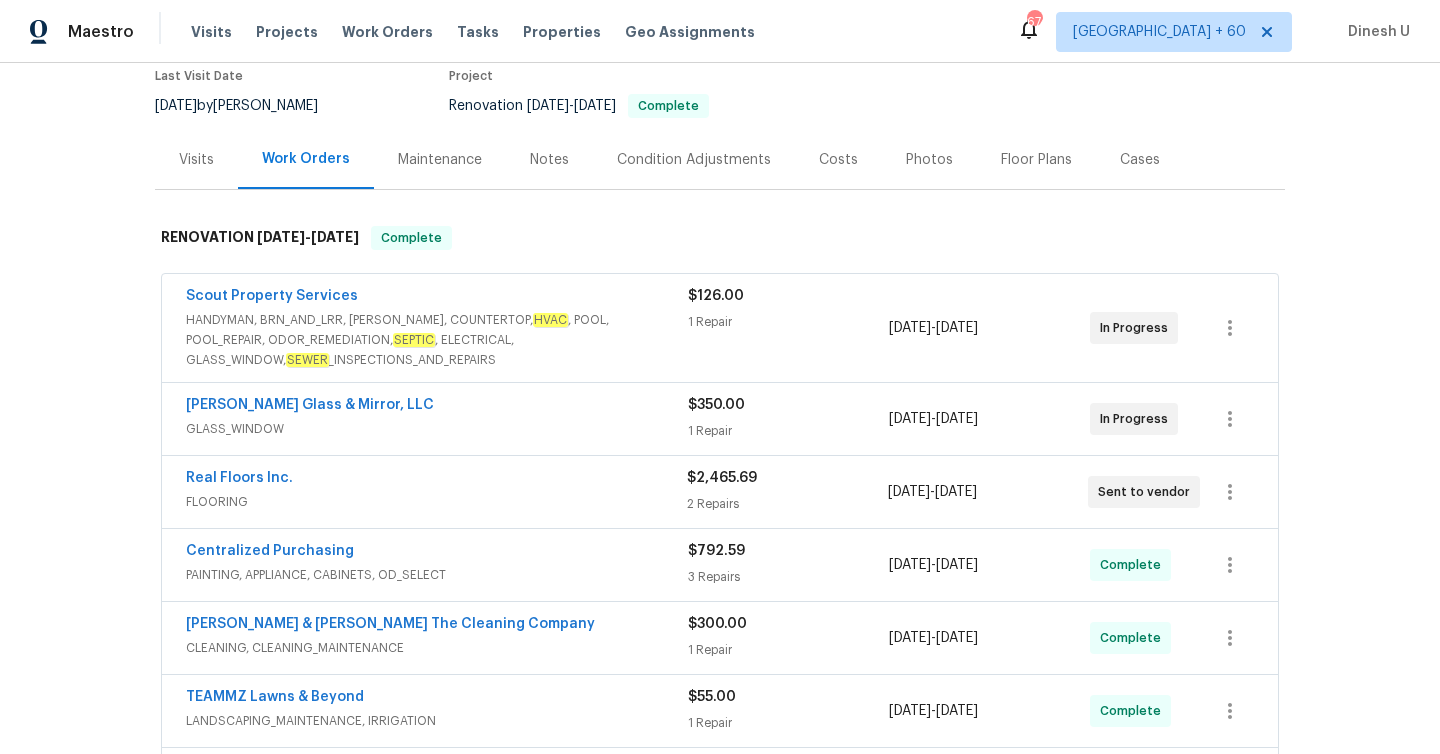 scroll, scrollTop: 181, scrollLeft: 0, axis: vertical 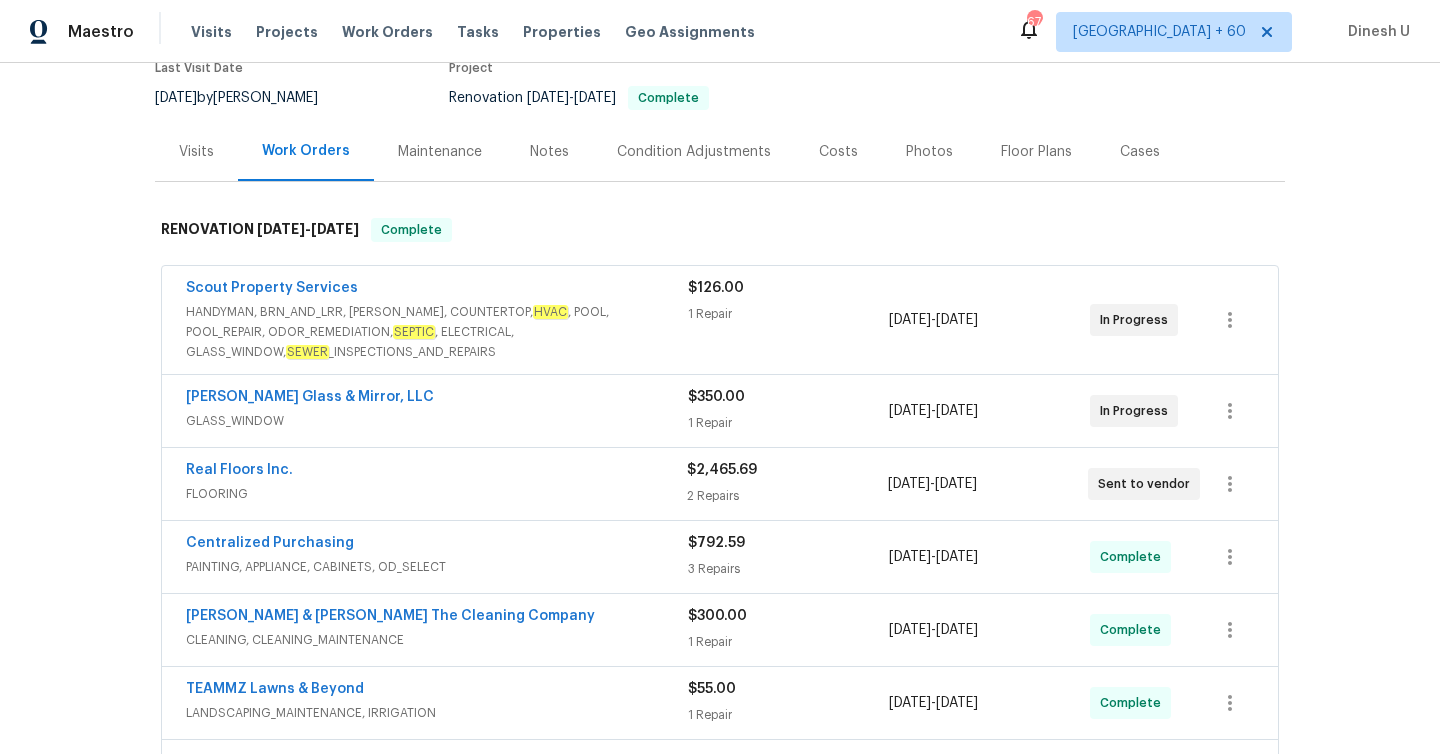click on "1 Repair" at bounding box center [788, 314] 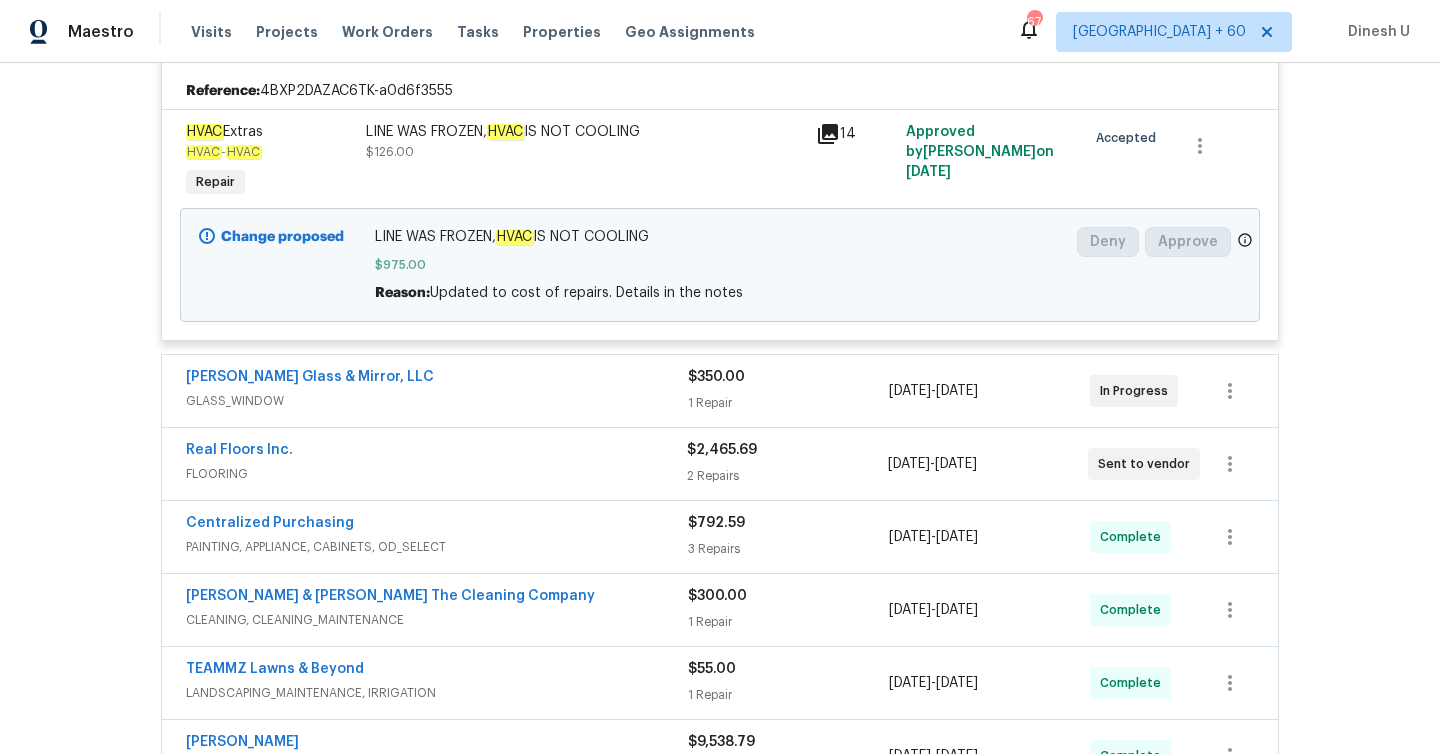 scroll, scrollTop: 512, scrollLeft: 0, axis: vertical 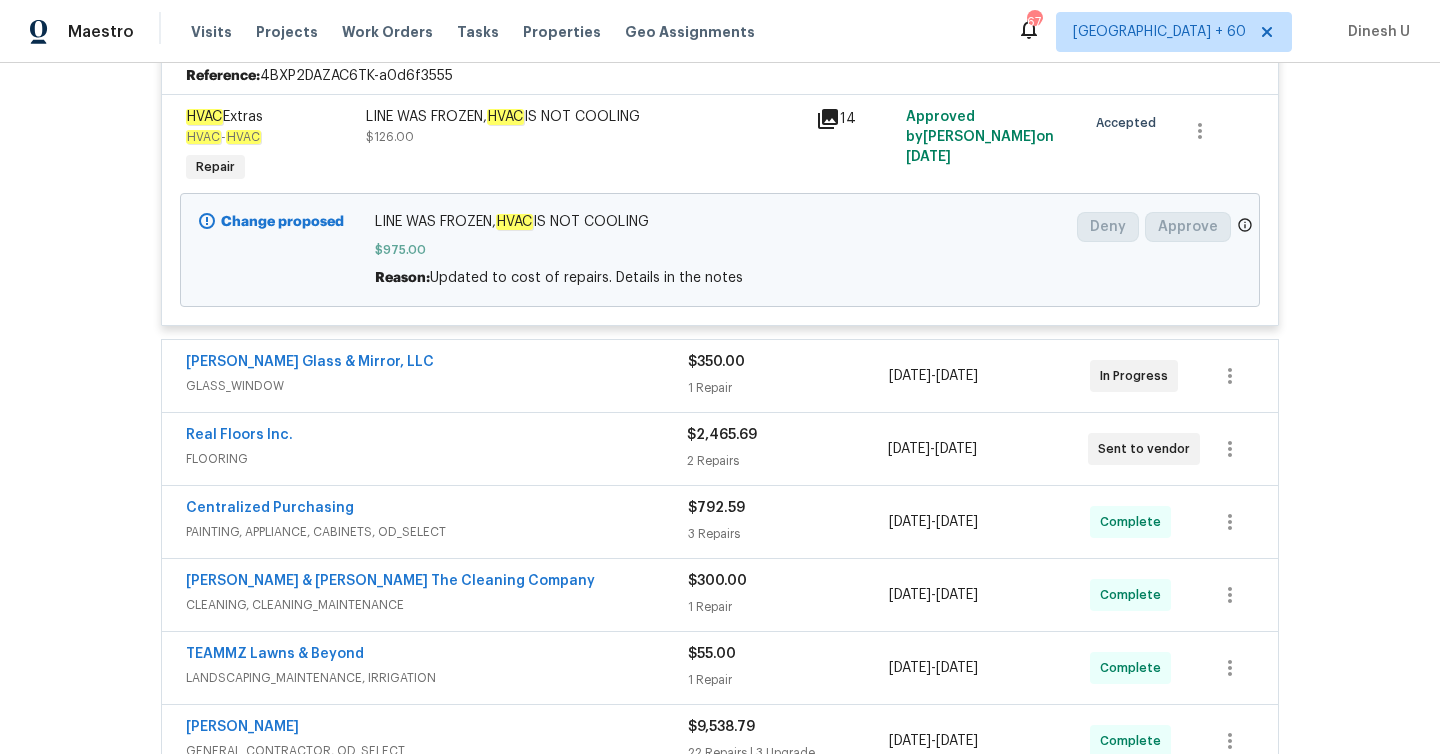 click on "1 Repair" at bounding box center [788, 388] 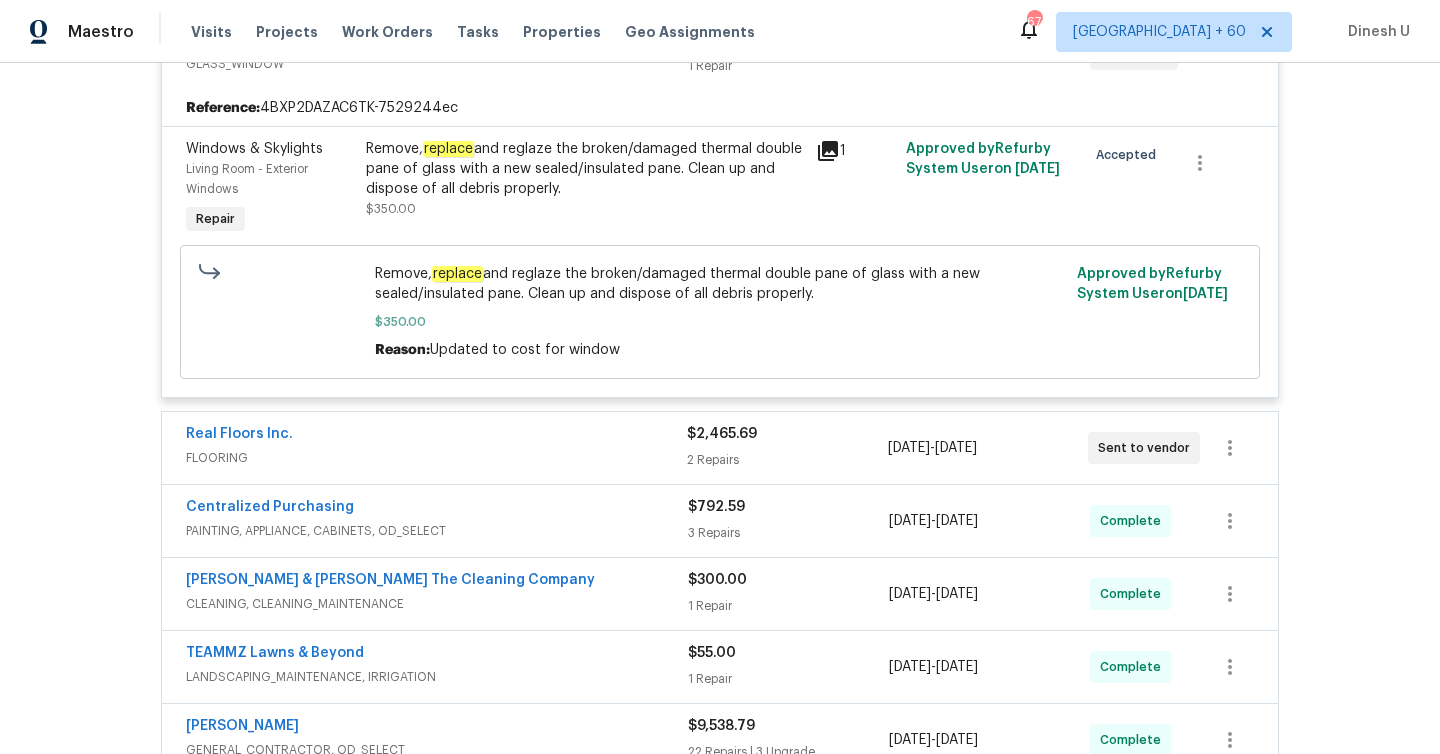scroll, scrollTop: 902, scrollLeft: 0, axis: vertical 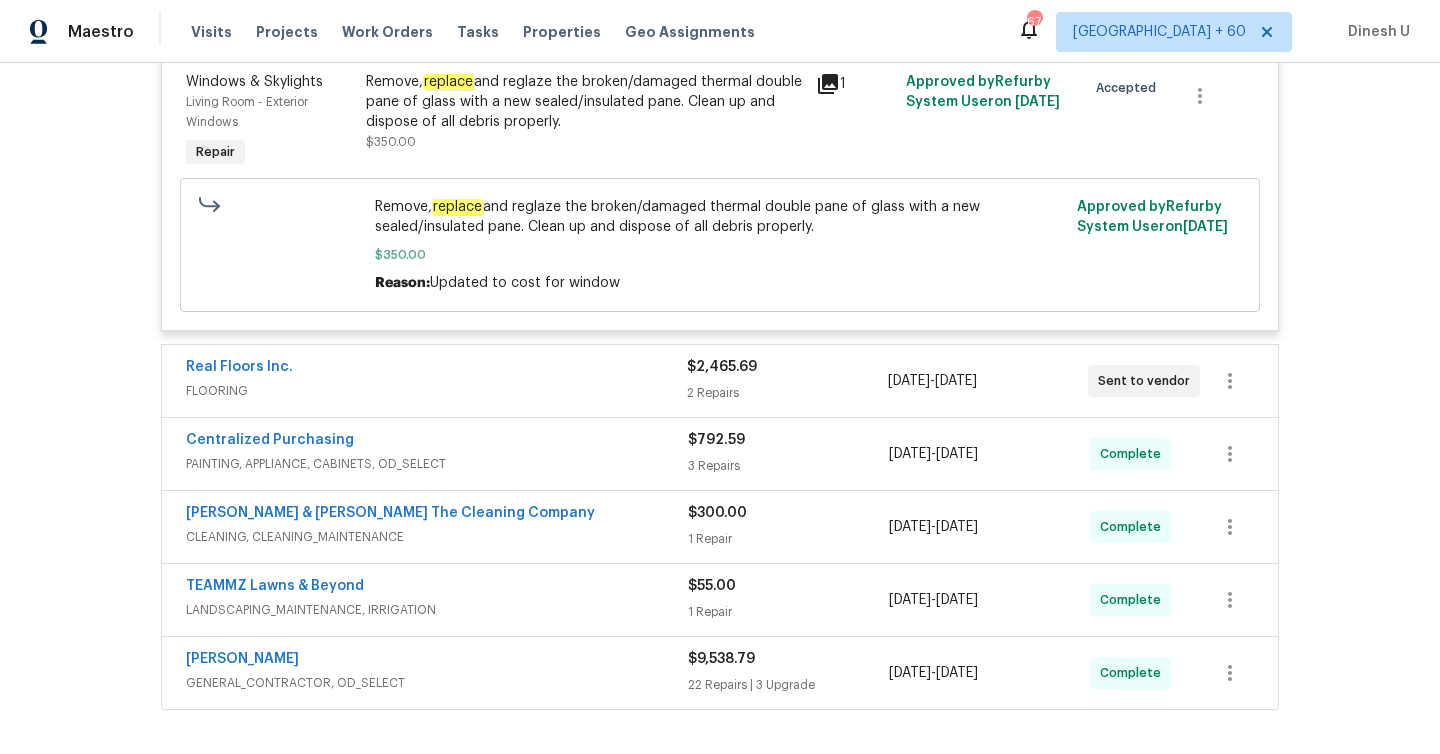 click on "2 Repairs" at bounding box center (787, 393) 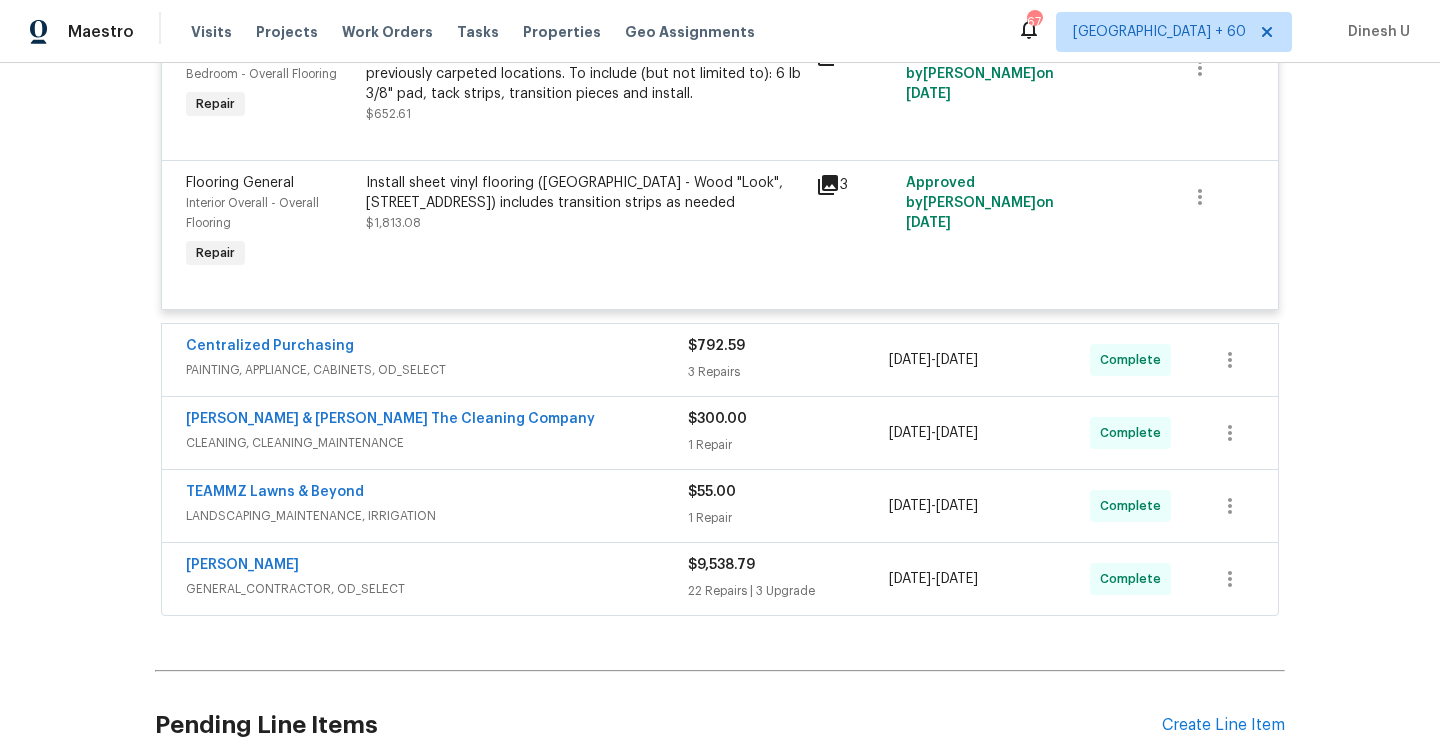 scroll, scrollTop: 1394, scrollLeft: 0, axis: vertical 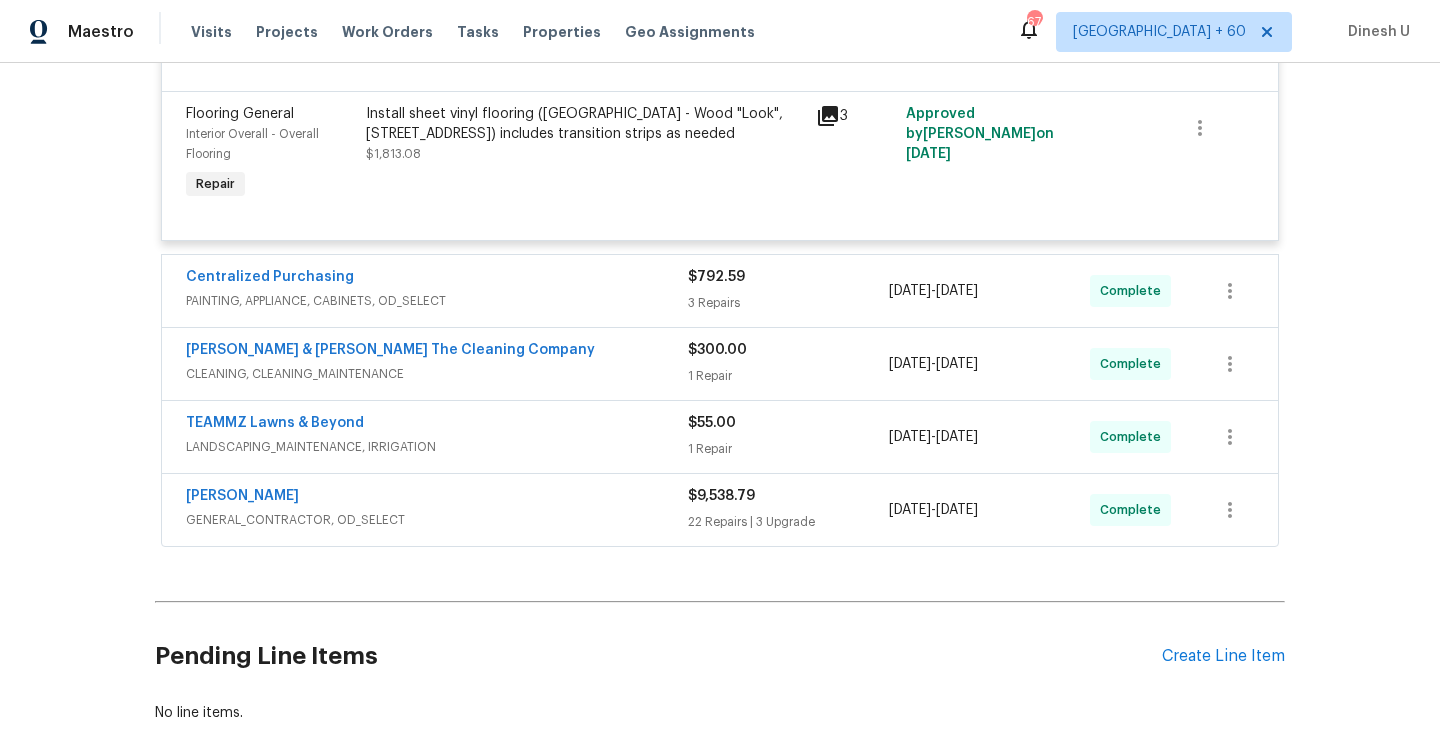 click on "3 Repairs" at bounding box center [788, 303] 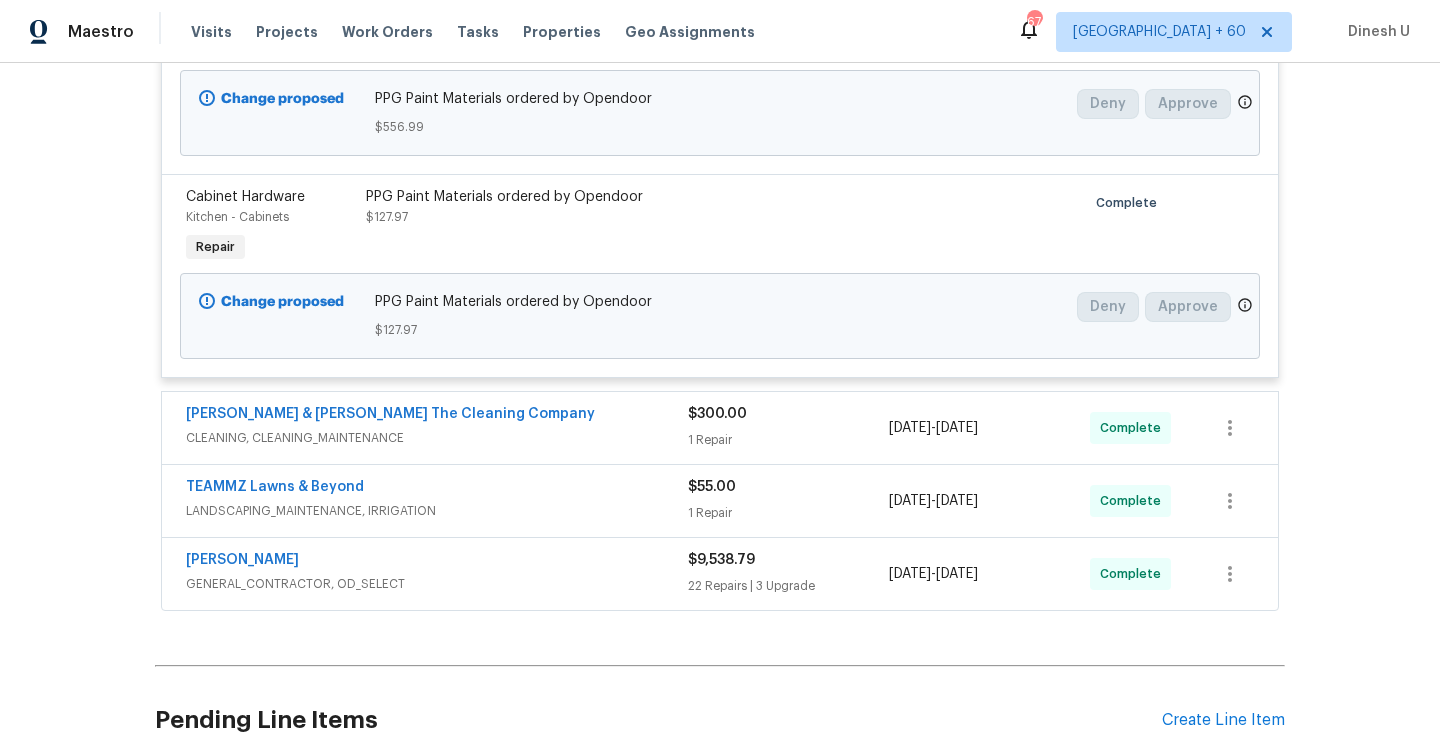 scroll, scrollTop: 2006, scrollLeft: 0, axis: vertical 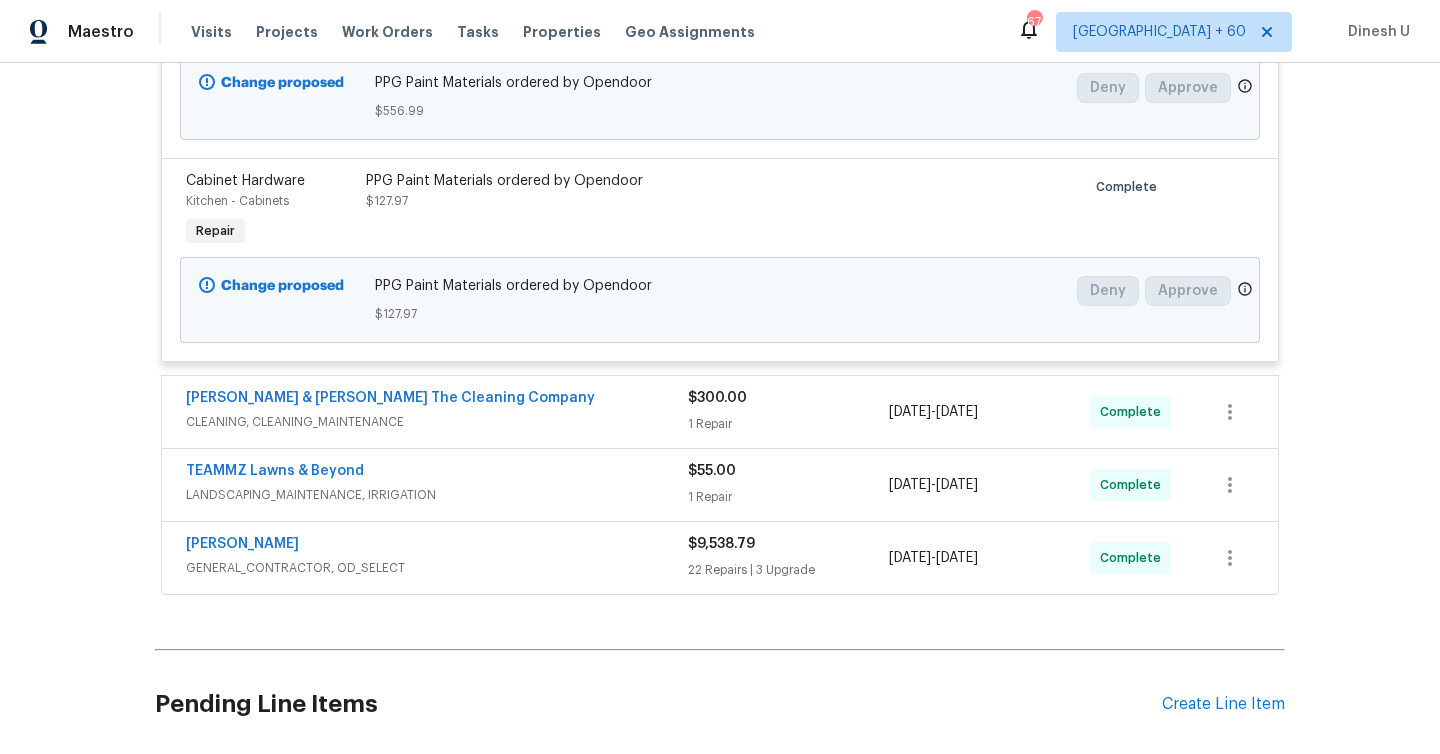 click on "1 Repair" at bounding box center [788, 424] 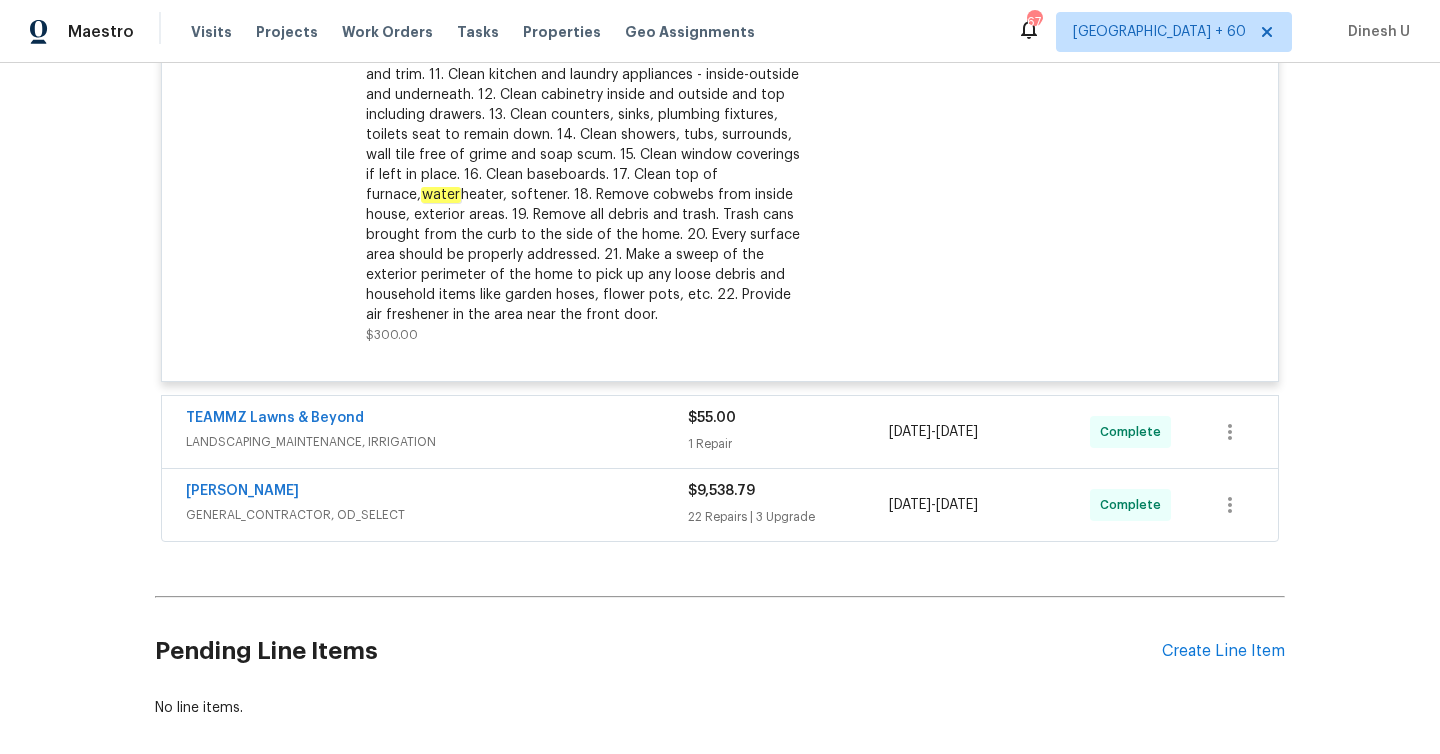 scroll, scrollTop: 2648, scrollLeft: 0, axis: vertical 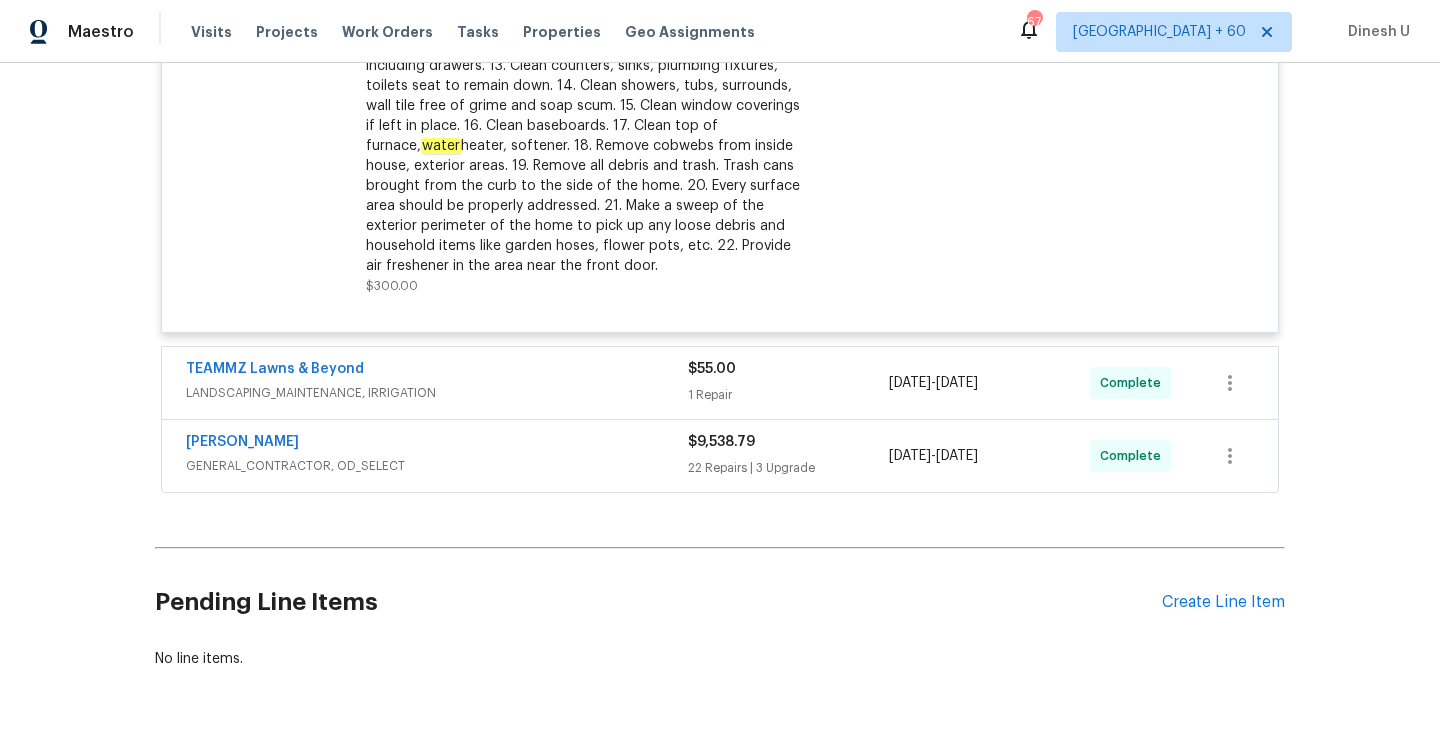 click on "1 Repair" at bounding box center [788, 395] 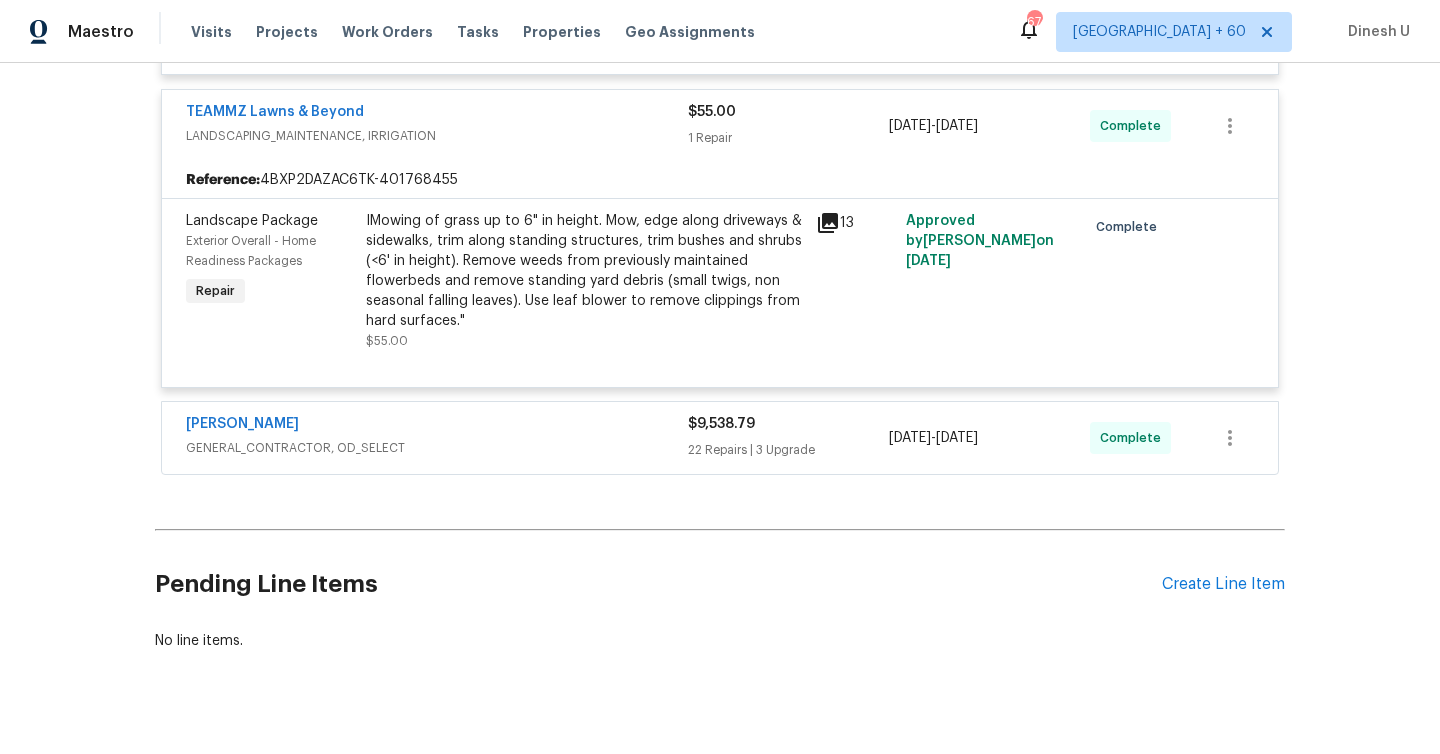 scroll, scrollTop: 2945, scrollLeft: 0, axis: vertical 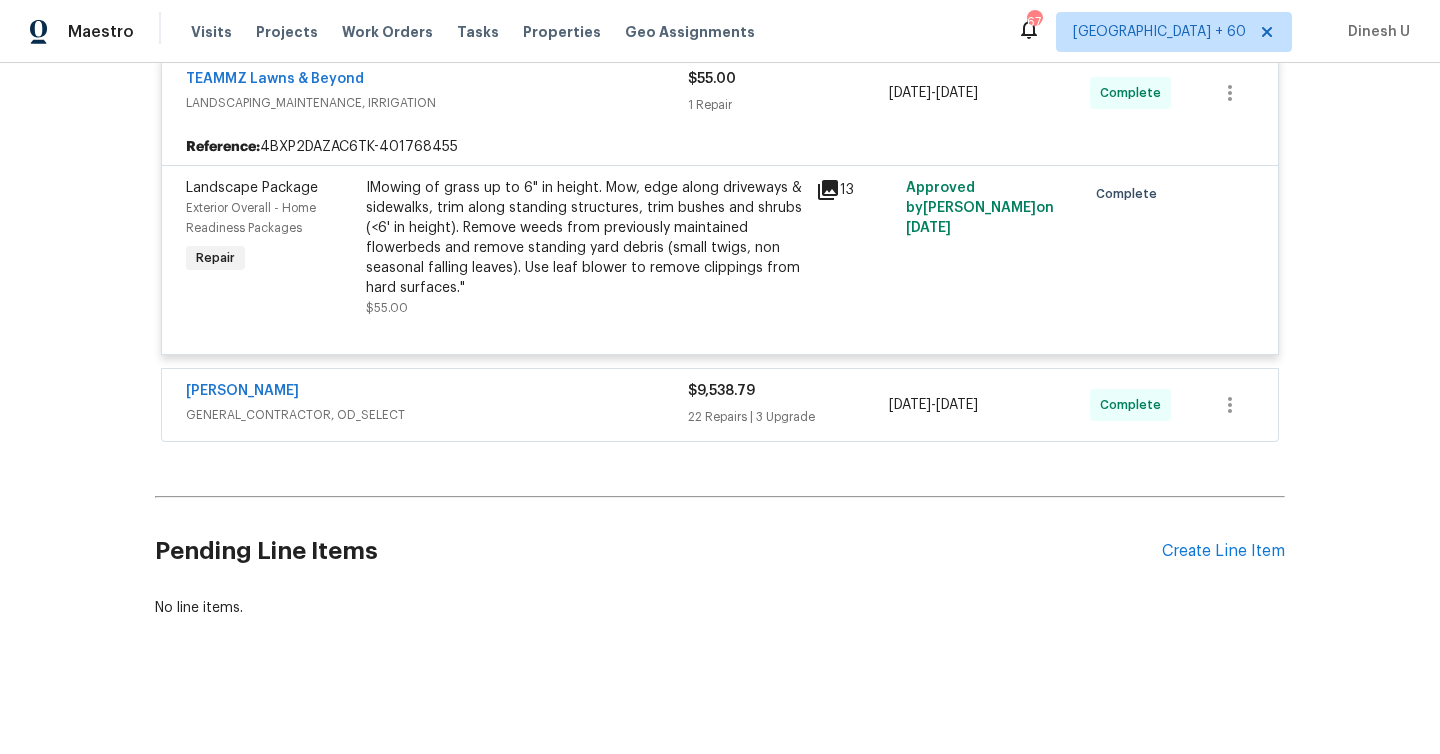 click on "[PERSON_NAME] GENERAL_CONTRACTOR, OD_SELECT $9,538.79 22 Repairs | 3 Upgrade [DATE]  -  [DATE] Complete" at bounding box center (720, 405) 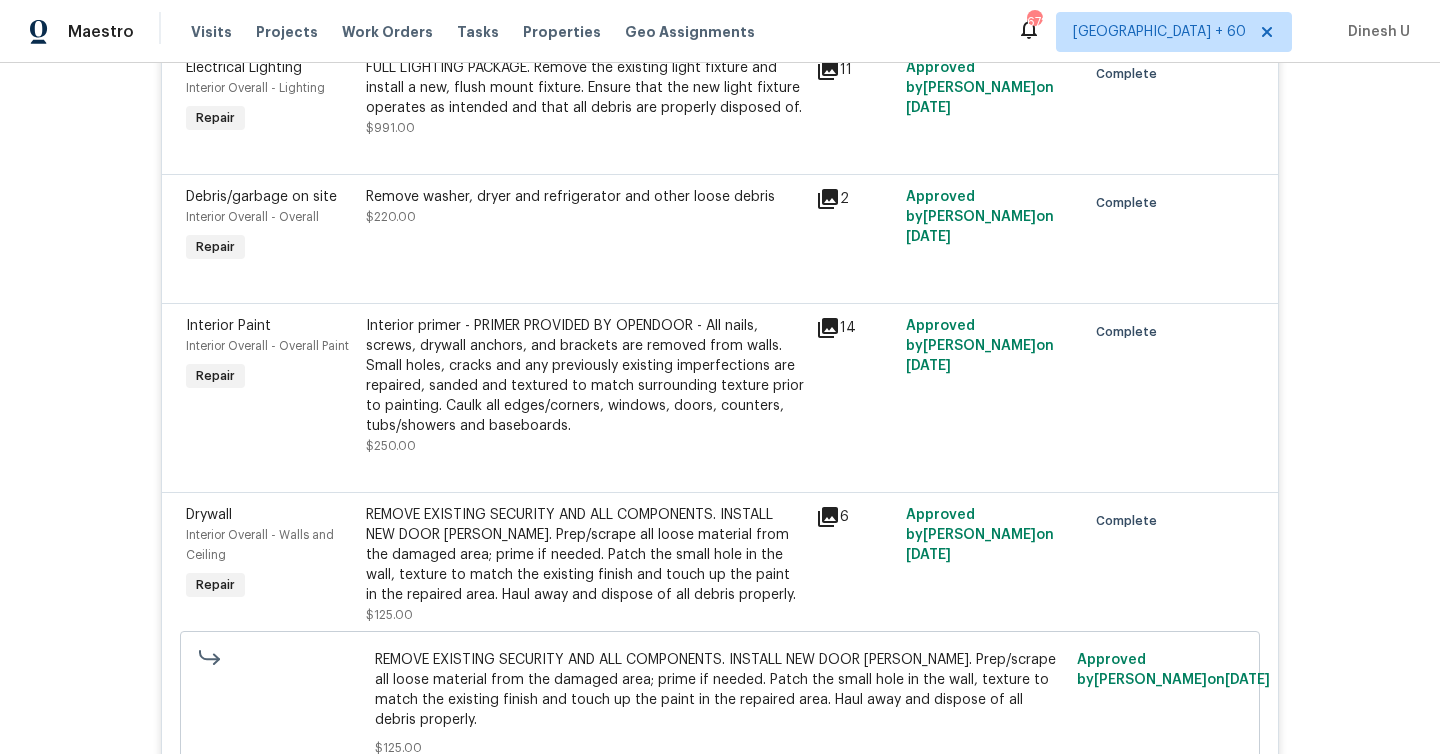 scroll, scrollTop: 7444, scrollLeft: 0, axis: vertical 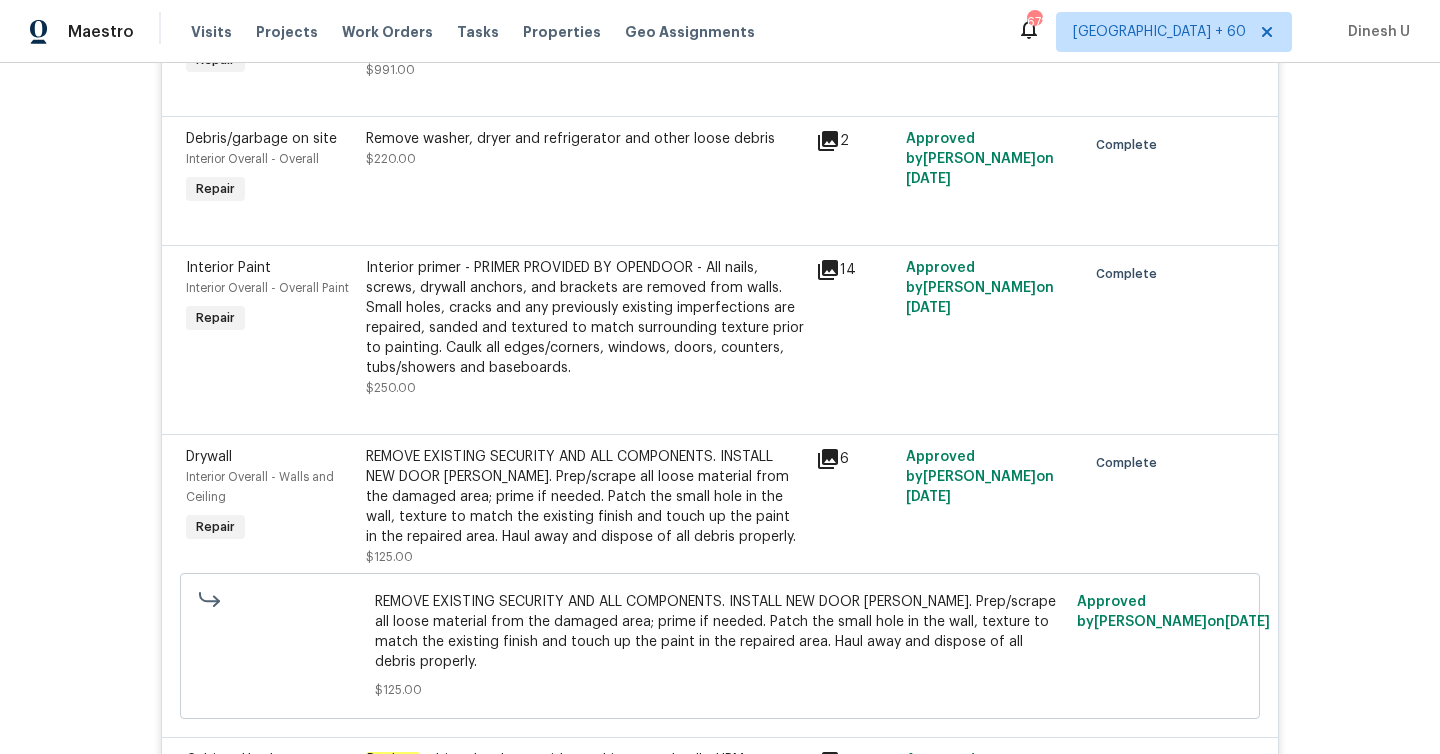 click on "Remove washer, dryer and refrigerator and other loose debris $220.00" at bounding box center [585, 149] 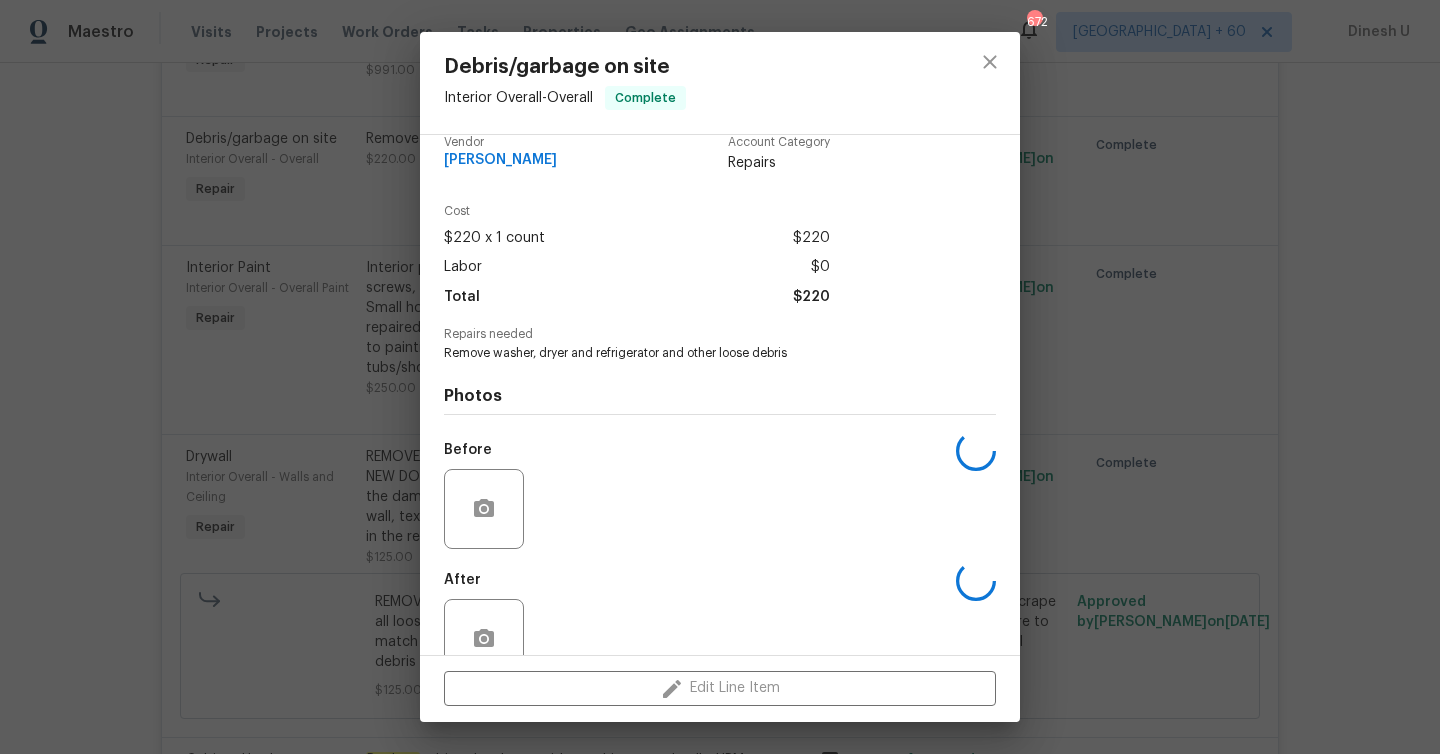 scroll, scrollTop: 46, scrollLeft: 0, axis: vertical 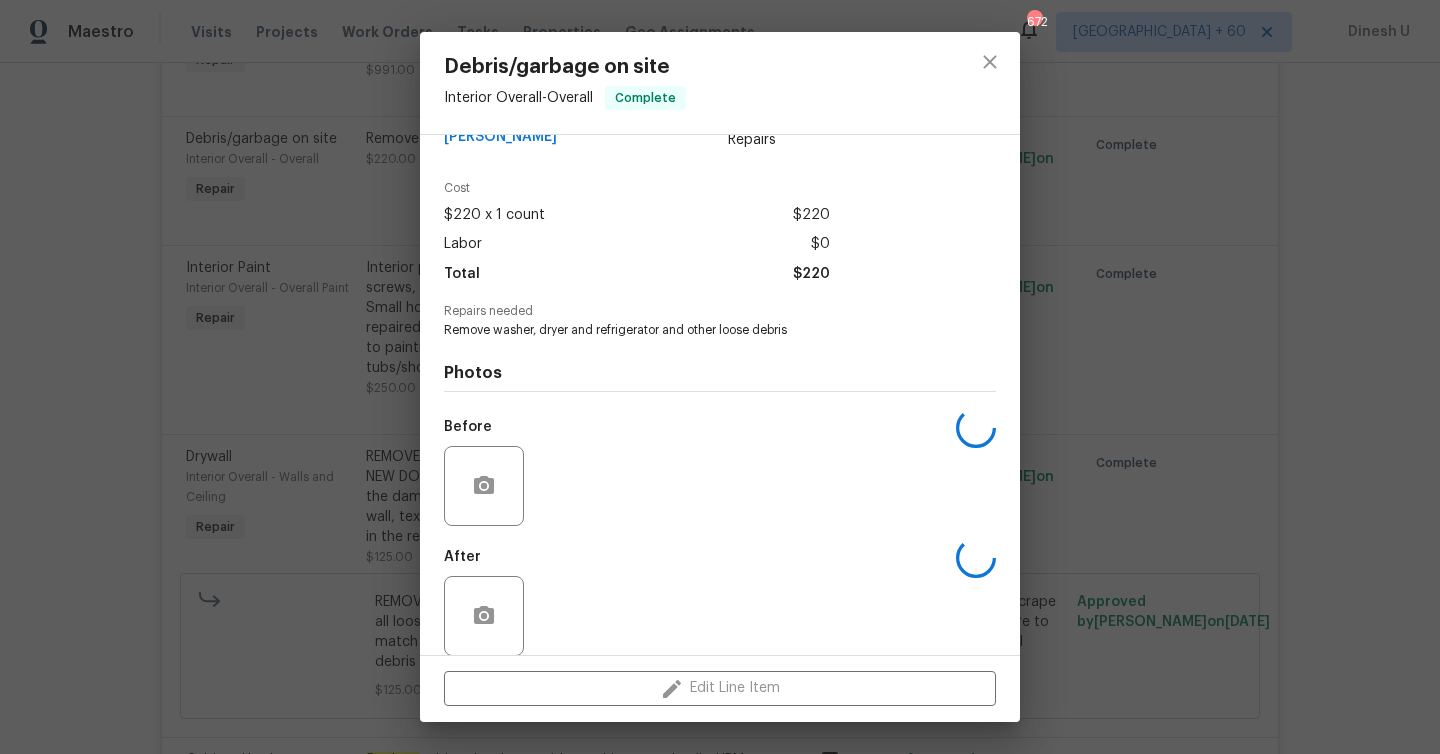 click on "Debris/garbage on site Interior Overall  -  Overall Complete Vendor [PERSON_NAME] Account Category Repairs Cost $220 x 1 count $220 Labor $0 Total $220 Repairs needed Remove washer, dryer and refrigerator and other loose debris Photos Before After  Edit Line Item" at bounding box center [720, 377] 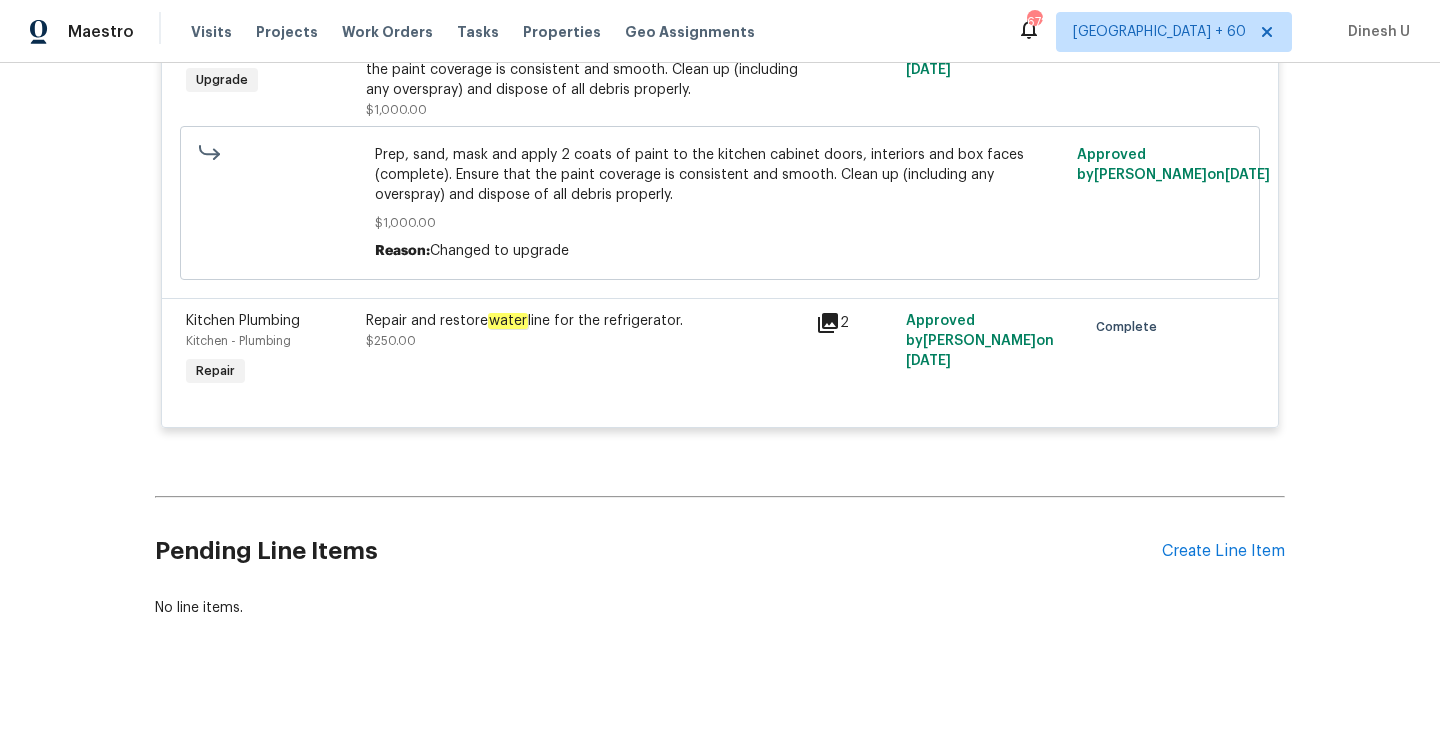 scroll, scrollTop: 8422, scrollLeft: 0, axis: vertical 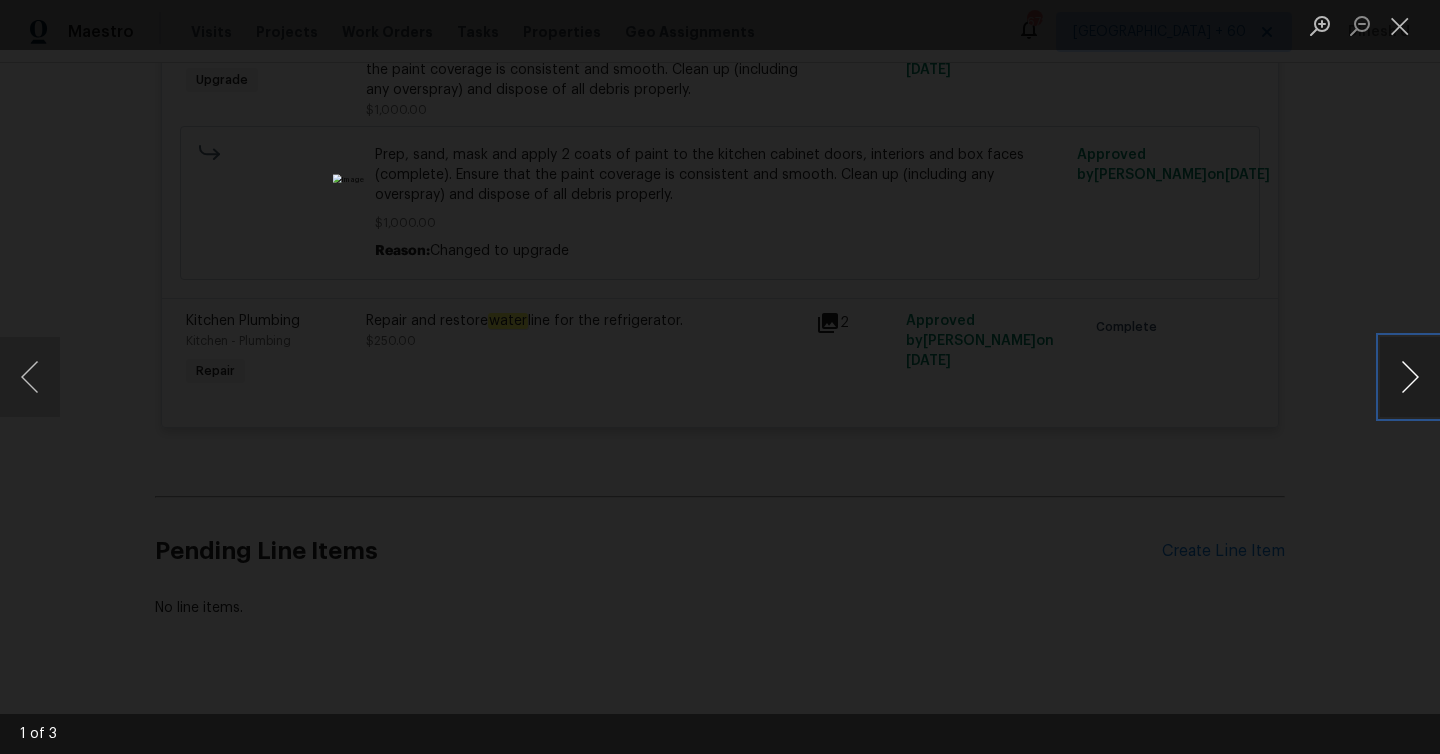 click at bounding box center (1410, 377) 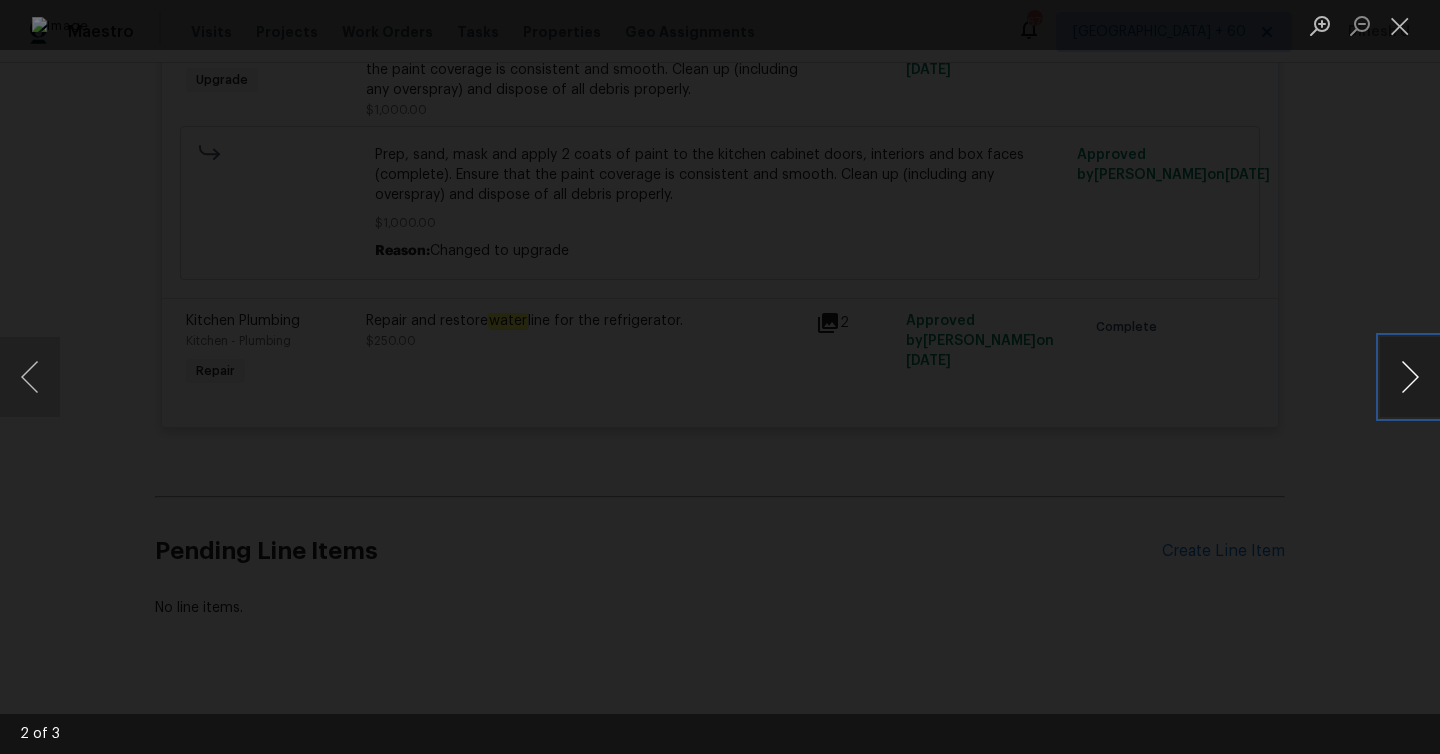 click at bounding box center (1410, 377) 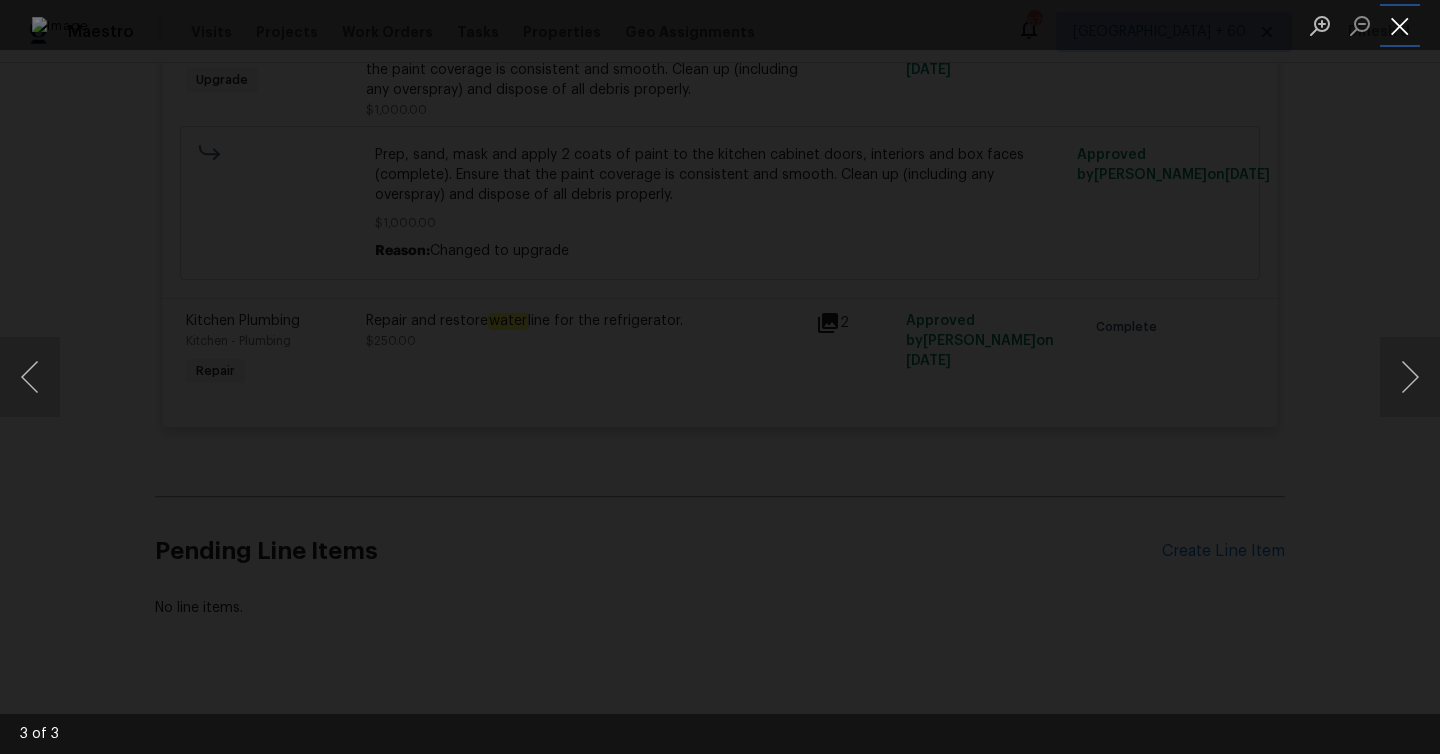 click at bounding box center [1400, 25] 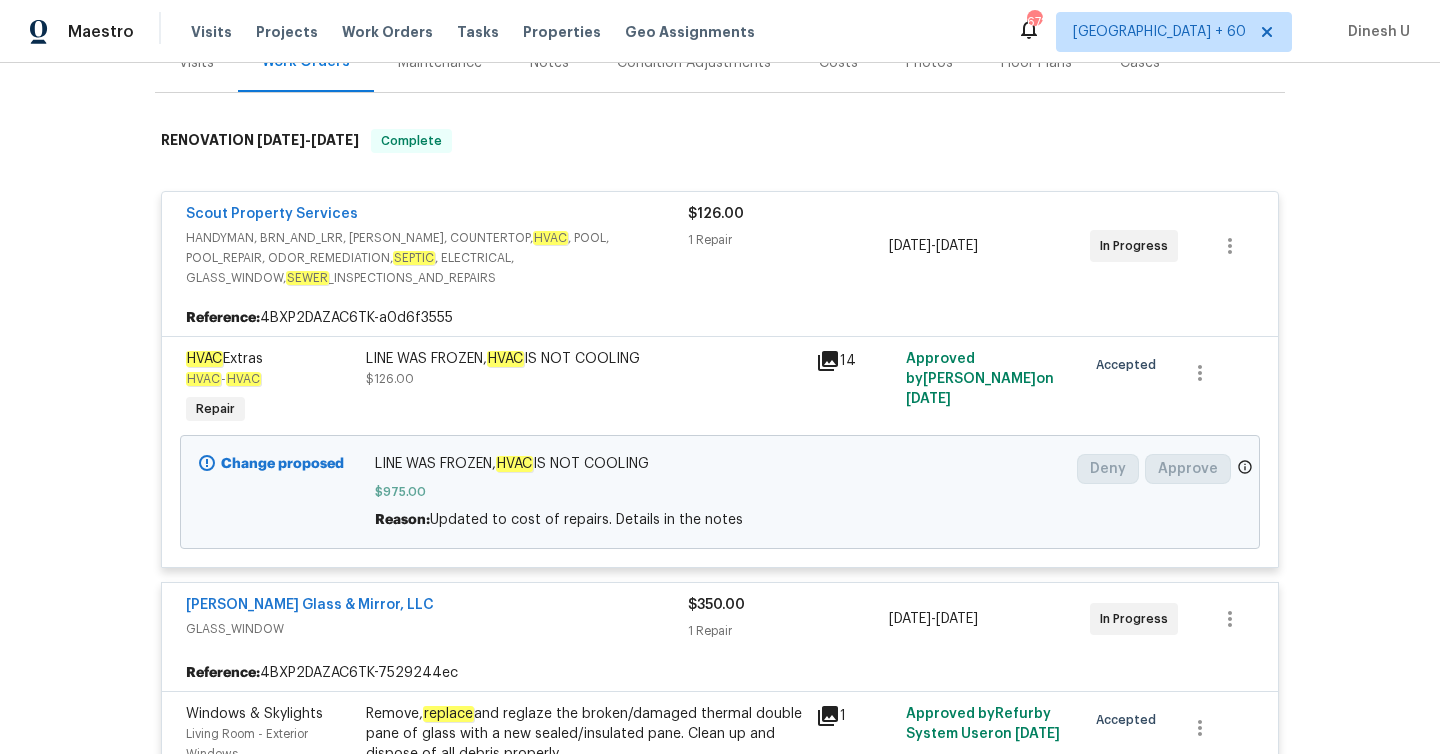 scroll, scrollTop: 0, scrollLeft: 0, axis: both 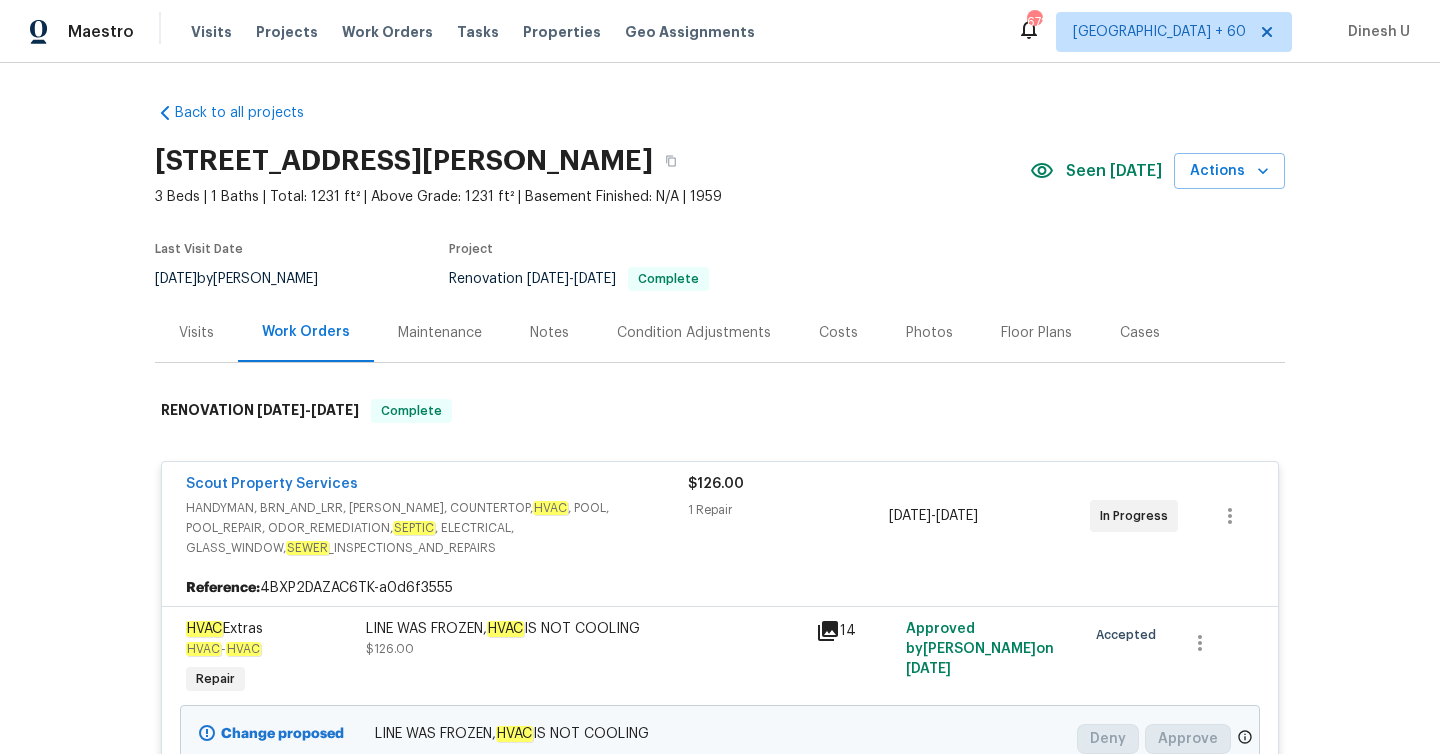 click on "Visits" at bounding box center (196, 333) 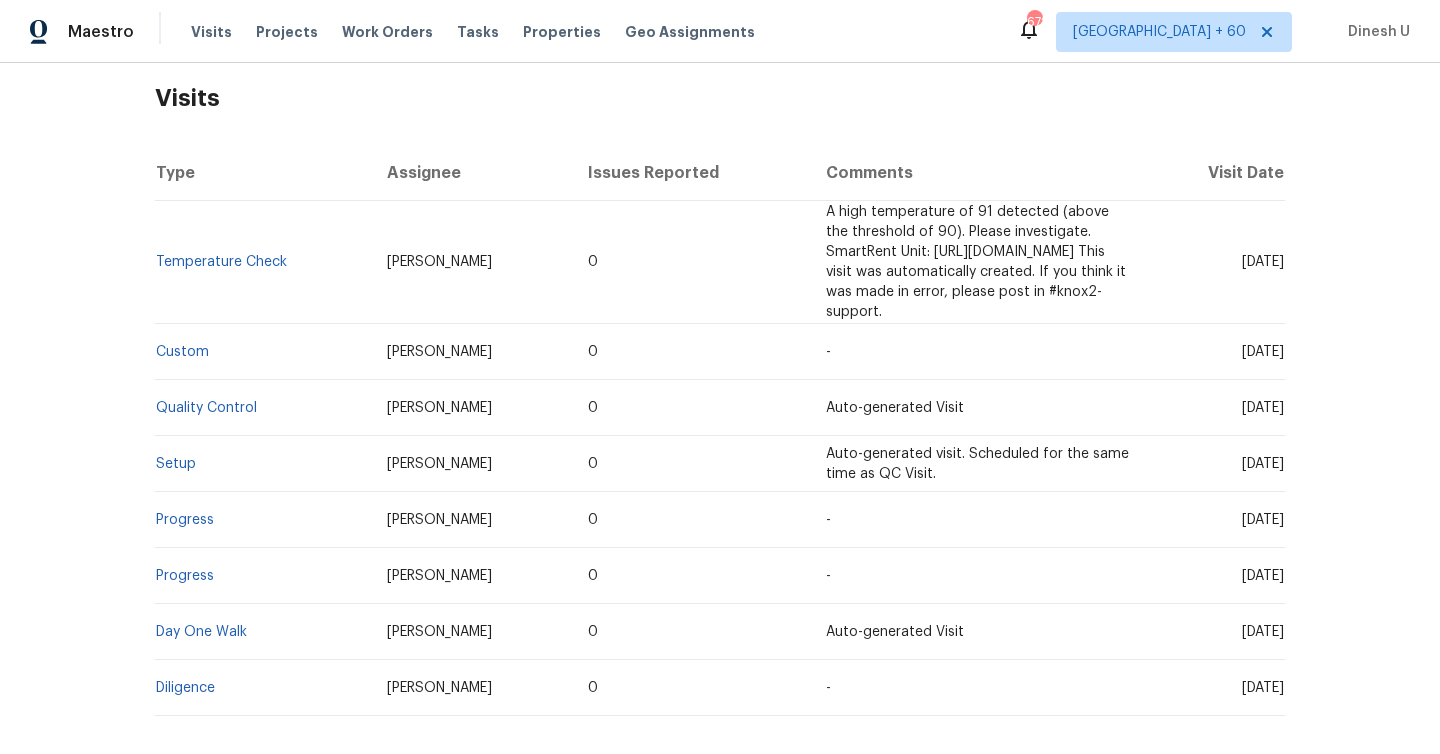 scroll, scrollTop: 389, scrollLeft: 0, axis: vertical 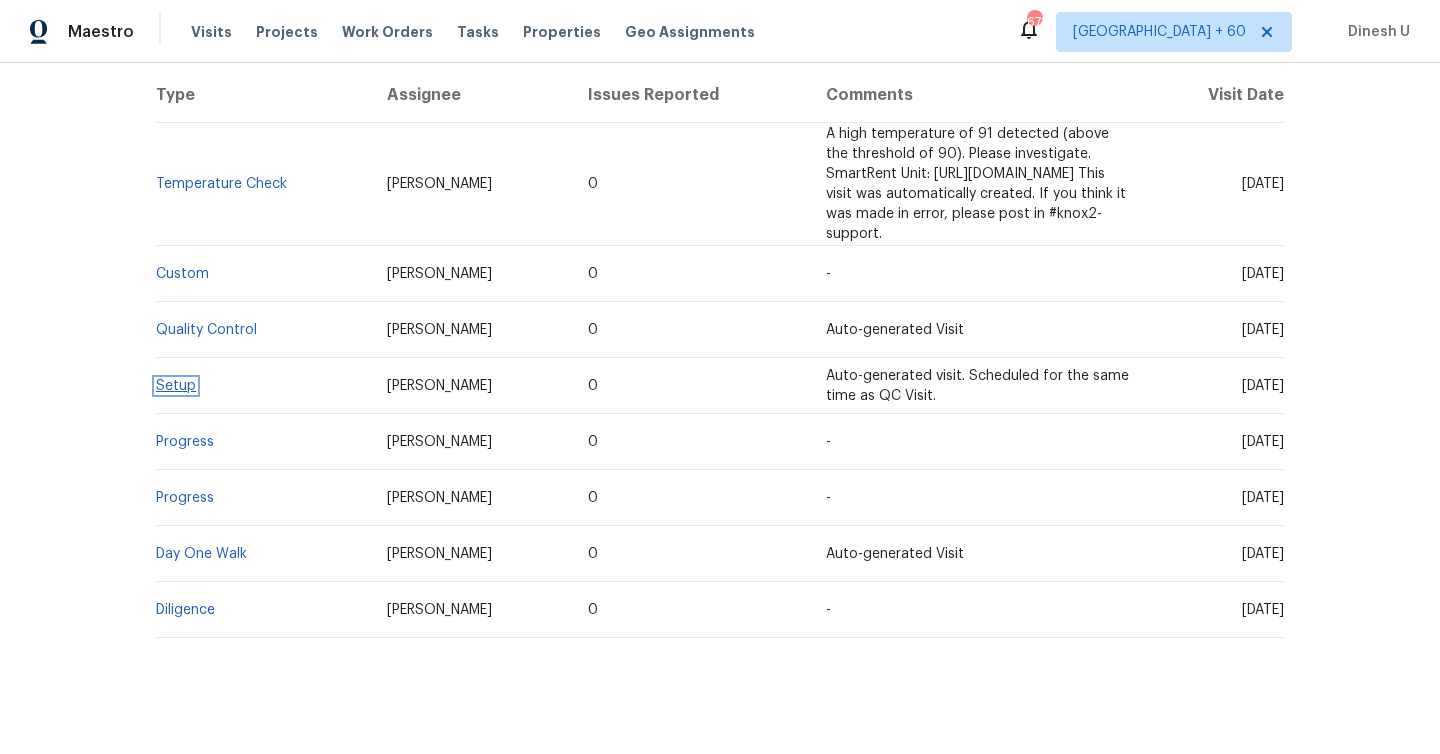 click on "Setup" at bounding box center (176, 386) 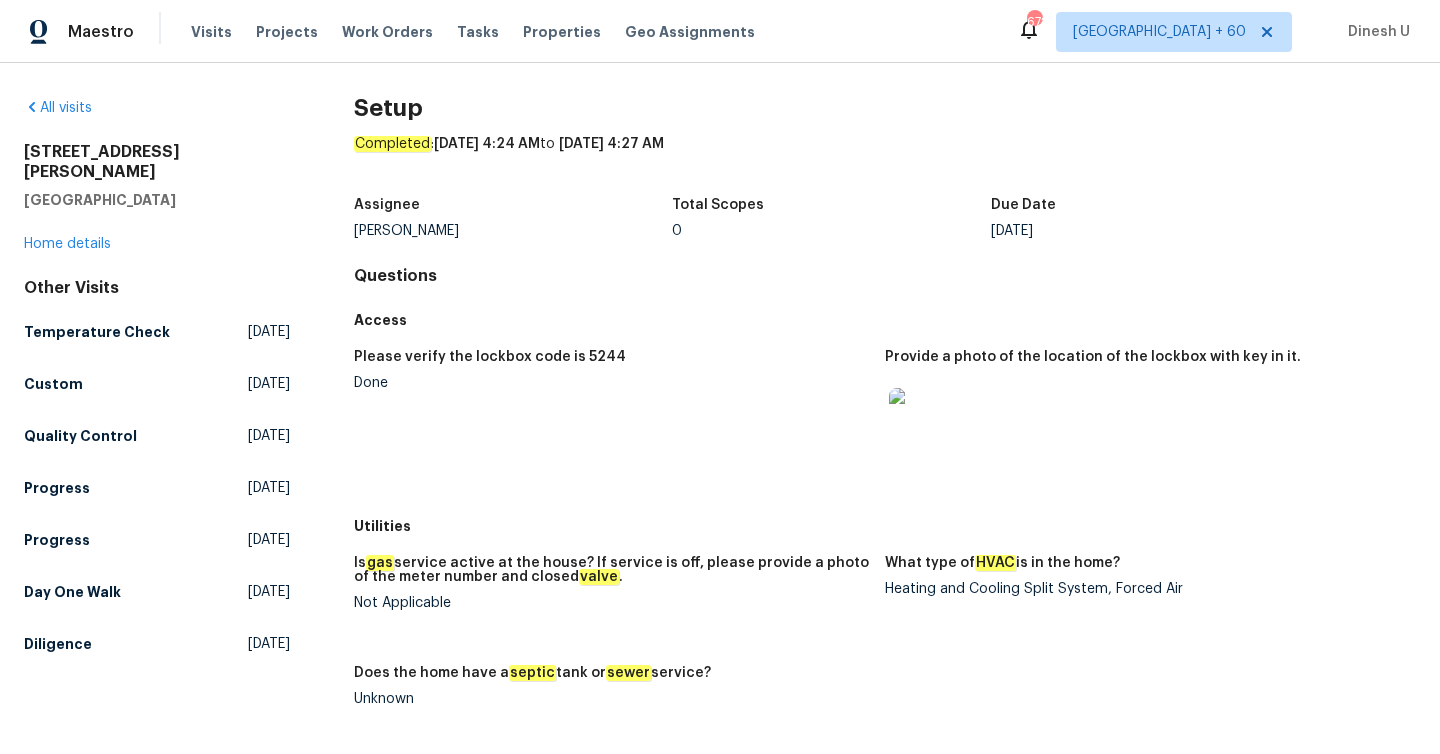 scroll, scrollTop: 0, scrollLeft: 0, axis: both 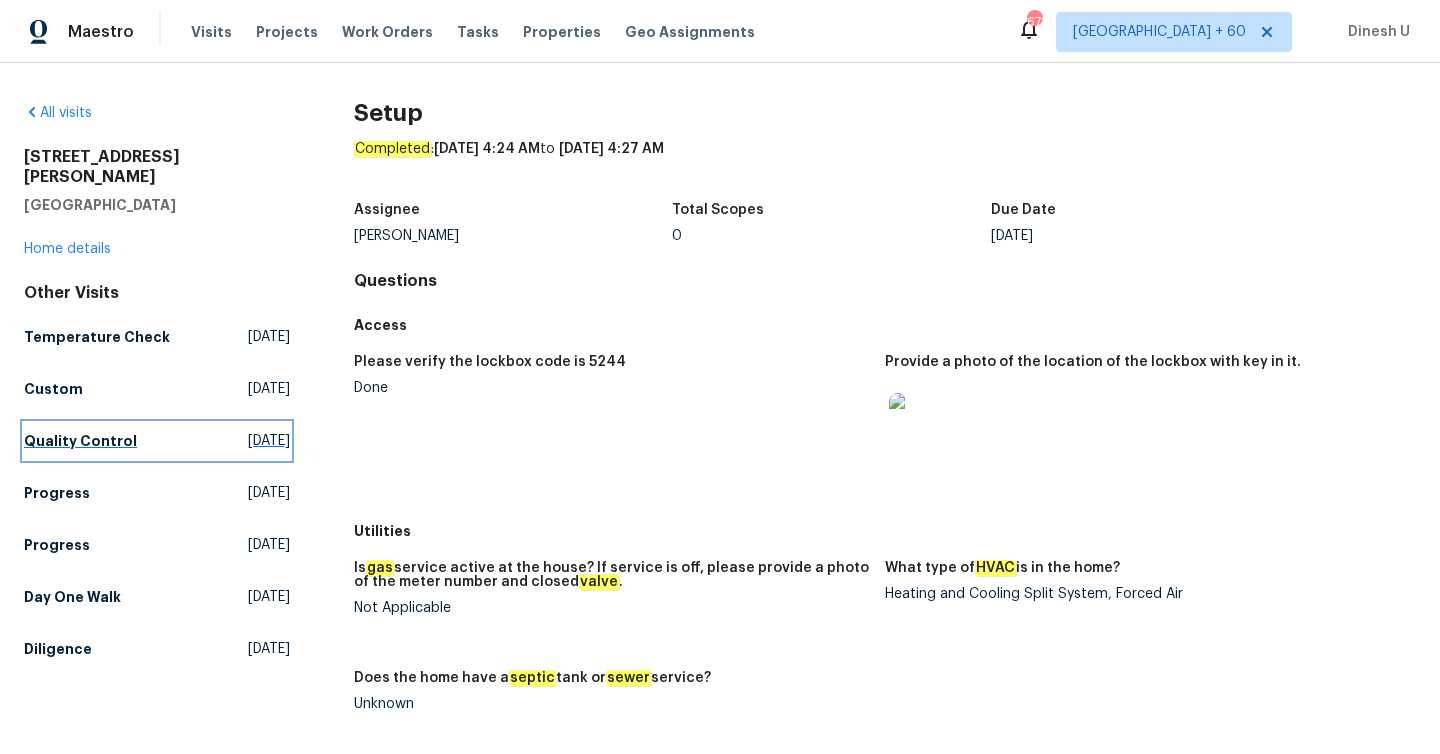 click on "[DATE]" at bounding box center (269, 441) 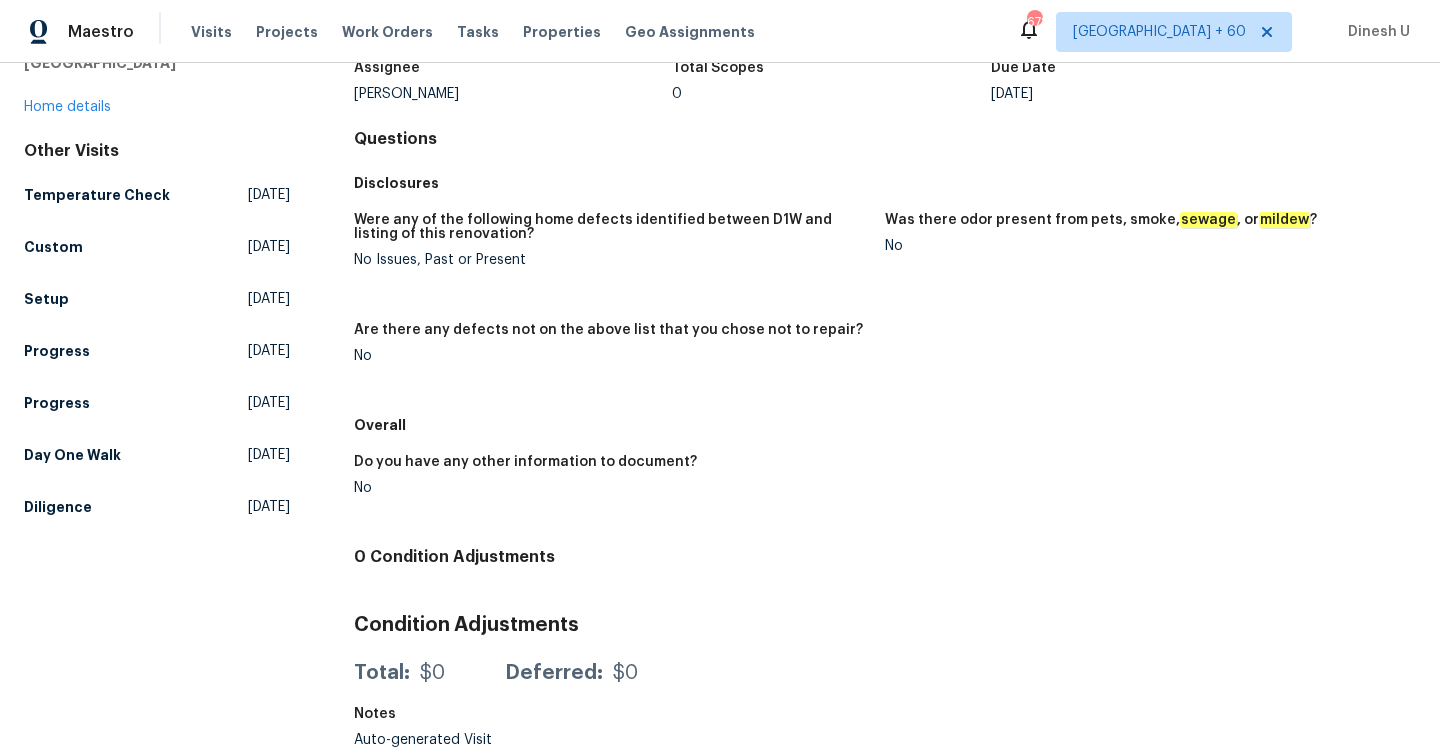 scroll, scrollTop: 147, scrollLeft: 0, axis: vertical 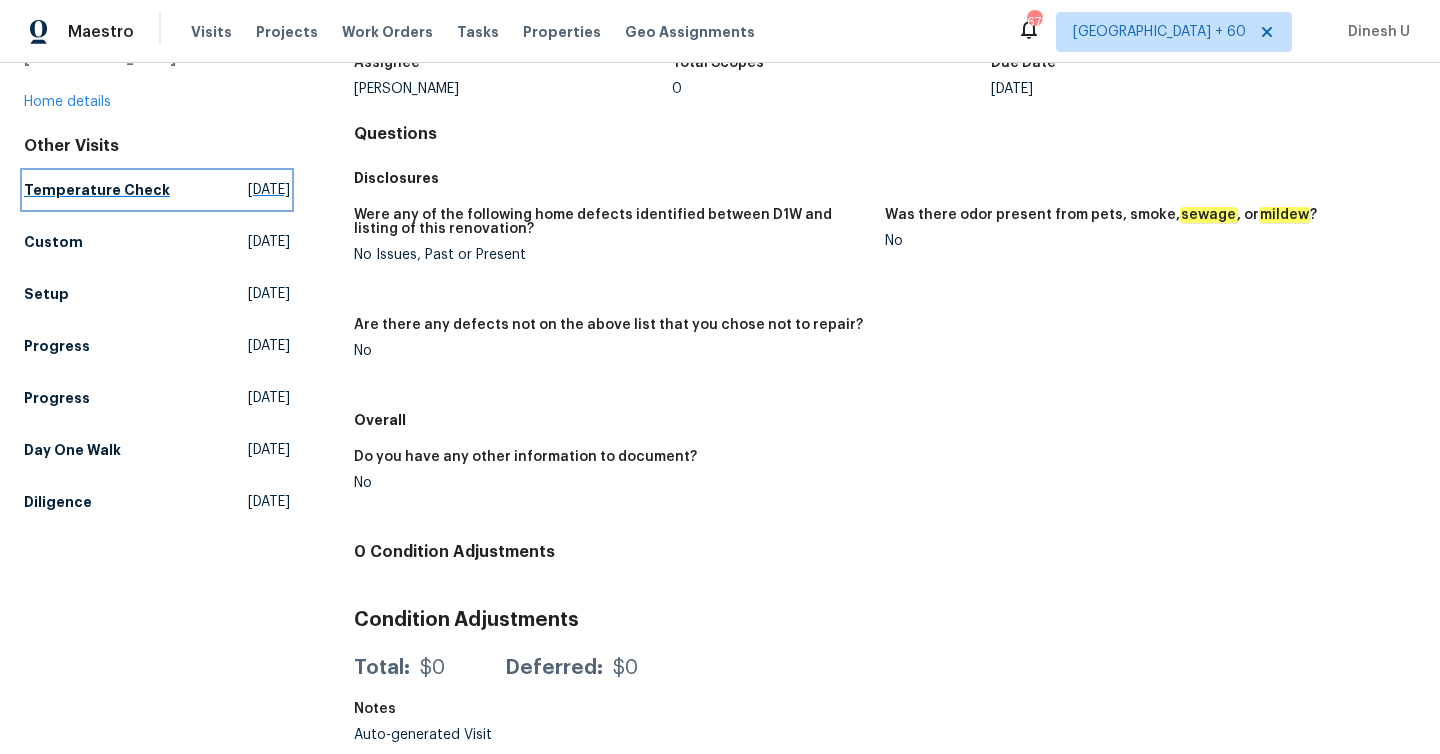 click on "[DATE]" at bounding box center (269, 190) 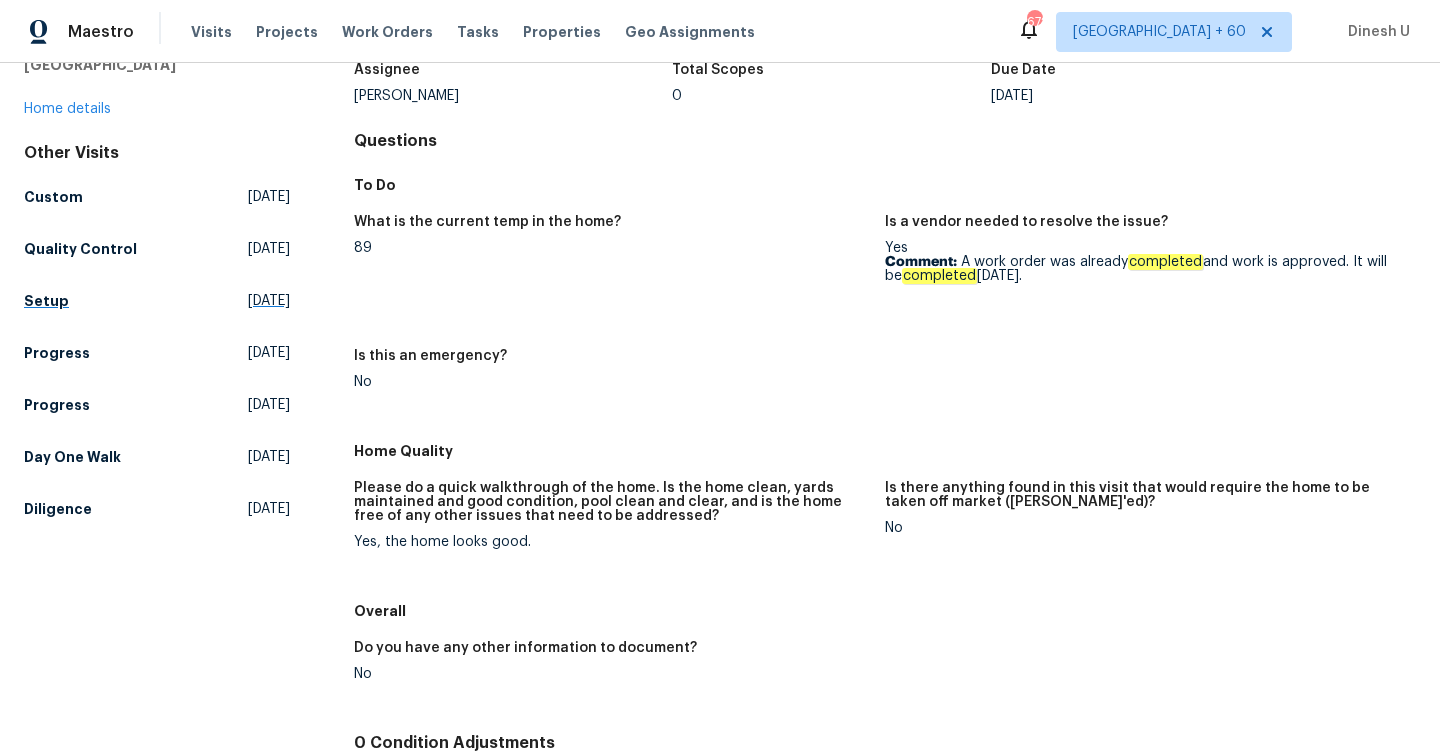 scroll, scrollTop: 142, scrollLeft: 0, axis: vertical 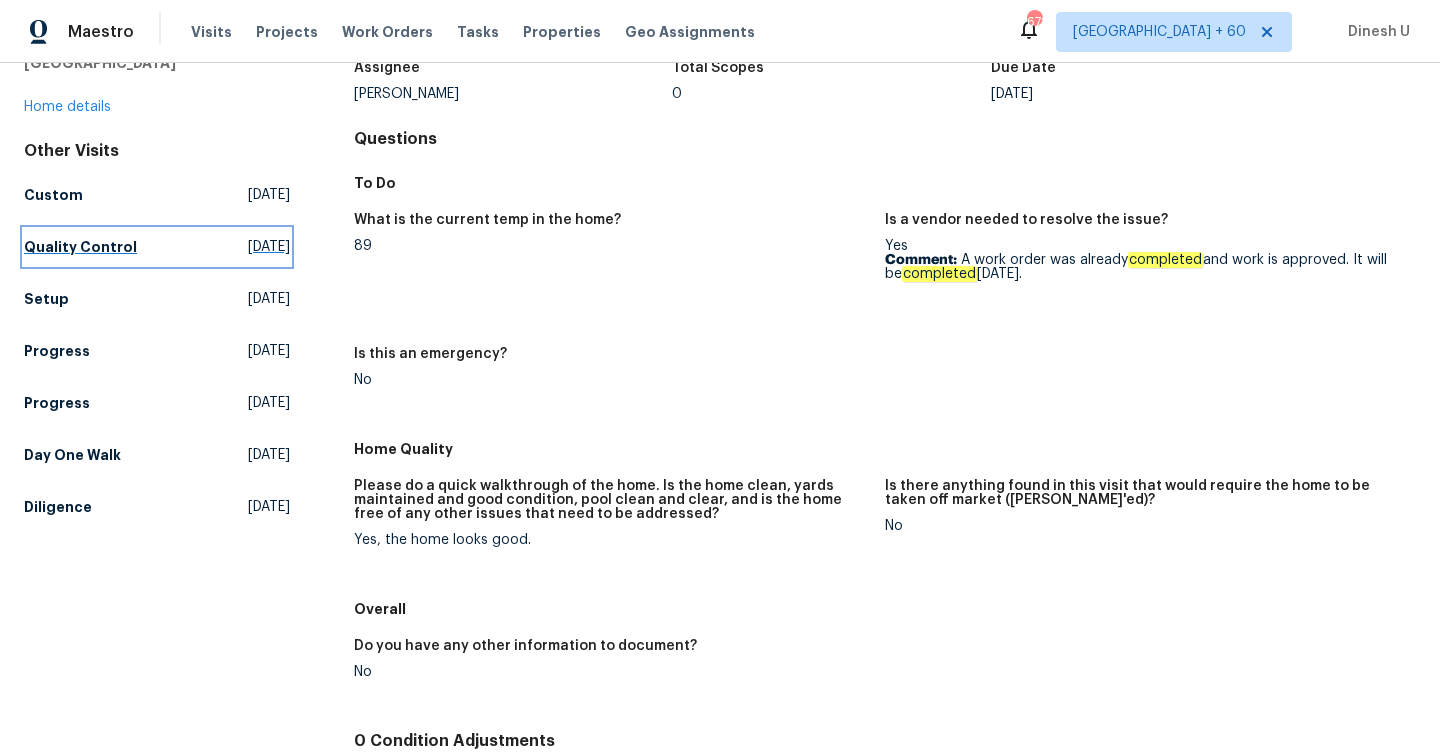 click on "[DATE]" at bounding box center [269, 247] 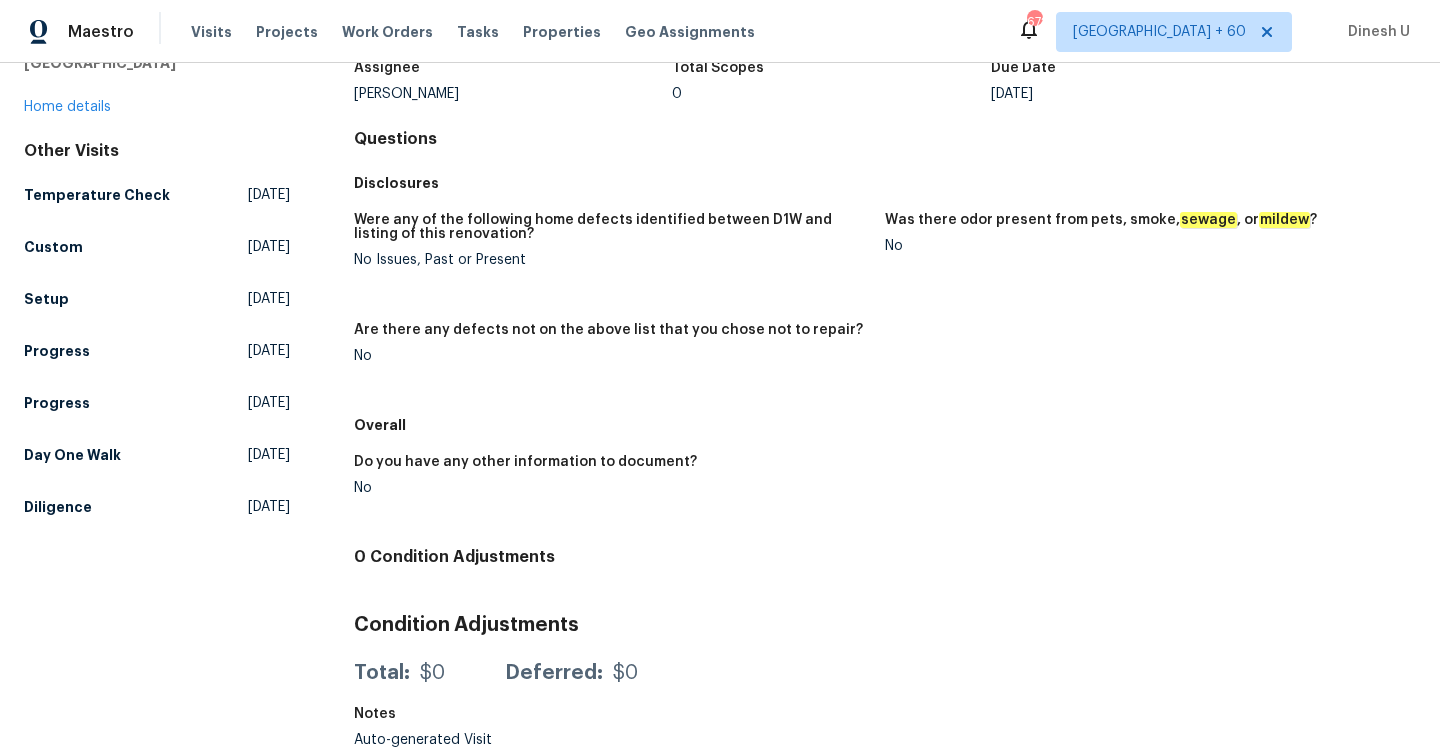 scroll, scrollTop: 147, scrollLeft: 0, axis: vertical 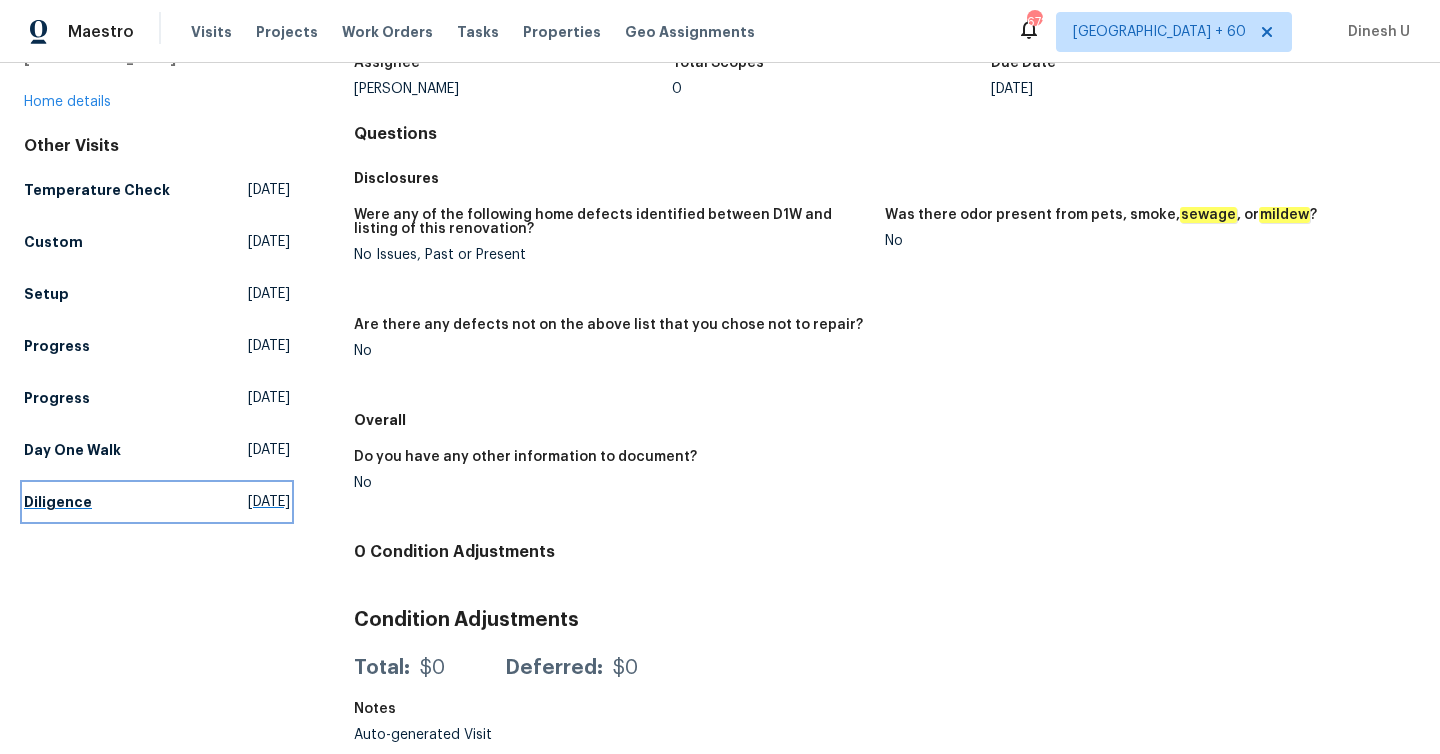 click on "[DATE]" at bounding box center [269, 502] 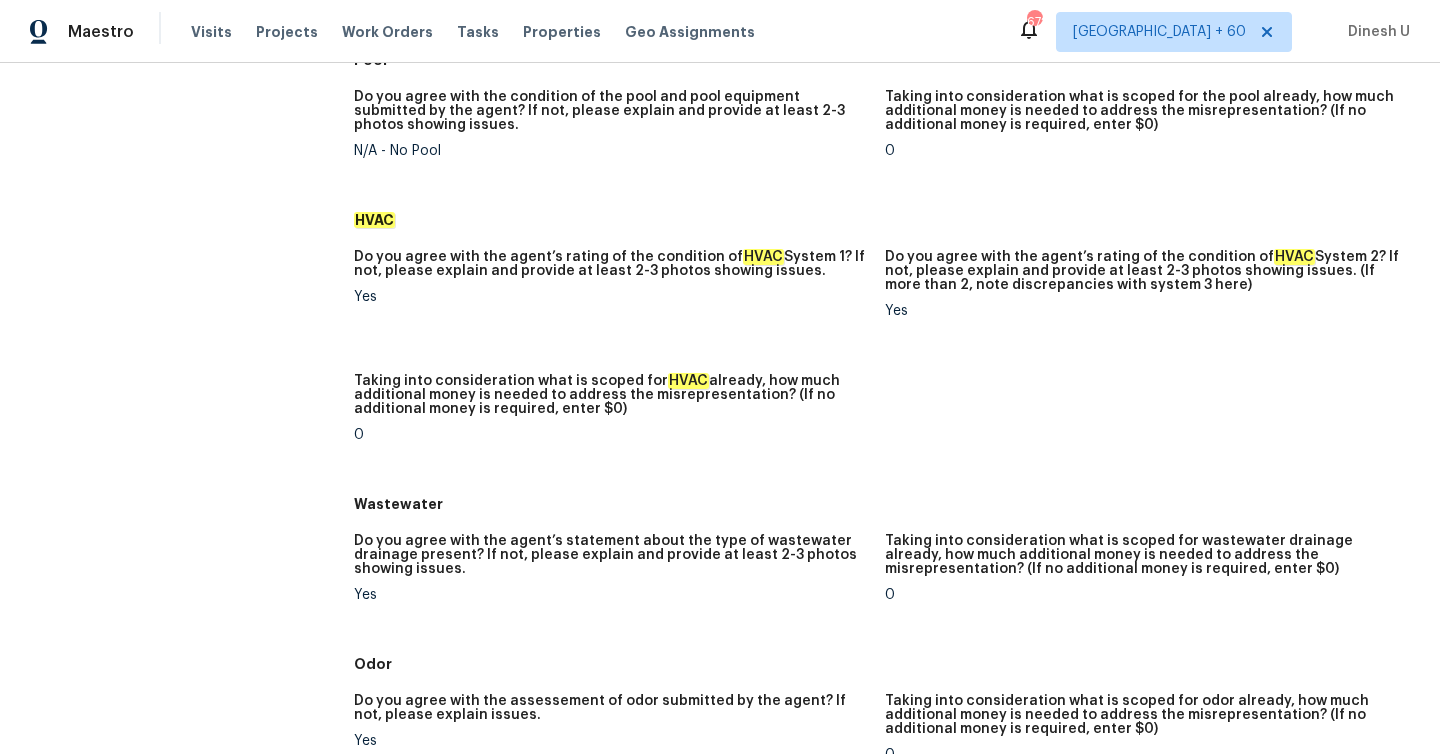scroll, scrollTop: 0, scrollLeft: 0, axis: both 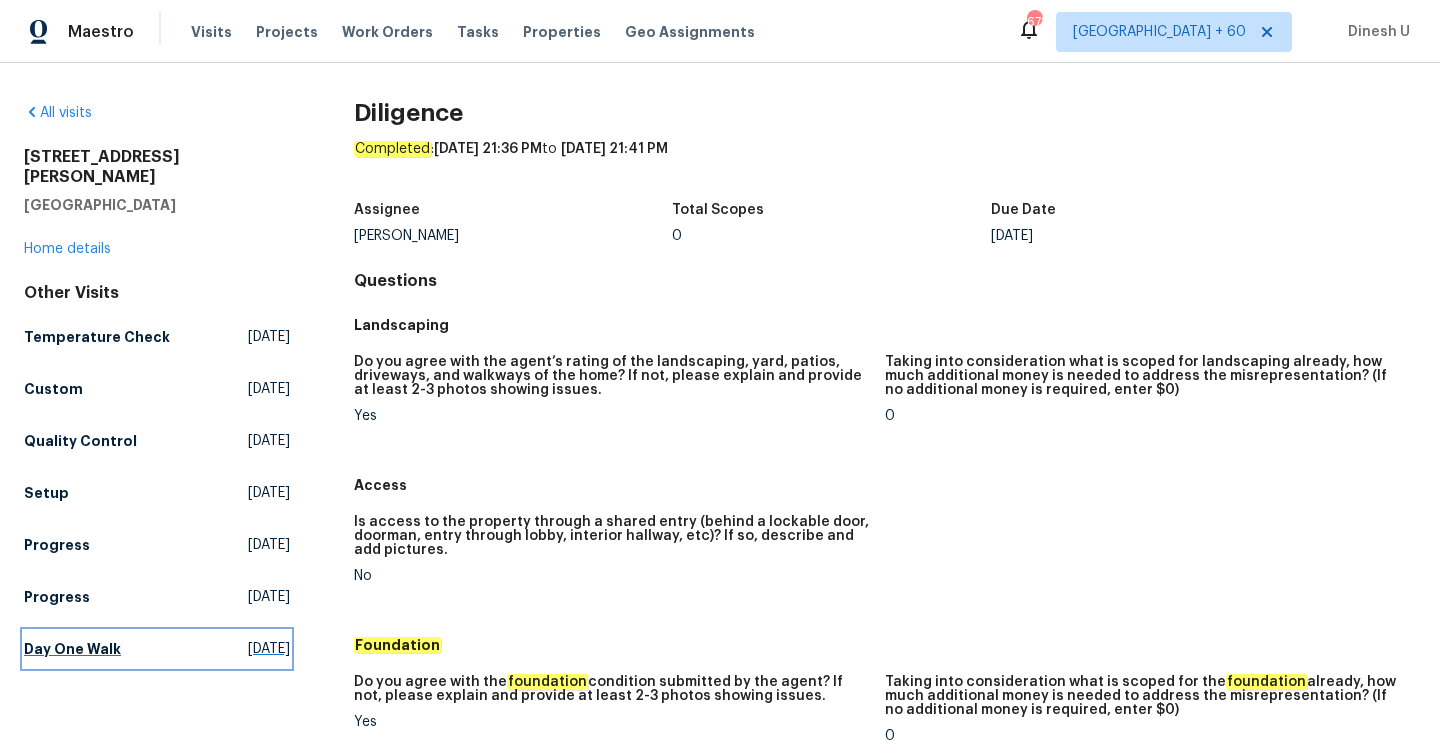 click on "Day One Walk [DATE]" at bounding box center [157, 649] 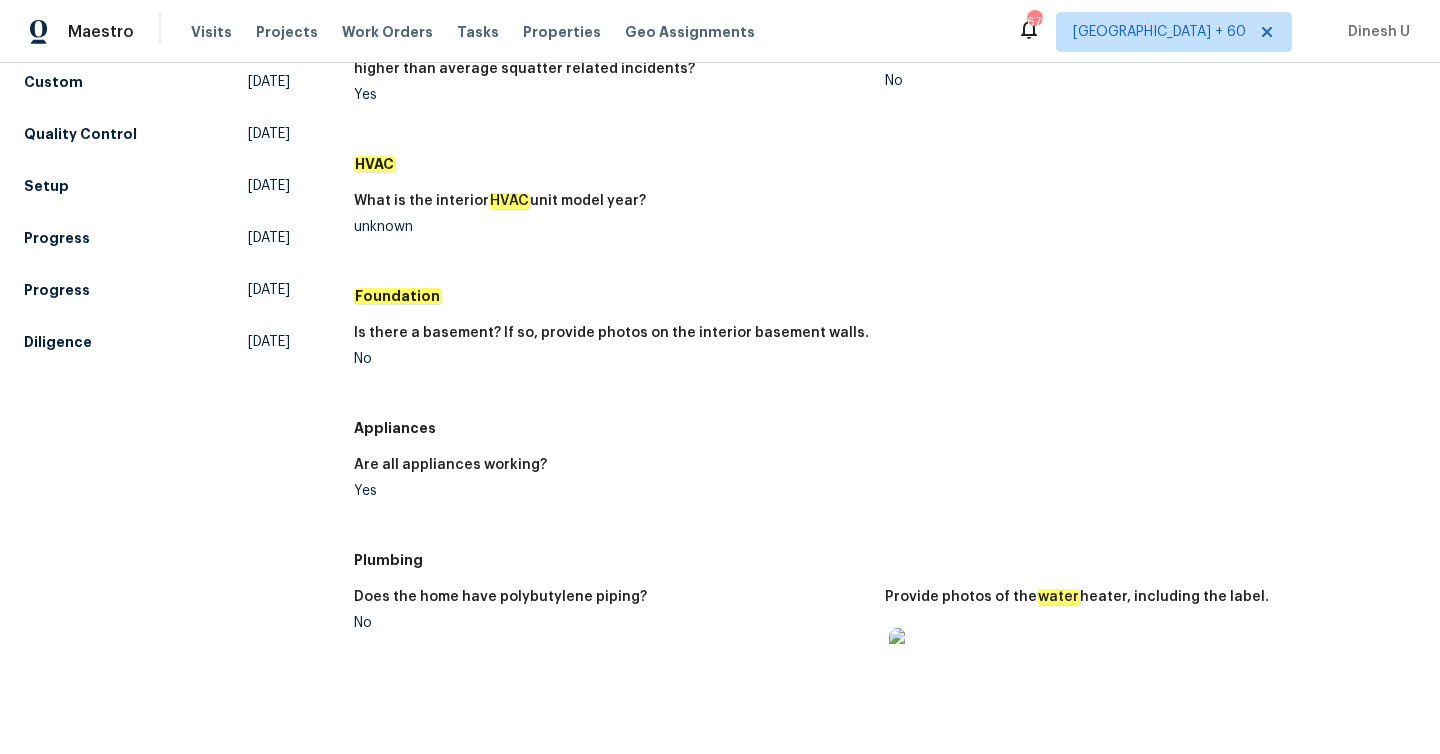 scroll, scrollTop: 0, scrollLeft: 0, axis: both 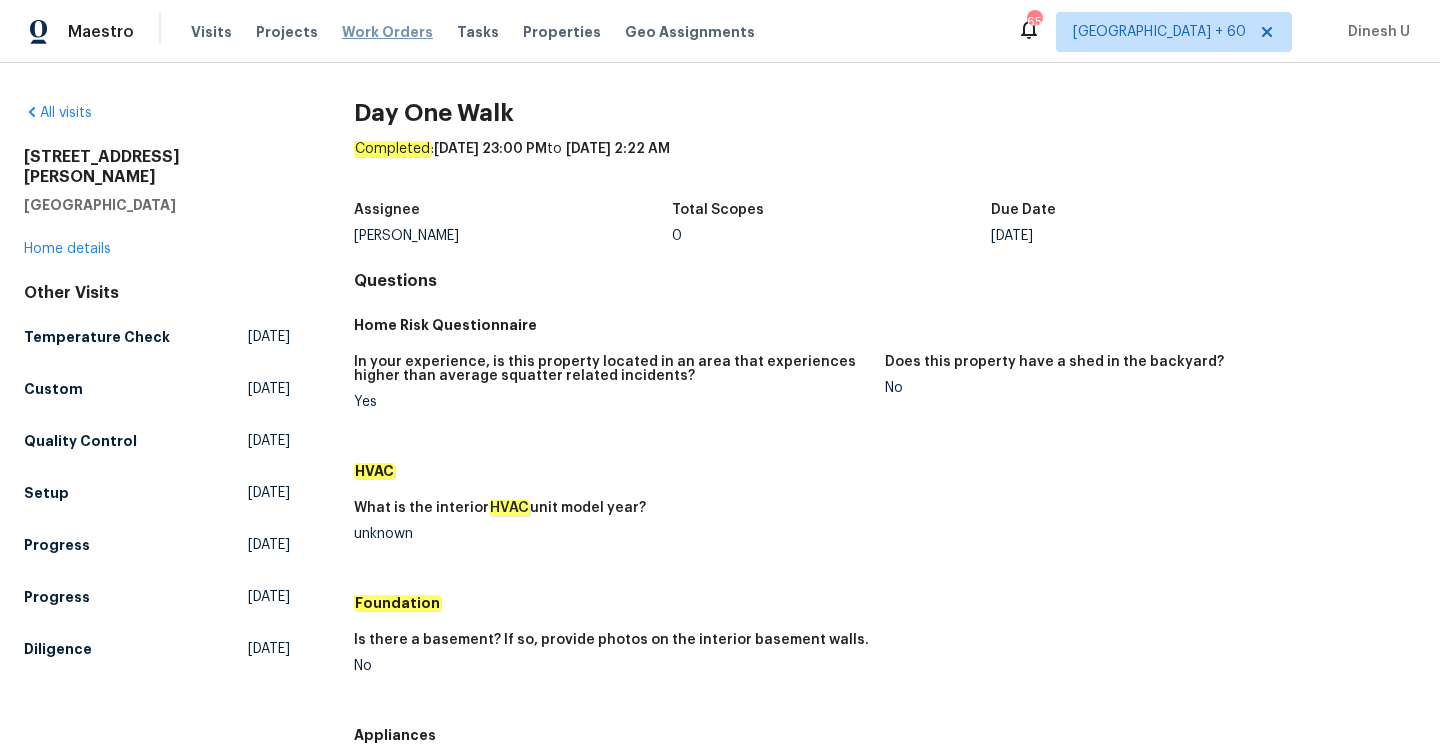 click on "Work Orders" at bounding box center [387, 32] 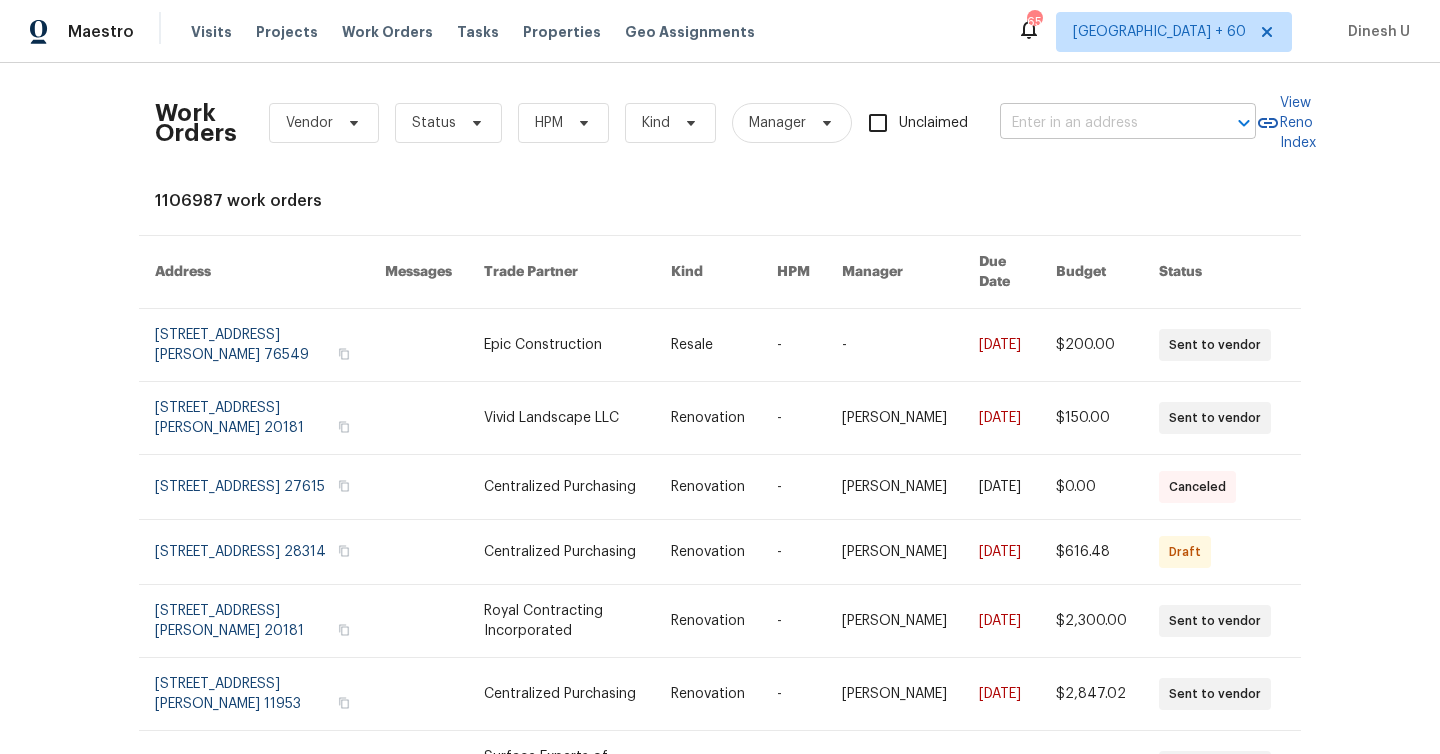 click at bounding box center (1100, 123) 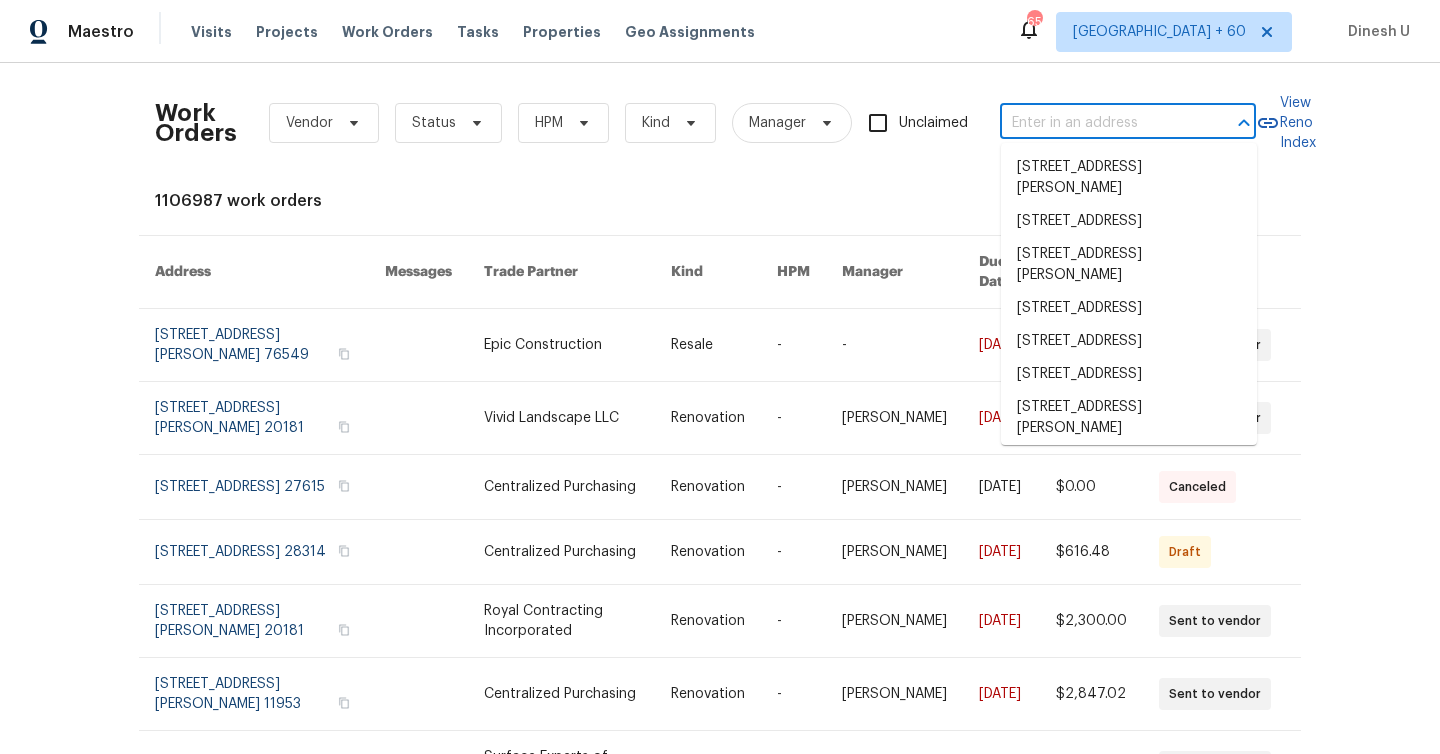 paste on "[STREET_ADDRESS][PERSON_NAME]" 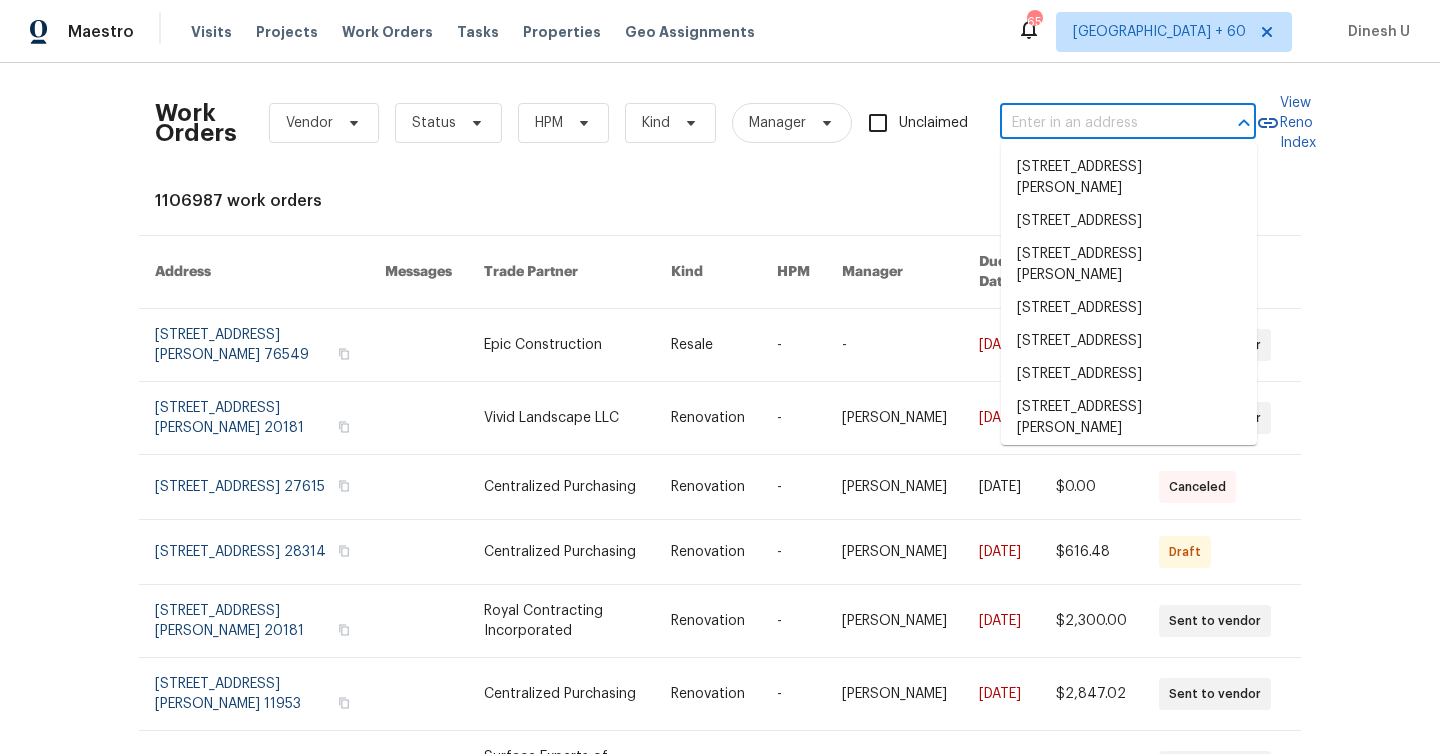 type on "[STREET_ADDRESS][PERSON_NAME]" 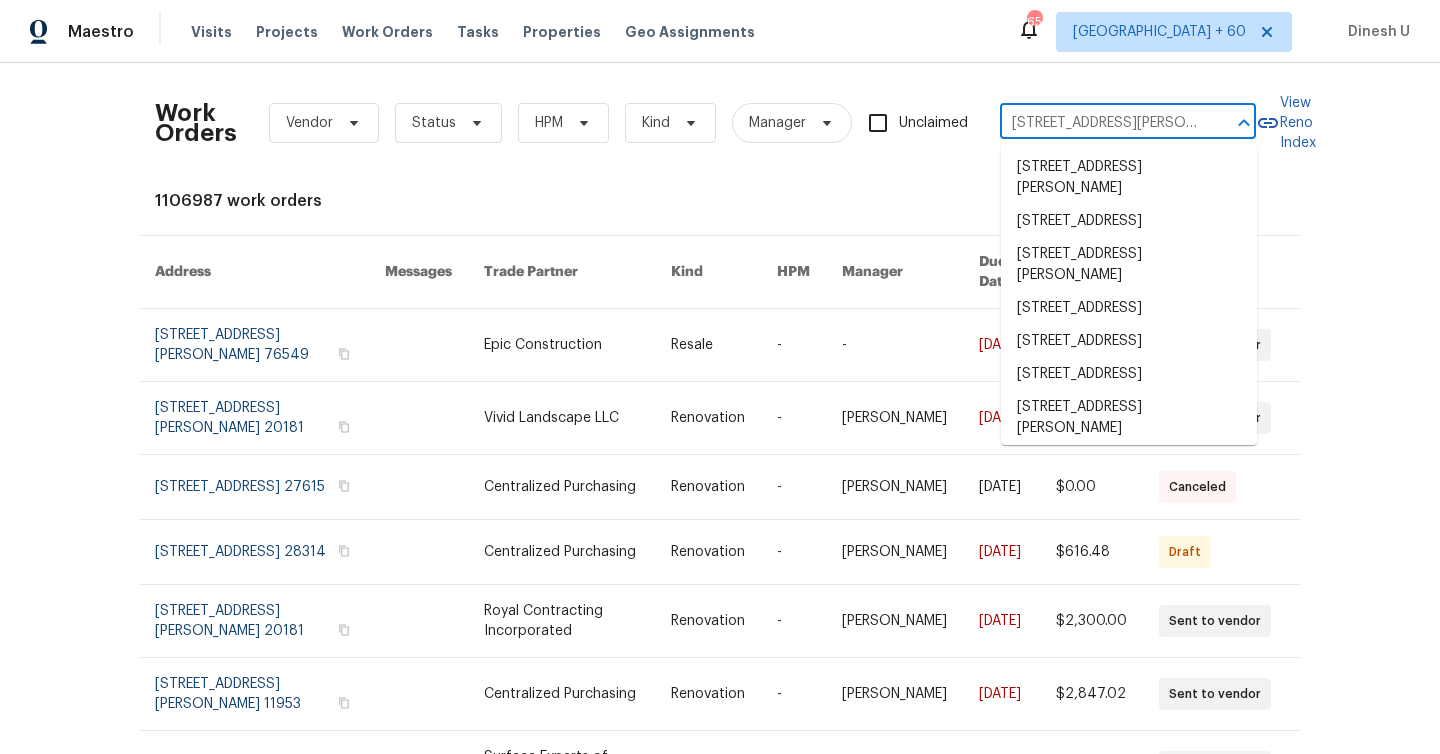 scroll, scrollTop: 0, scrollLeft: 46, axis: horizontal 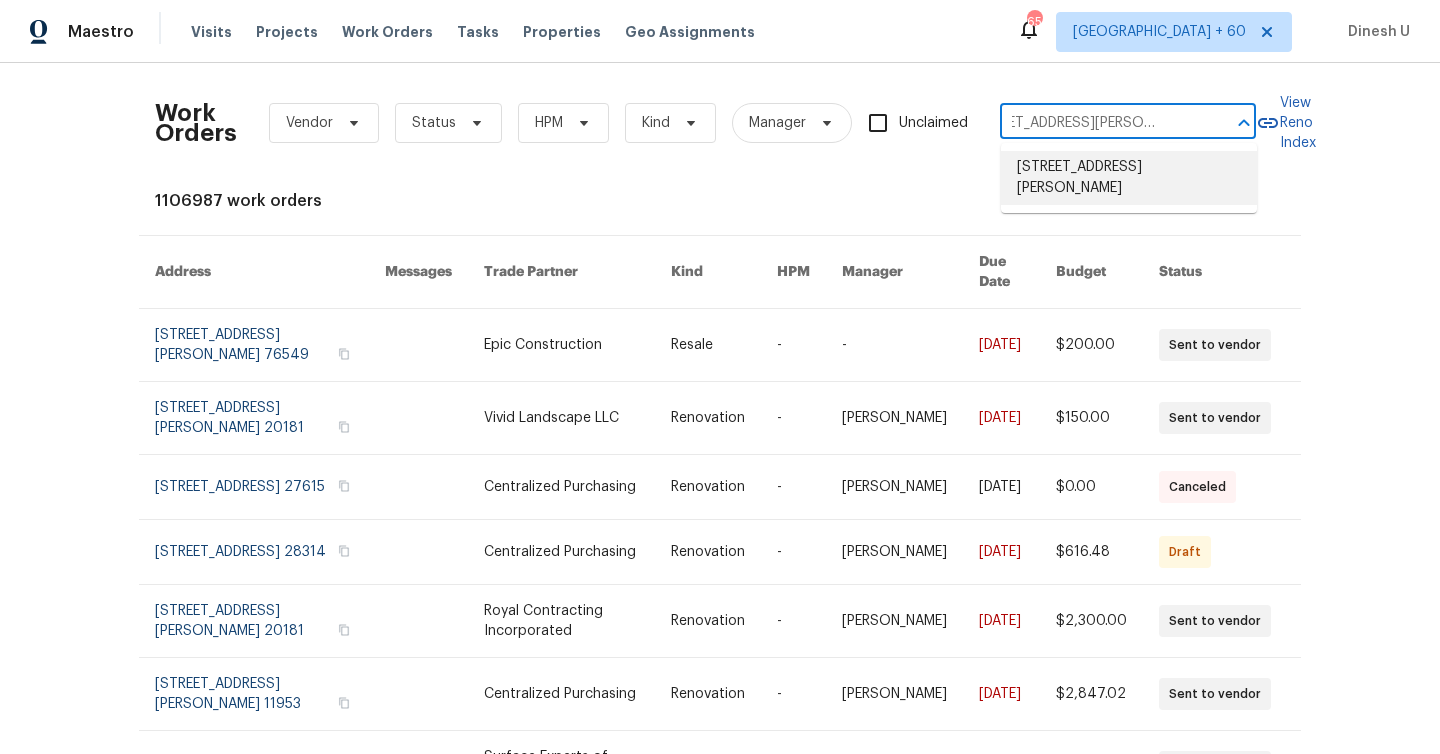 click on "[STREET_ADDRESS][PERSON_NAME]" at bounding box center [1129, 178] 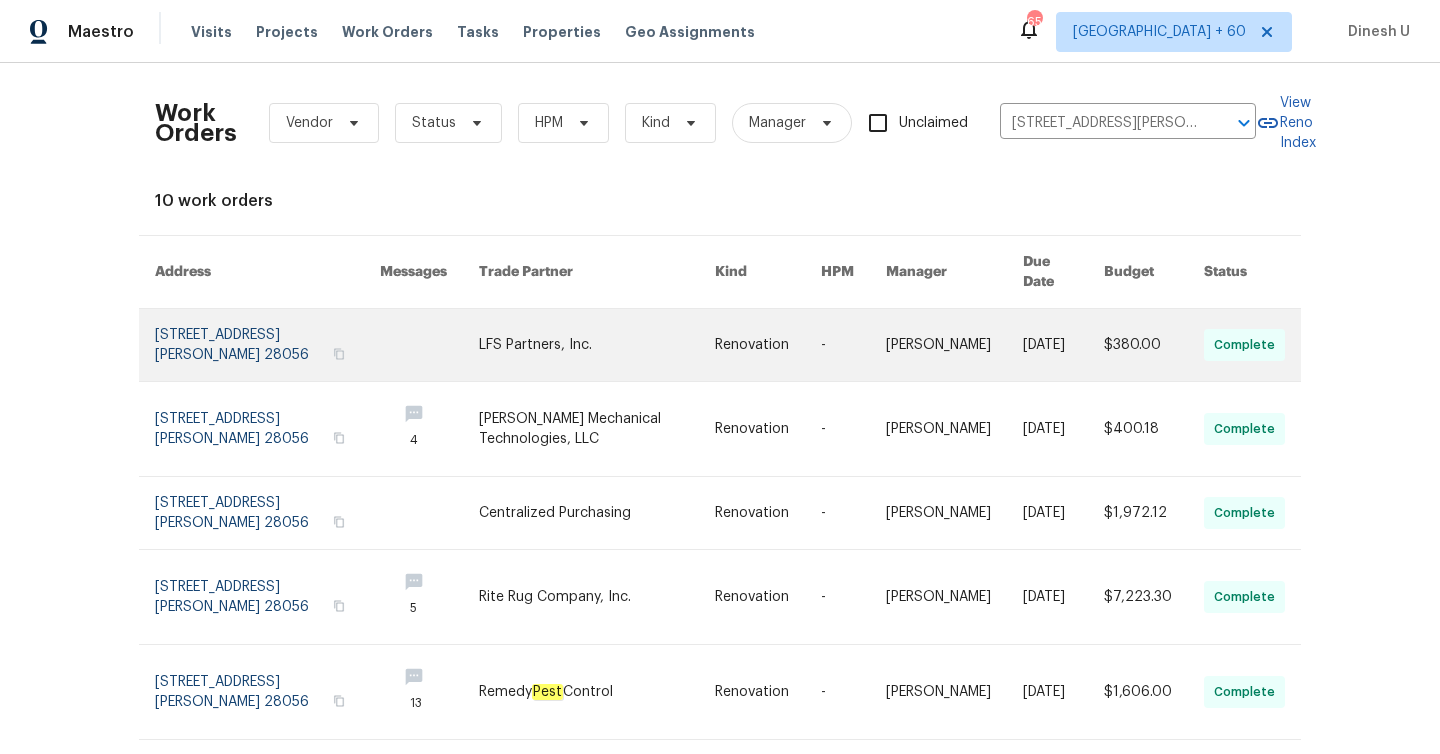 click at bounding box center [267, 345] 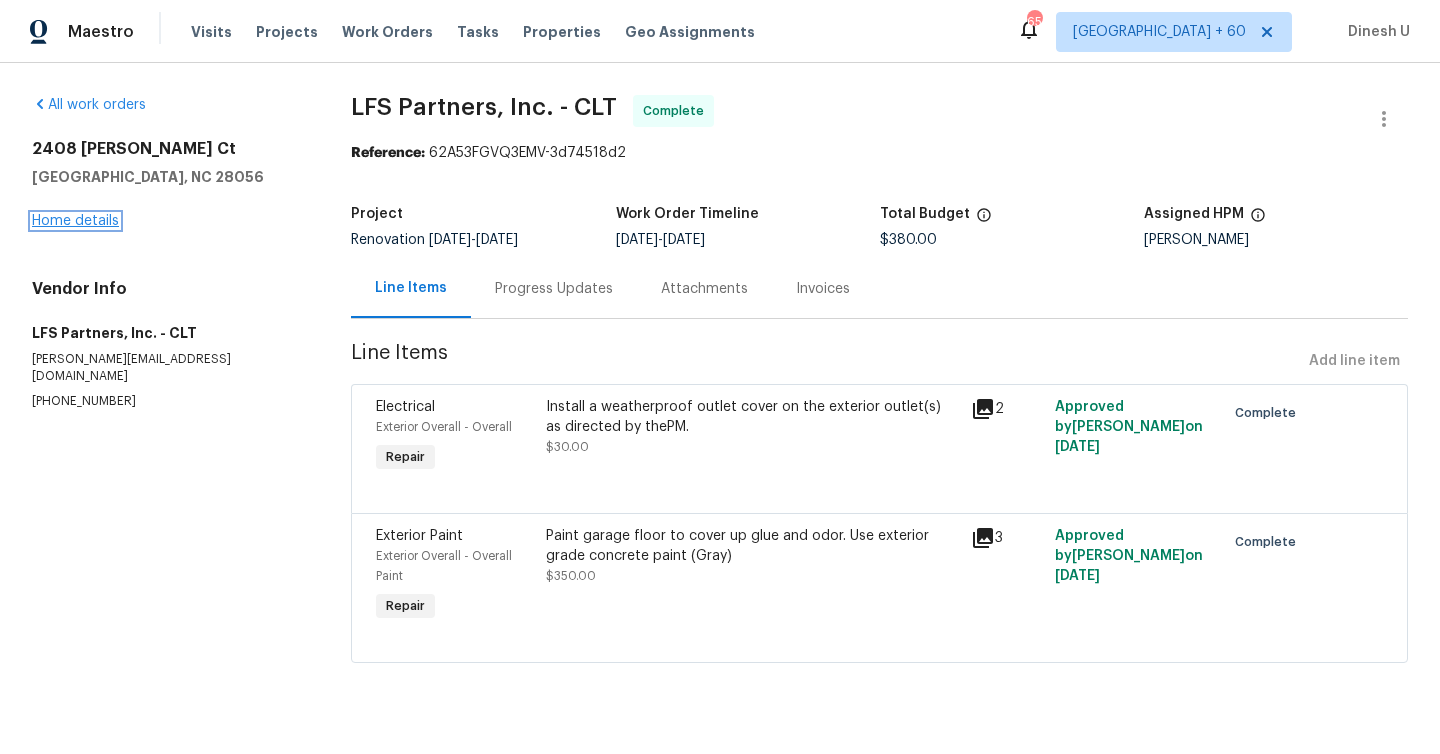 click on "Home details" at bounding box center [75, 221] 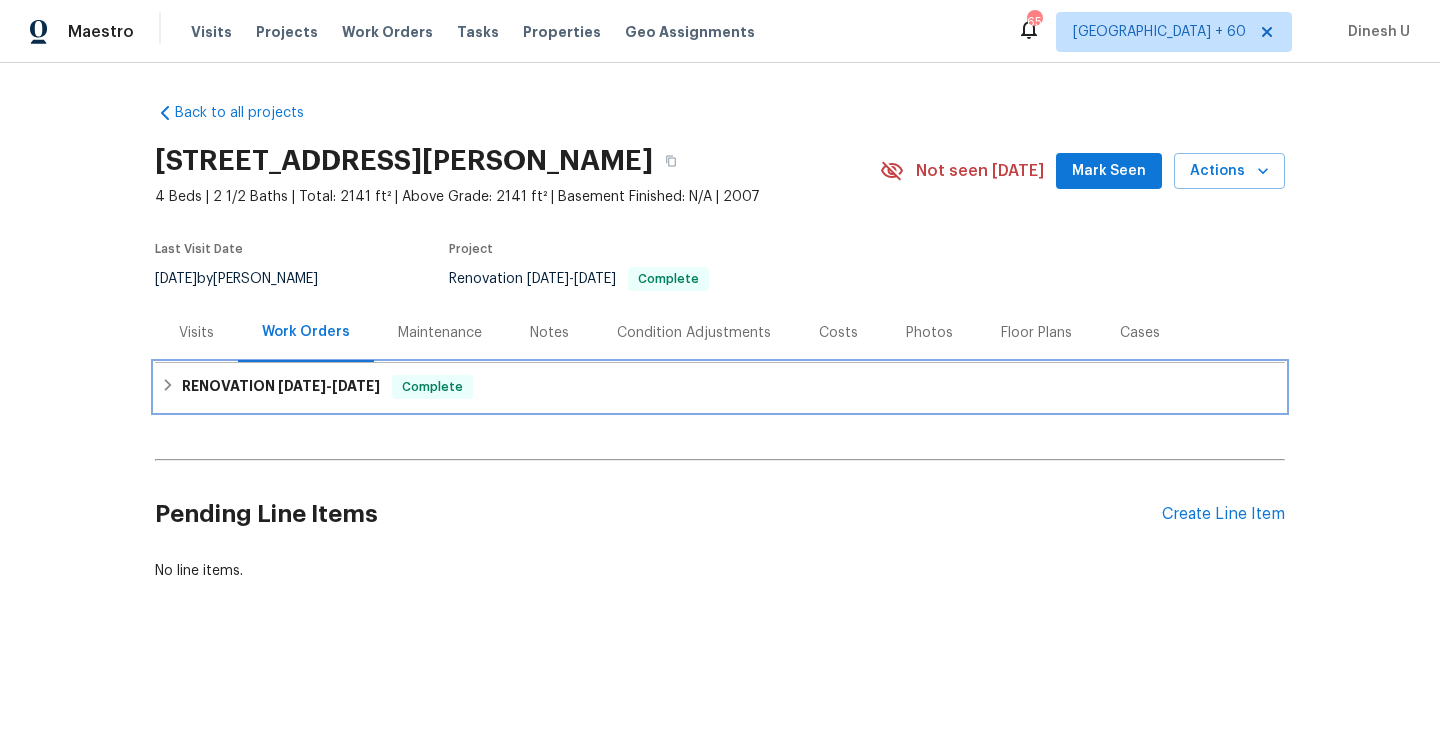 click on "RENOVATION   [DATE]  -  [DATE] Complete" at bounding box center [720, 387] 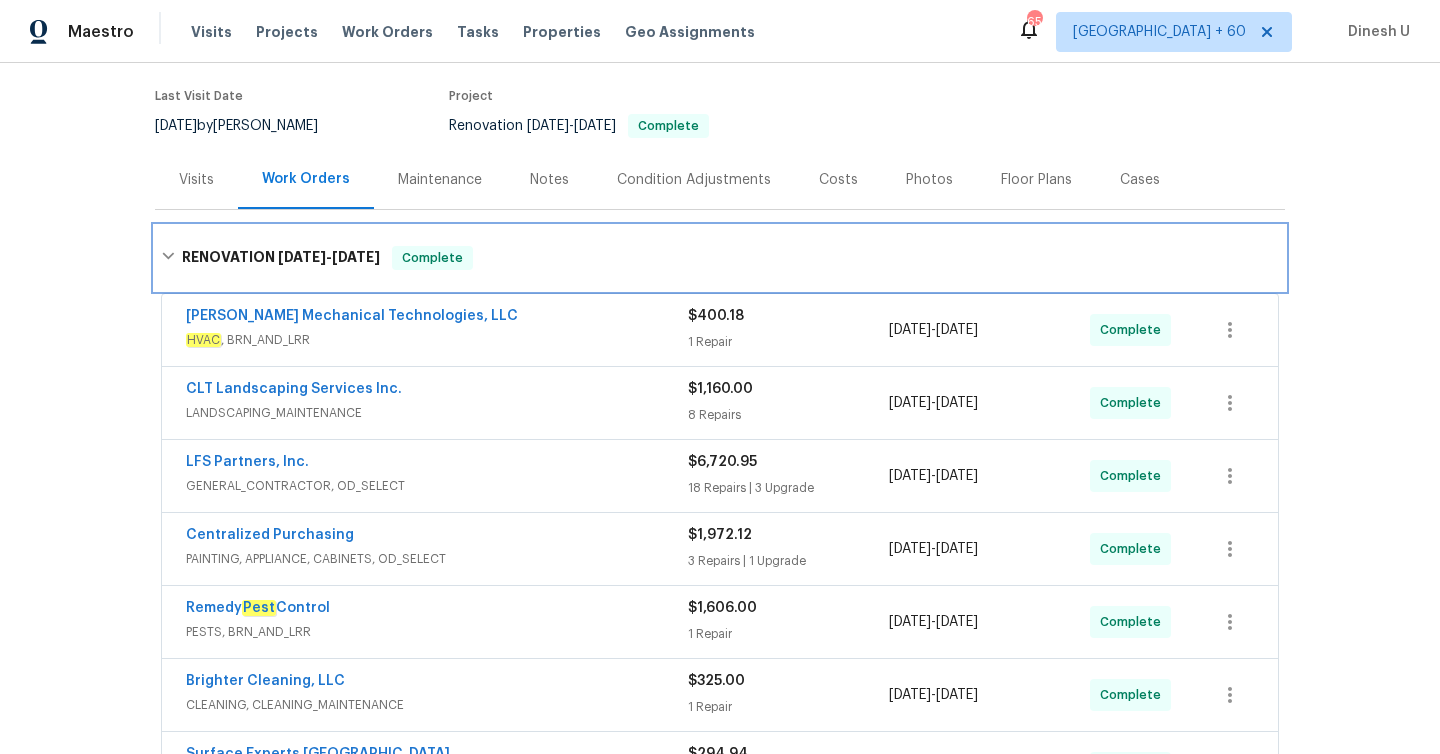 scroll, scrollTop: 176, scrollLeft: 0, axis: vertical 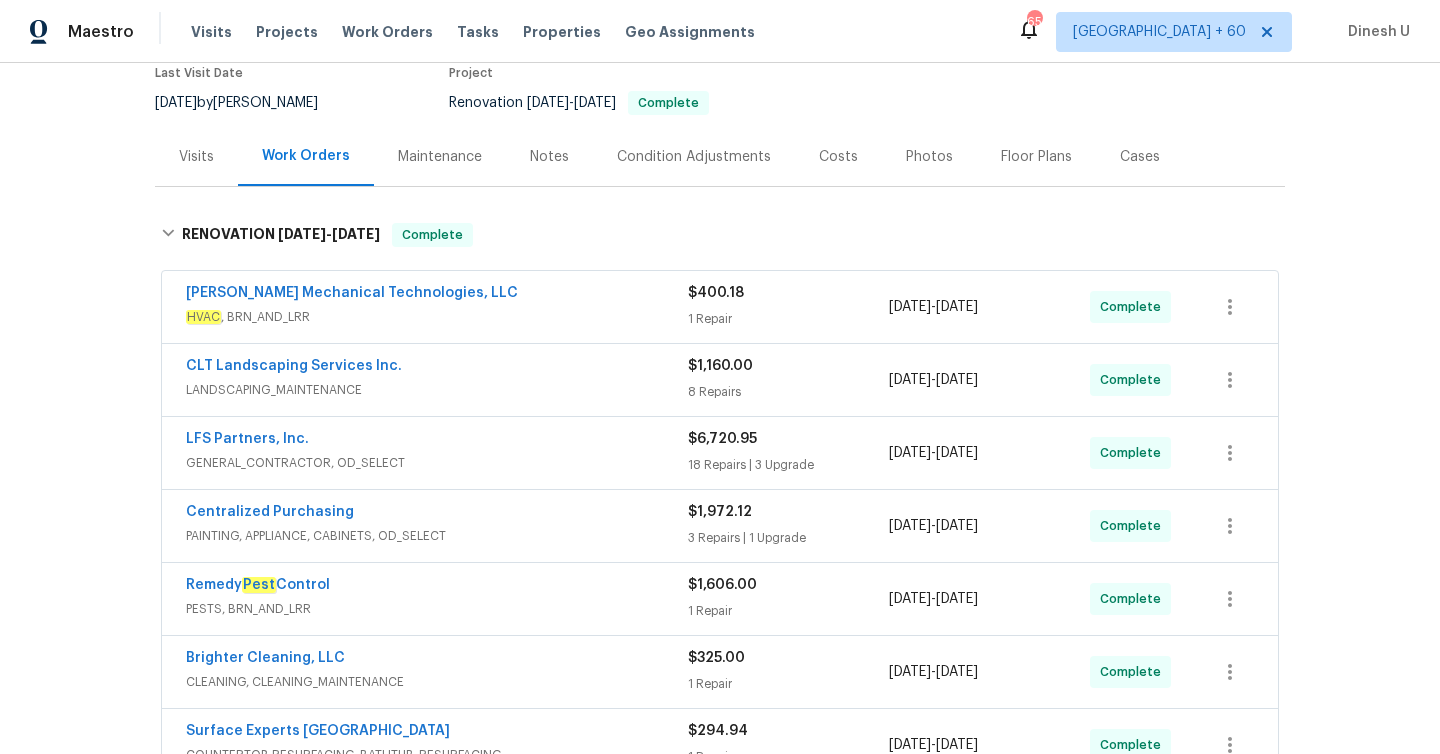 click on "1 Repair" at bounding box center [788, 319] 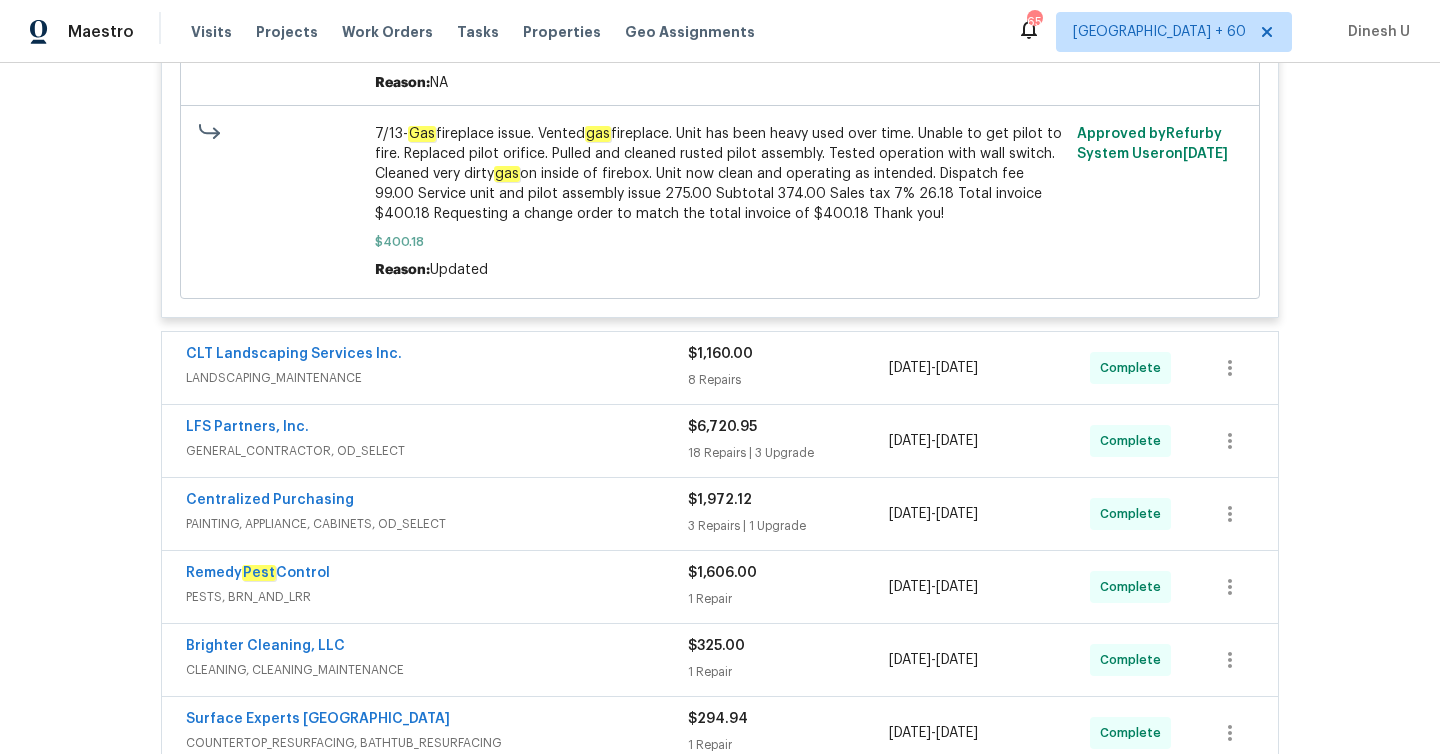 scroll, scrollTop: 775, scrollLeft: 0, axis: vertical 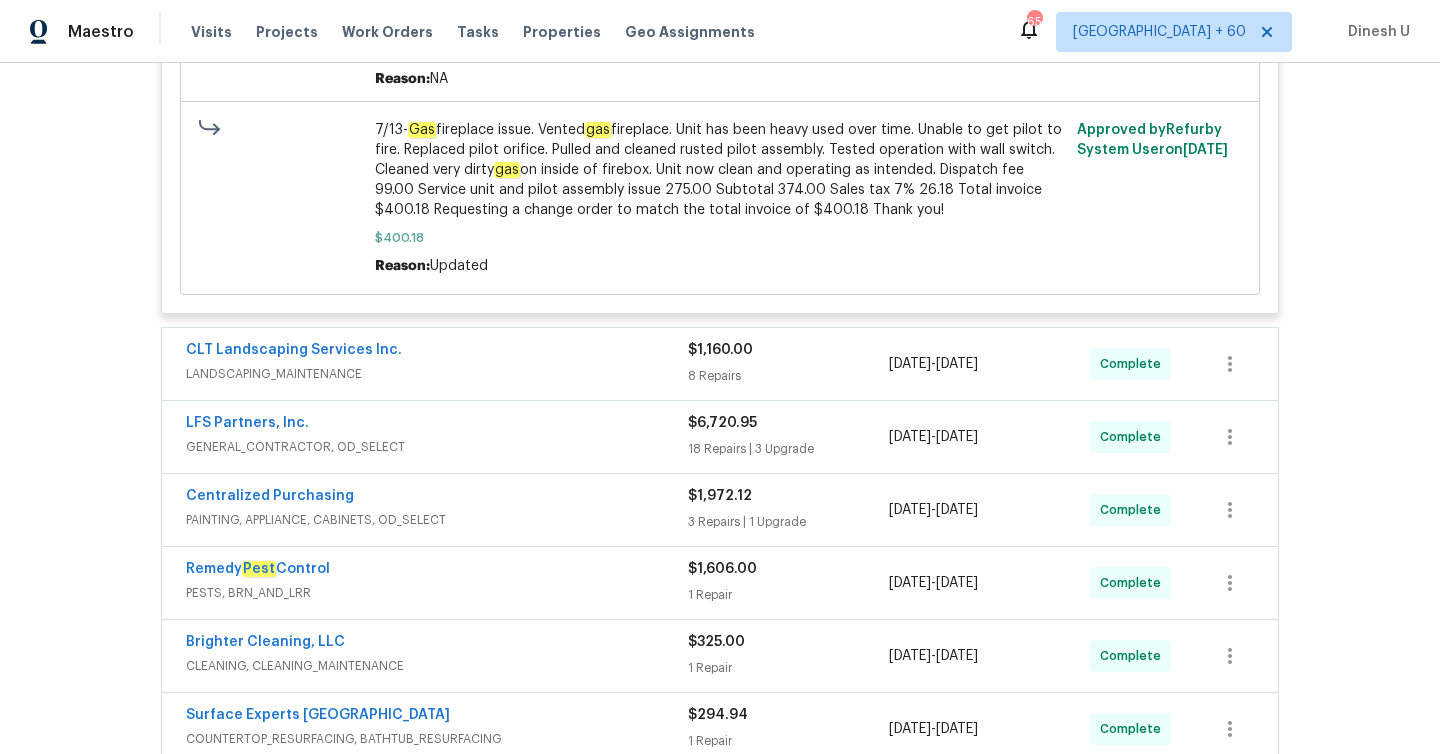 click on "8 Repairs" at bounding box center [788, 376] 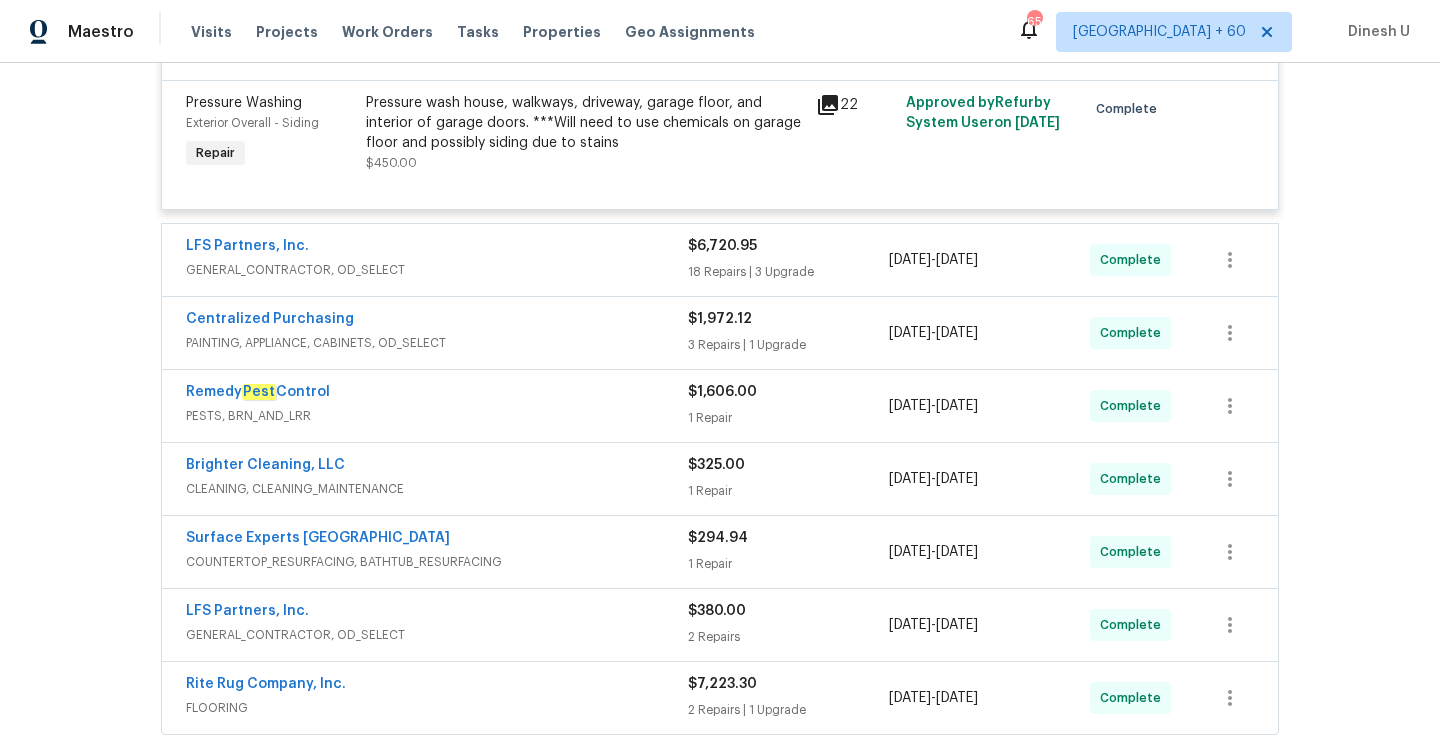 scroll, scrollTop: 2248, scrollLeft: 0, axis: vertical 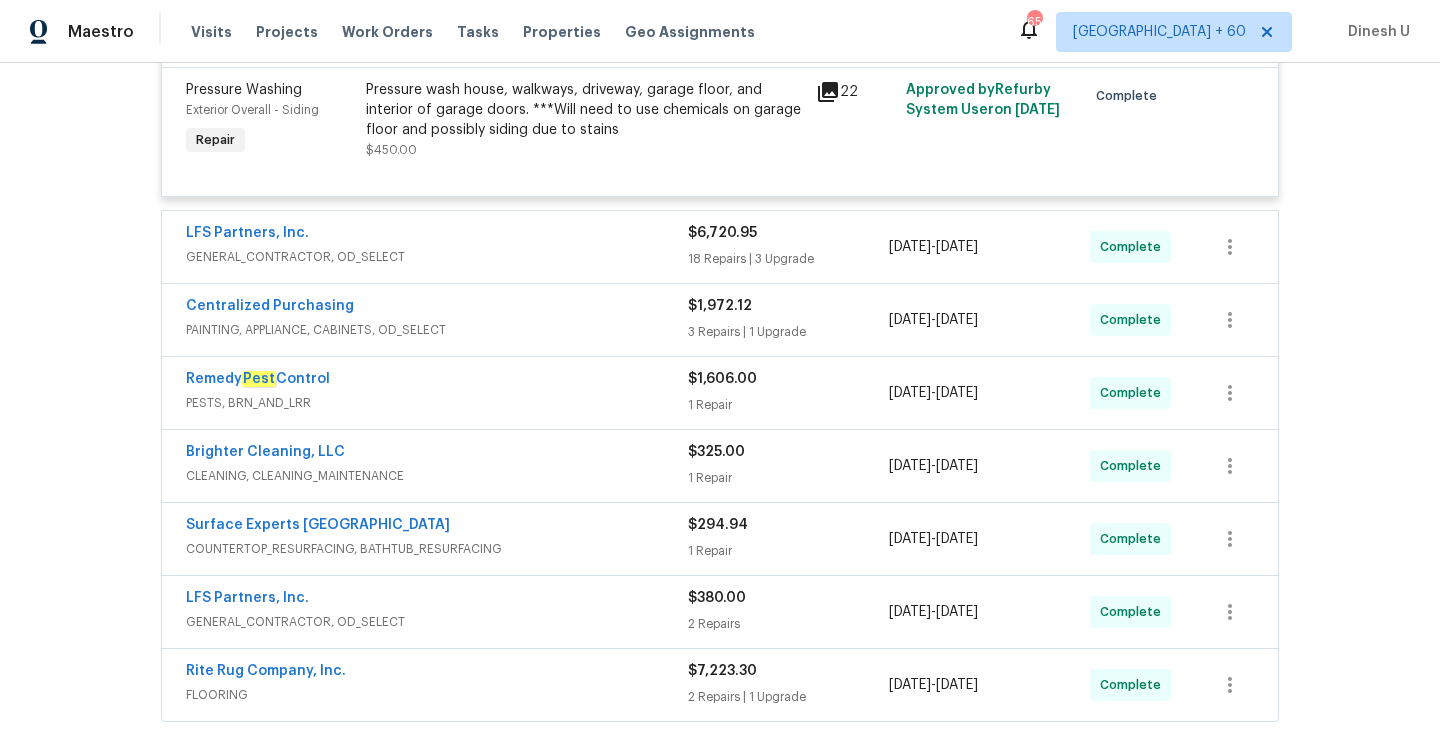 click on "18 Repairs | 3 Upgrade" at bounding box center [788, 259] 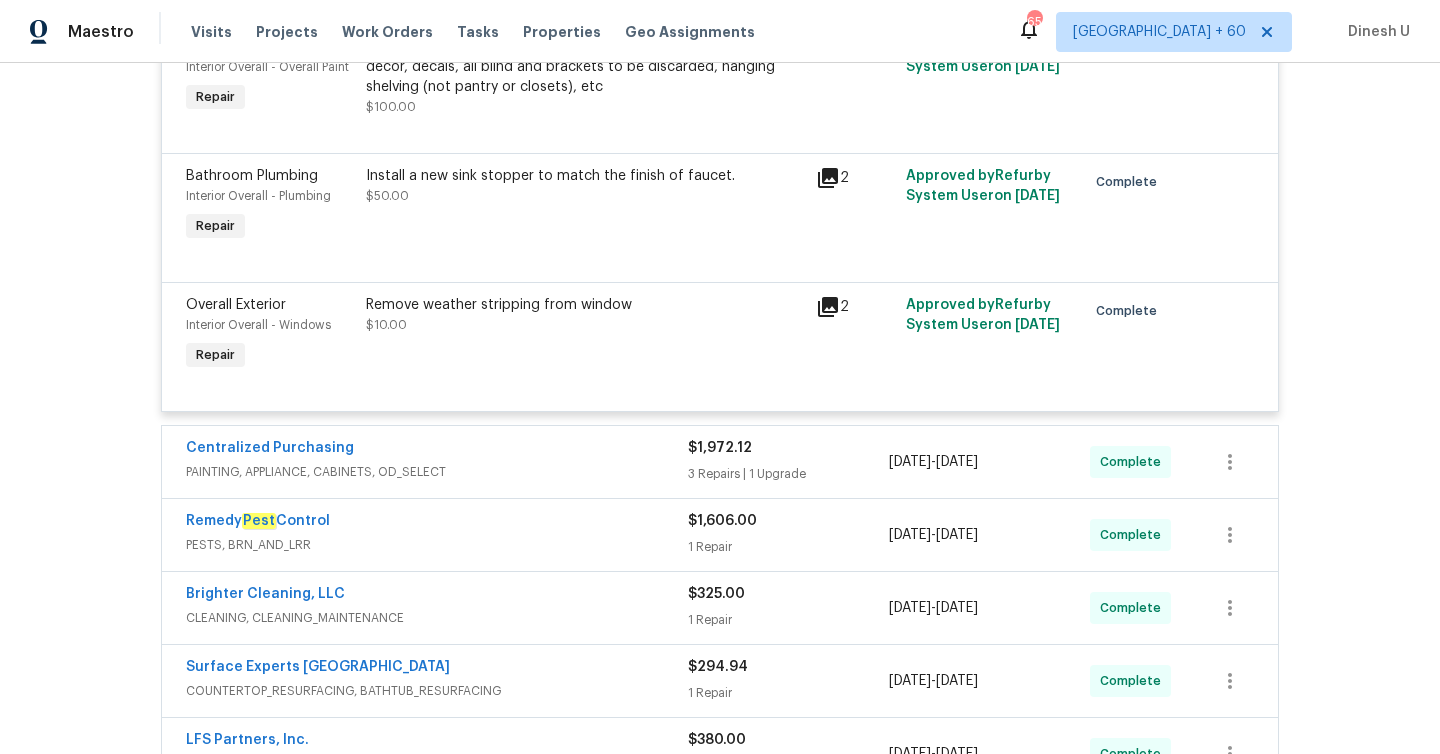 scroll, scrollTop: 5581, scrollLeft: 0, axis: vertical 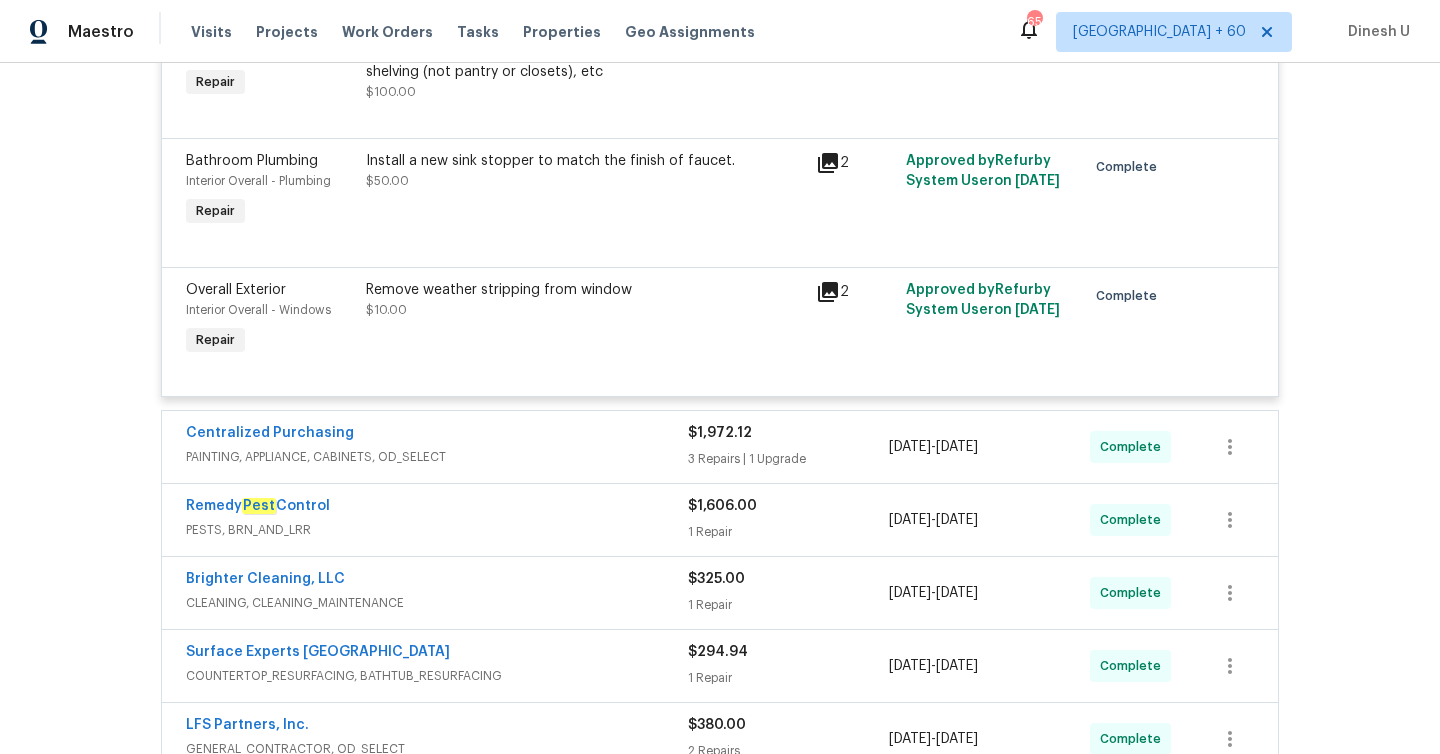 click on "$1,972.12" at bounding box center [788, 433] 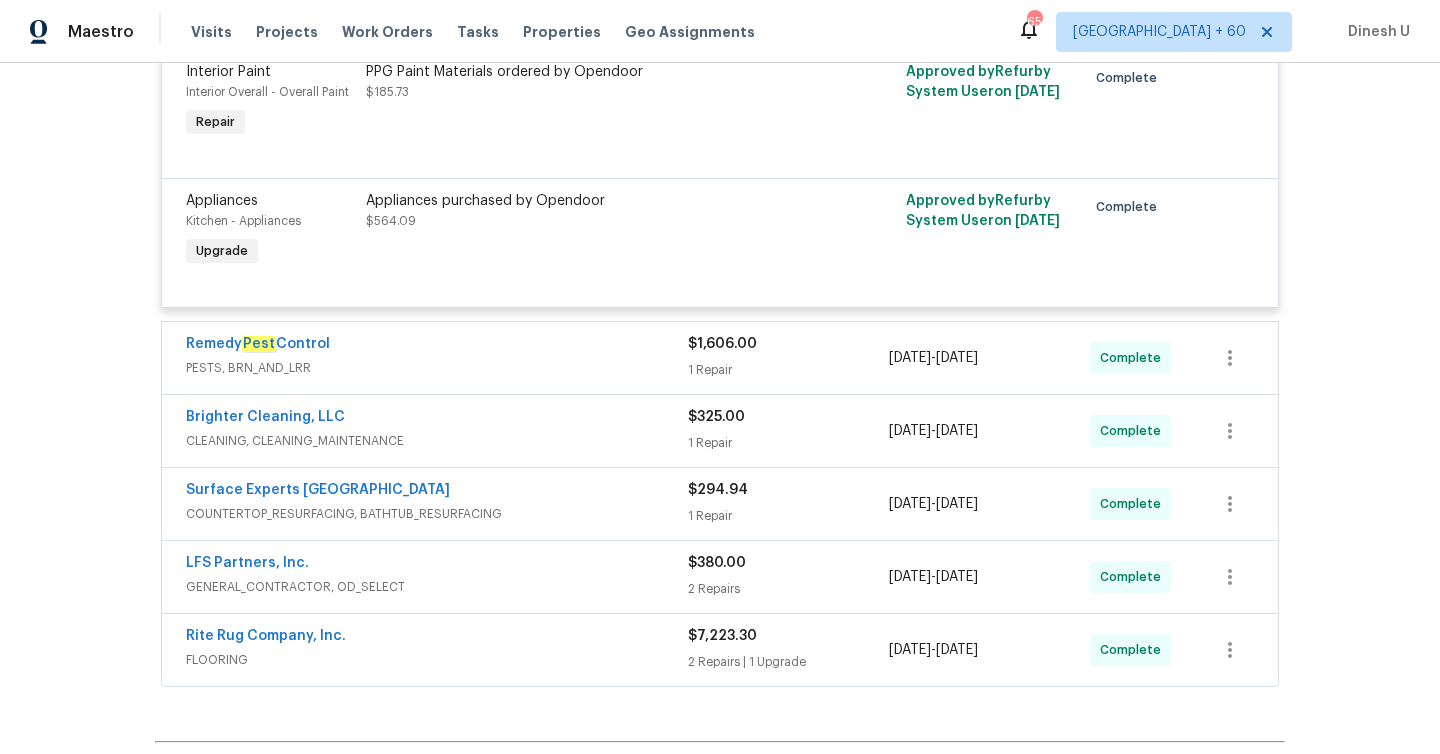scroll, scrollTop: 6315, scrollLeft: 0, axis: vertical 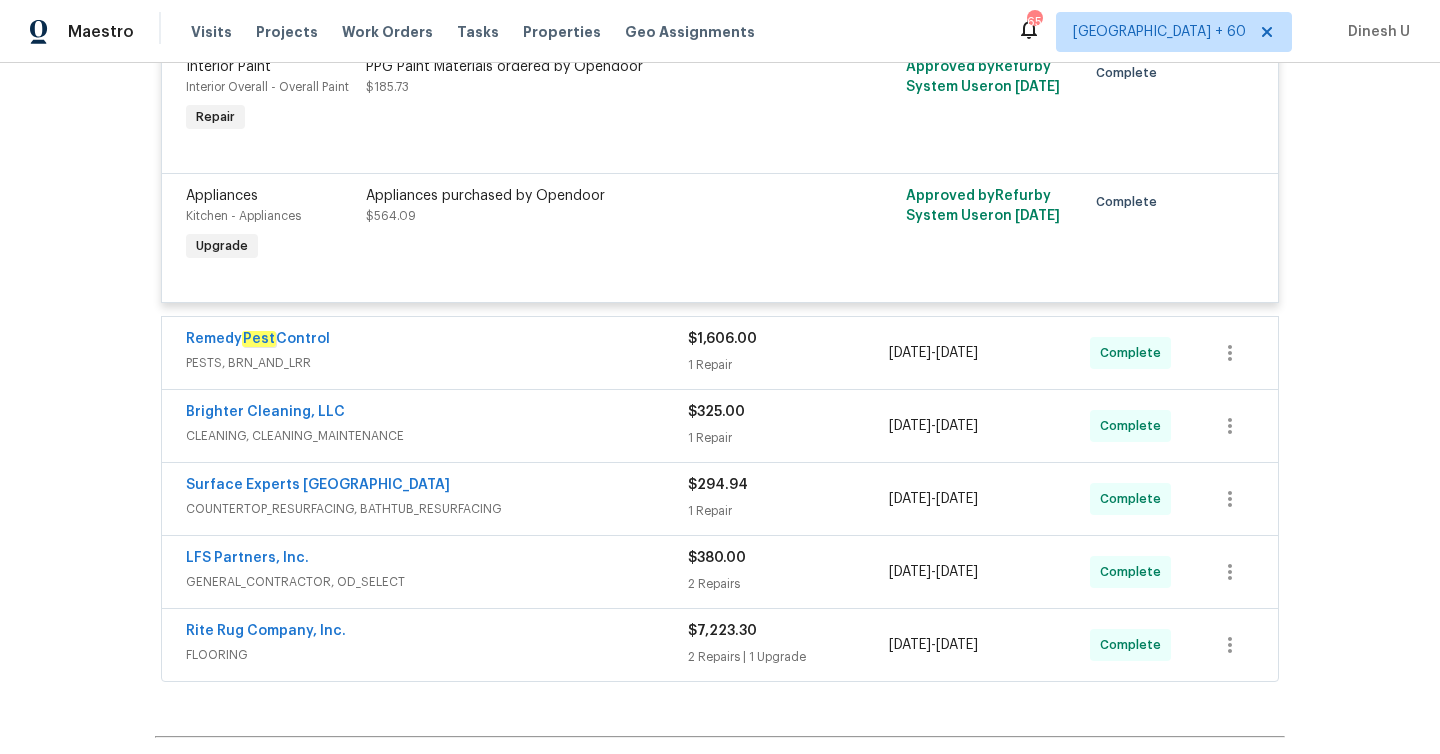 click on "1 Repair" at bounding box center (788, 365) 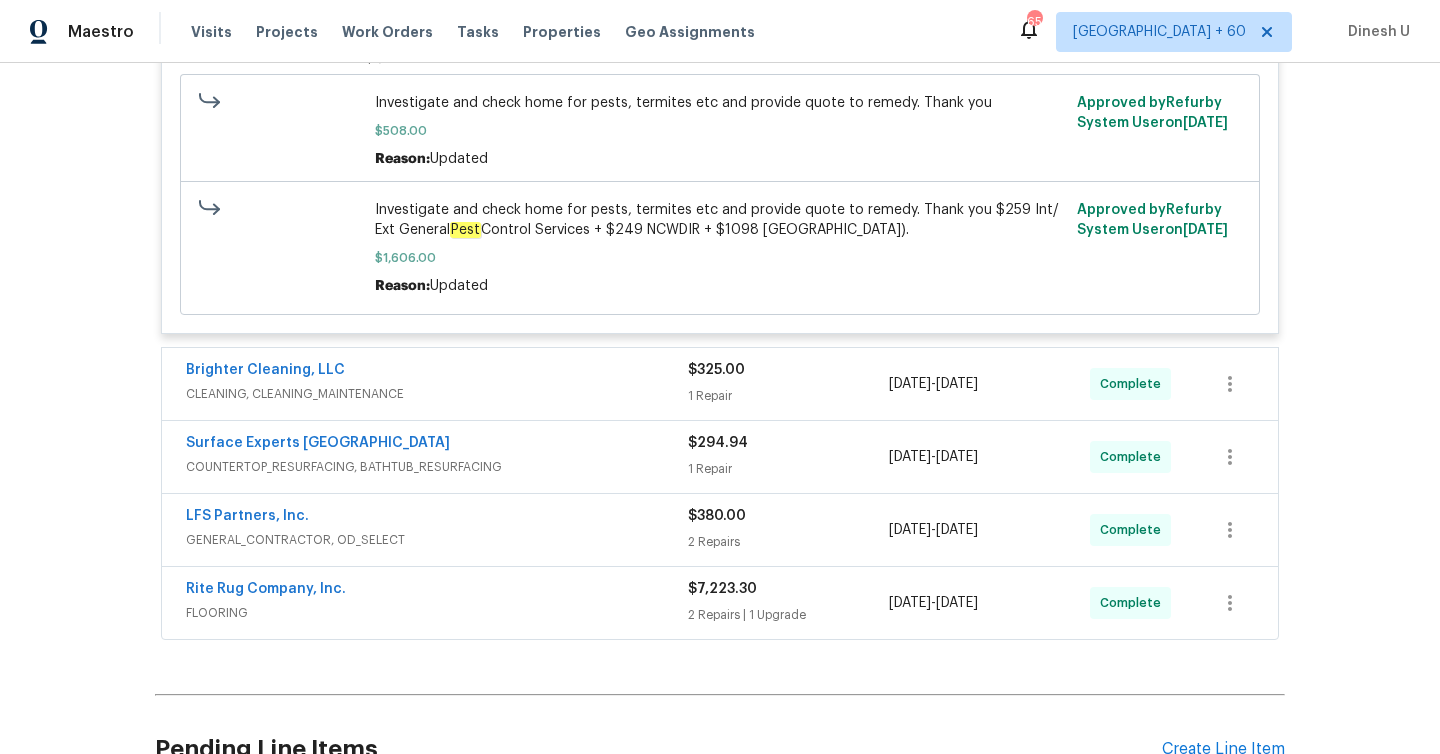 scroll, scrollTop: 6791, scrollLeft: 0, axis: vertical 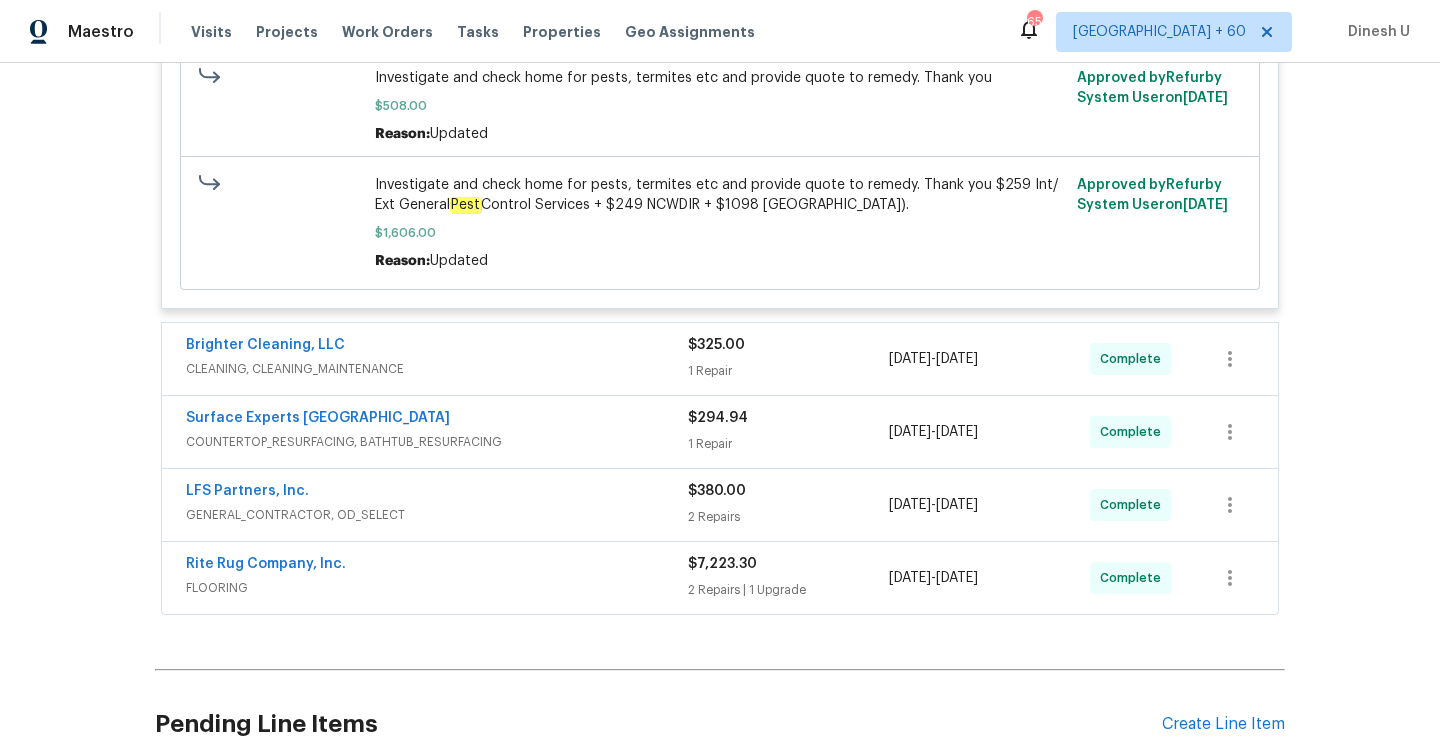 click on "$325.00 1 Repair" at bounding box center [788, 359] 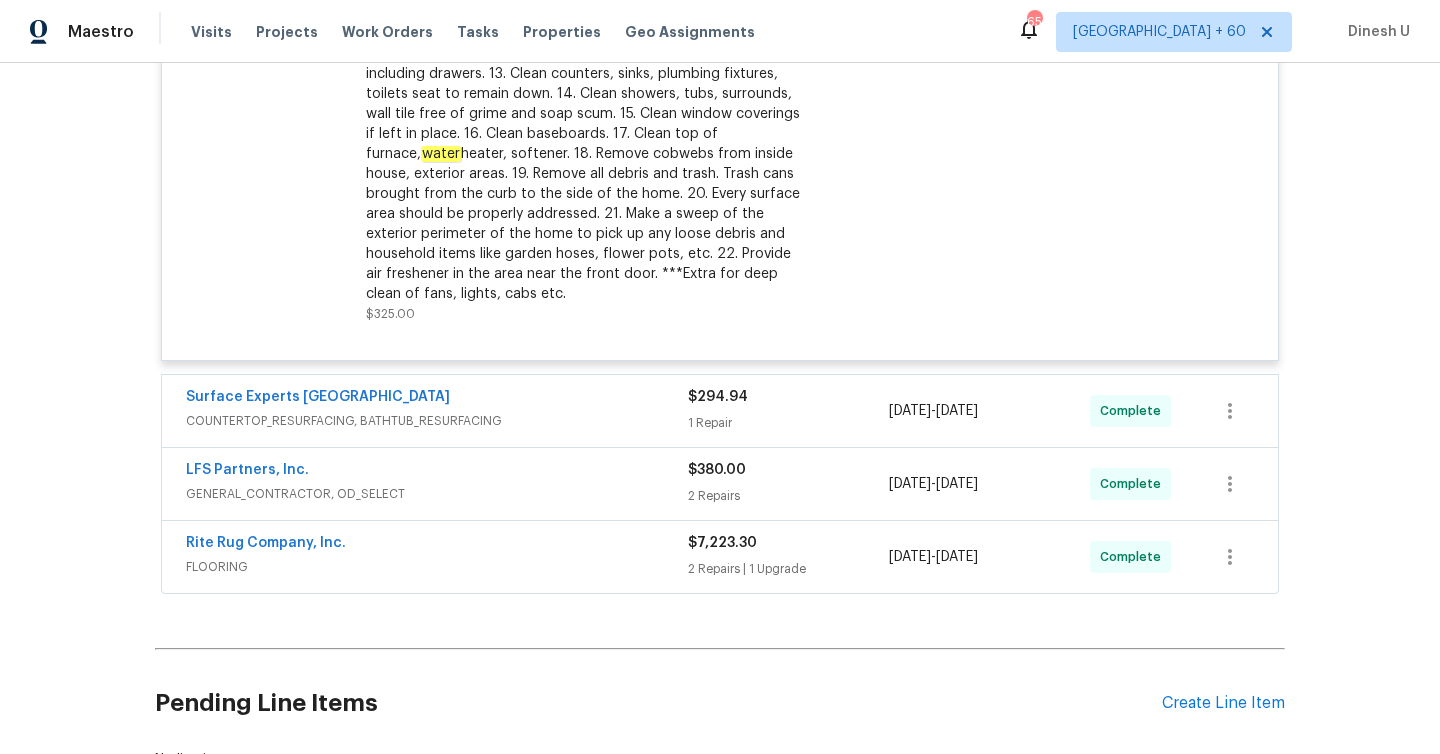 scroll, scrollTop: 7431, scrollLeft: 0, axis: vertical 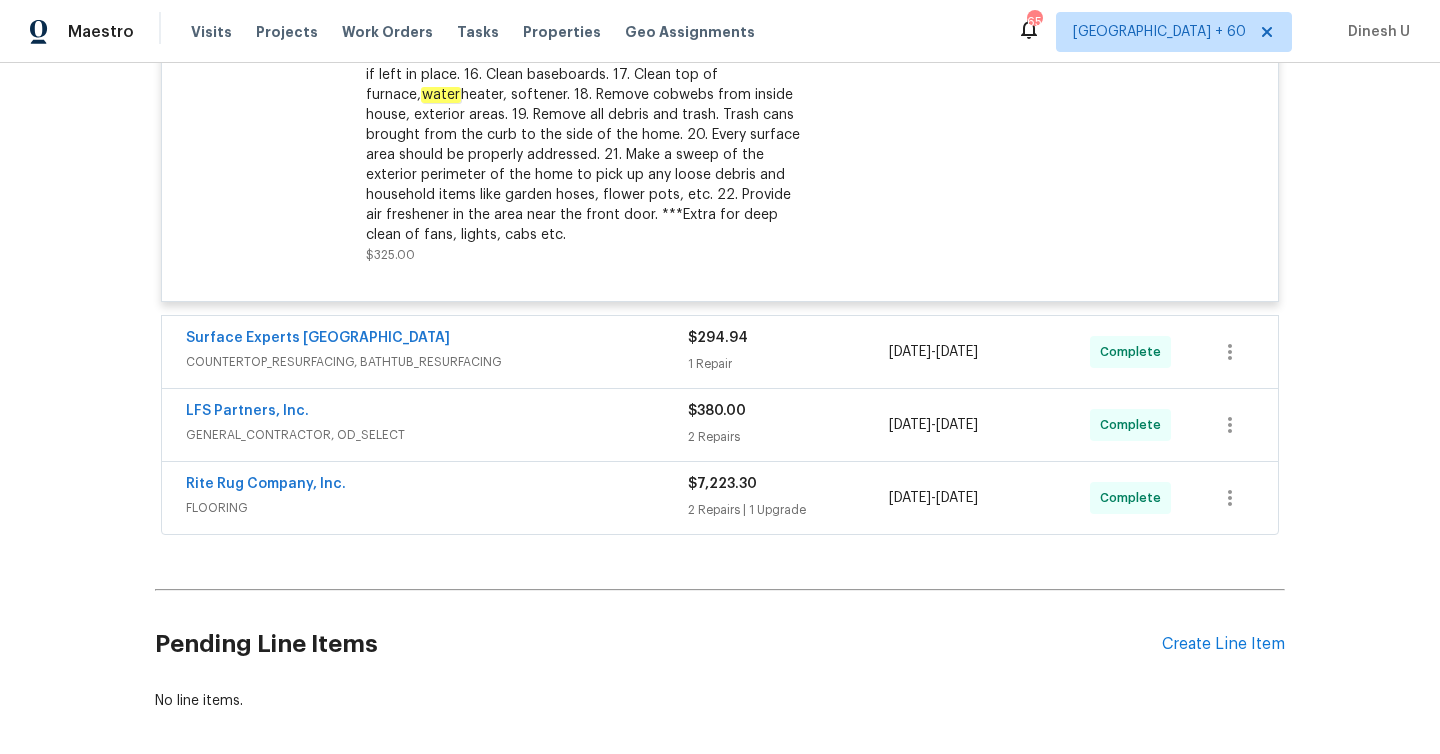 click on "$294.94 1 Repair" at bounding box center [788, 352] 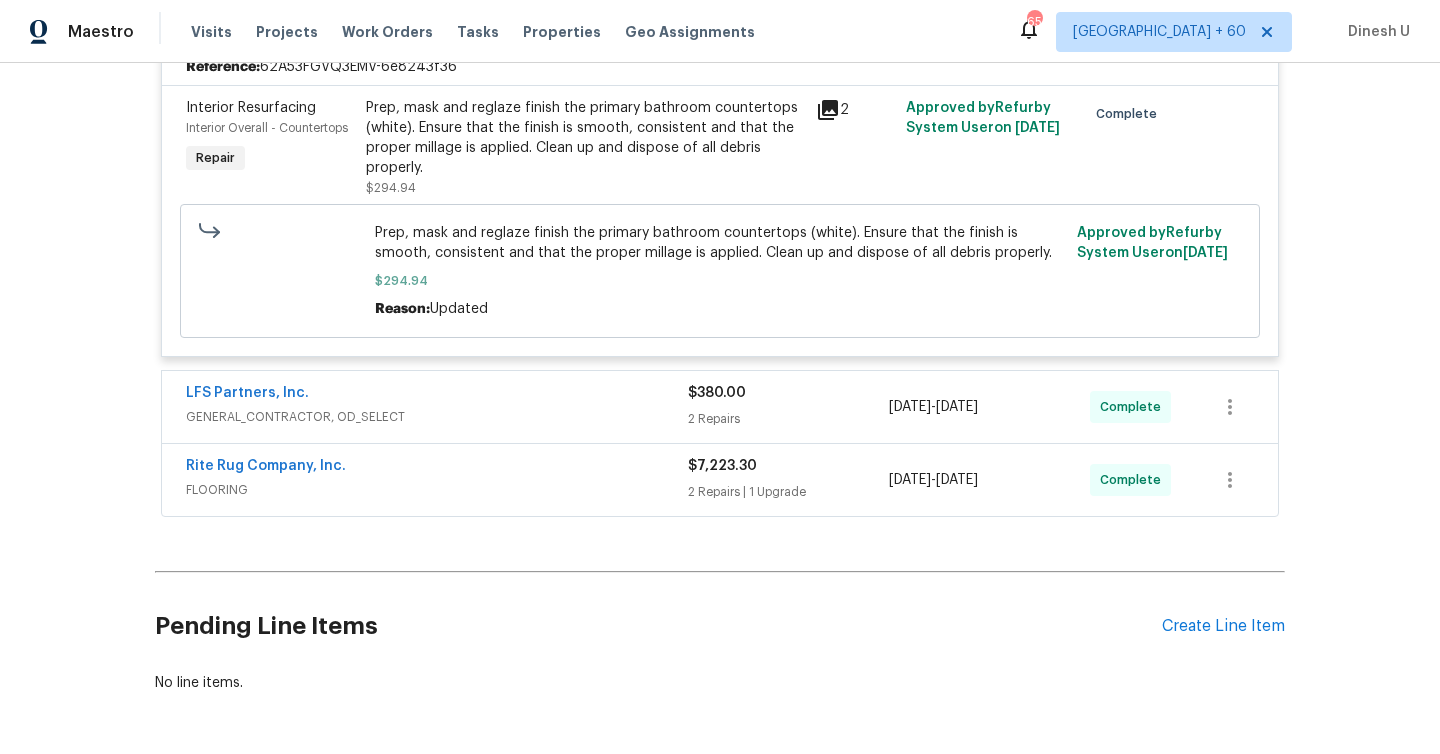 scroll, scrollTop: 7803, scrollLeft: 0, axis: vertical 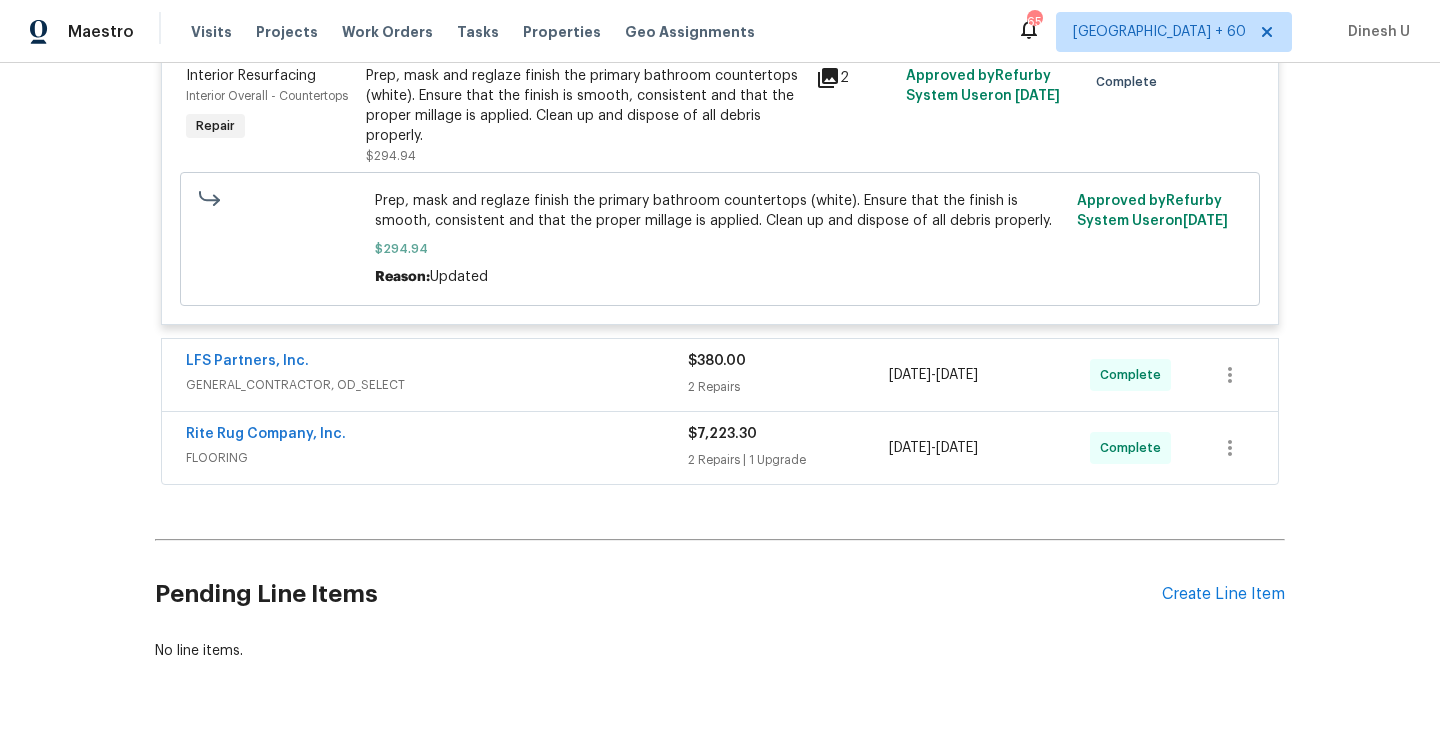 click on "2 Repairs" at bounding box center [788, 387] 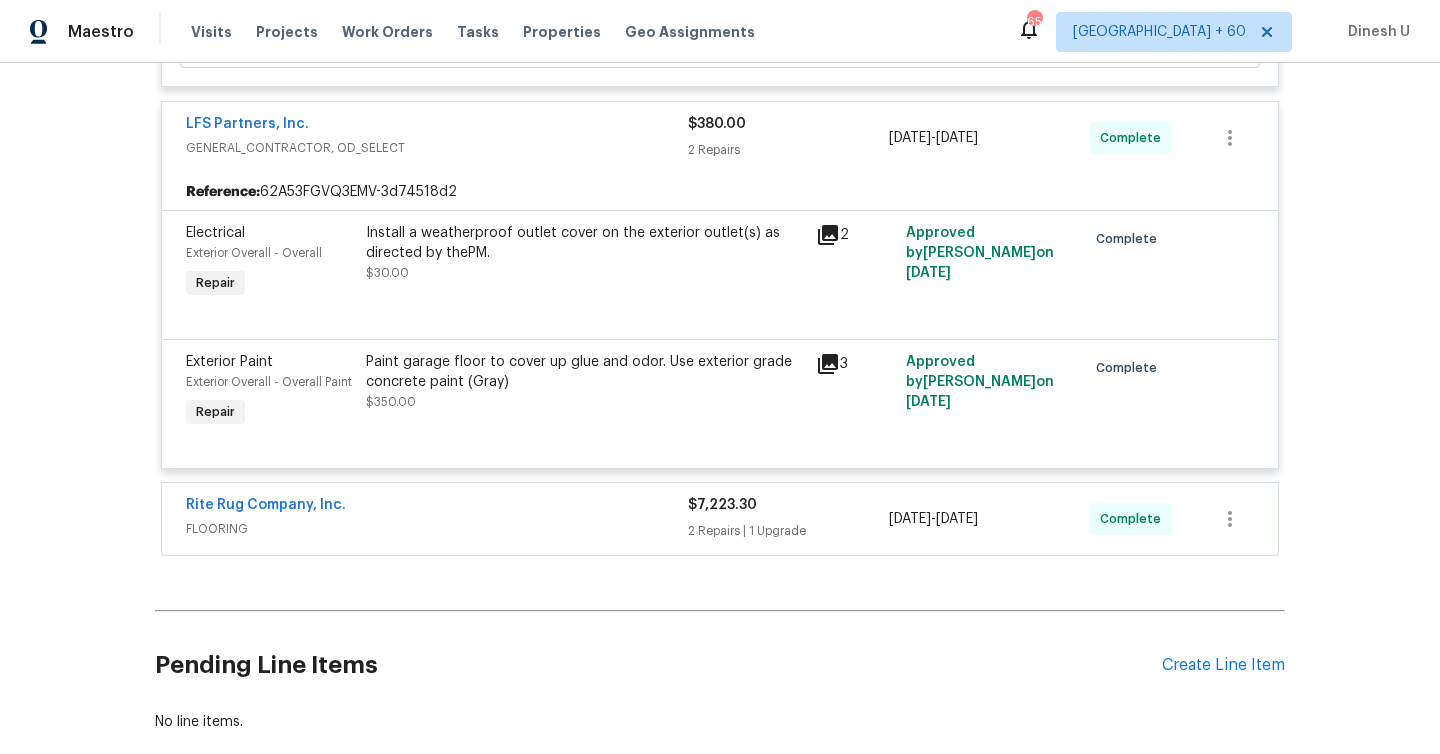 scroll, scrollTop: 8106, scrollLeft: 0, axis: vertical 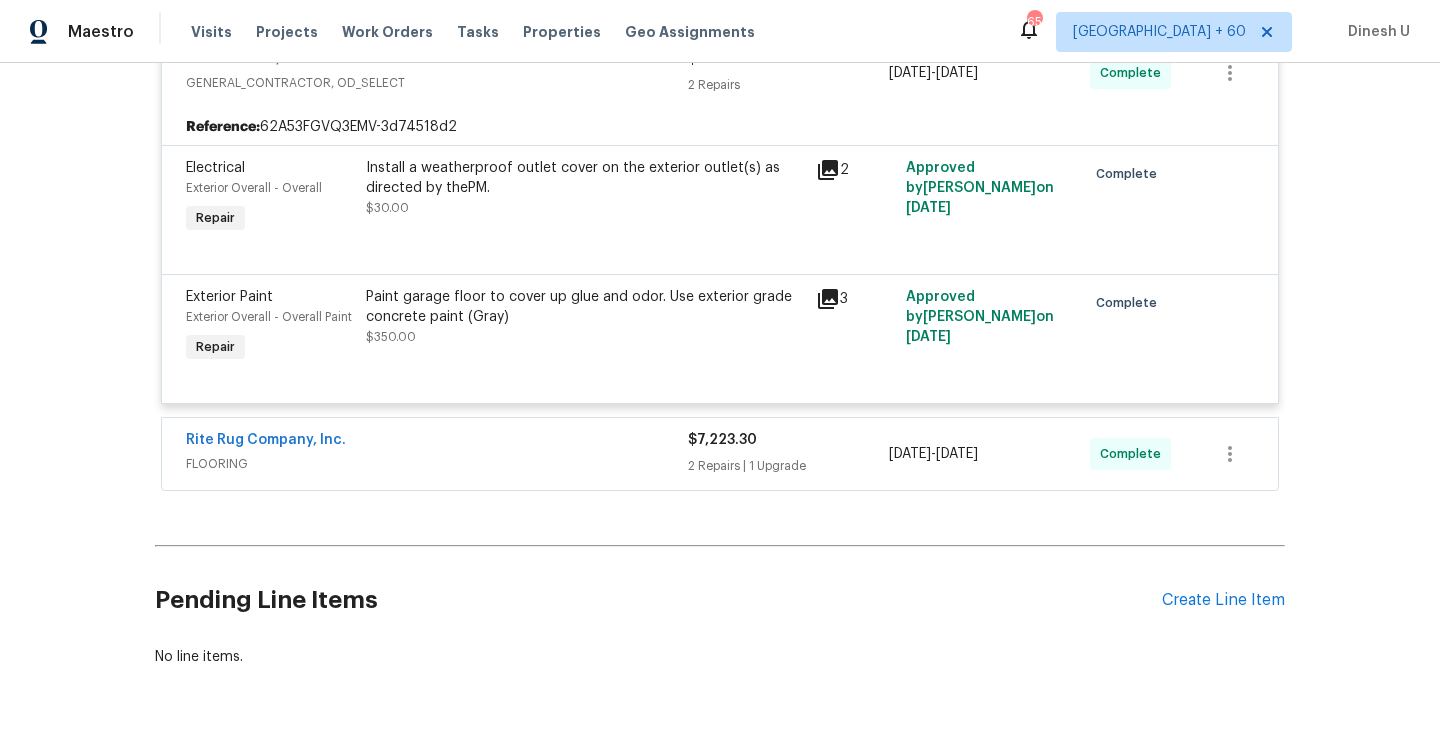 click on "2 Repairs | 1 Upgrade" at bounding box center (788, 466) 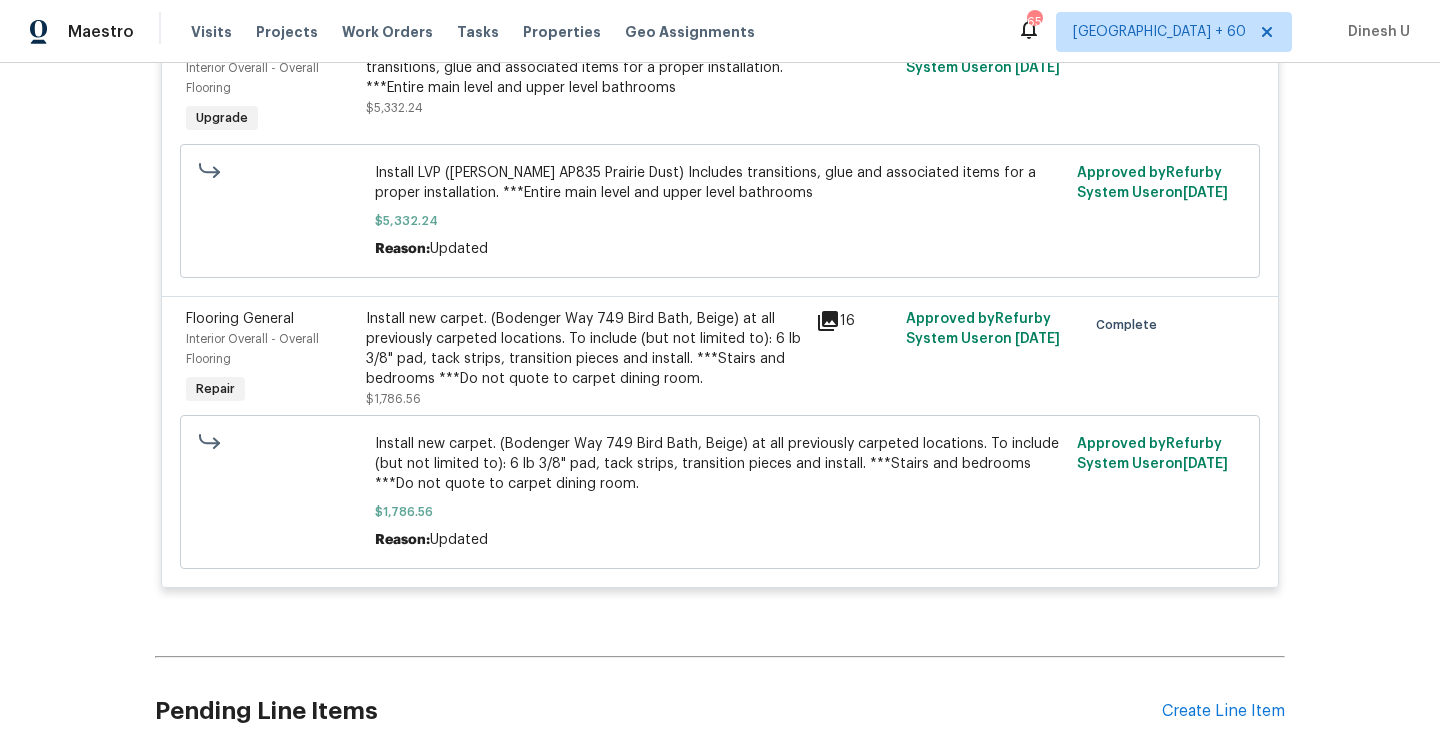 scroll, scrollTop: 8786, scrollLeft: 0, axis: vertical 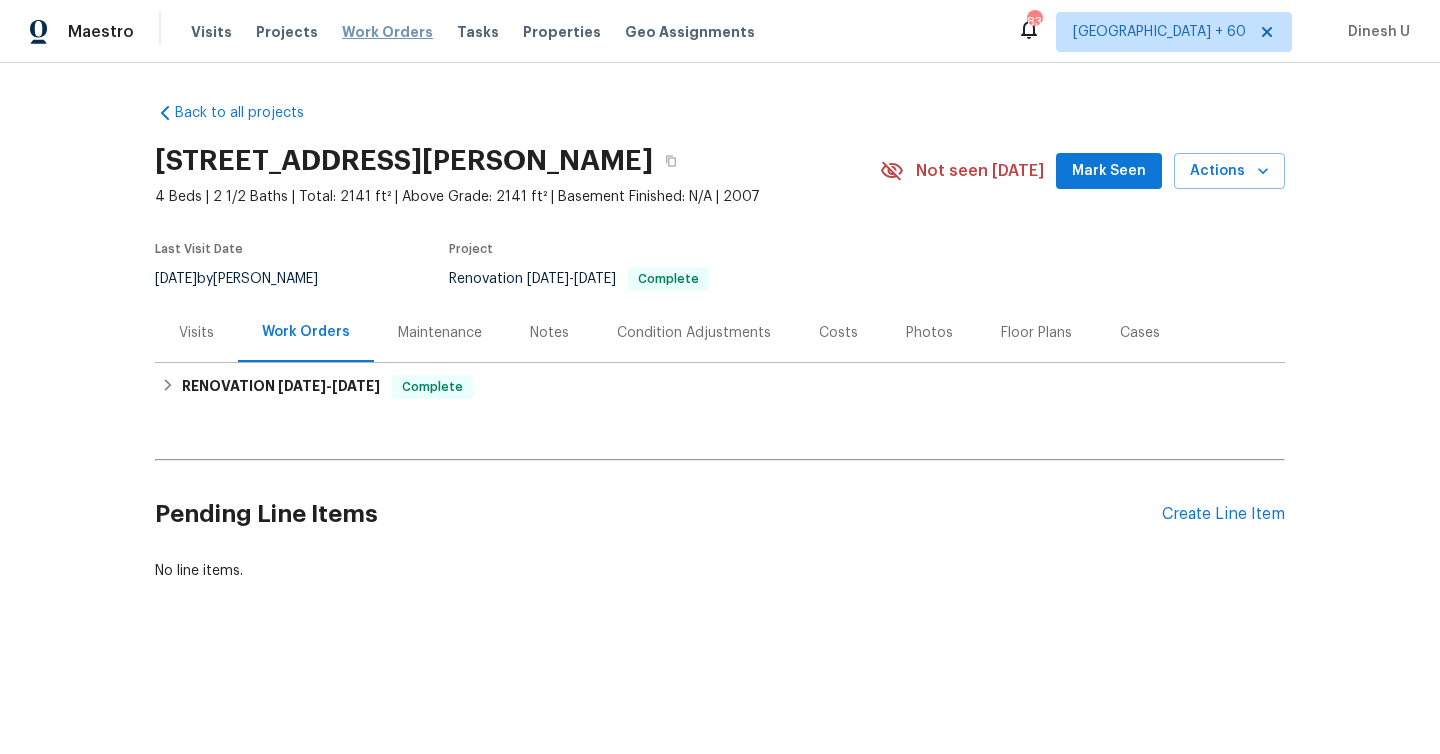 click on "Work Orders" at bounding box center [387, 32] 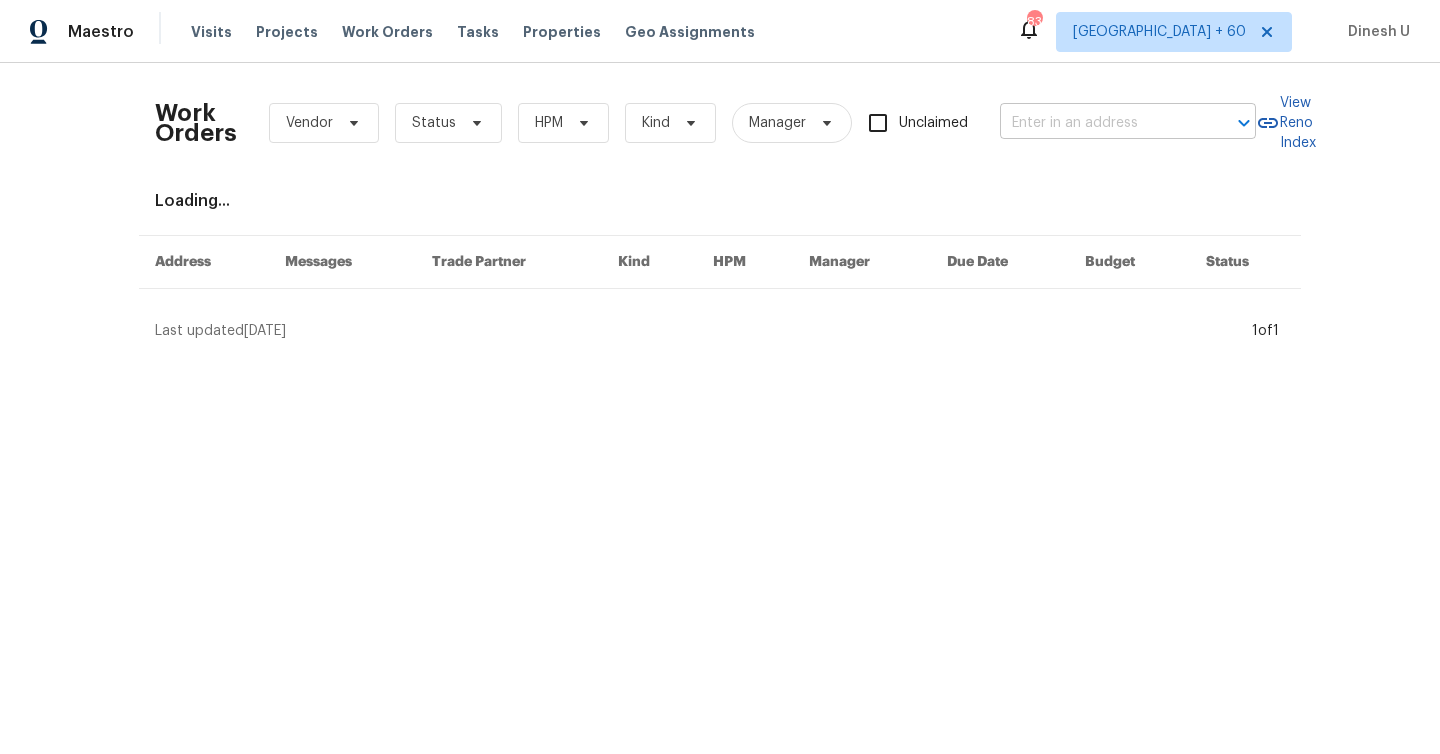 click at bounding box center [1100, 123] 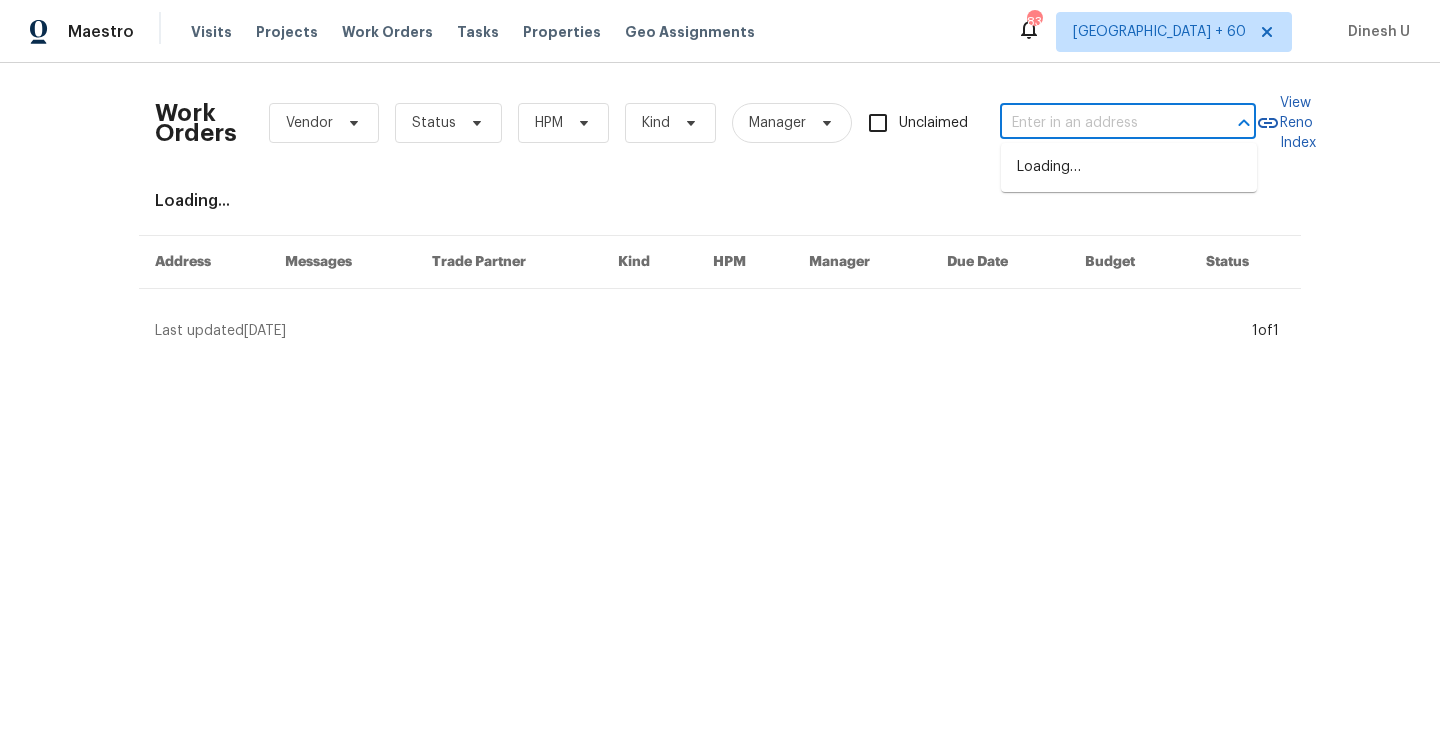 paste on "1608 Mechanicsville Tpke, Richmond, VA 23223" 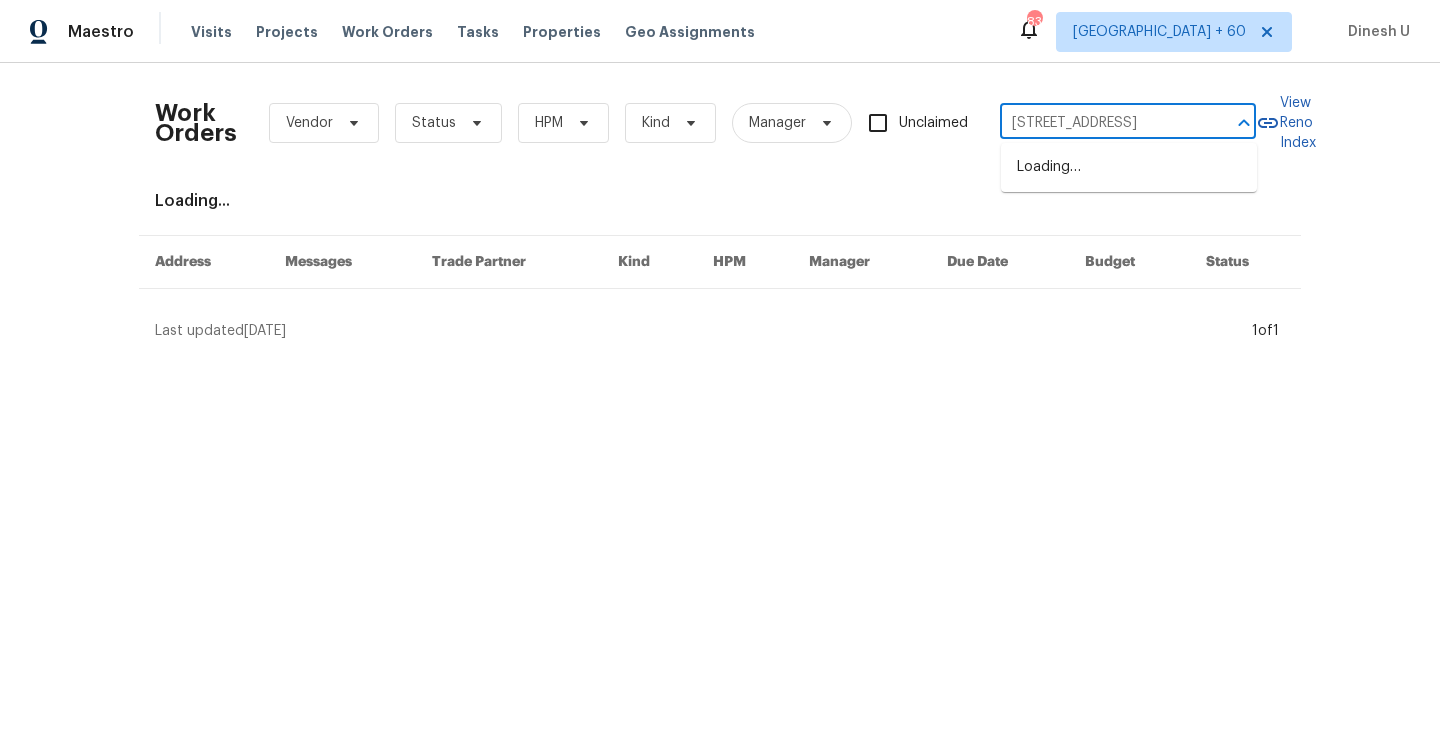 scroll, scrollTop: 0, scrollLeft: 122, axis: horizontal 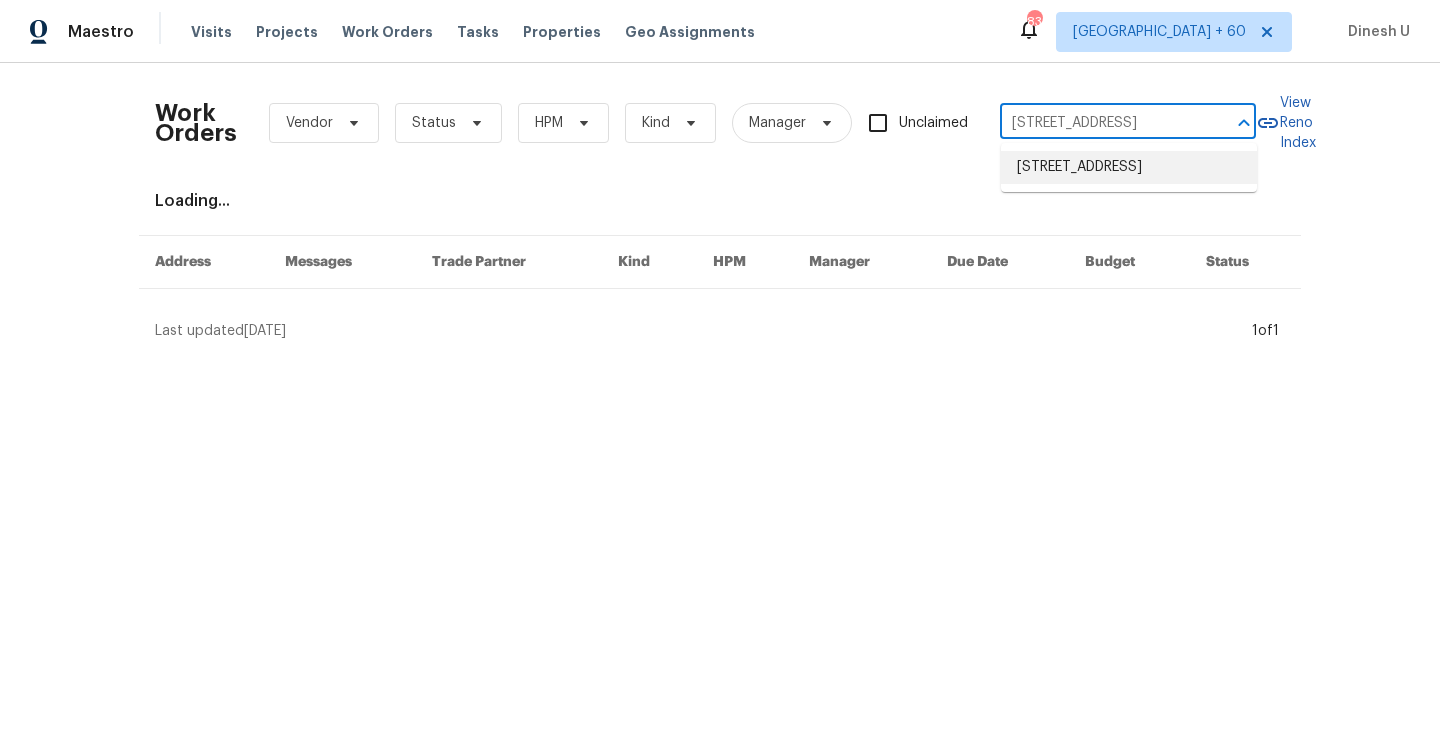click on "1608 Mechanicsville Tpke, Richmond, VA 23223" at bounding box center (1129, 167) 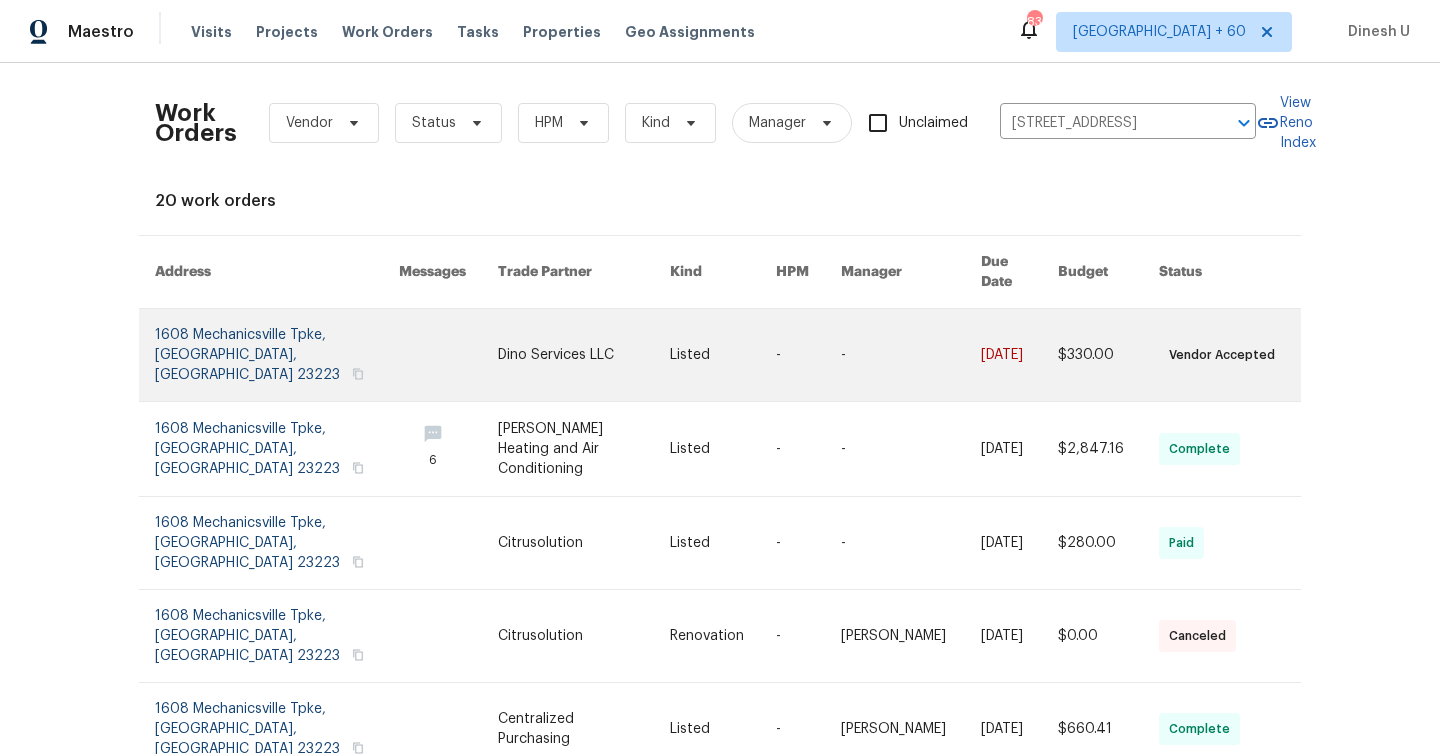 click at bounding box center (277, 355) 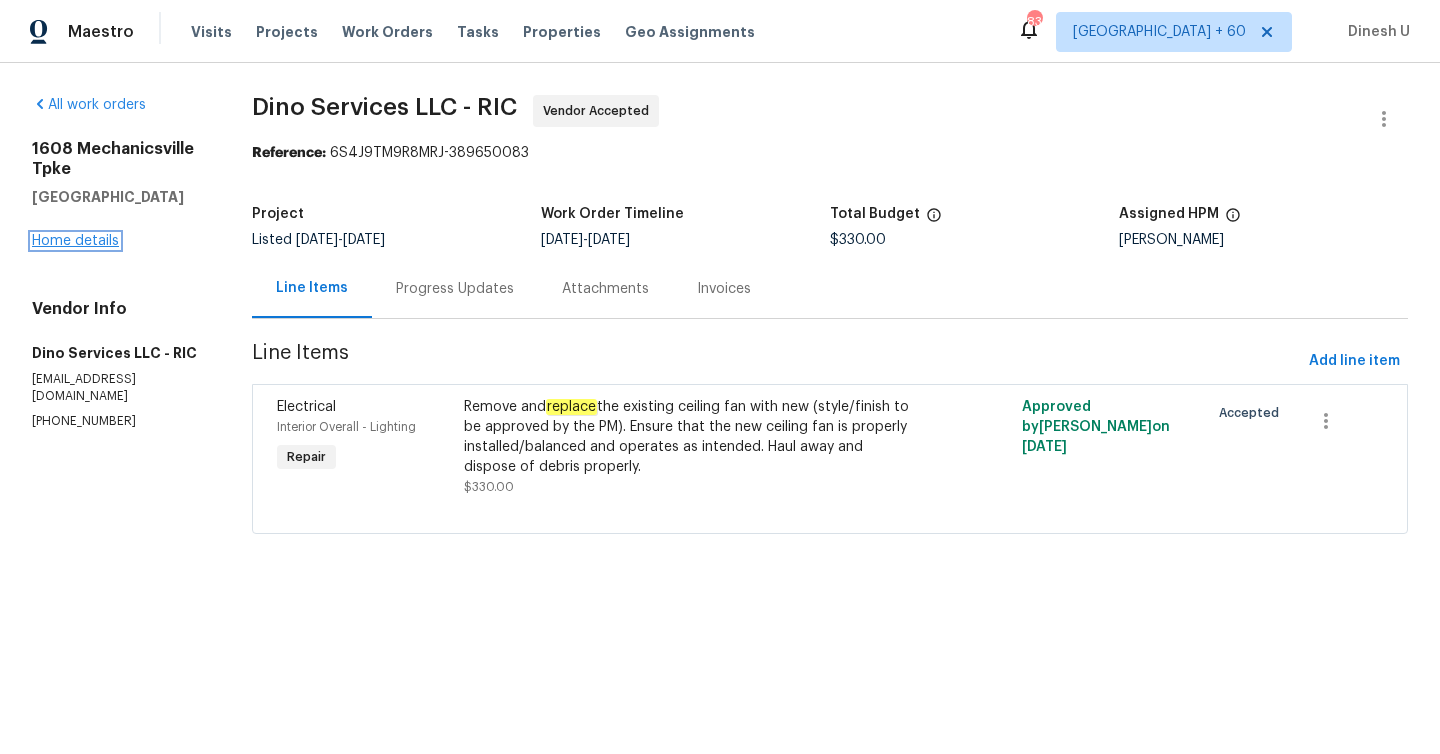 click on "Home details" at bounding box center [75, 241] 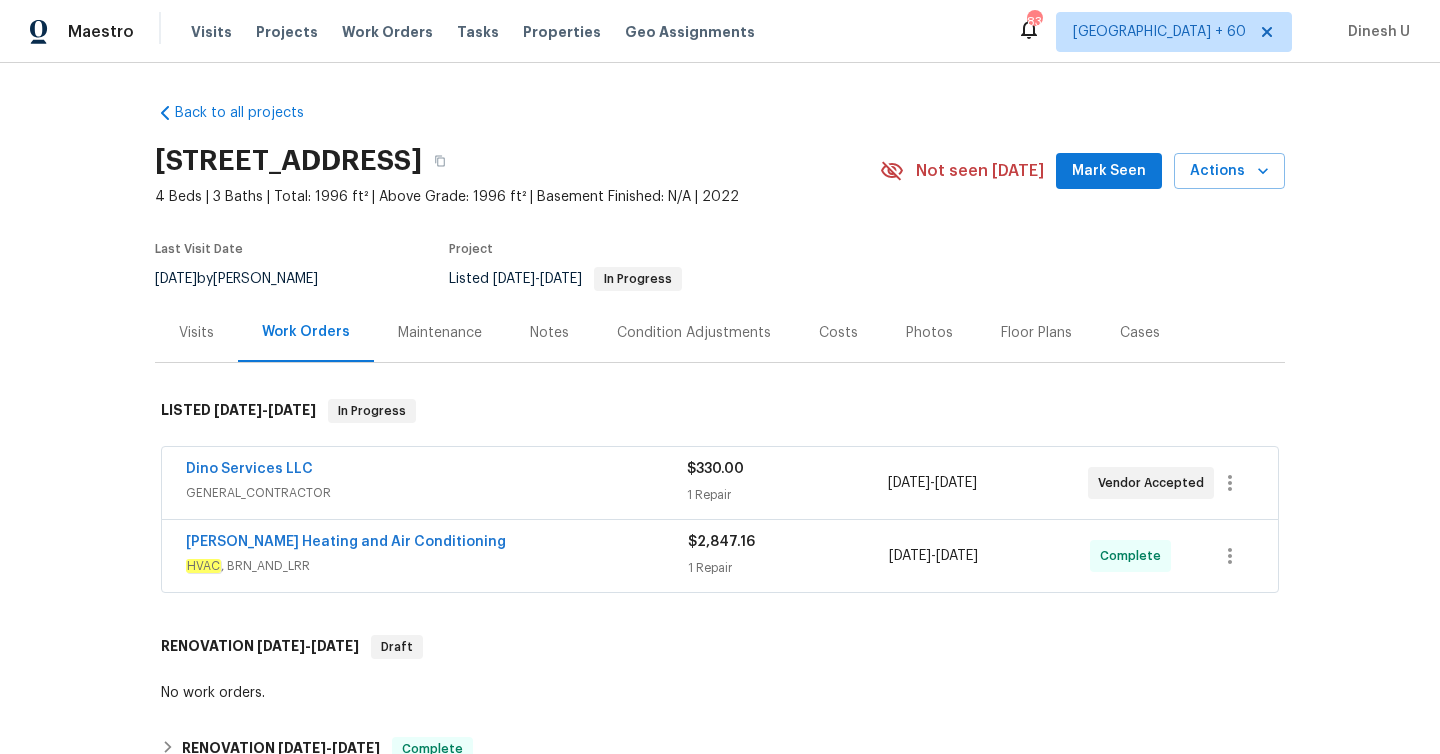 click on "1 Repair" at bounding box center (787, 495) 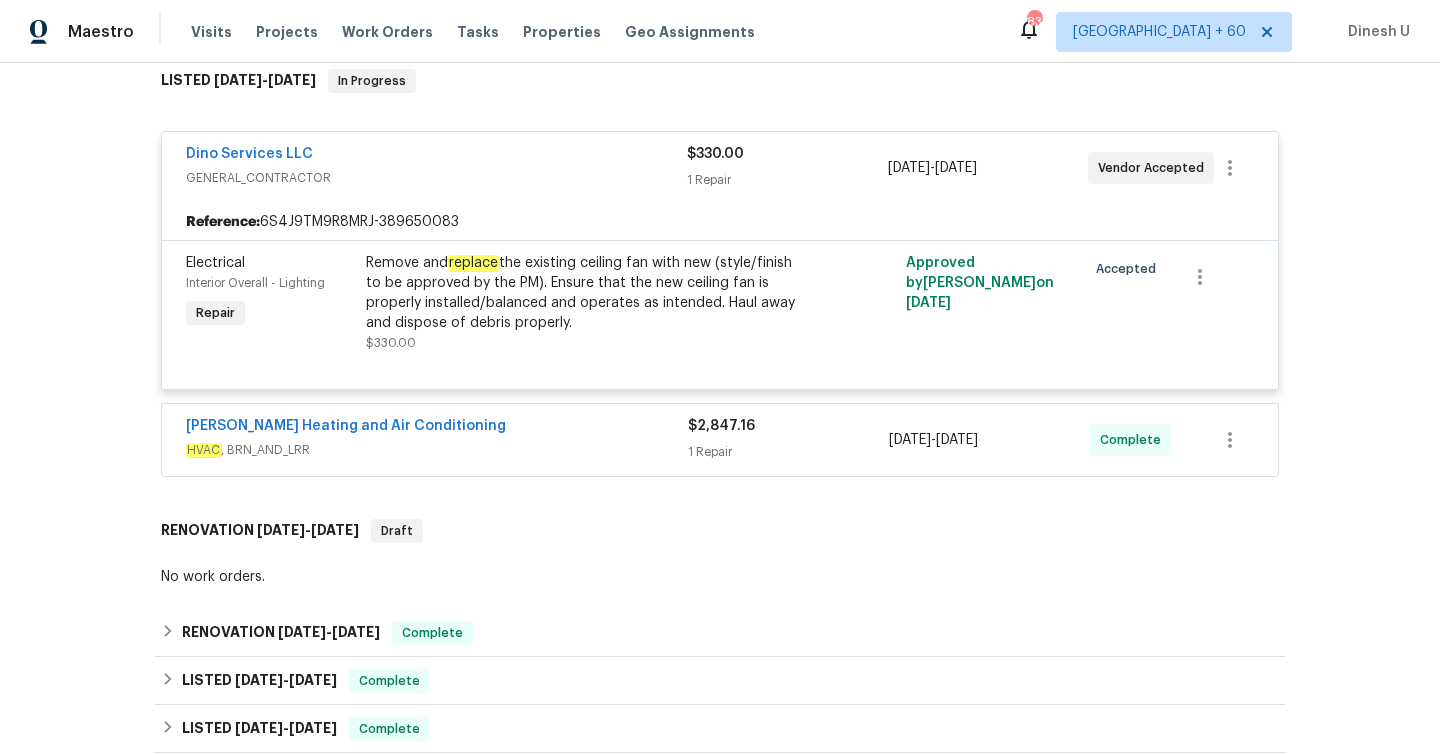 scroll, scrollTop: 372, scrollLeft: 0, axis: vertical 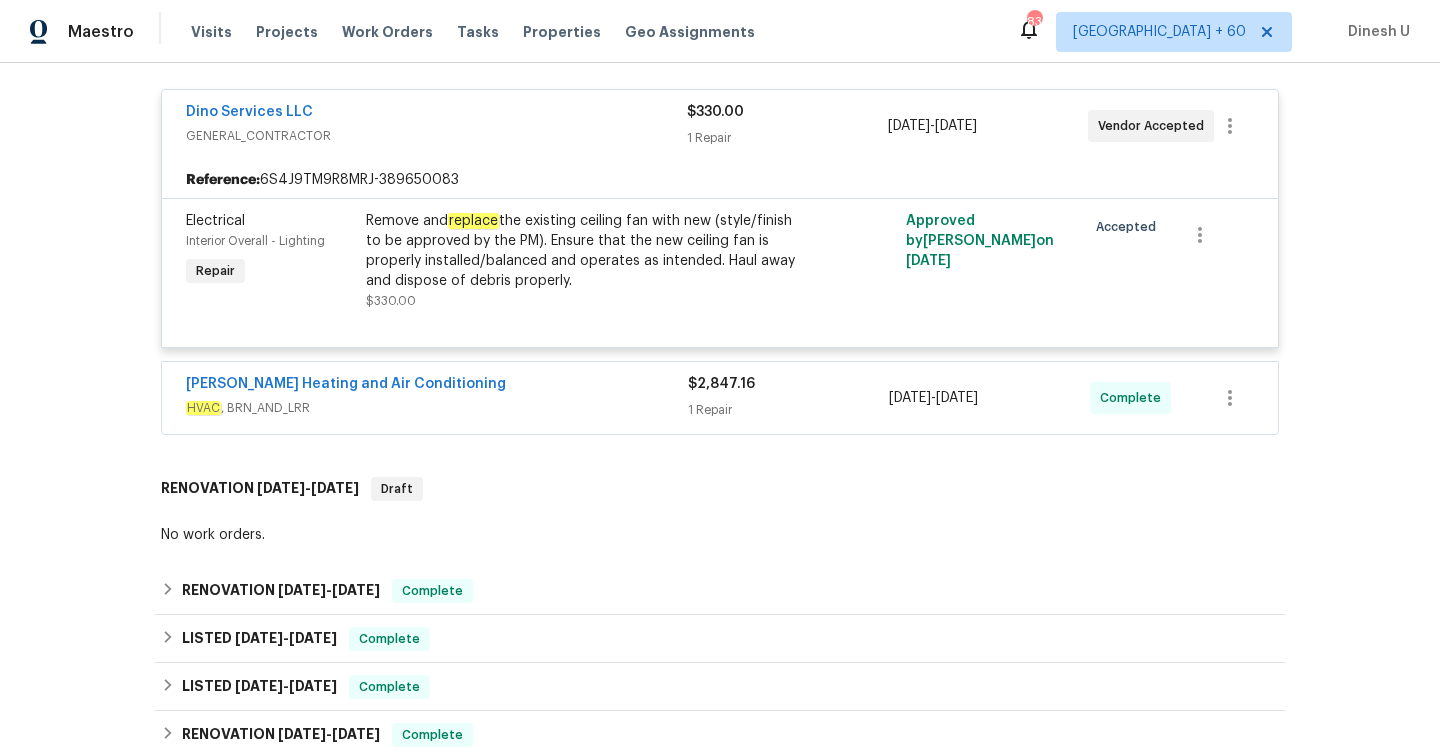 click on "1 Repair" at bounding box center (788, 410) 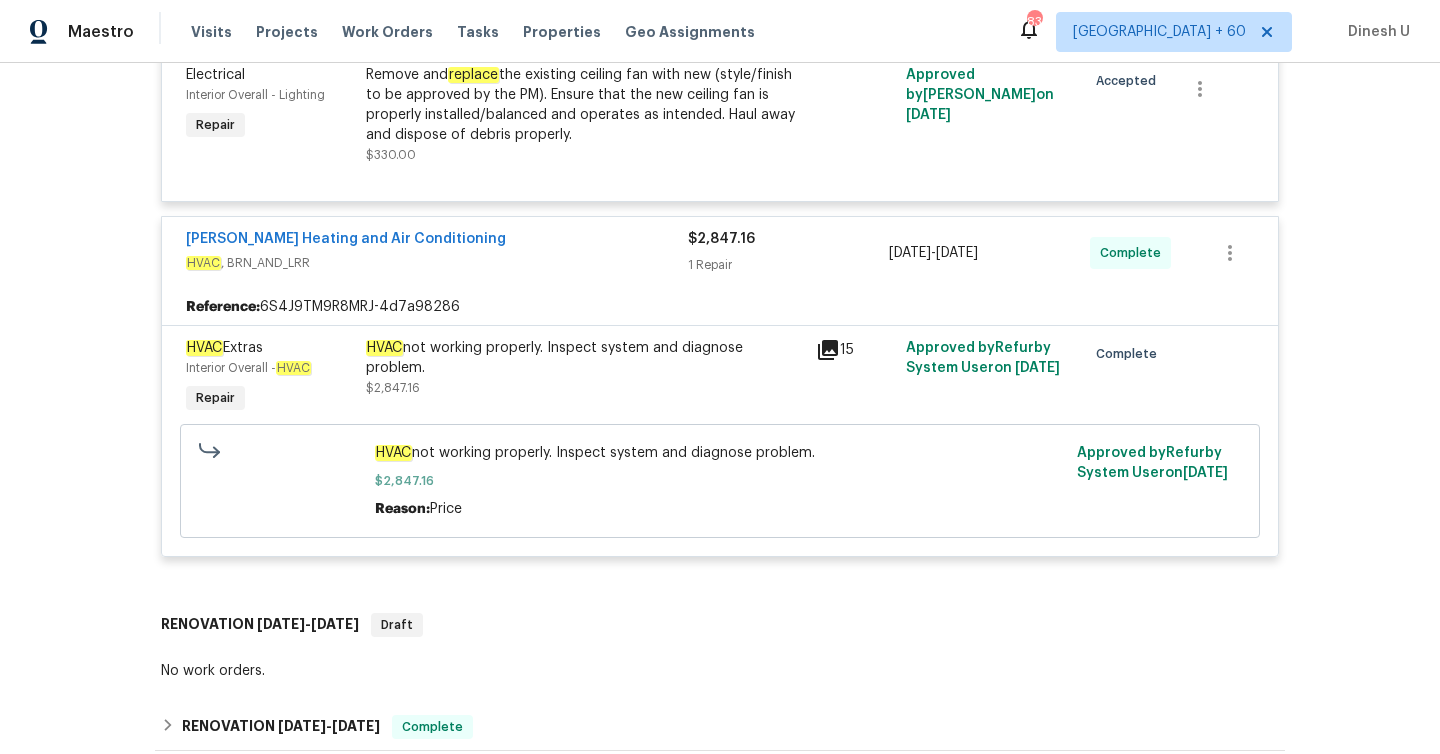 scroll, scrollTop: 538, scrollLeft: 0, axis: vertical 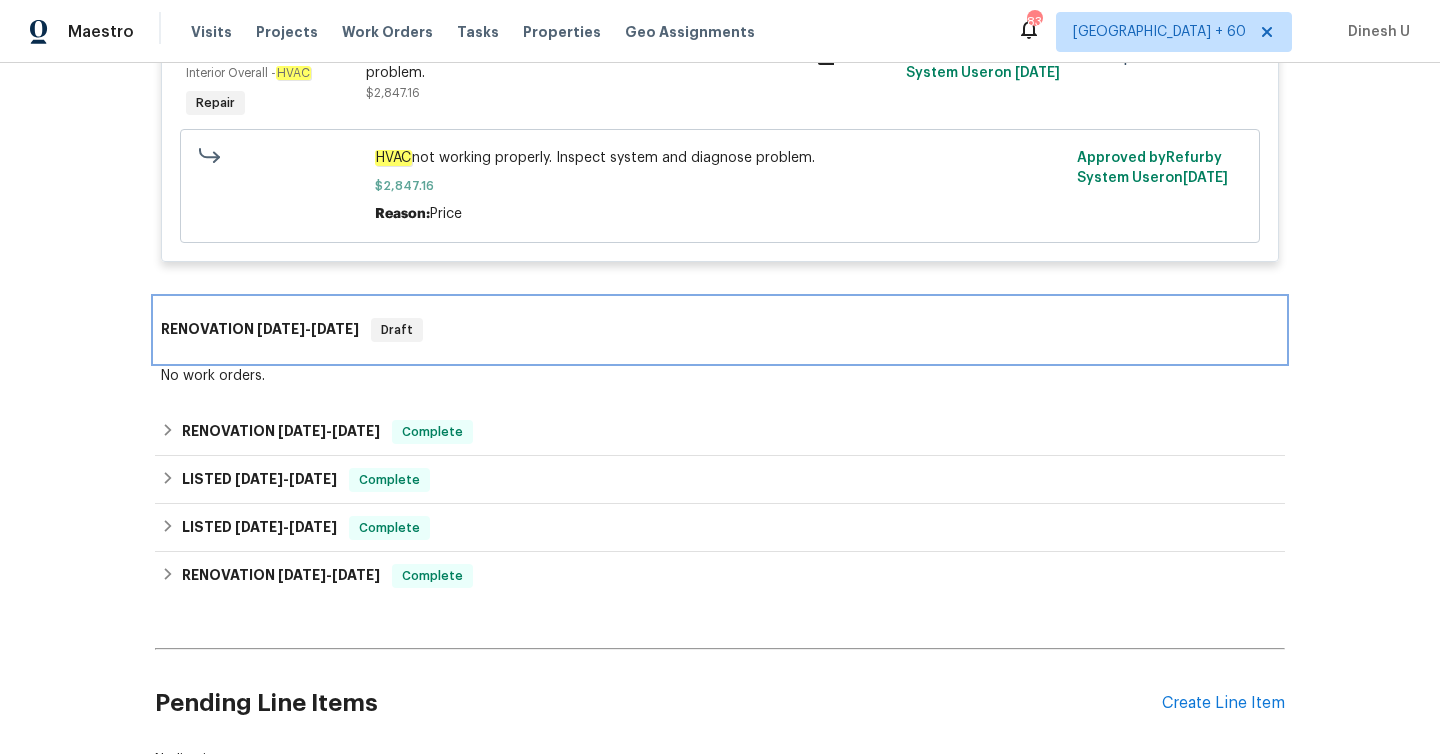 click on "RENOVATION   6/23/25  -  6/23/25" at bounding box center (260, 330) 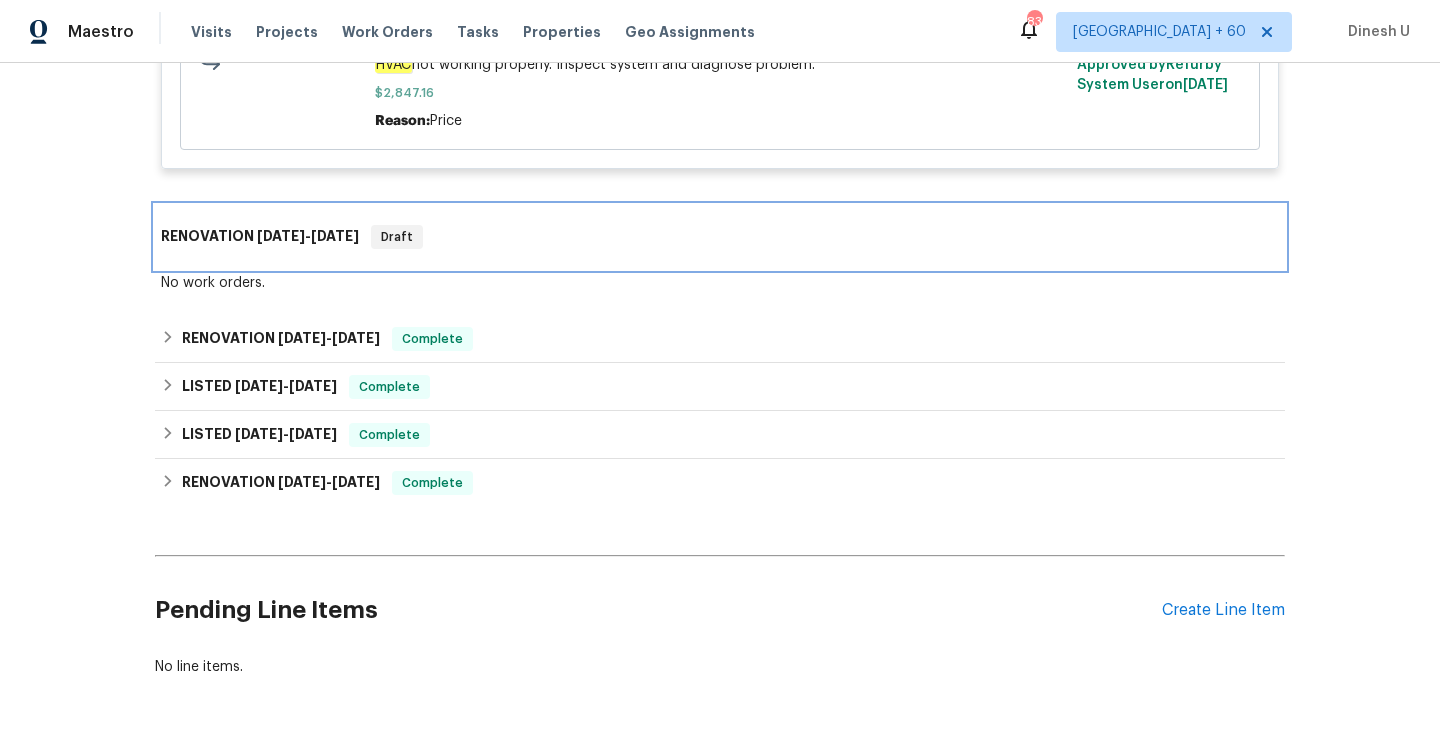 scroll, scrollTop: 915, scrollLeft: 0, axis: vertical 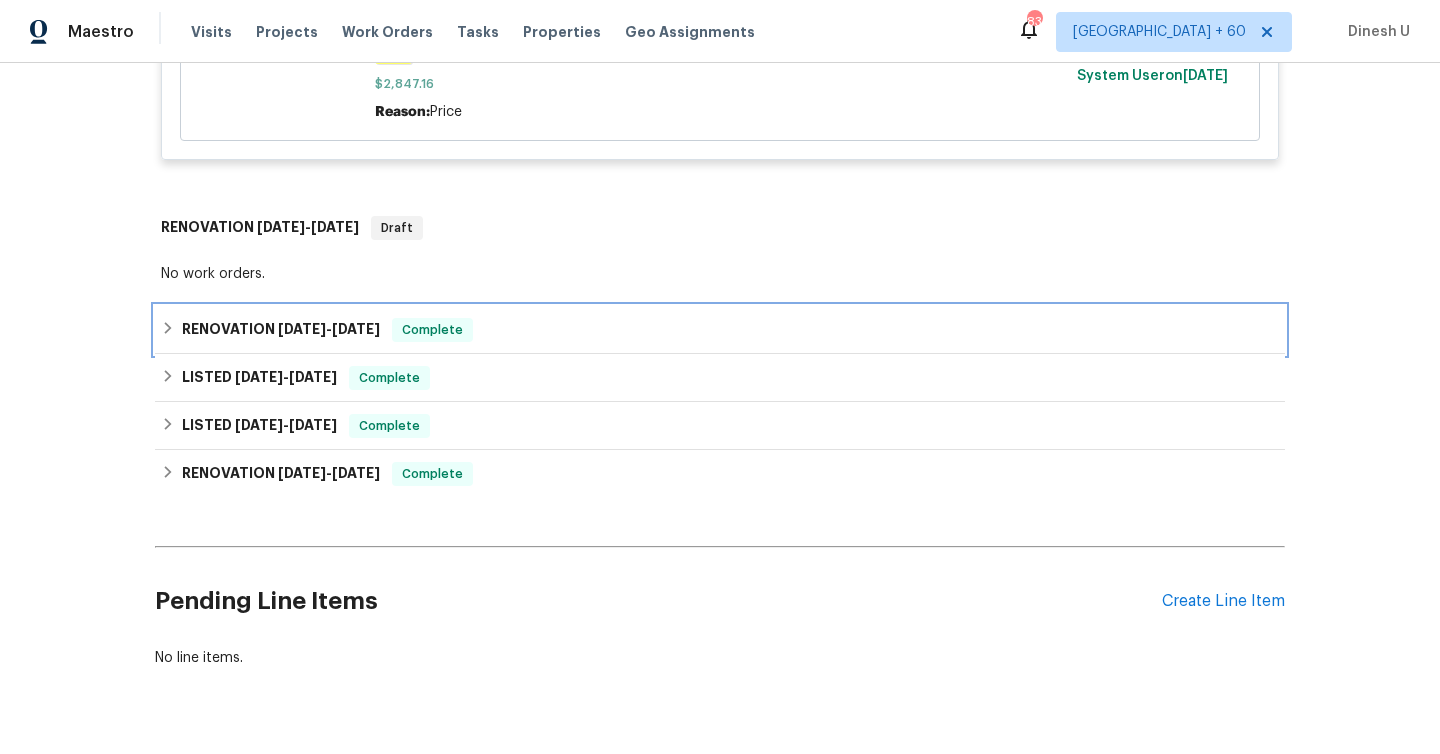 click on "6/17/25  -  6/17/25" at bounding box center (329, 329) 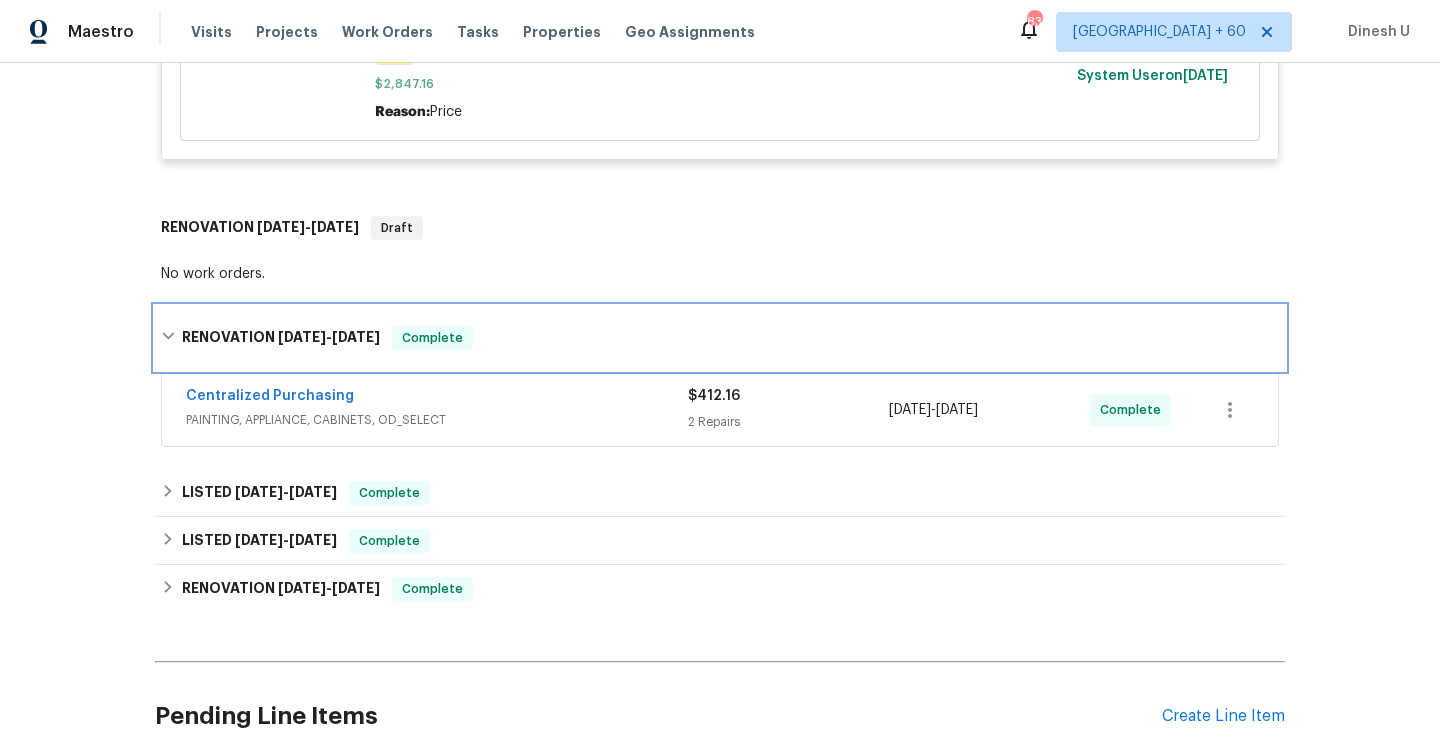 scroll, scrollTop: 1007, scrollLeft: 0, axis: vertical 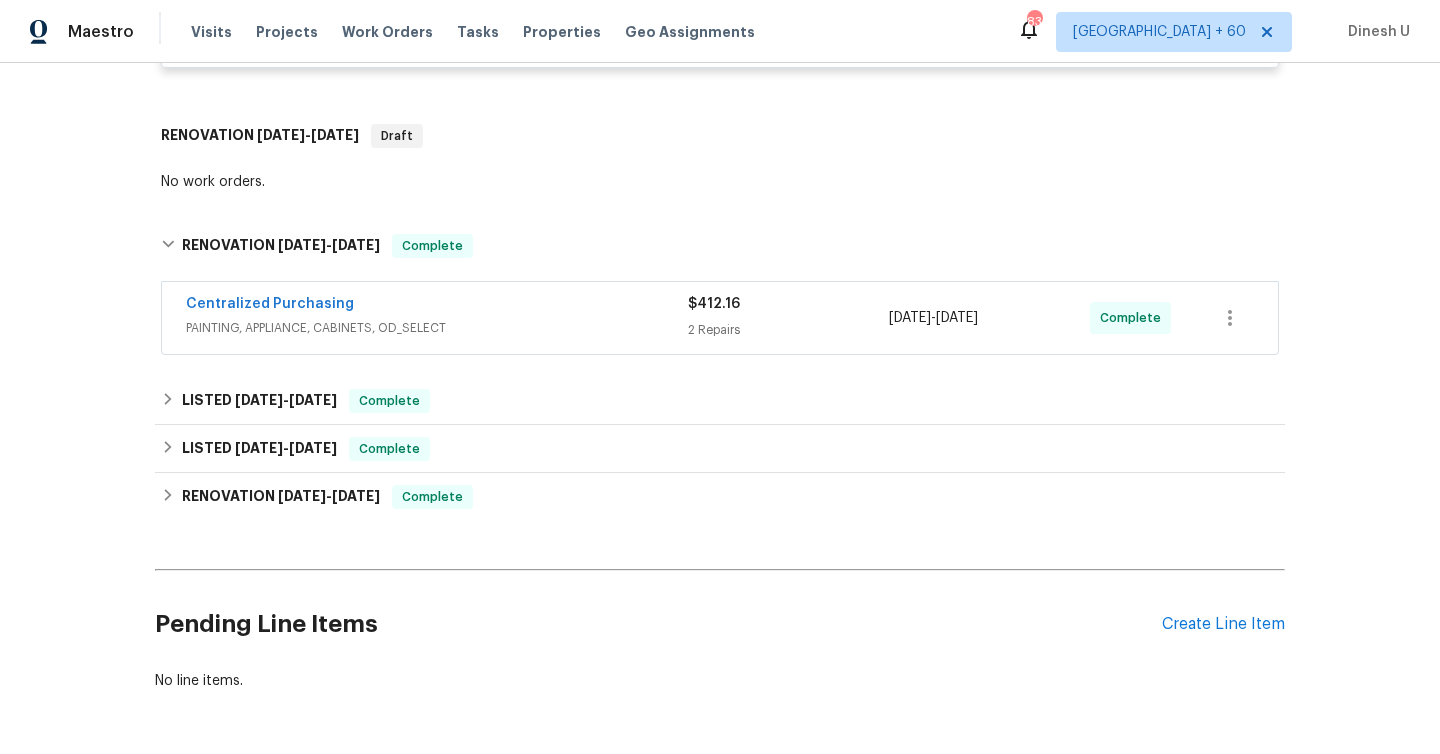 click on "2 Repairs" at bounding box center [788, 330] 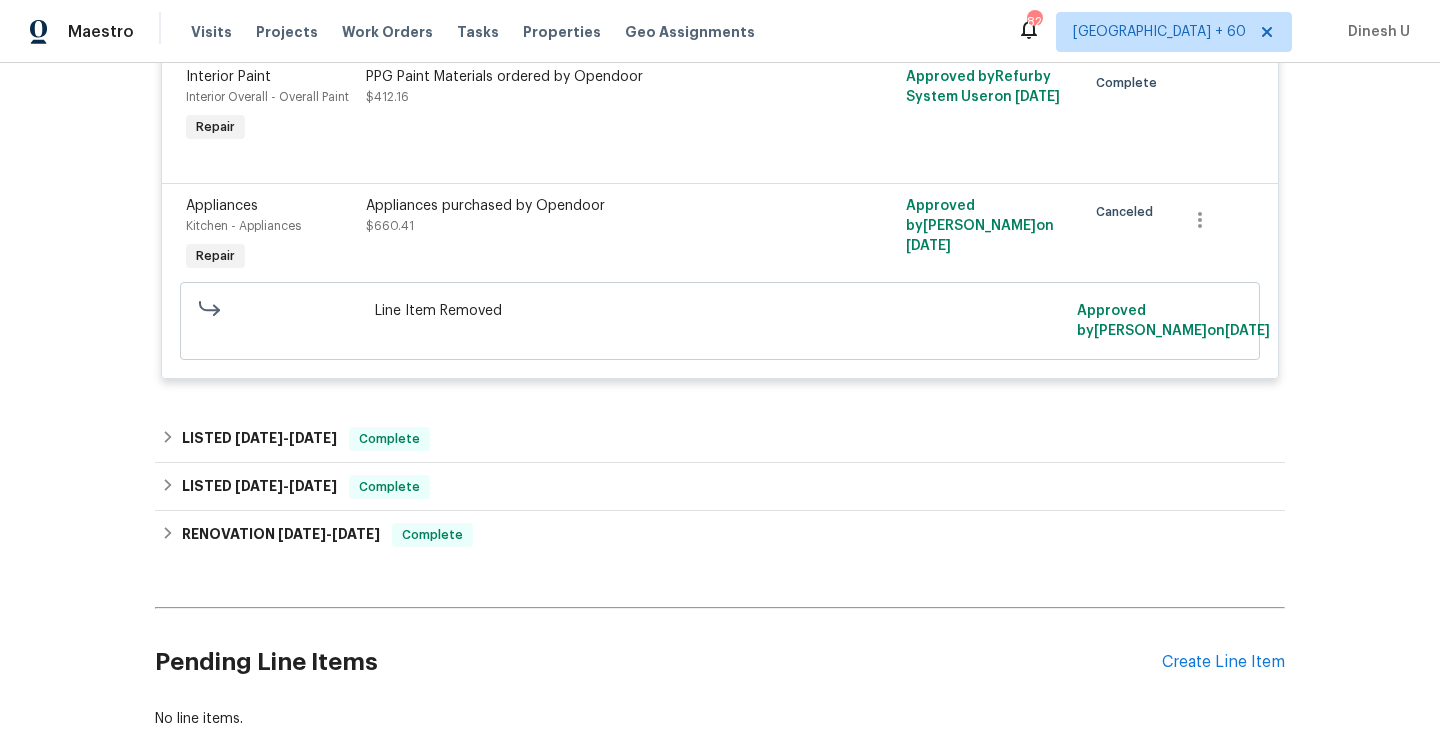 scroll, scrollTop: 1471, scrollLeft: 0, axis: vertical 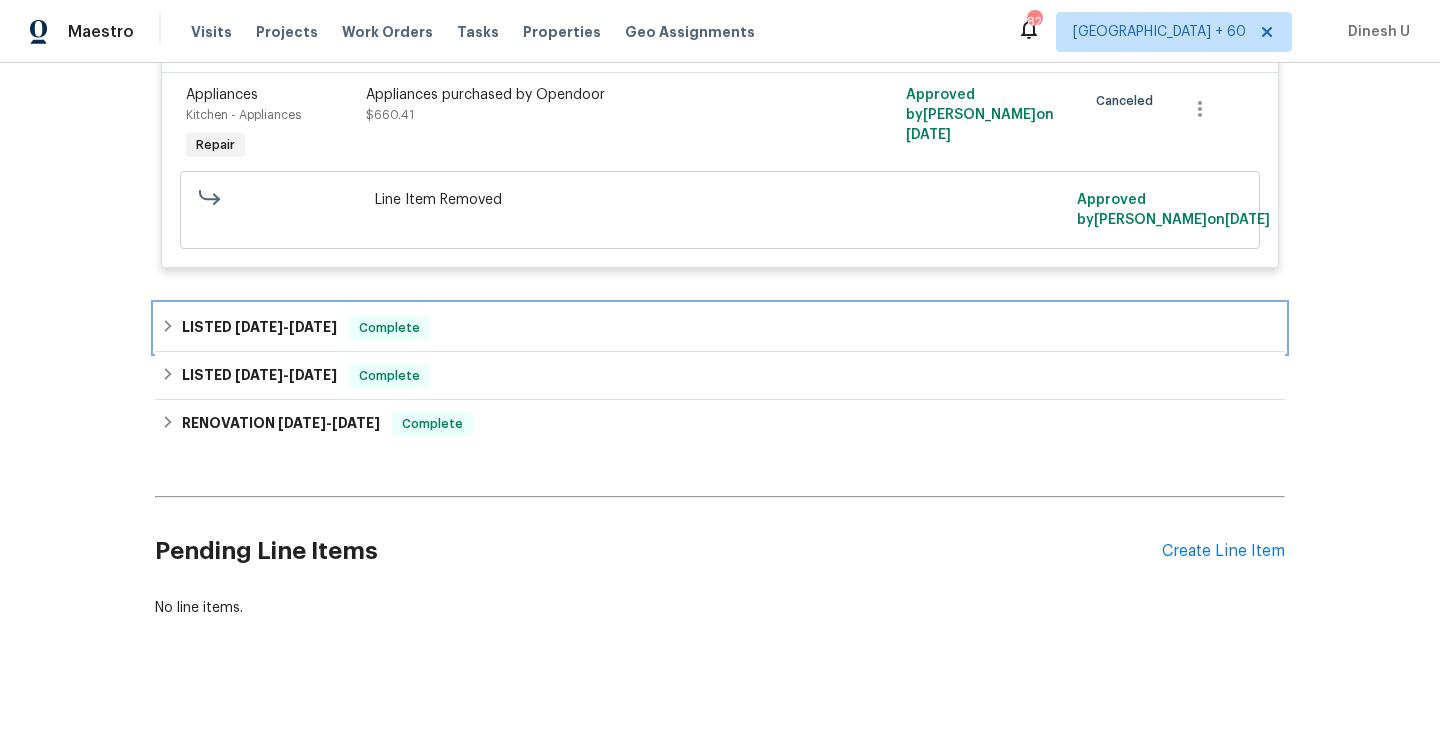click on "LISTED   6/17/25  -  6/23/25" at bounding box center [259, 328] 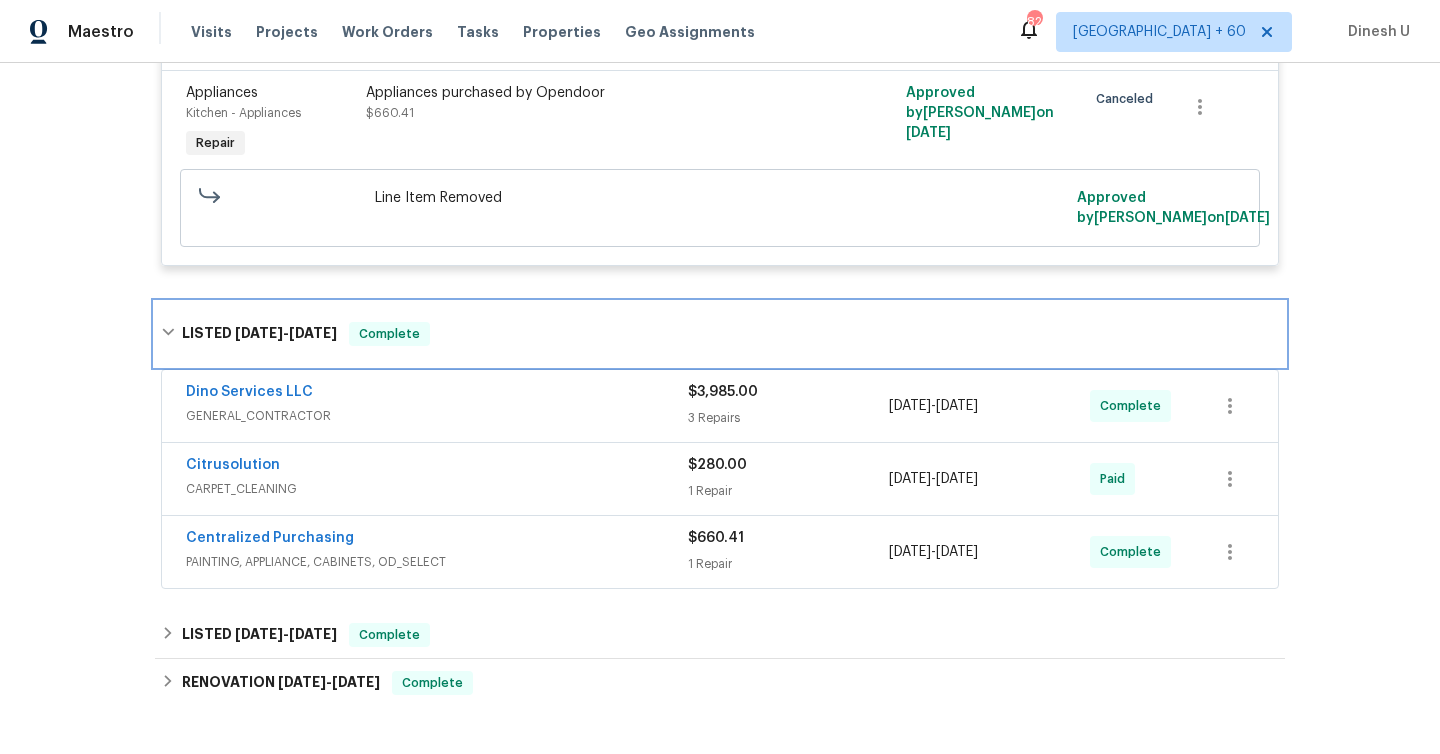 scroll, scrollTop: 1632, scrollLeft: 0, axis: vertical 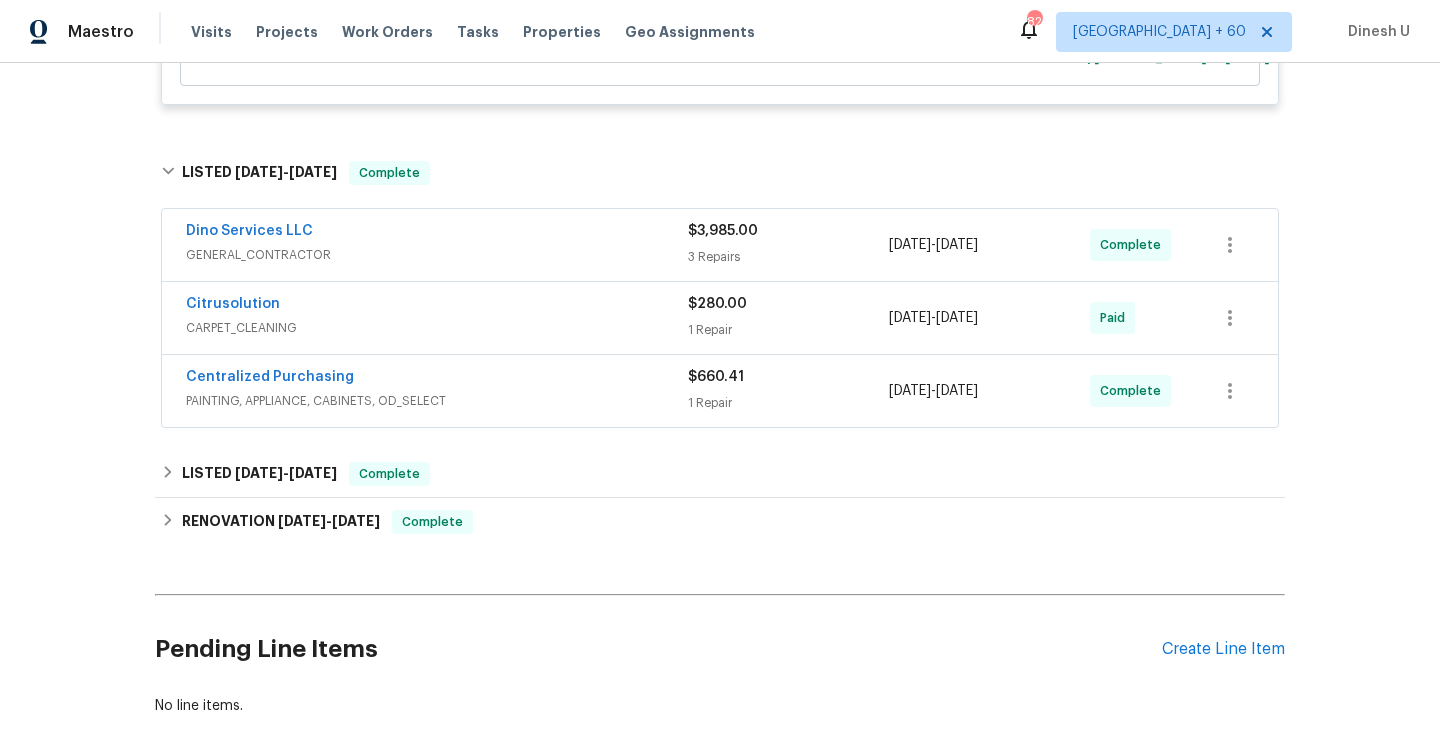 click on "3 Repairs" at bounding box center (788, 257) 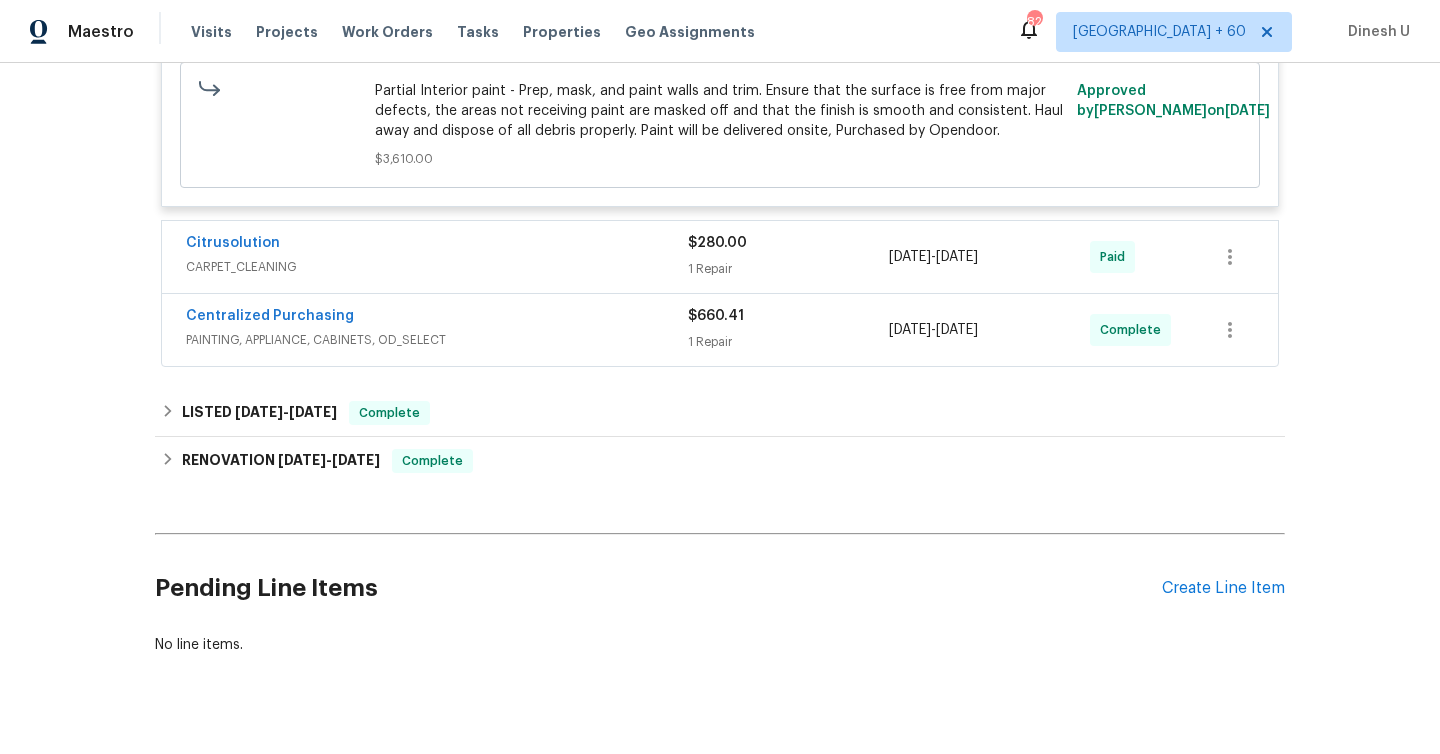 scroll, scrollTop: 3034, scrollLeft: 0, axis: vertical 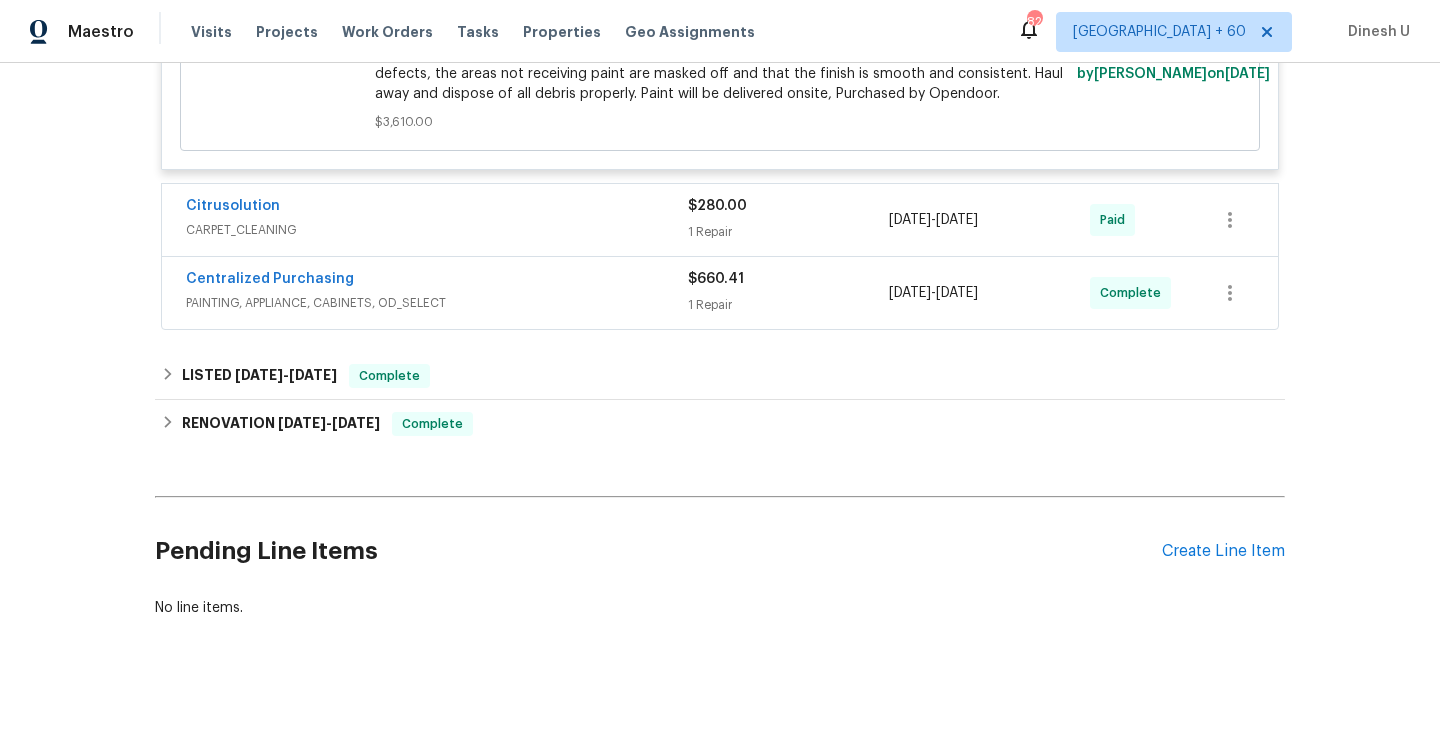 click on "$280.00 1 Repair" at bounding box center [788, 220] 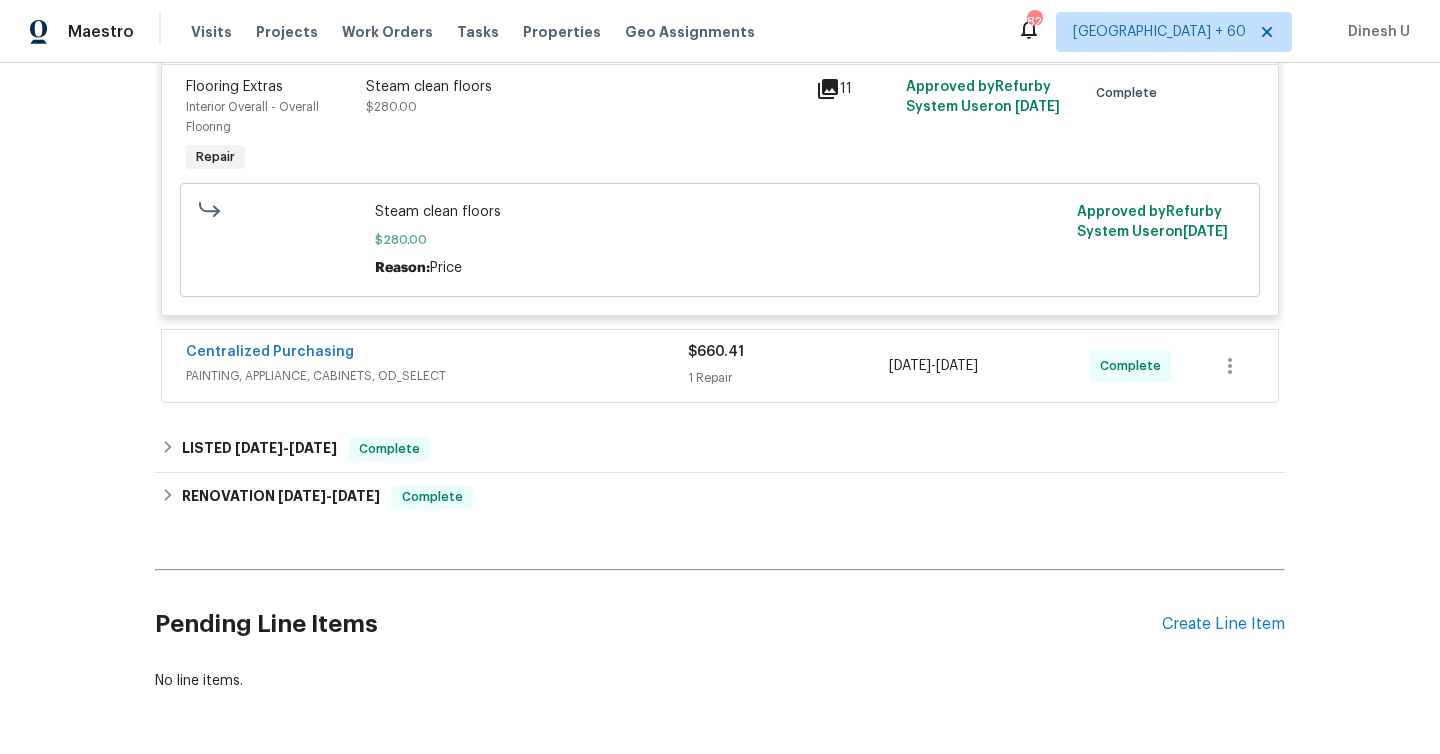 scroll, scrollTop: 3337, scrollLeft: 0, axis: vertical 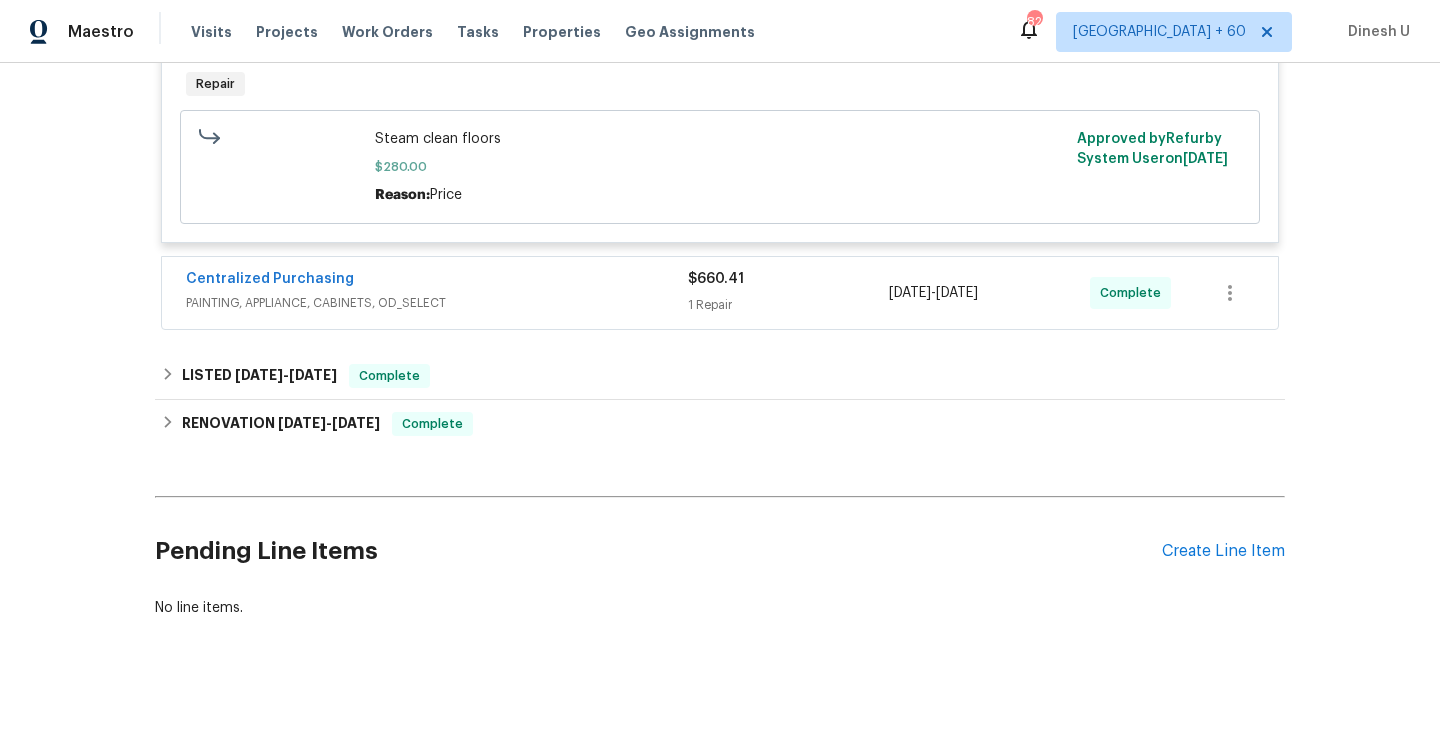 click on "1 Repair" at bounding box center (788, 305) 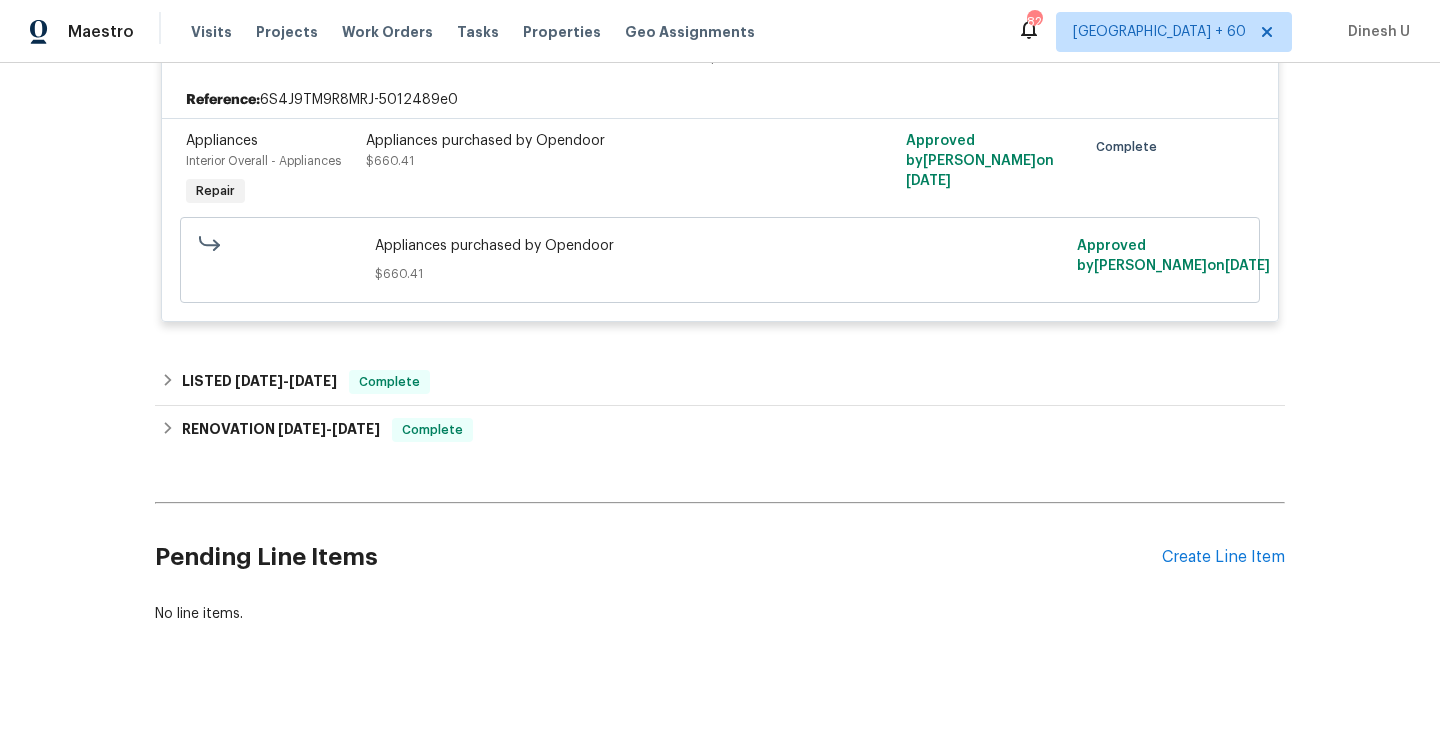 scroll, scrollTop: 3592, scrollLeft: 0, axis: vertical 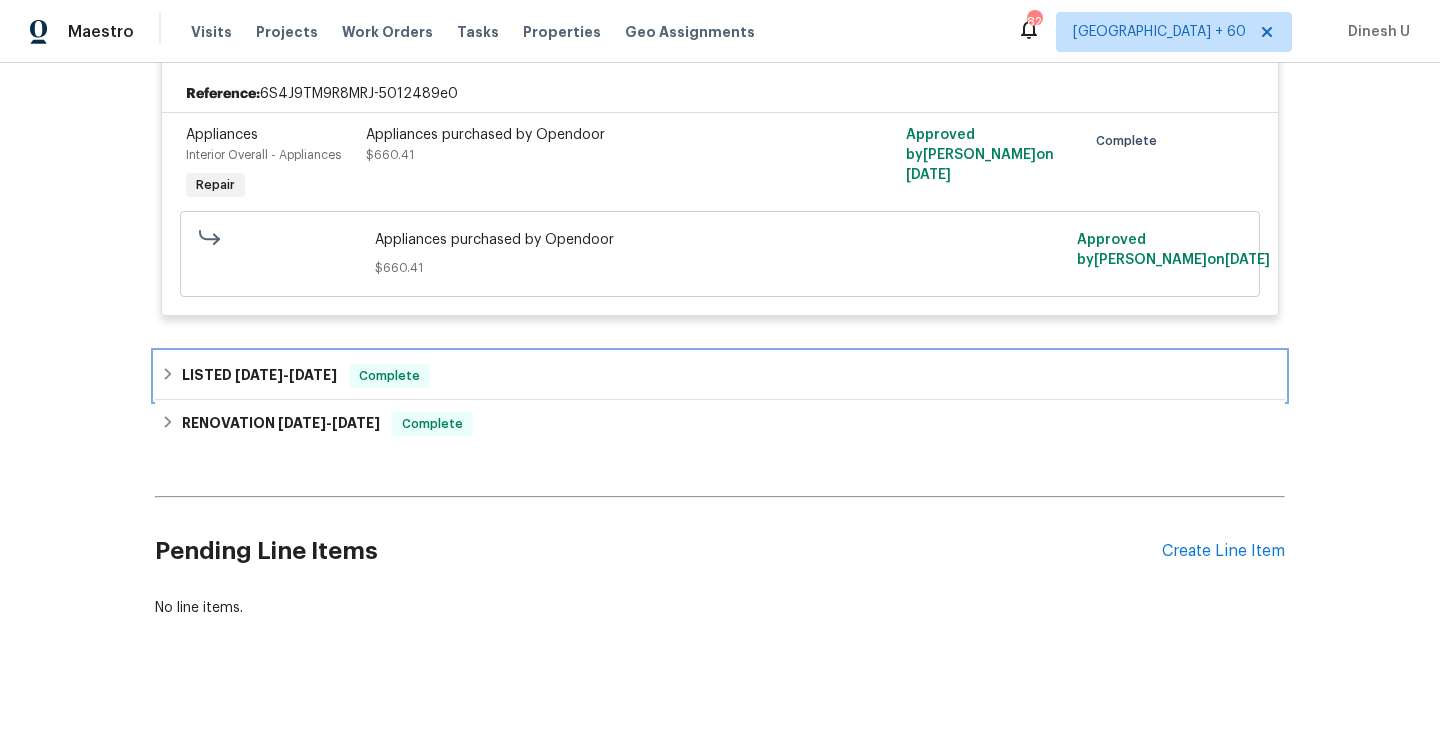 click on "LISTED   1/13/25  -  6/10/25" at bounding box center [259, 376] 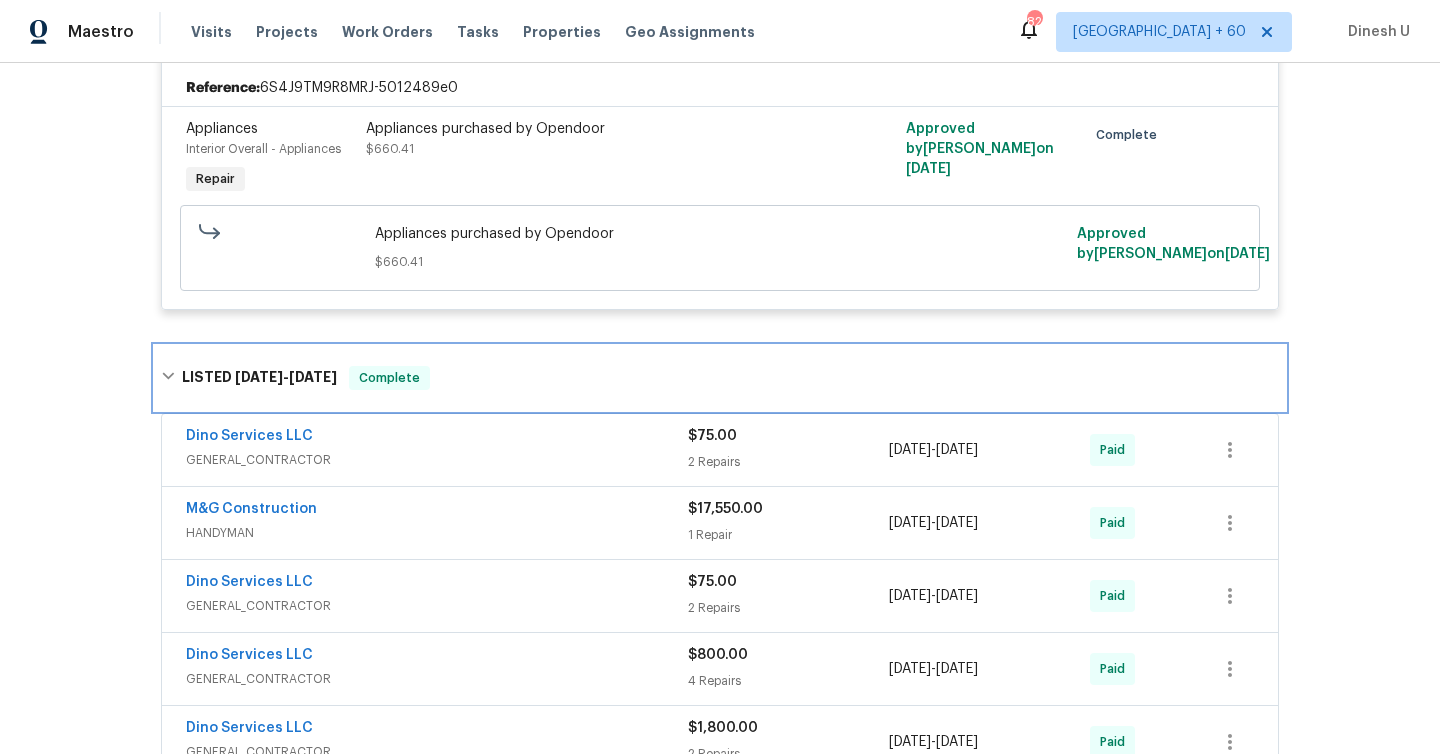 click on "6/10/25" at bounding box center [313, 377] 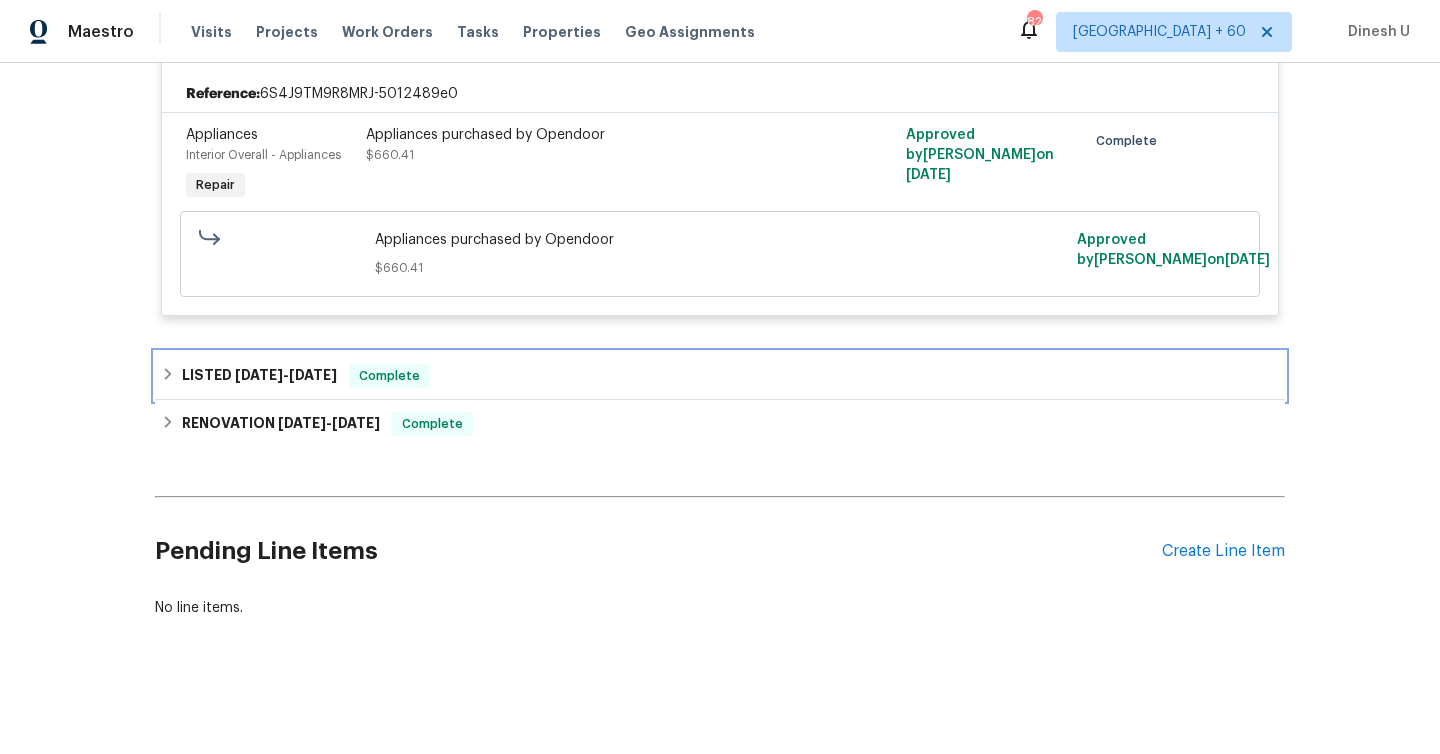click on "LISTED   1/13/25  -  6/10/25" at bounding box center (259, 376) 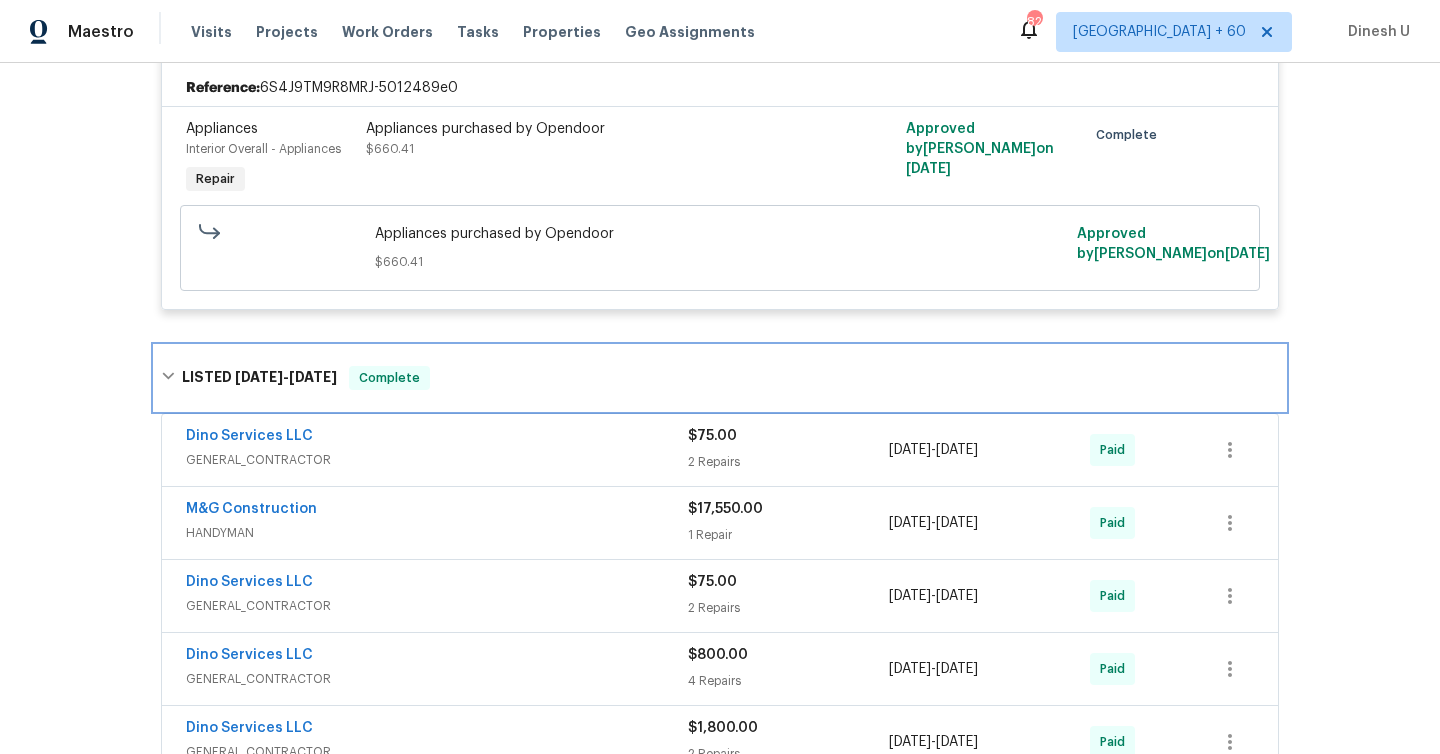 scroll, scrollTop: 3756, scrollLeft: 0, axis: vertical 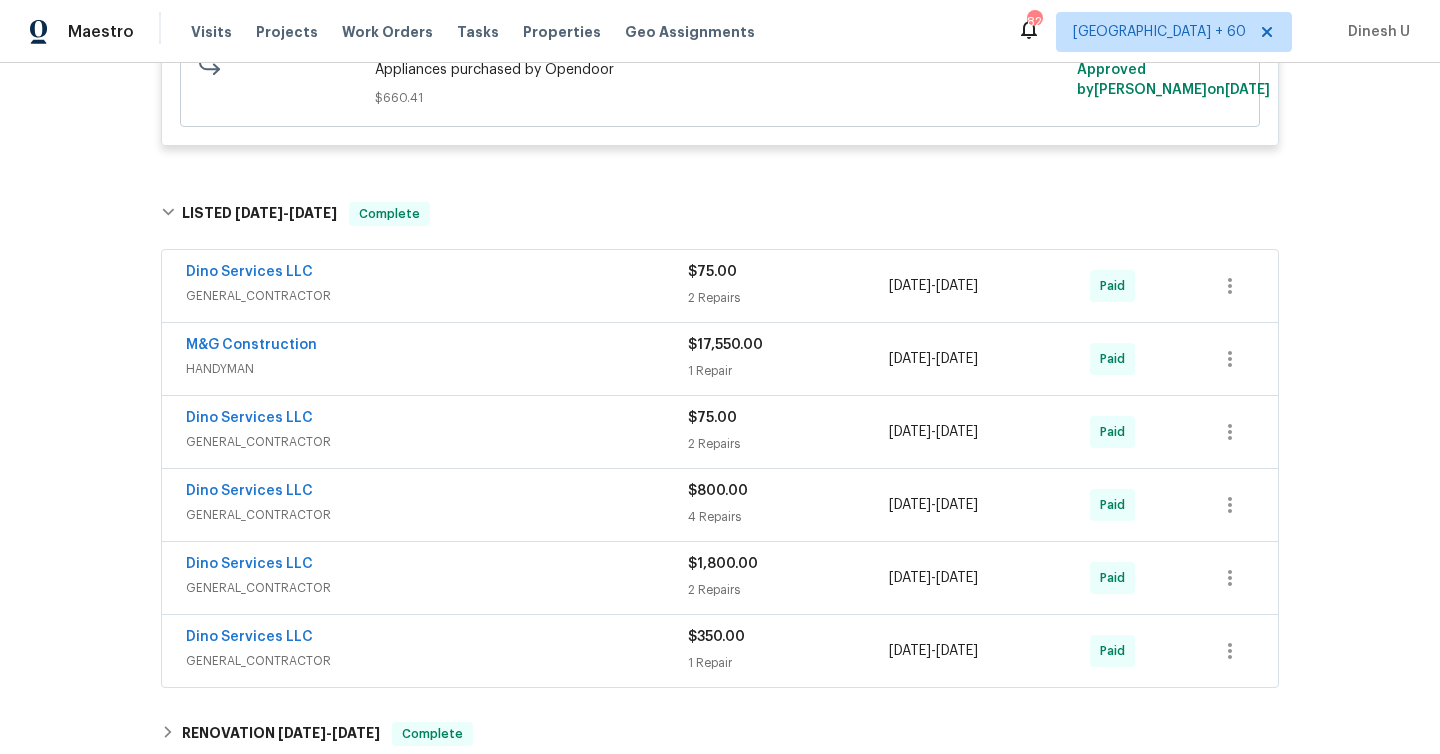 click on "2 Repairs" at bounding box center (788, 298) 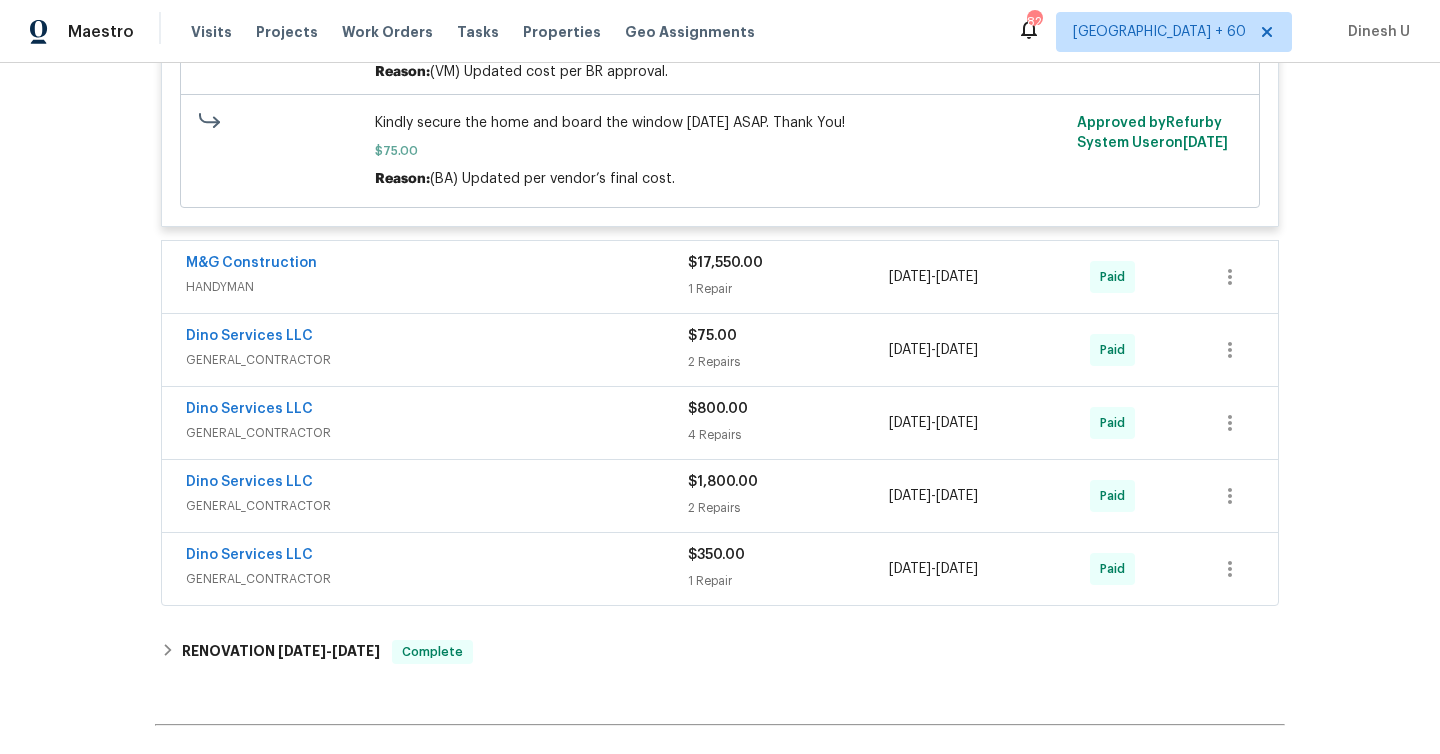 scroll, scrollTop: 4454, scrollLeft: 0, axis: vertical 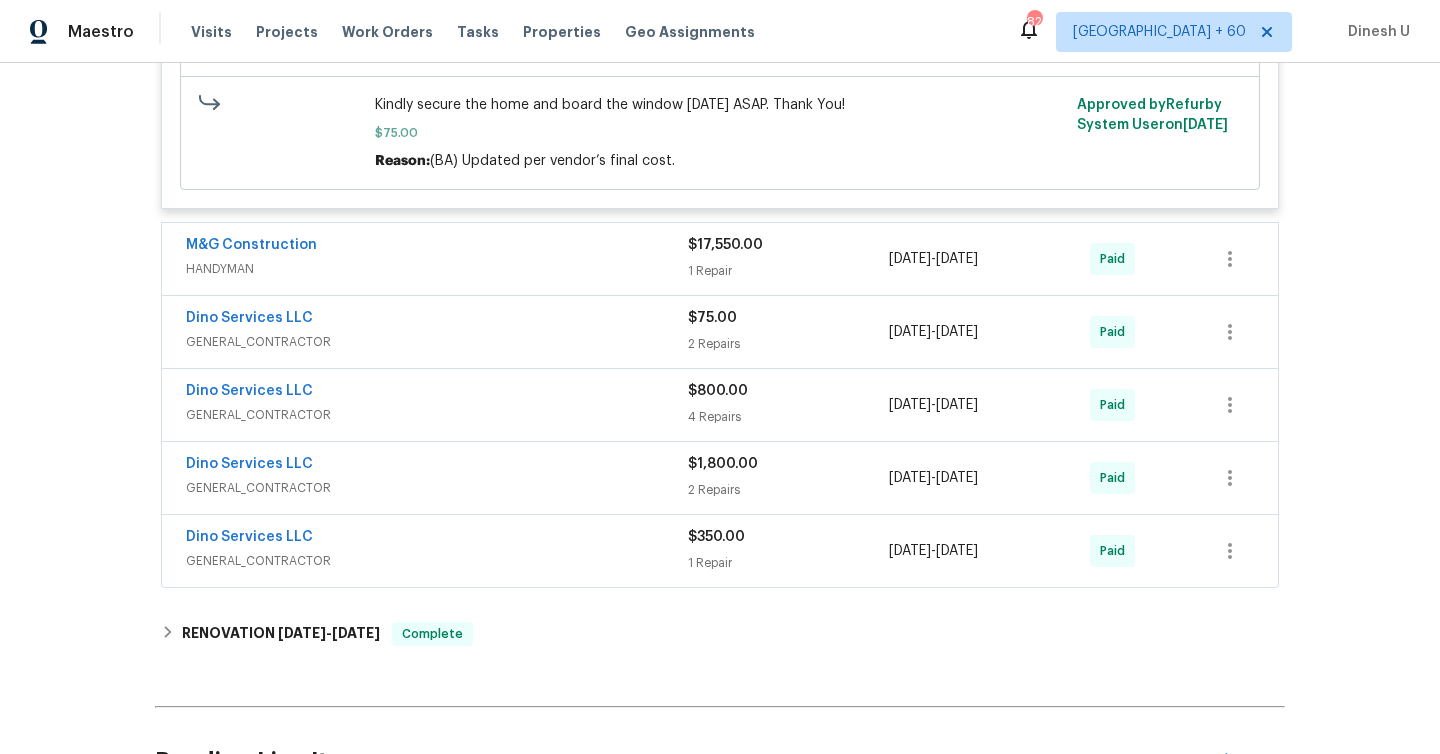 click on "$17,550.00 1 Repair" at bounding box center [788, 259] 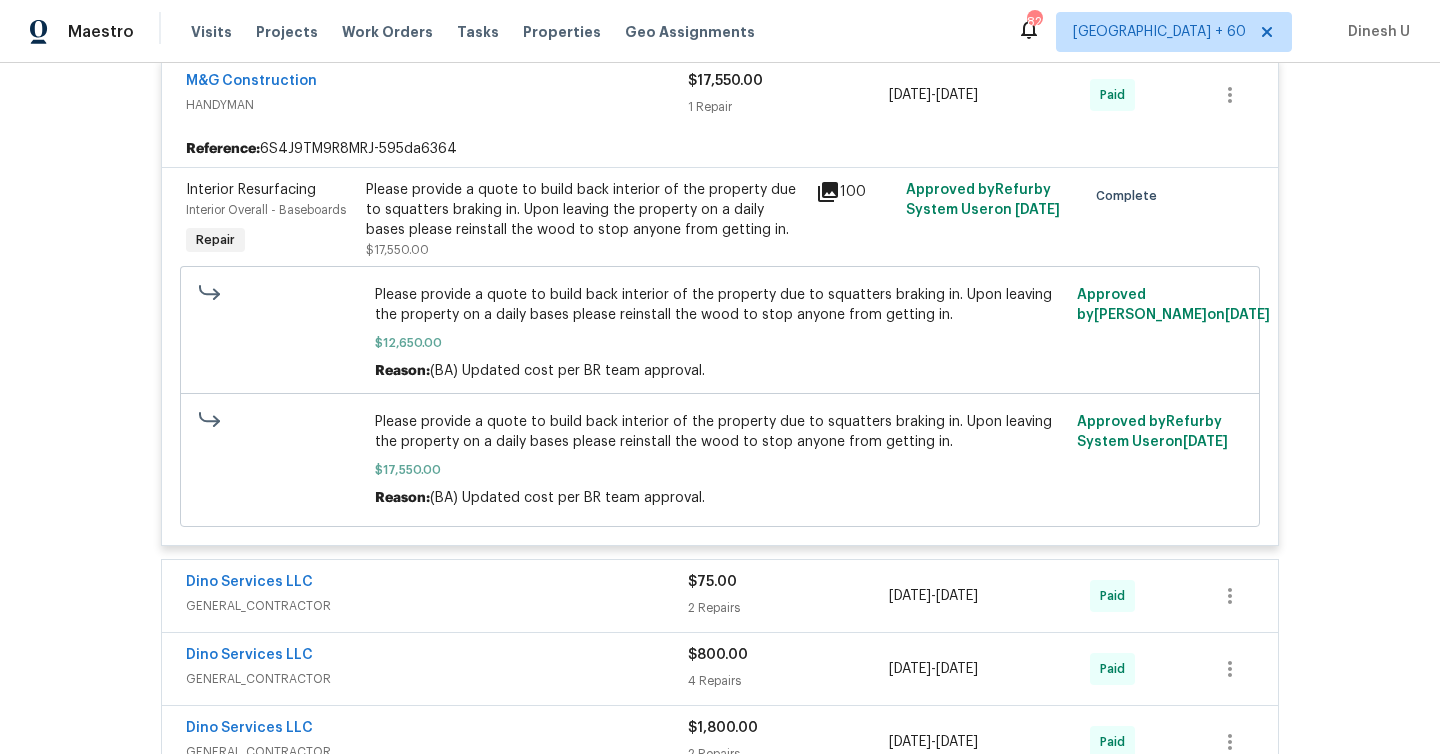 scroll, scrollTop: 4641, scrollLeft: 0, axis: vertical 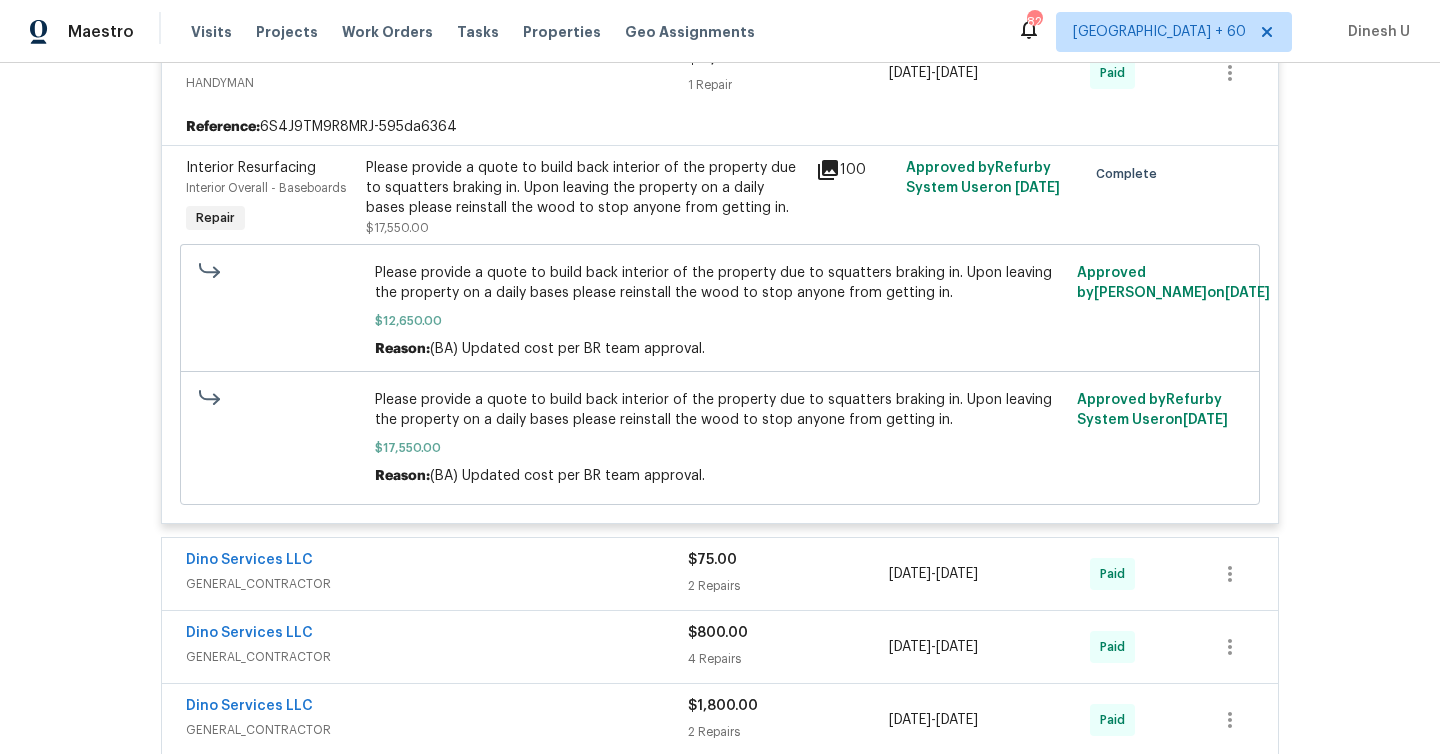 click 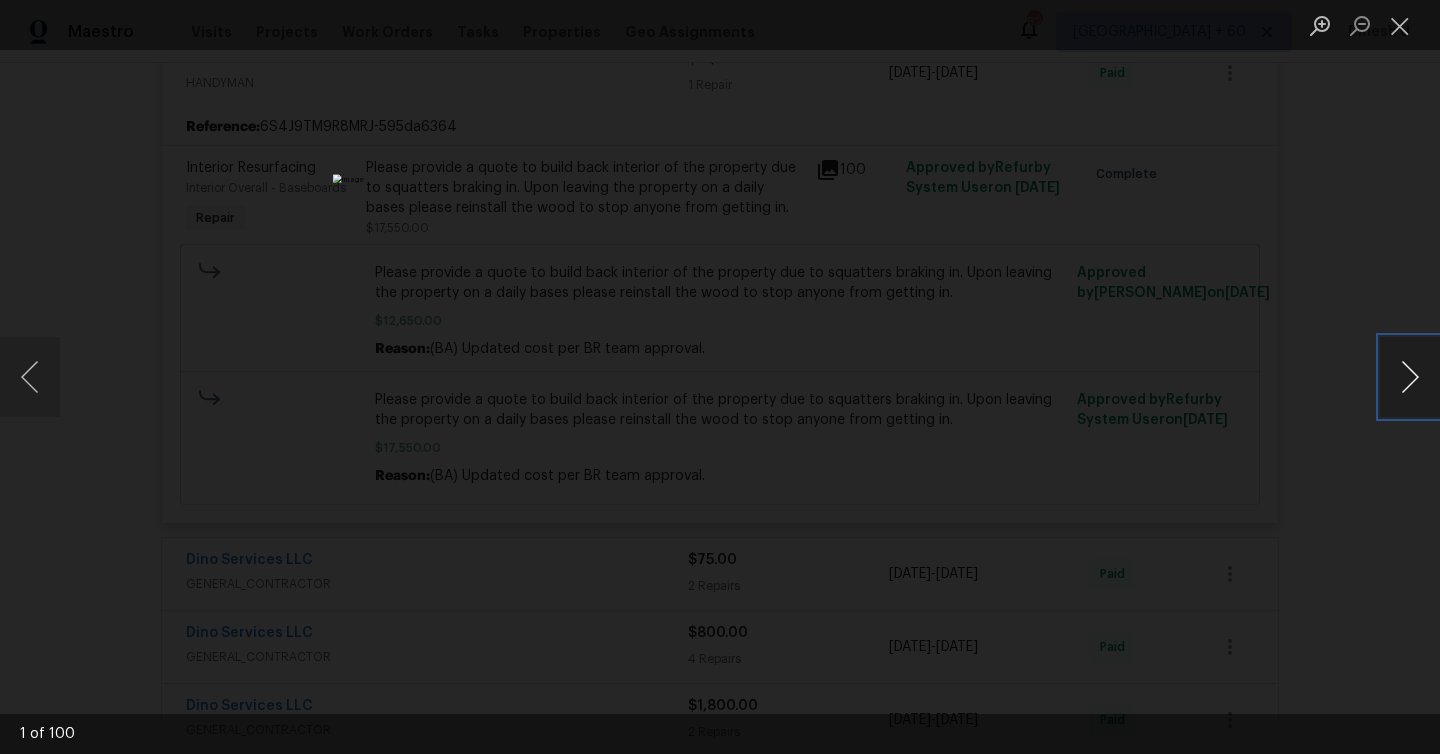 click at bounding box center [1410, 377] 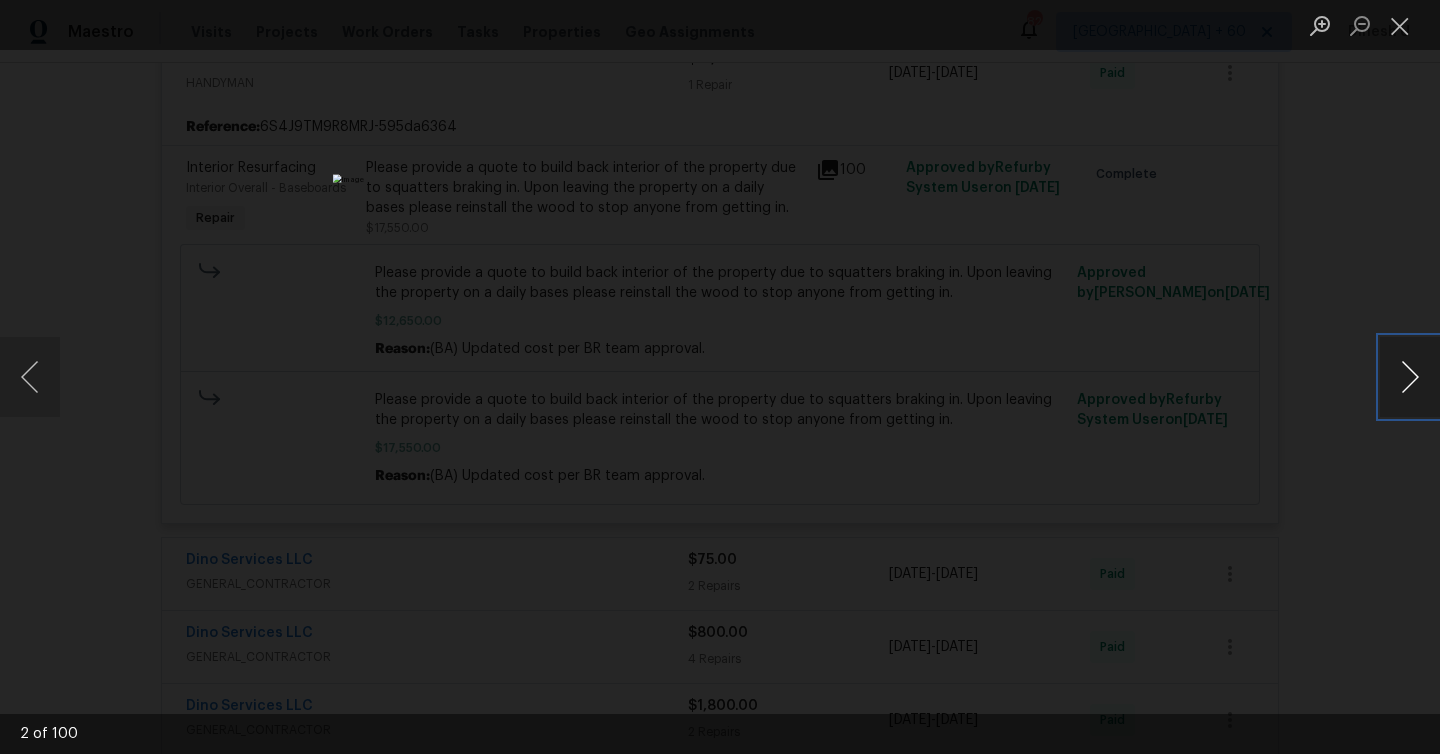 click at bounding box center (1410, 377) 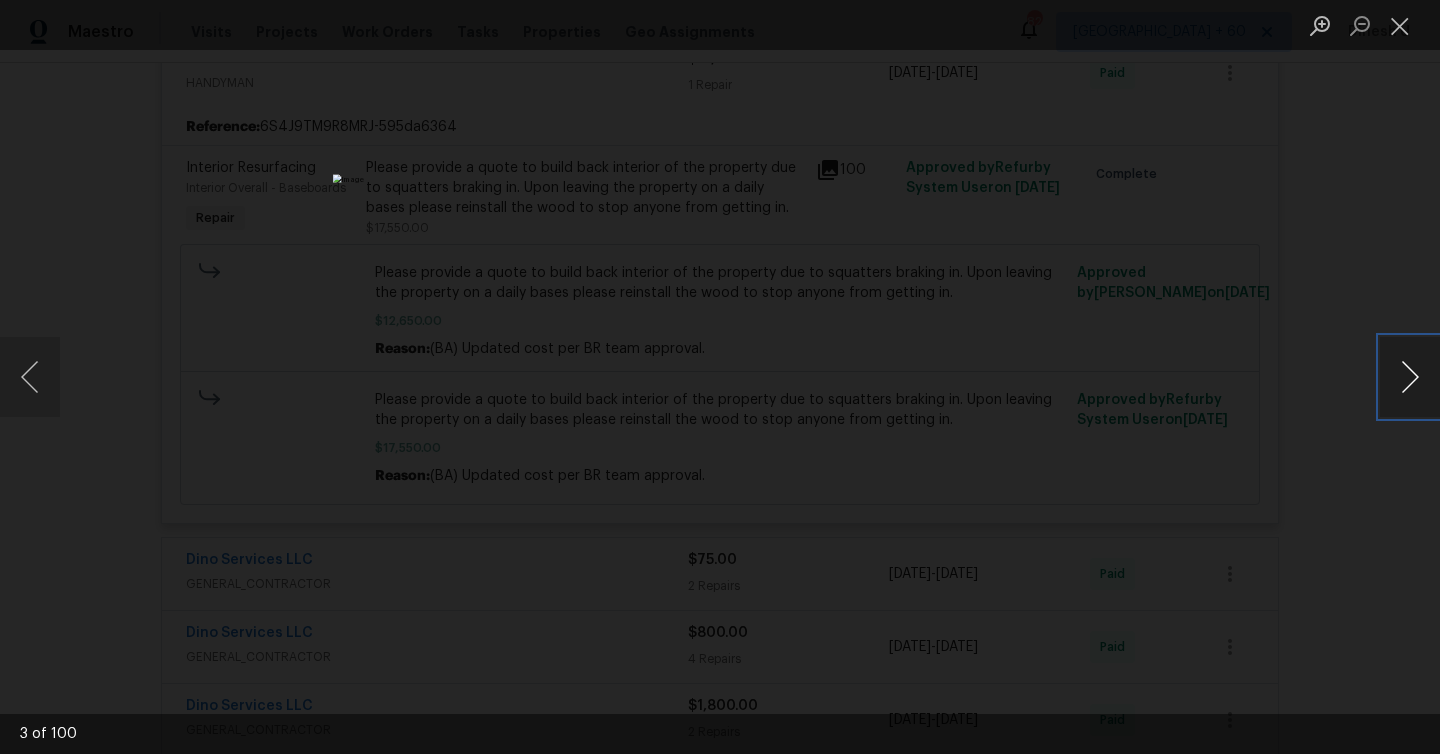 click at bounding box center (1410, 377) 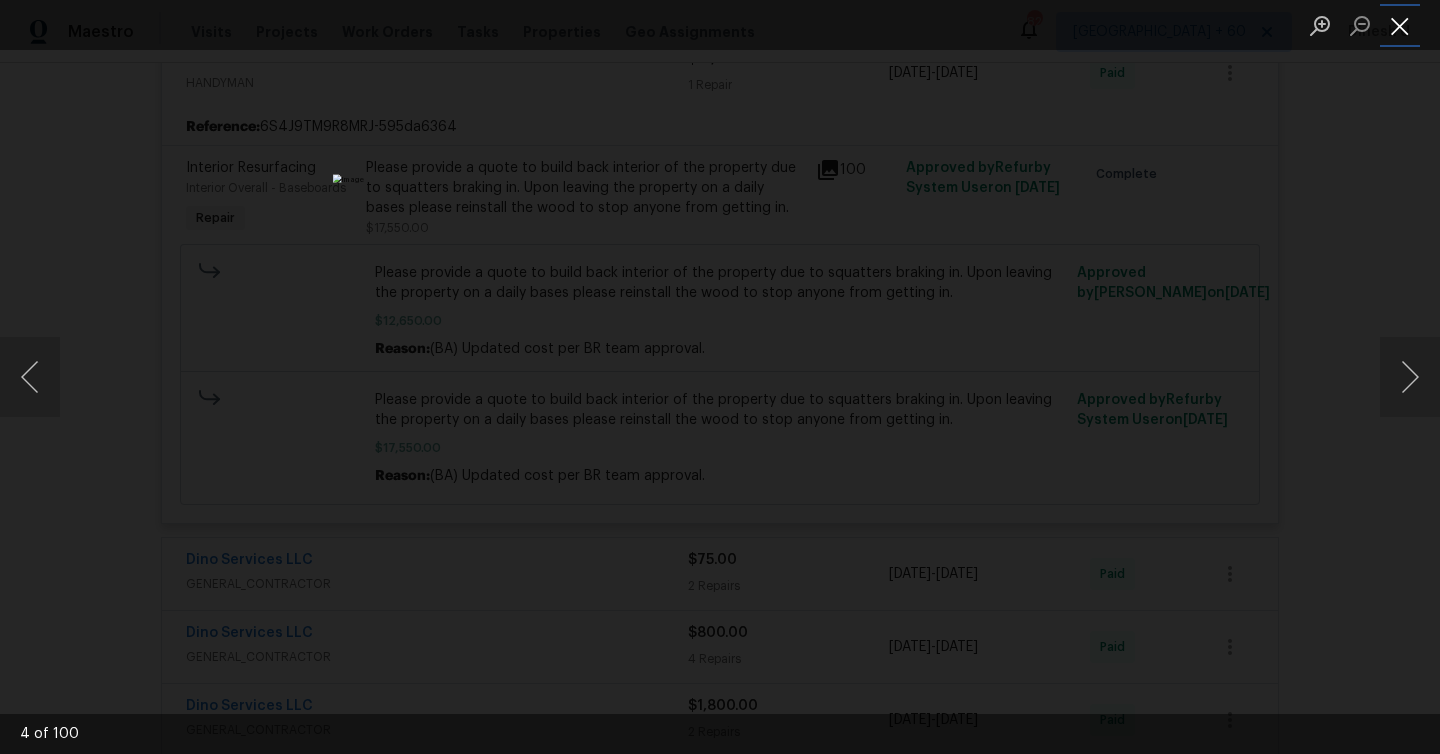 click at bounding box center [1400, 25] 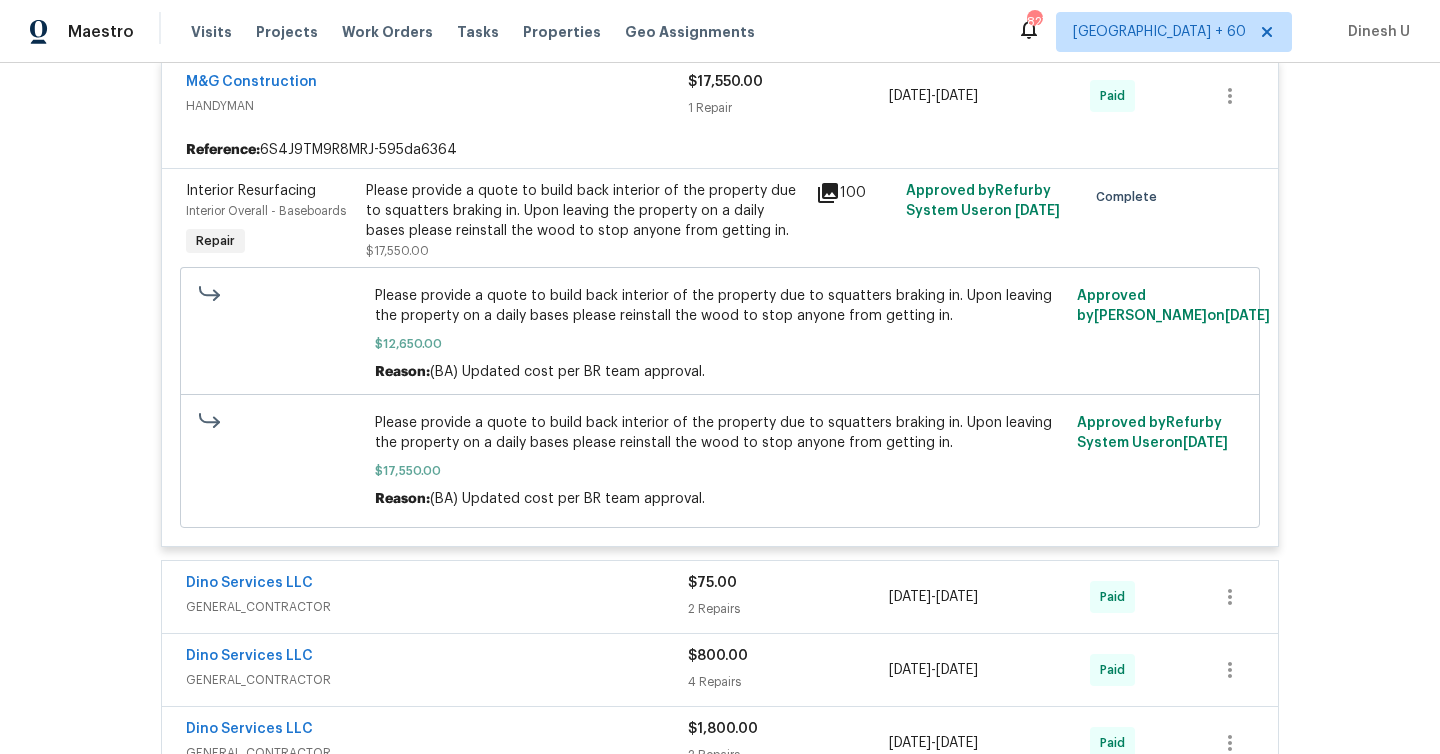 scroll, scrollTop: 4606, scrollLeft: 0, axis: vertical 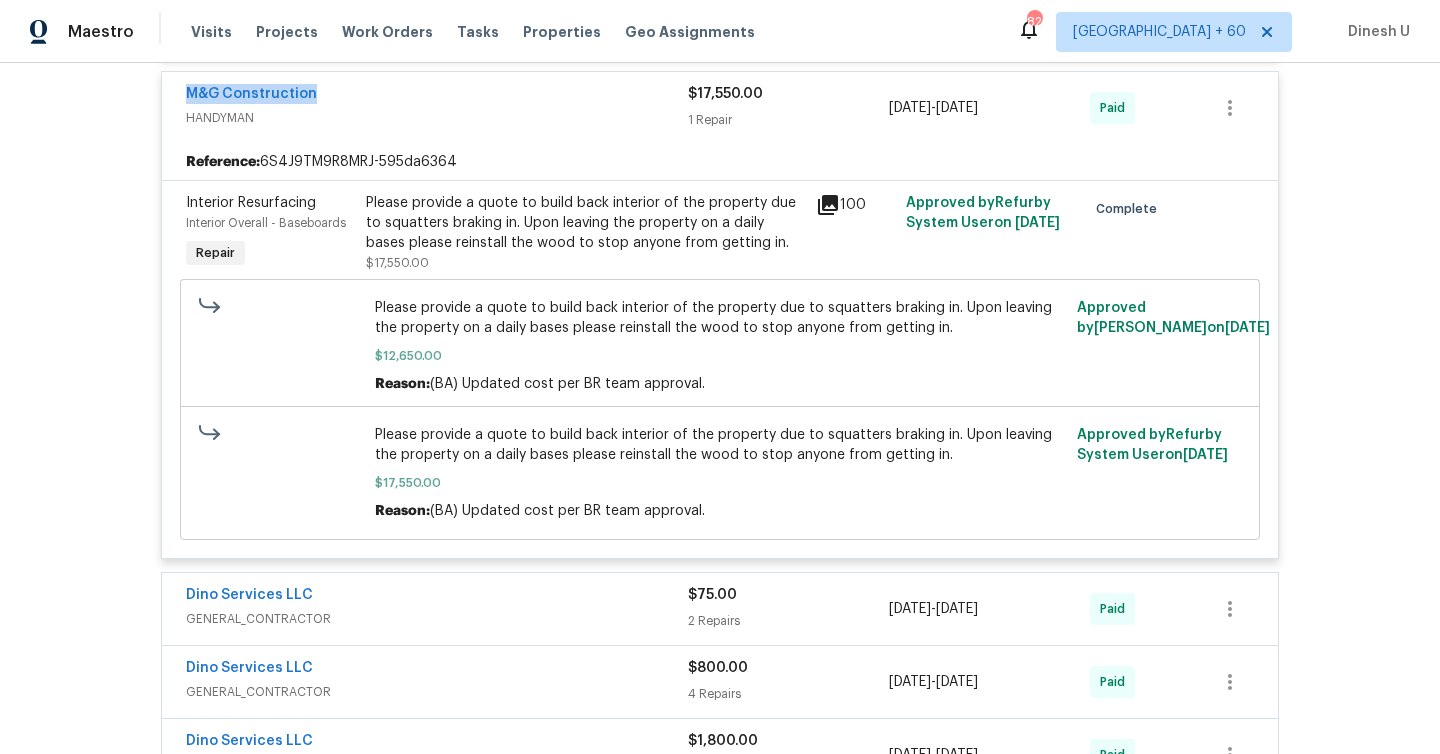 click 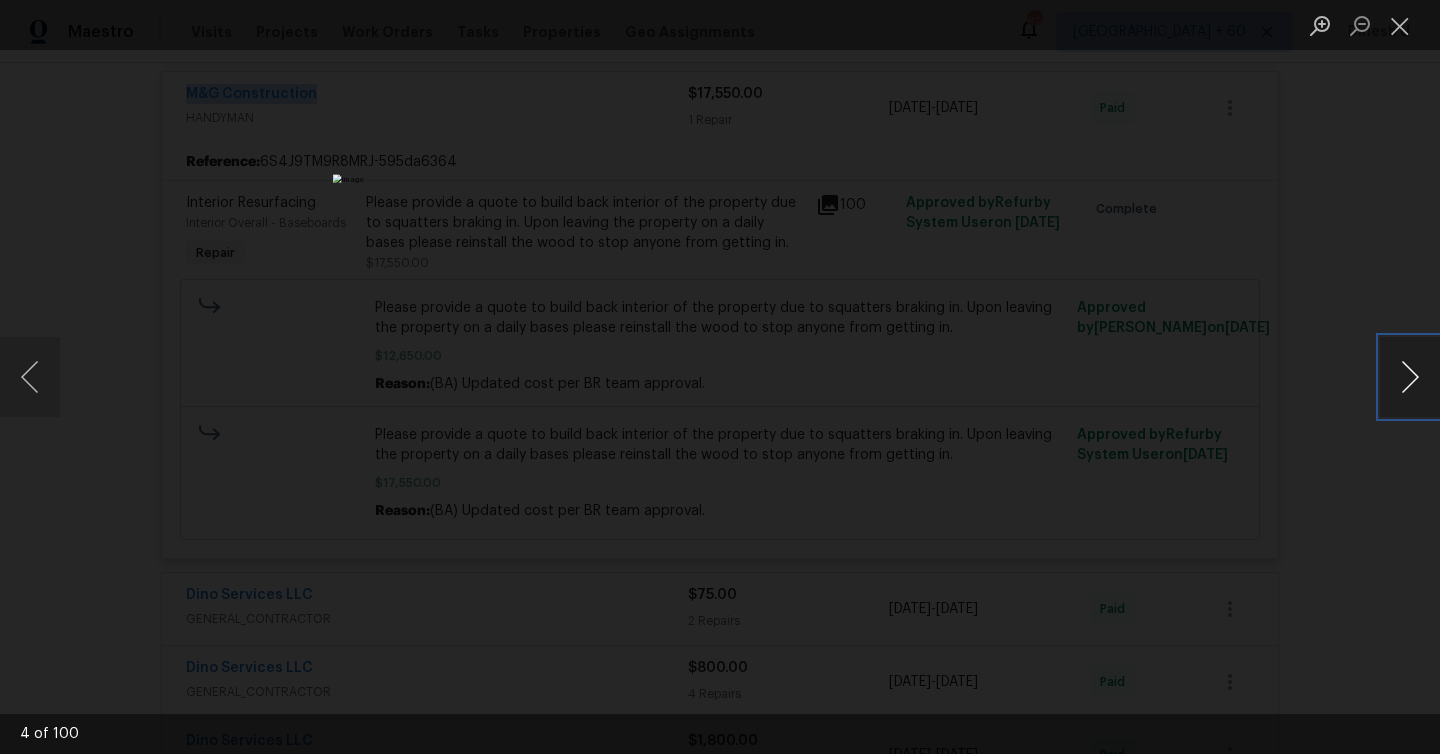 click at bounding box center (1410, 377) 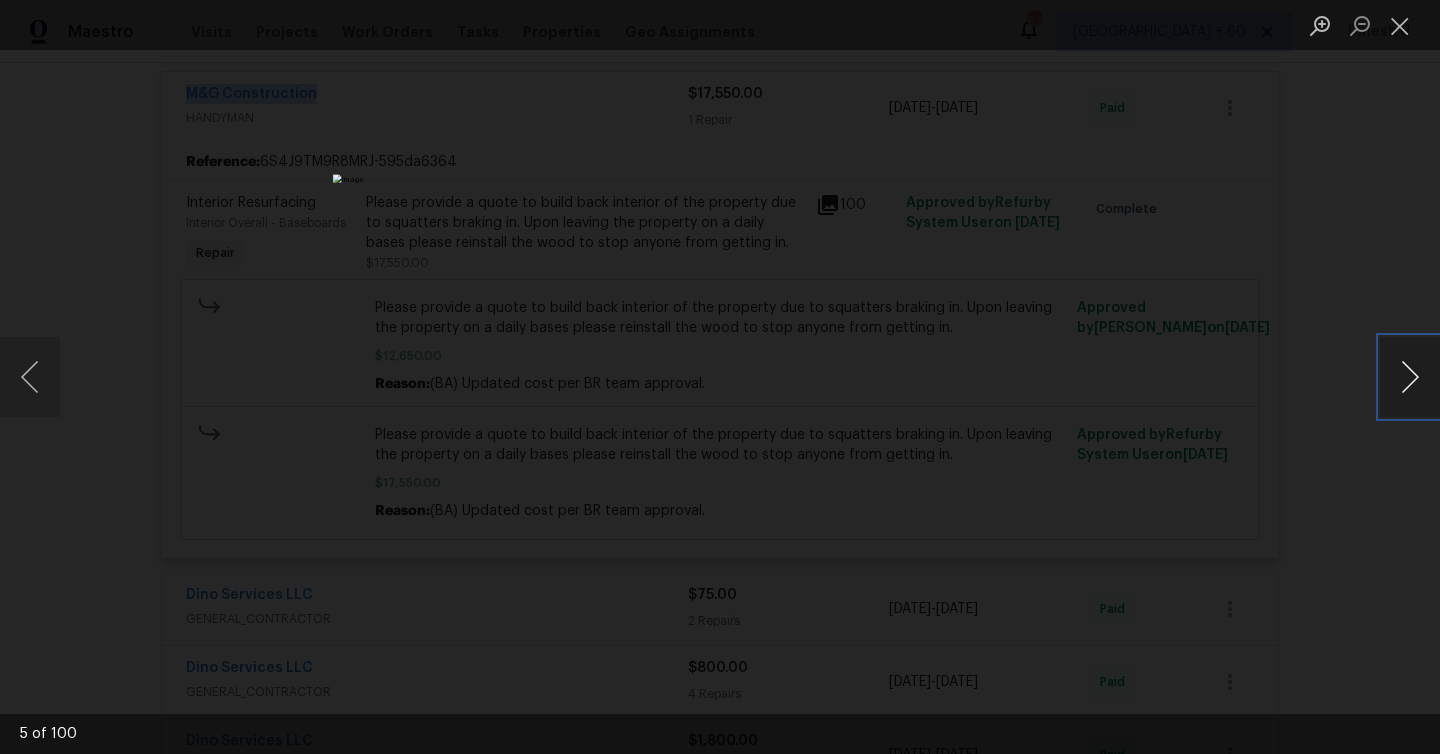 click at bounding box center (1410, 377) 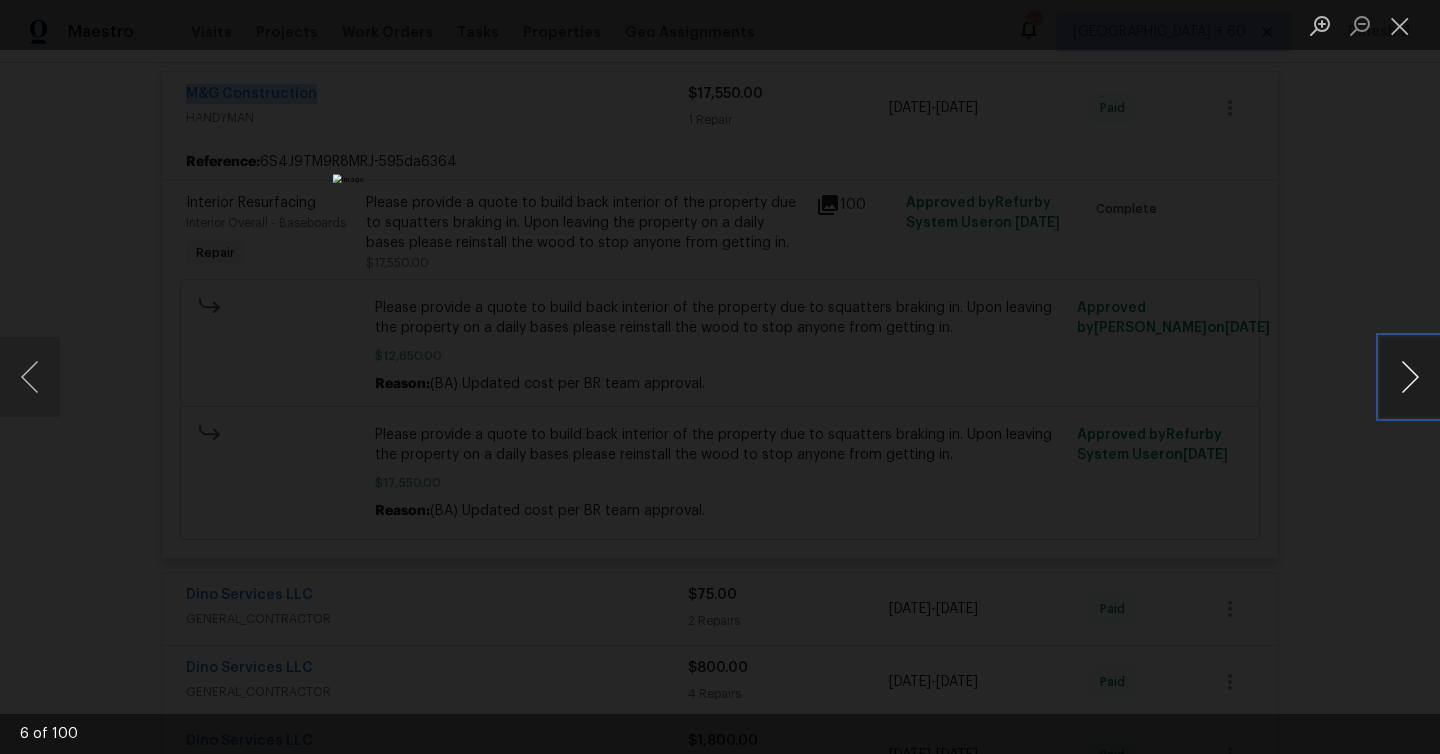 click at bounding box center (1410, 377) 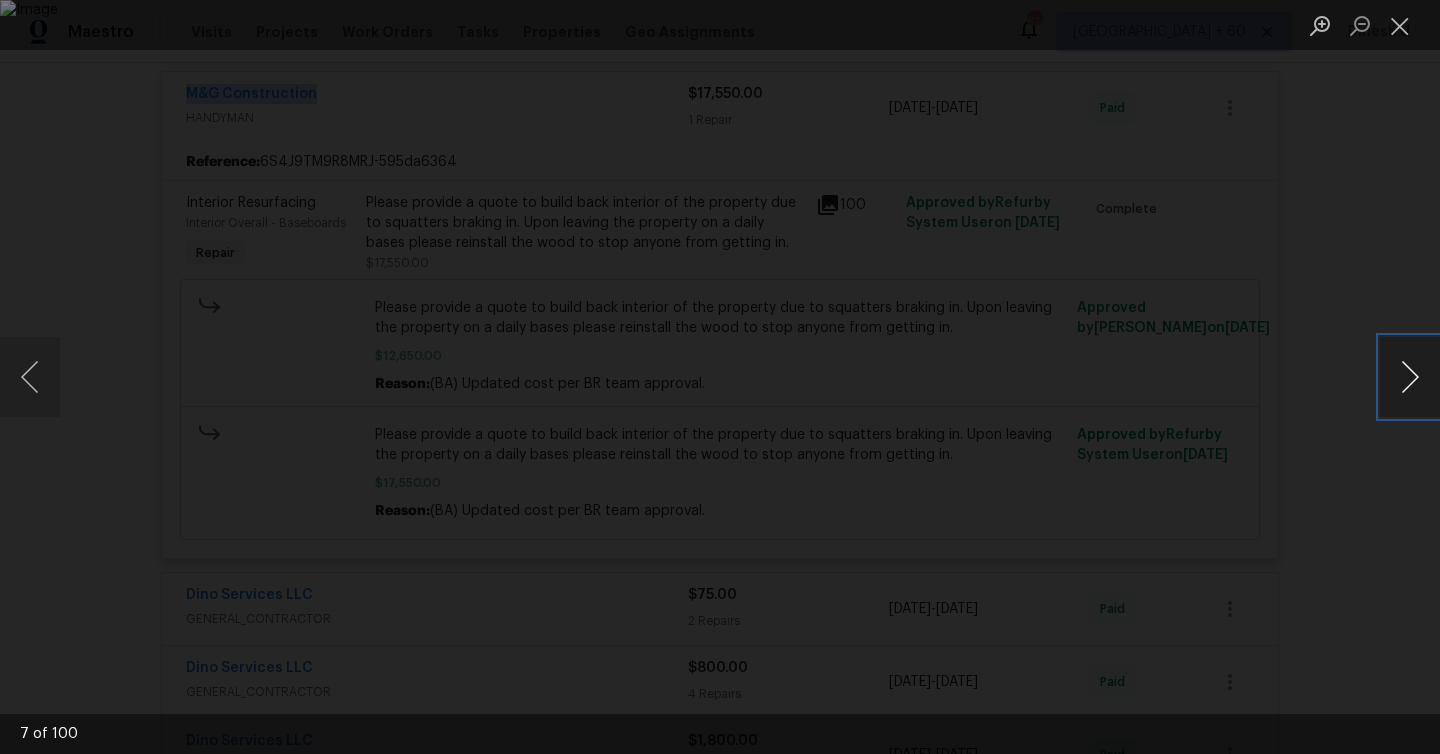 click at bounding box center (1410, 377) 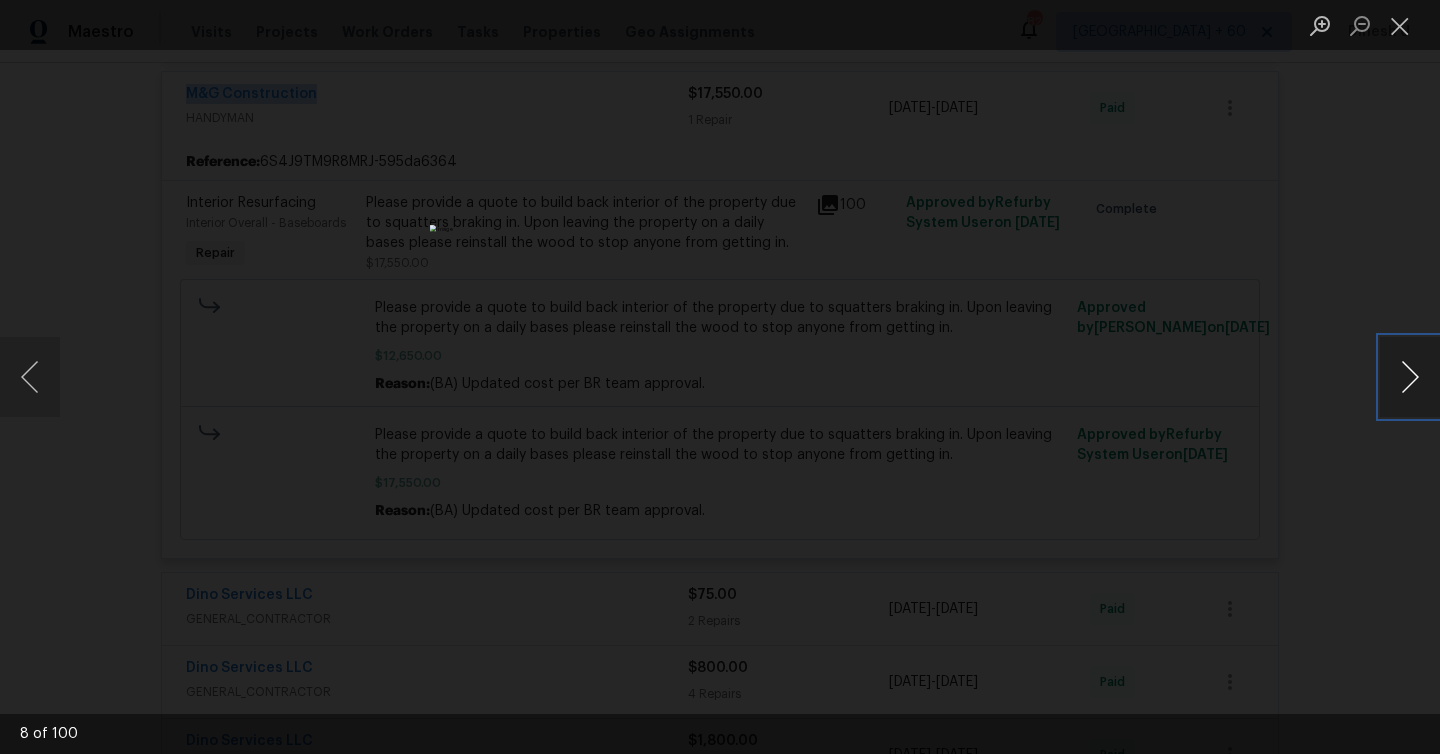click at bounding box center (1410, 377) 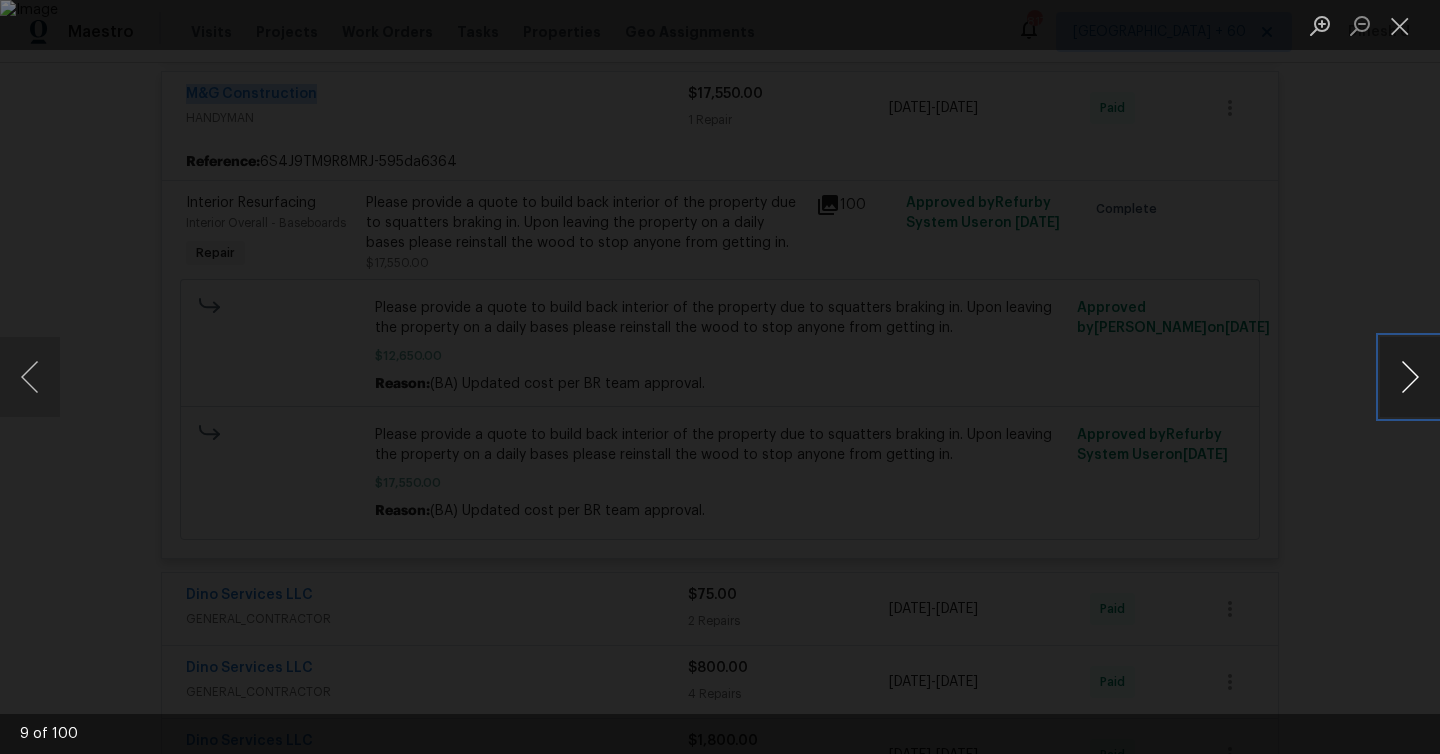 click at bounding box center [1410, 377] 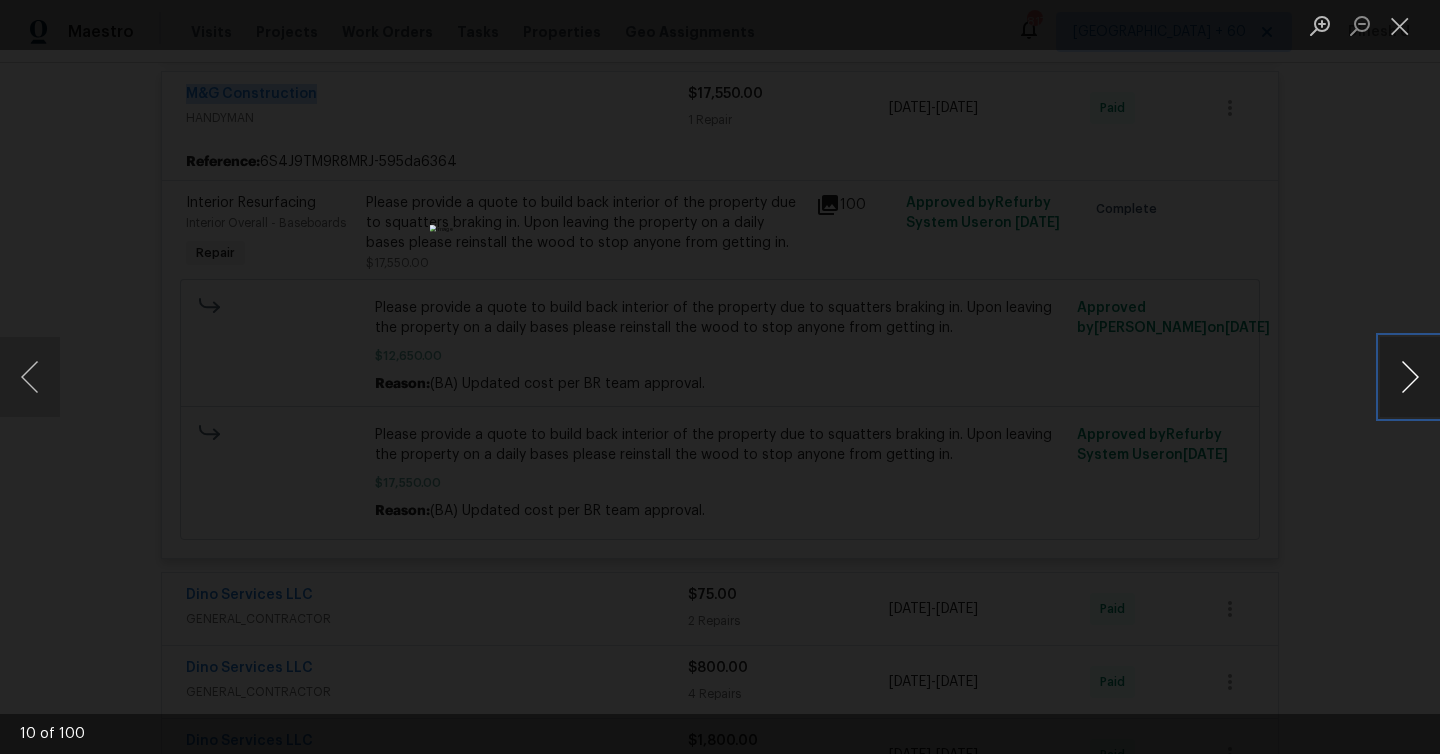 click at bounding box center (1410, 377) 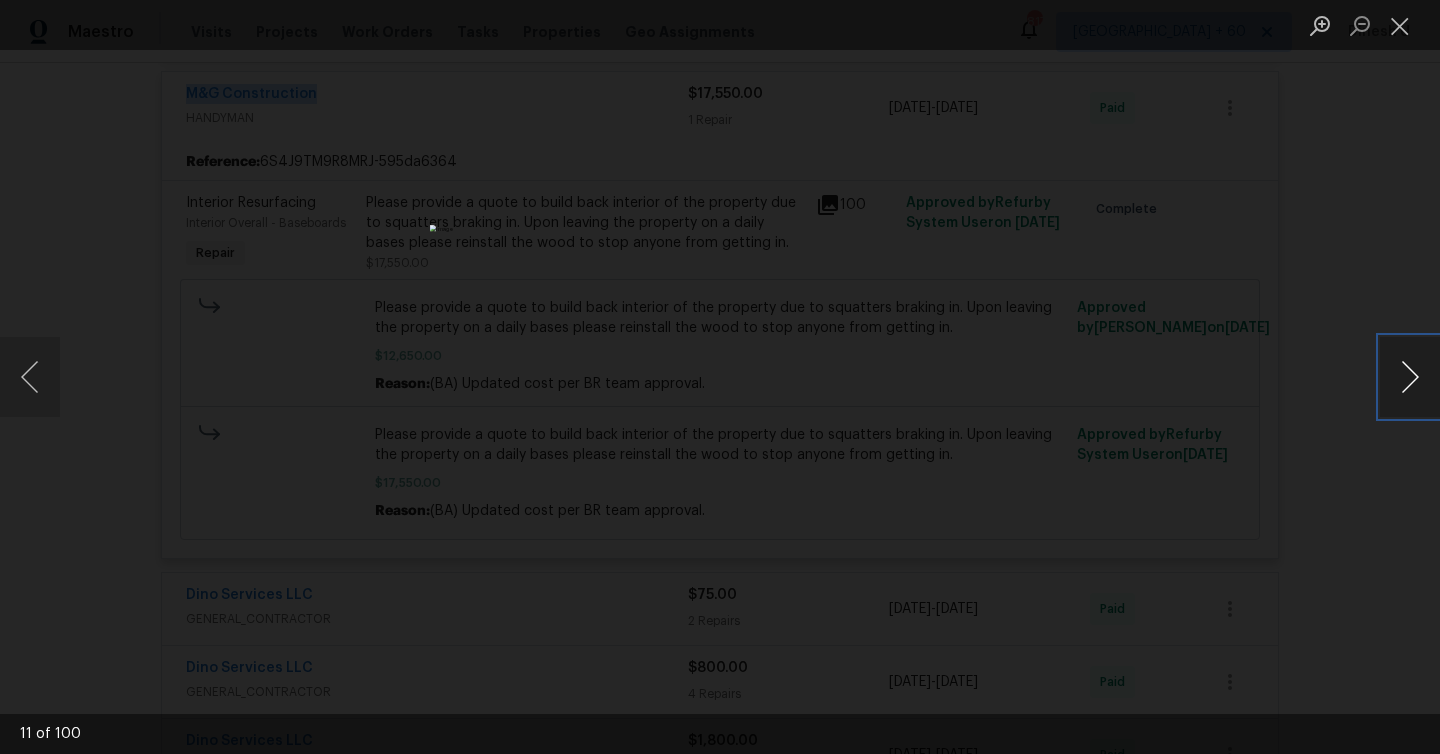 click at bounding box center (1410, 377) 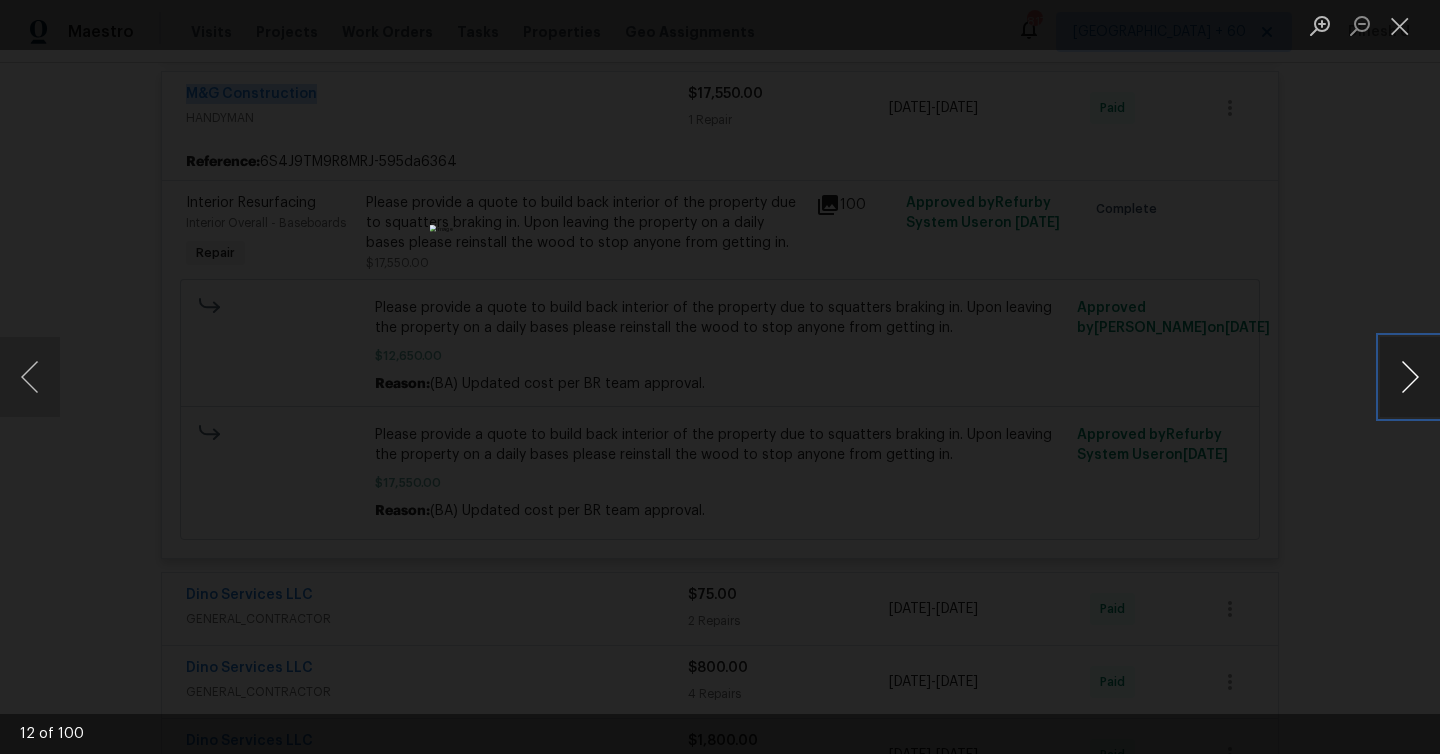 click at bounding box center [1410, 377] 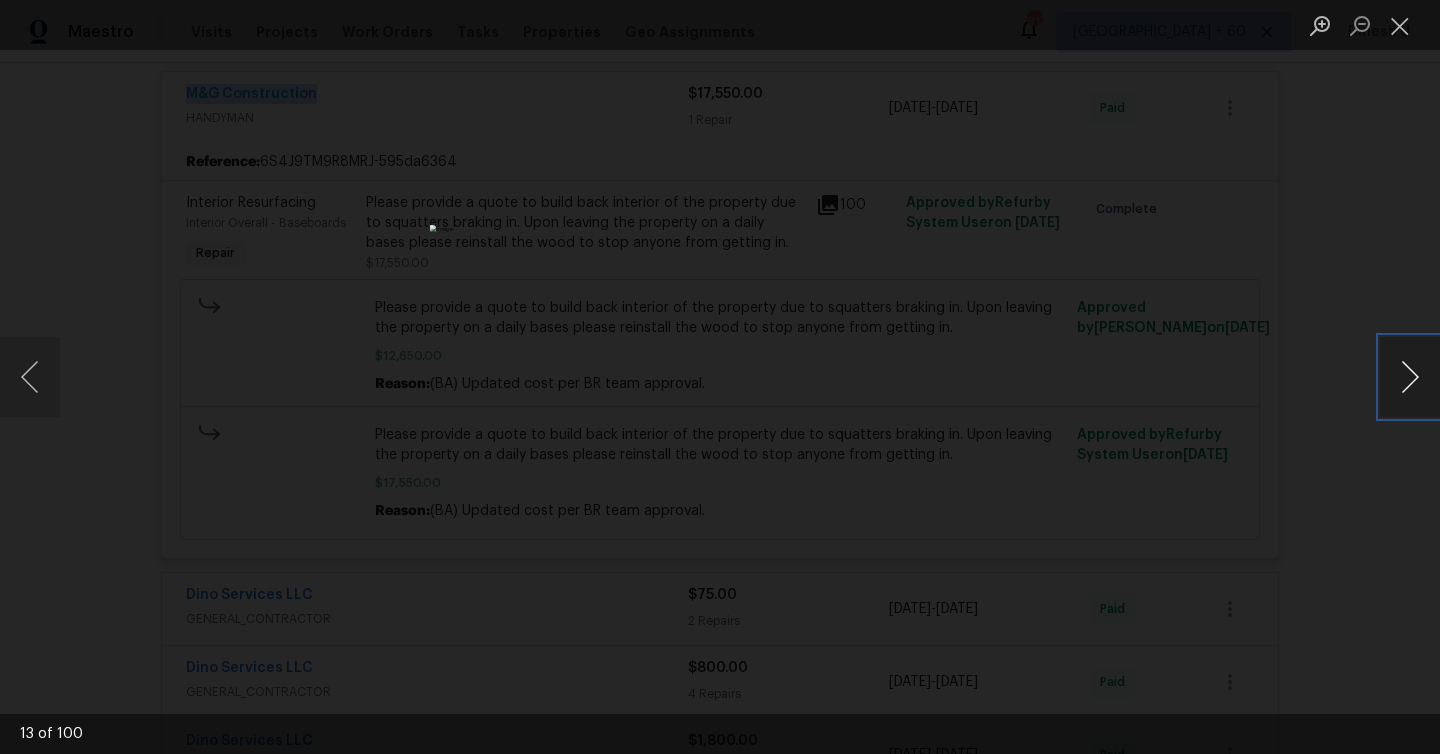 click at bounding box center (1410, 377) 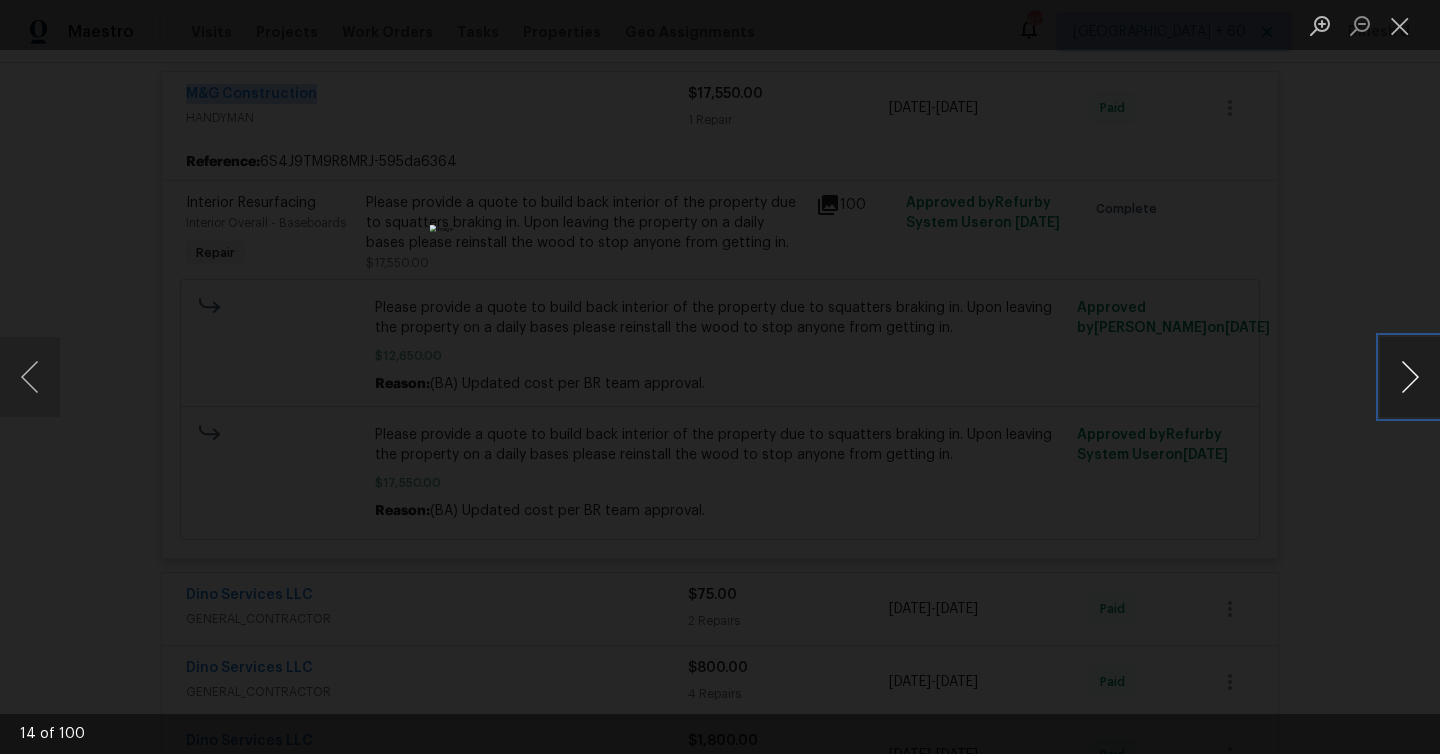 click at bounding box center [1410, 377] 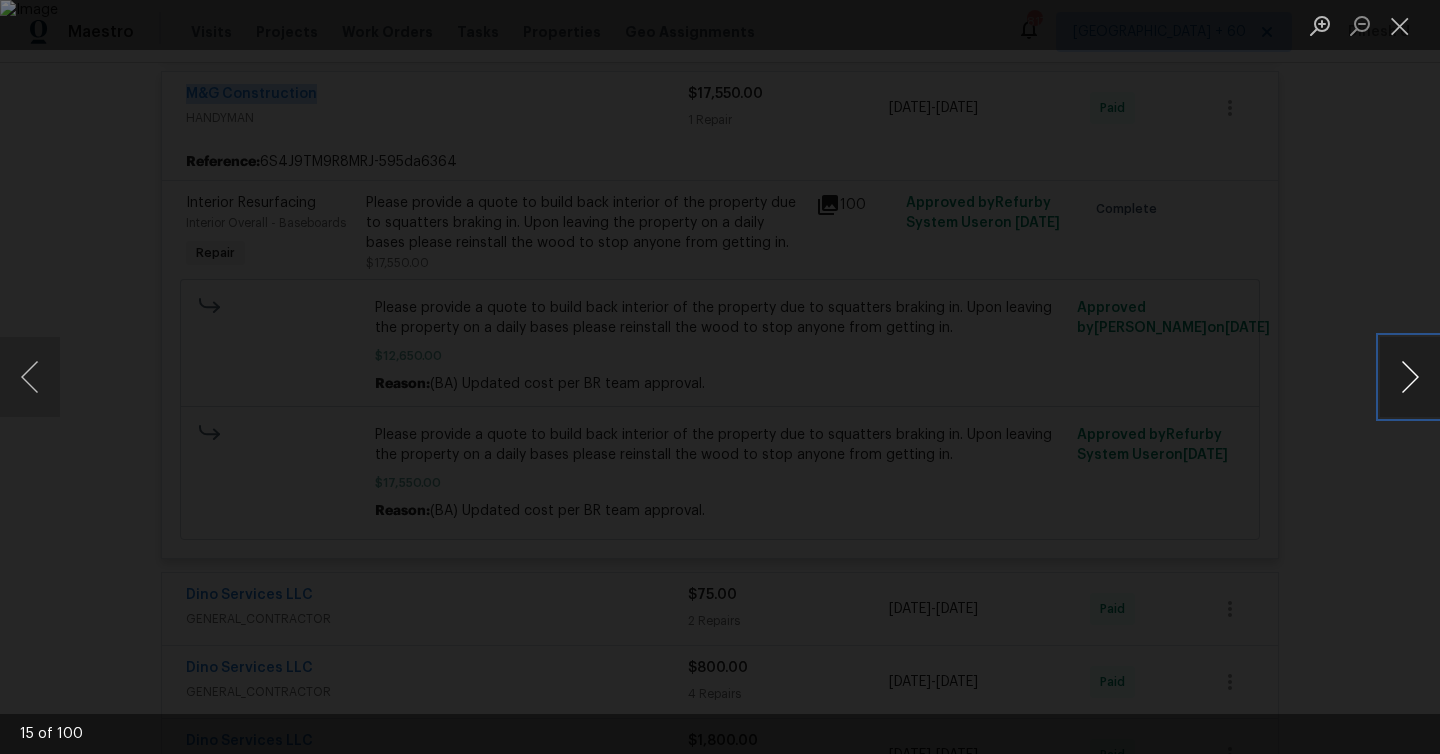 click at bounding box center [1410, 377] 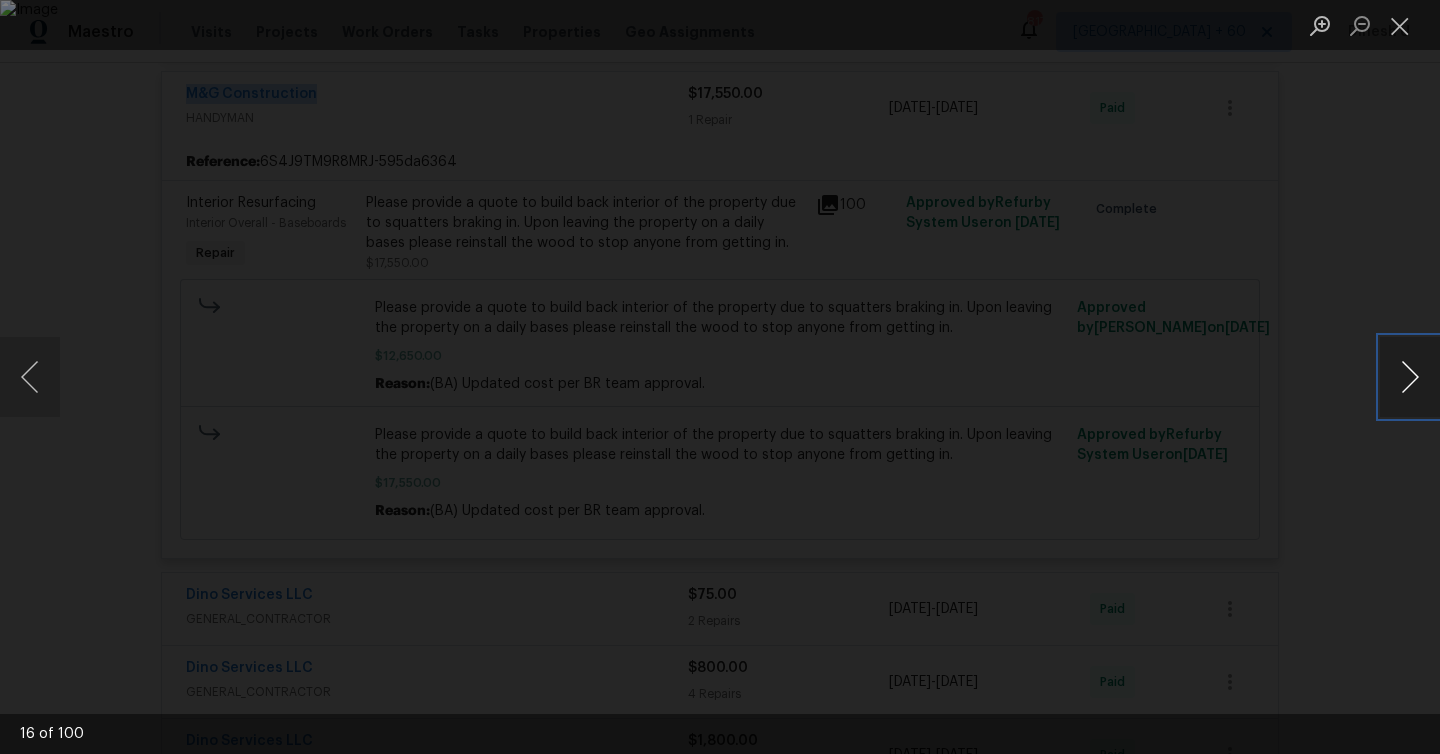 click at bounding box center (1410, 377) 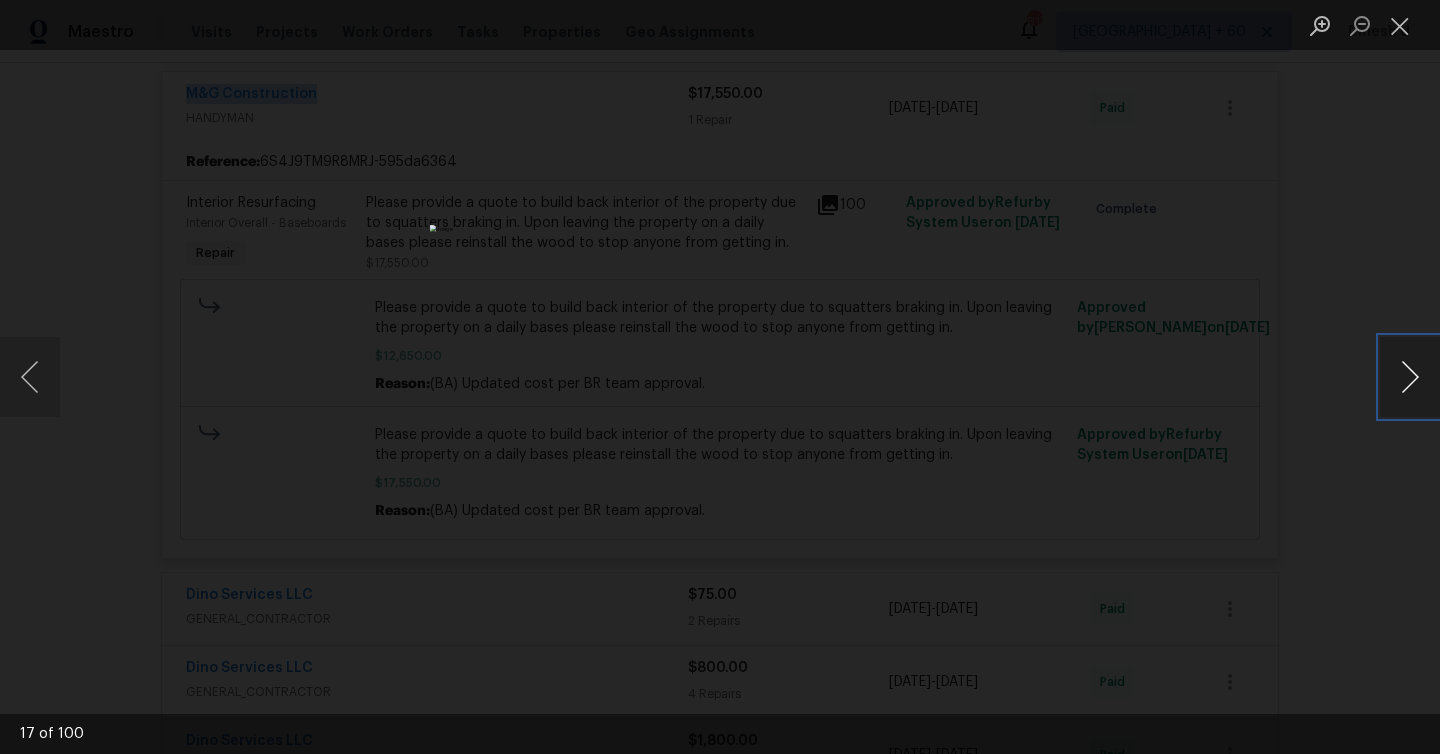 click at bounding box center (1410, 377) 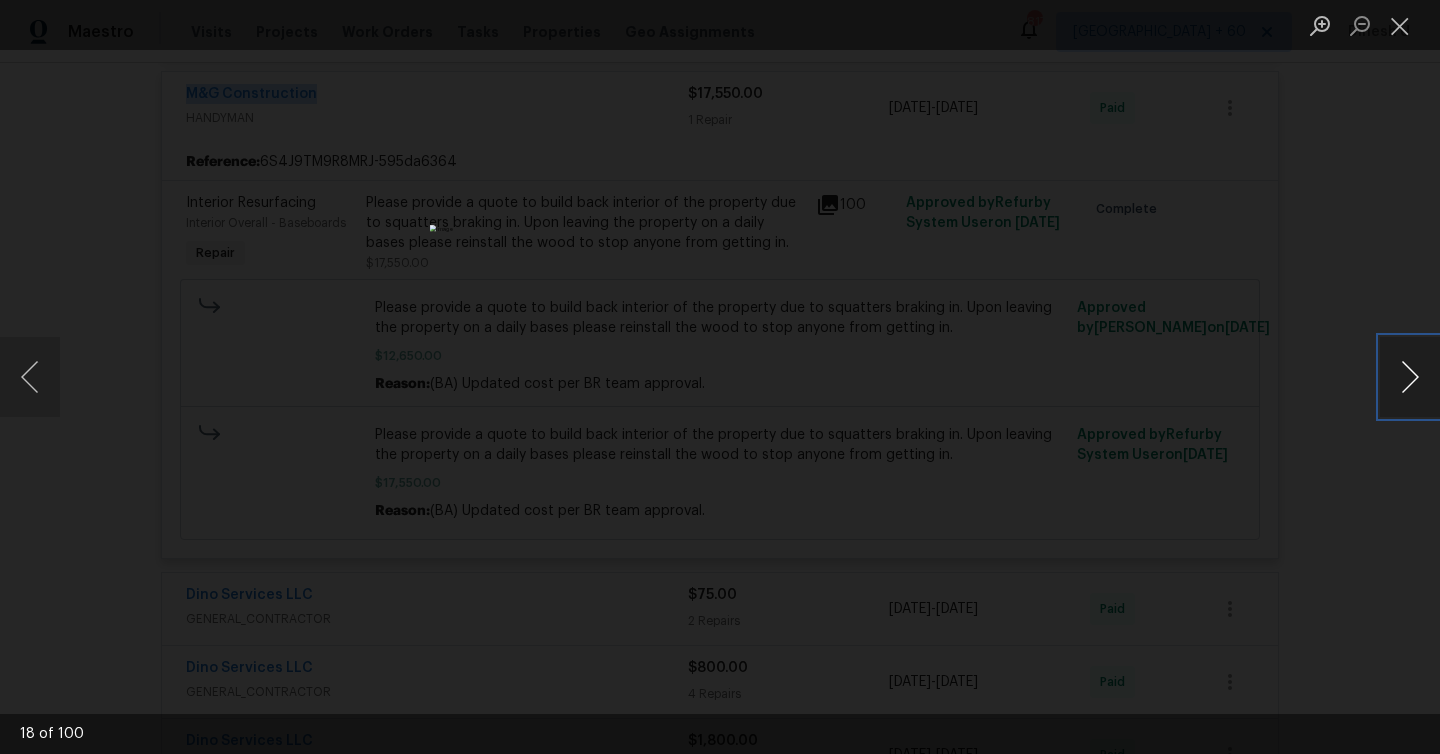 click at bounding box center [1410, 377] 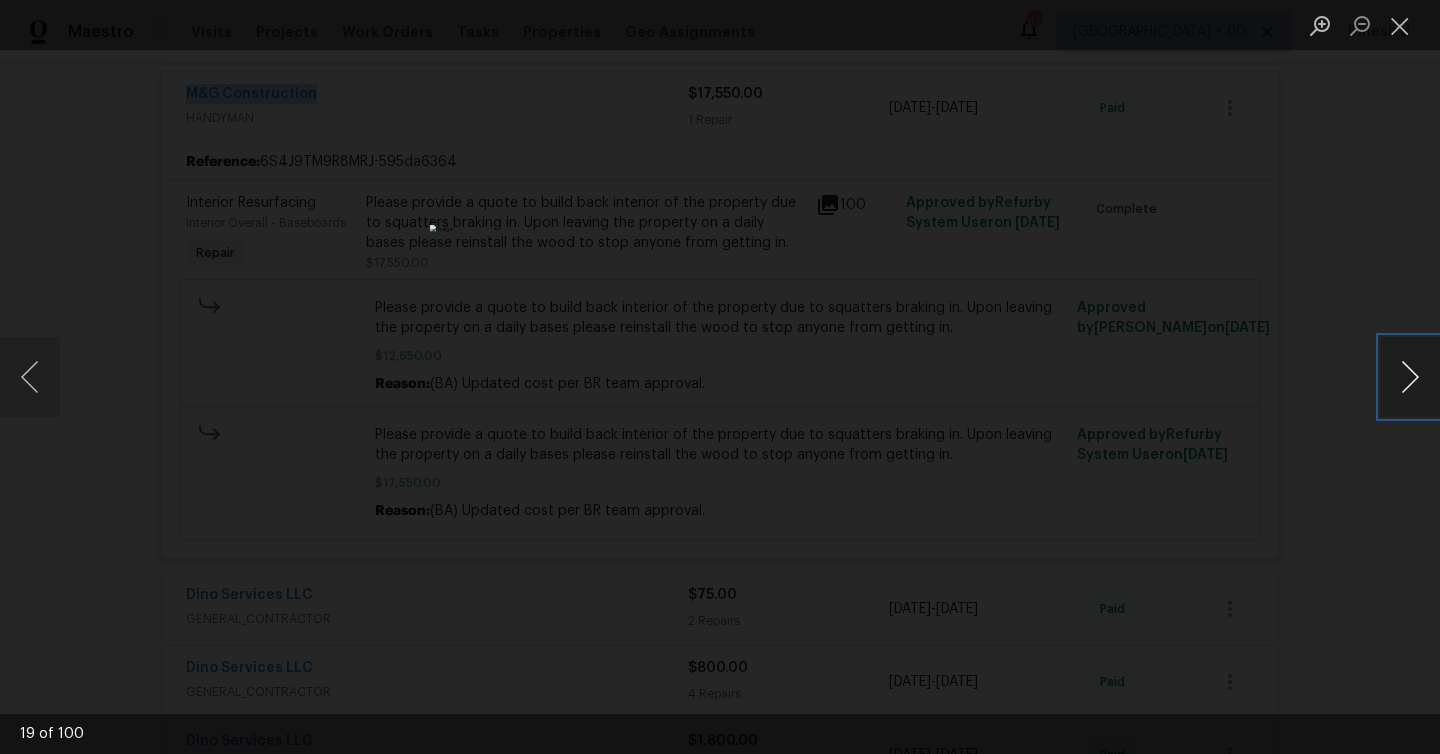 click at bounding box center [1410, 377] 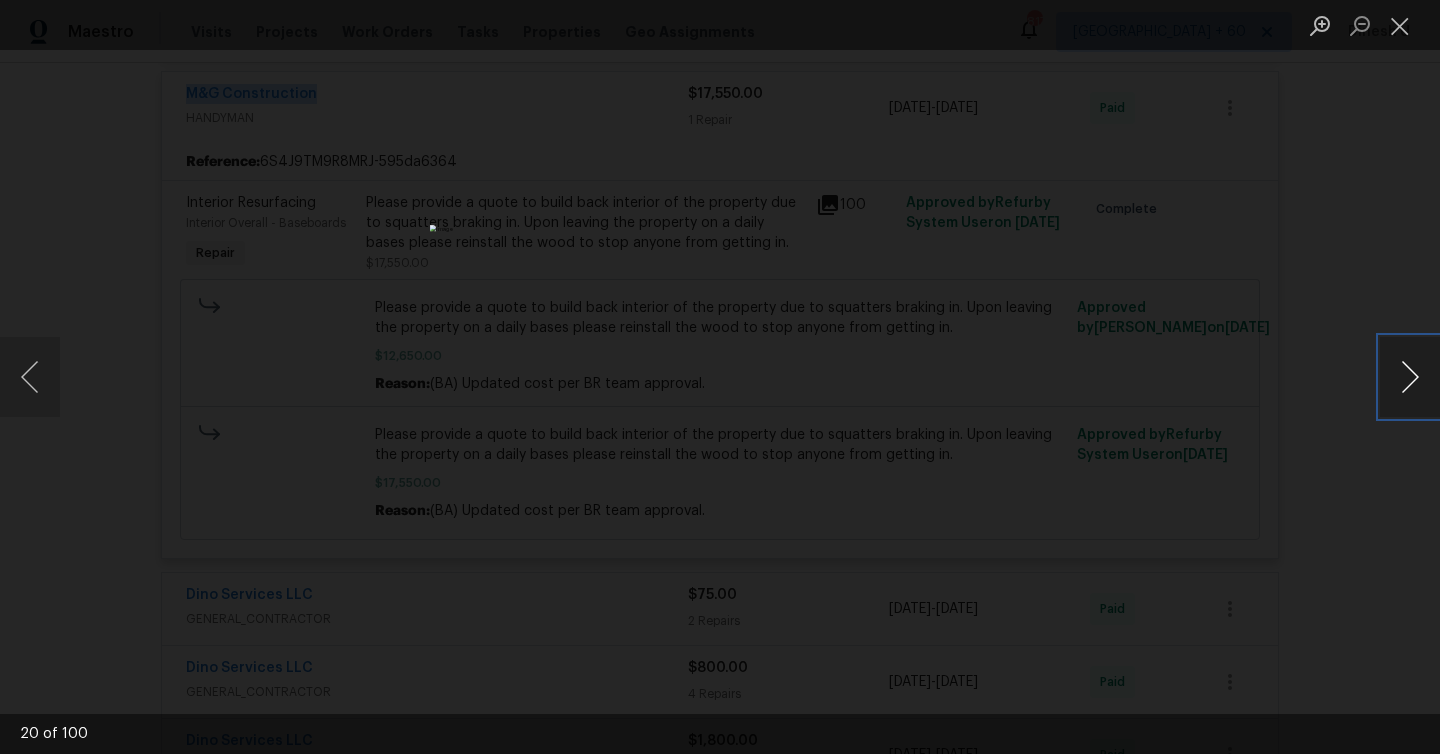 click at bounding box center (1410, 377) 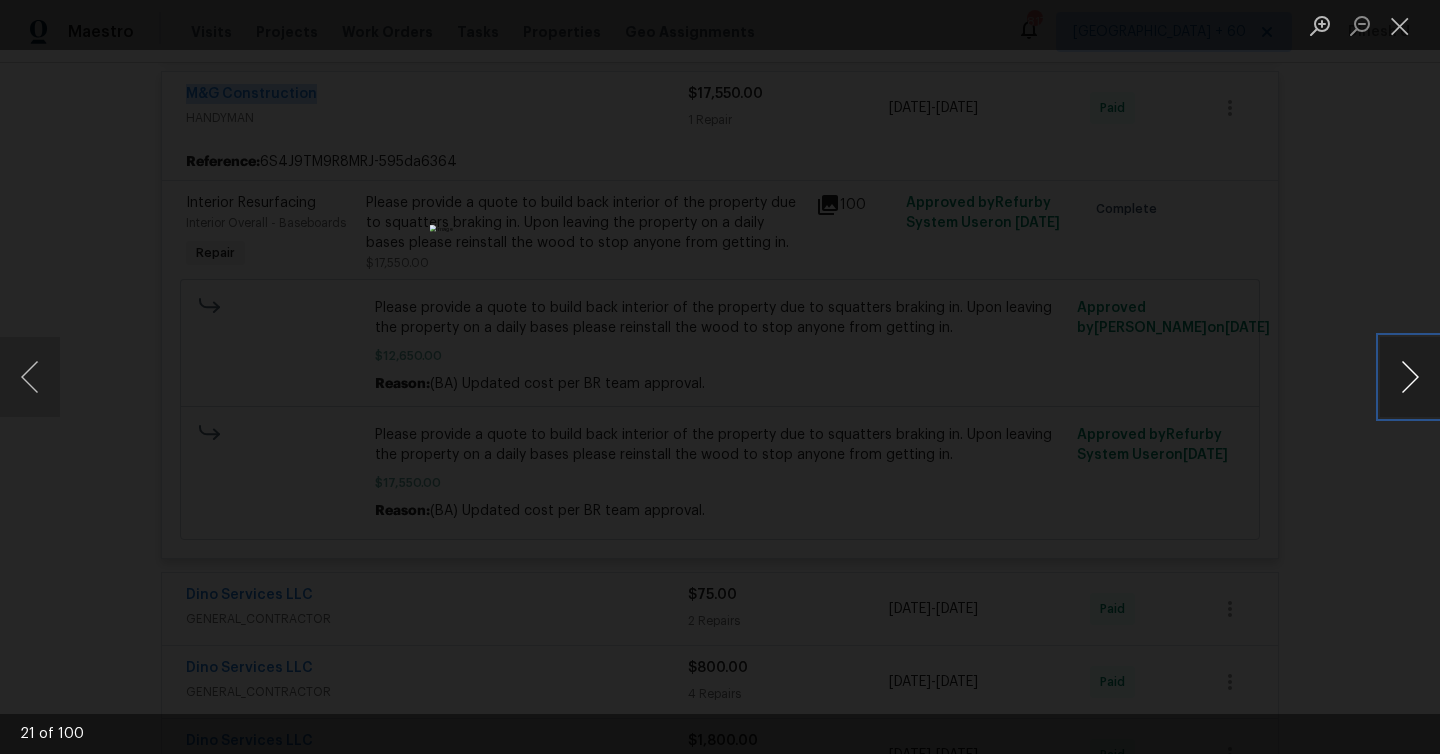 click at bounding box center [1410, 377] 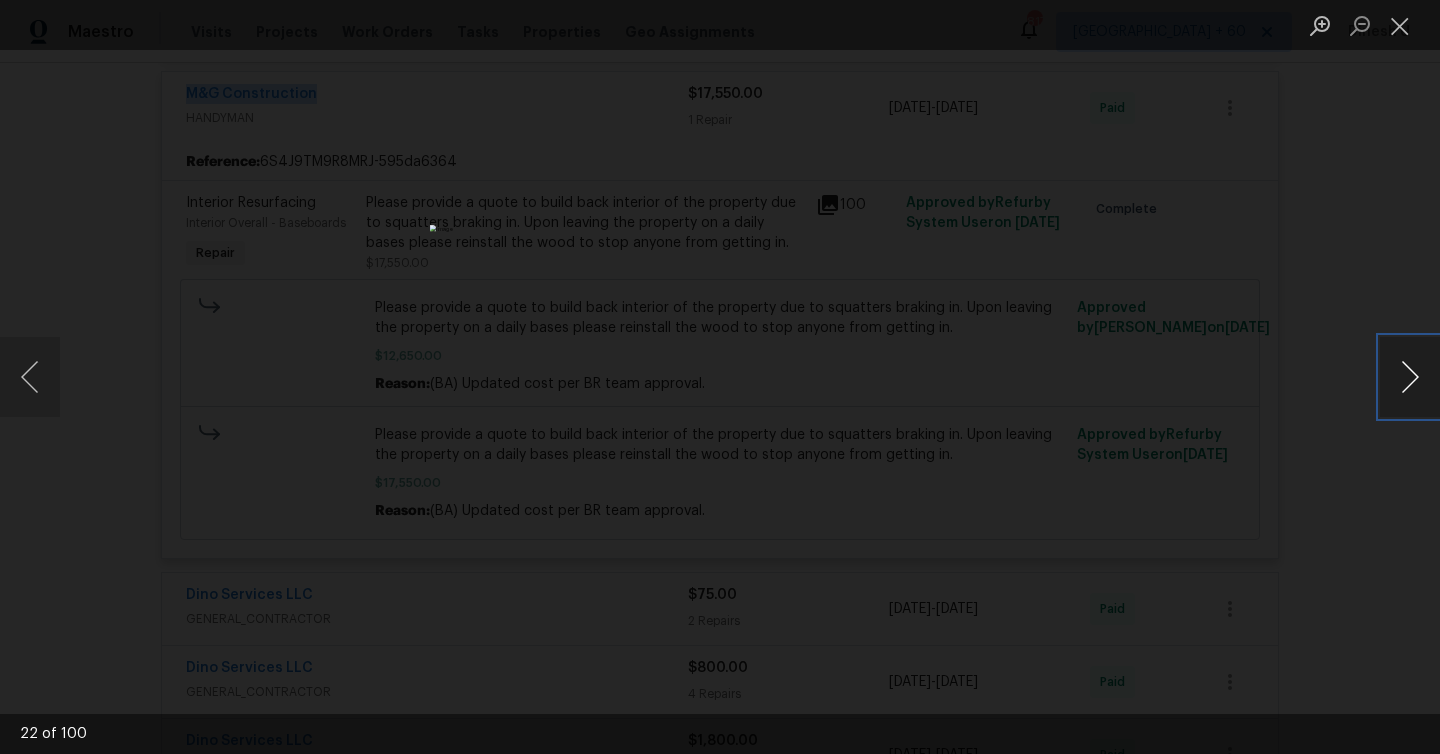 click at bounding box center (1410, 377) 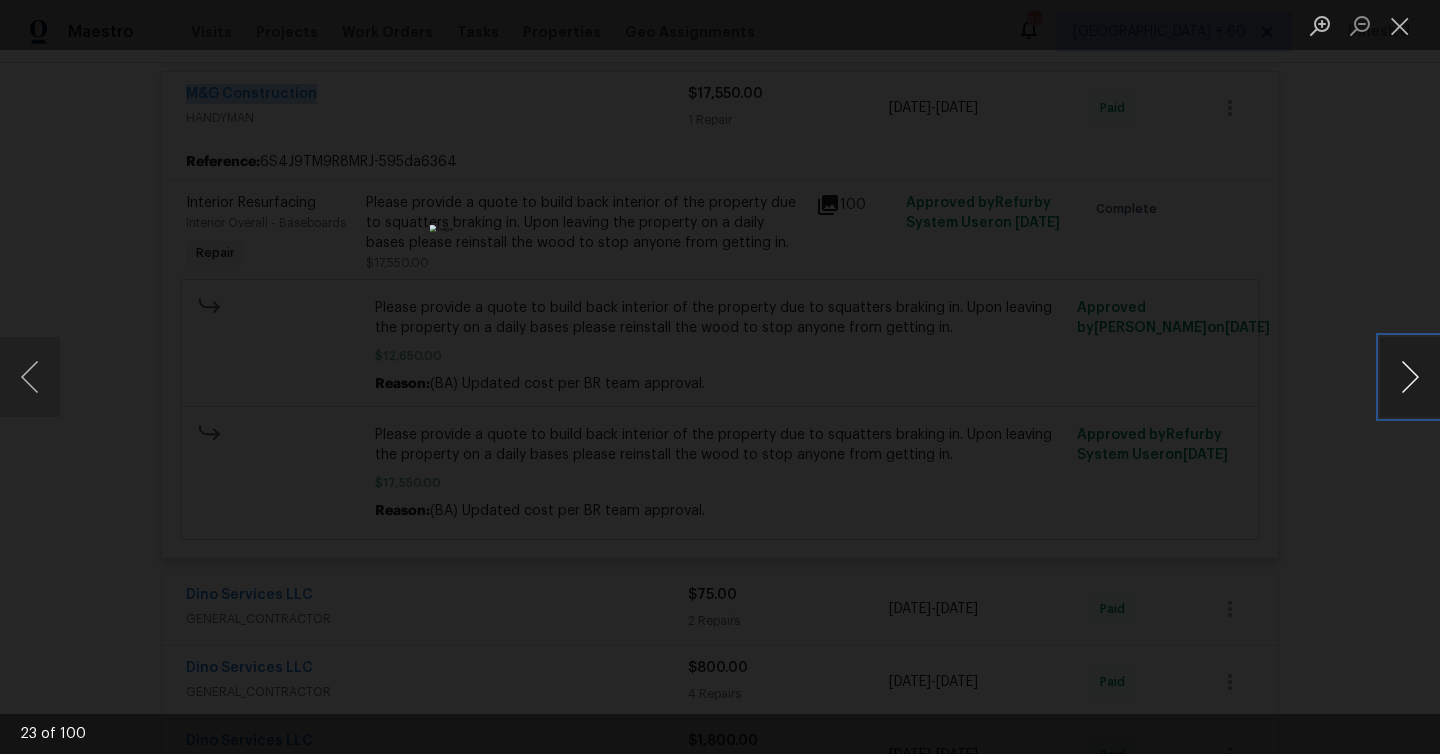 click at bounding box center (1410, 377) 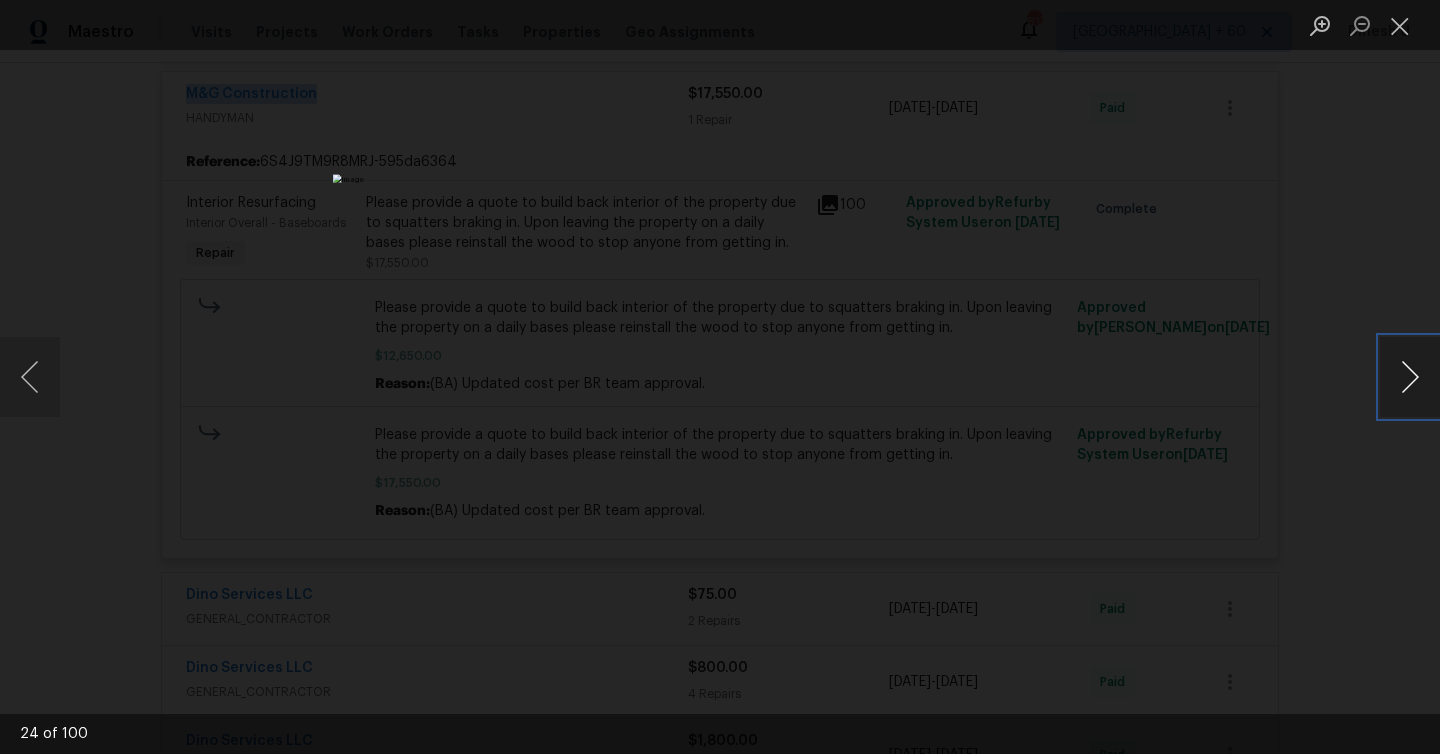 click at bounding box center [1410, 377] 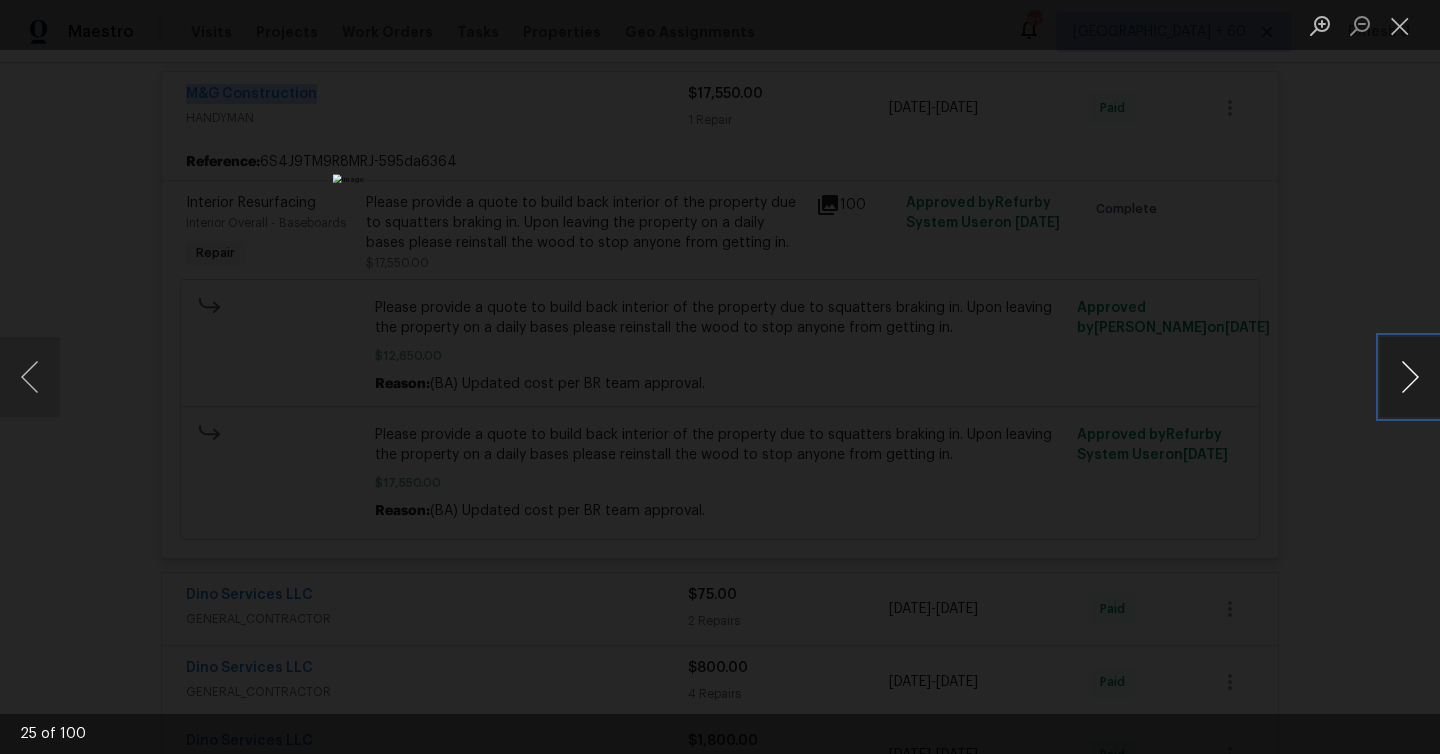 click at bounding box center (1410, 377) 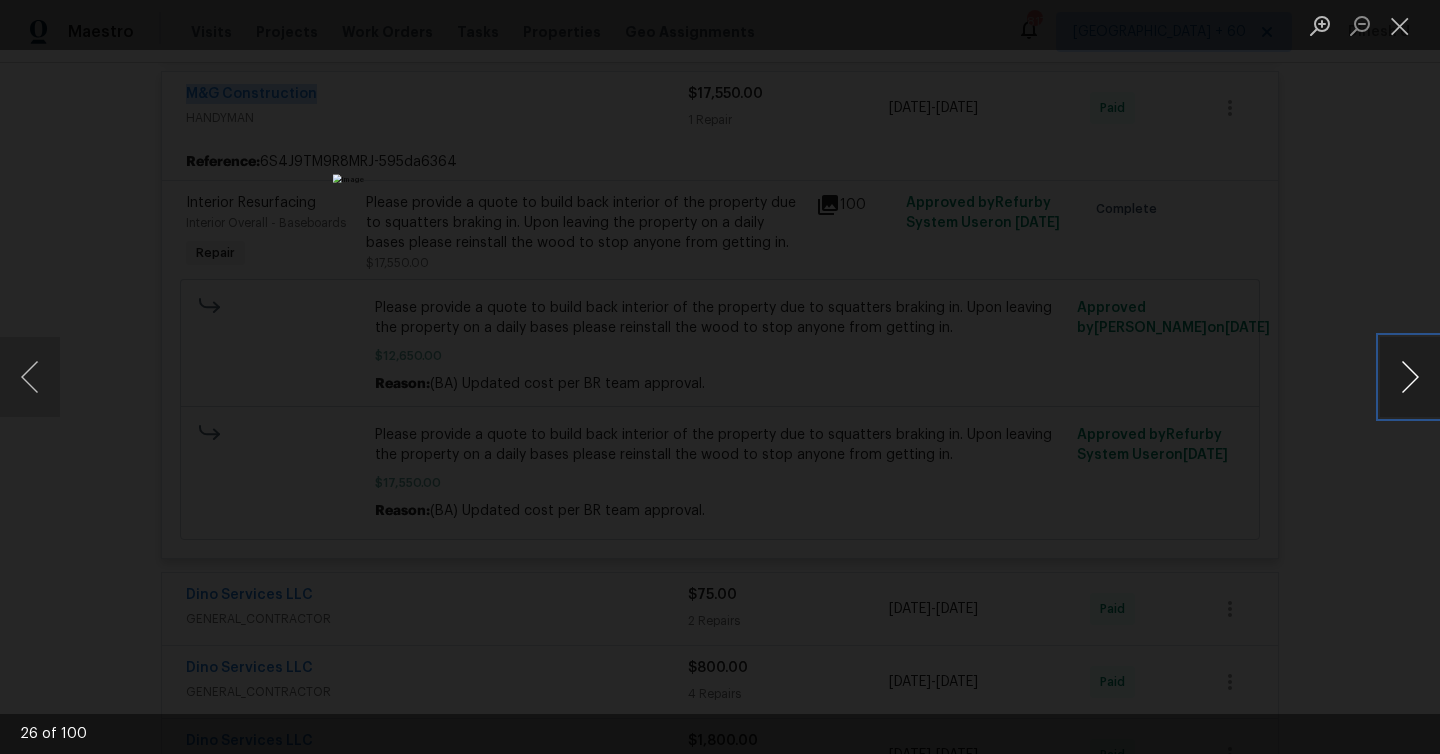 click at bounding box center [1410, 377] 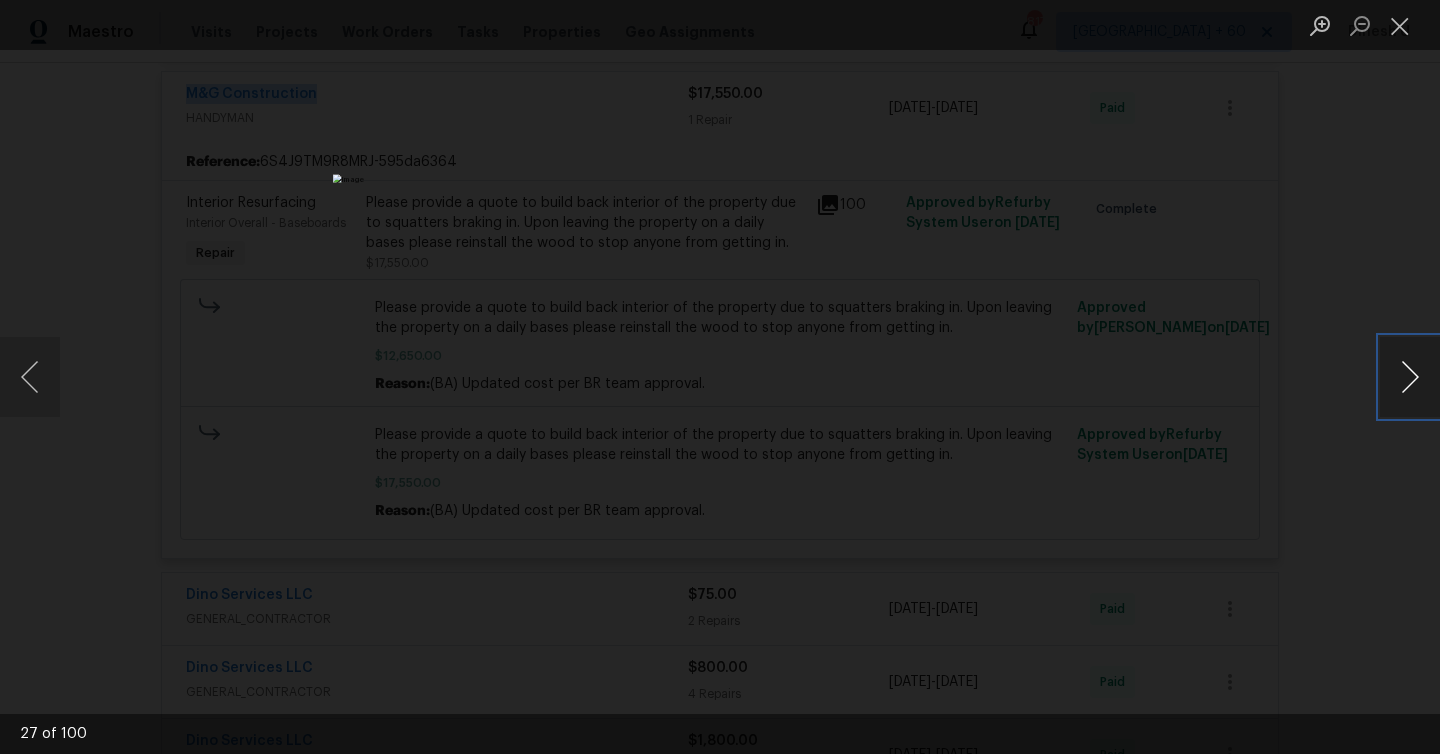 click at bounding box center [1410, 377] 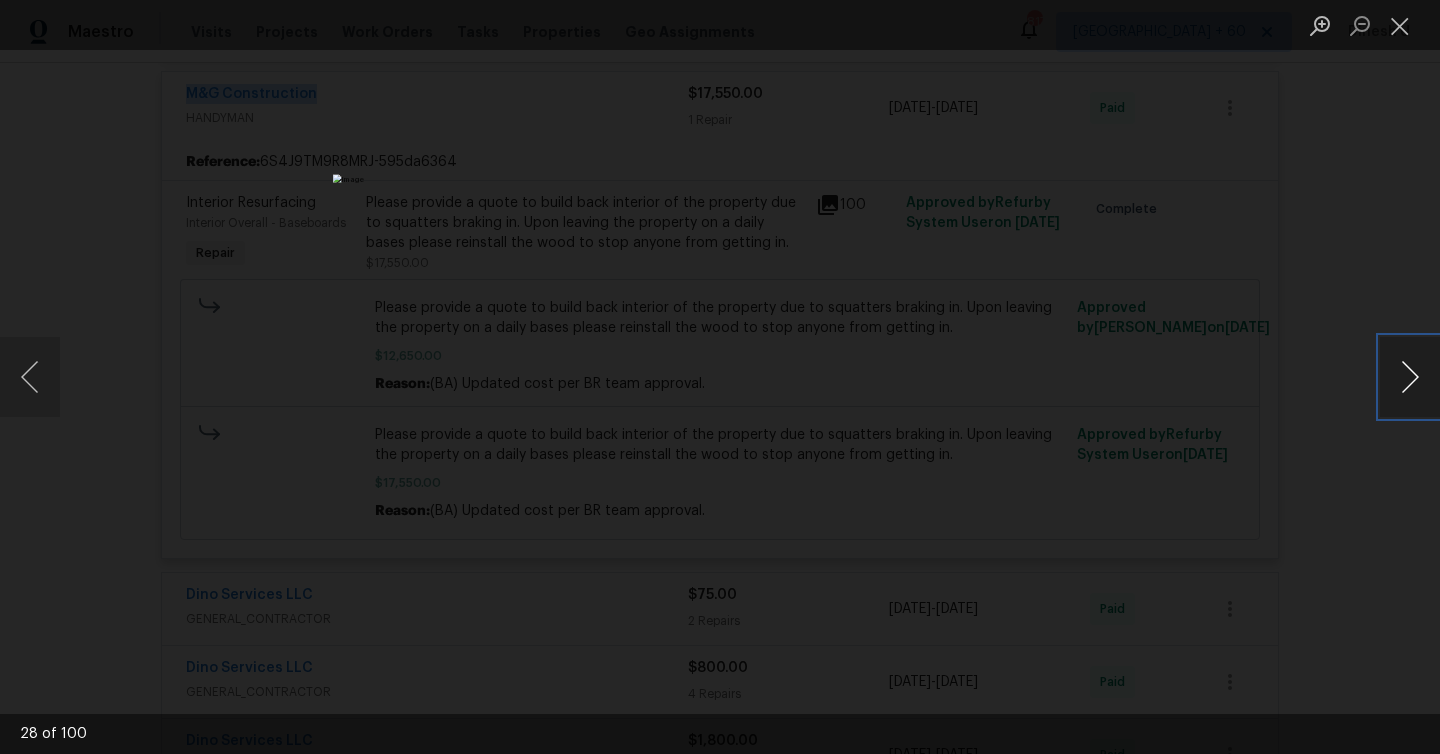 click at bounding box center [1410, 377] 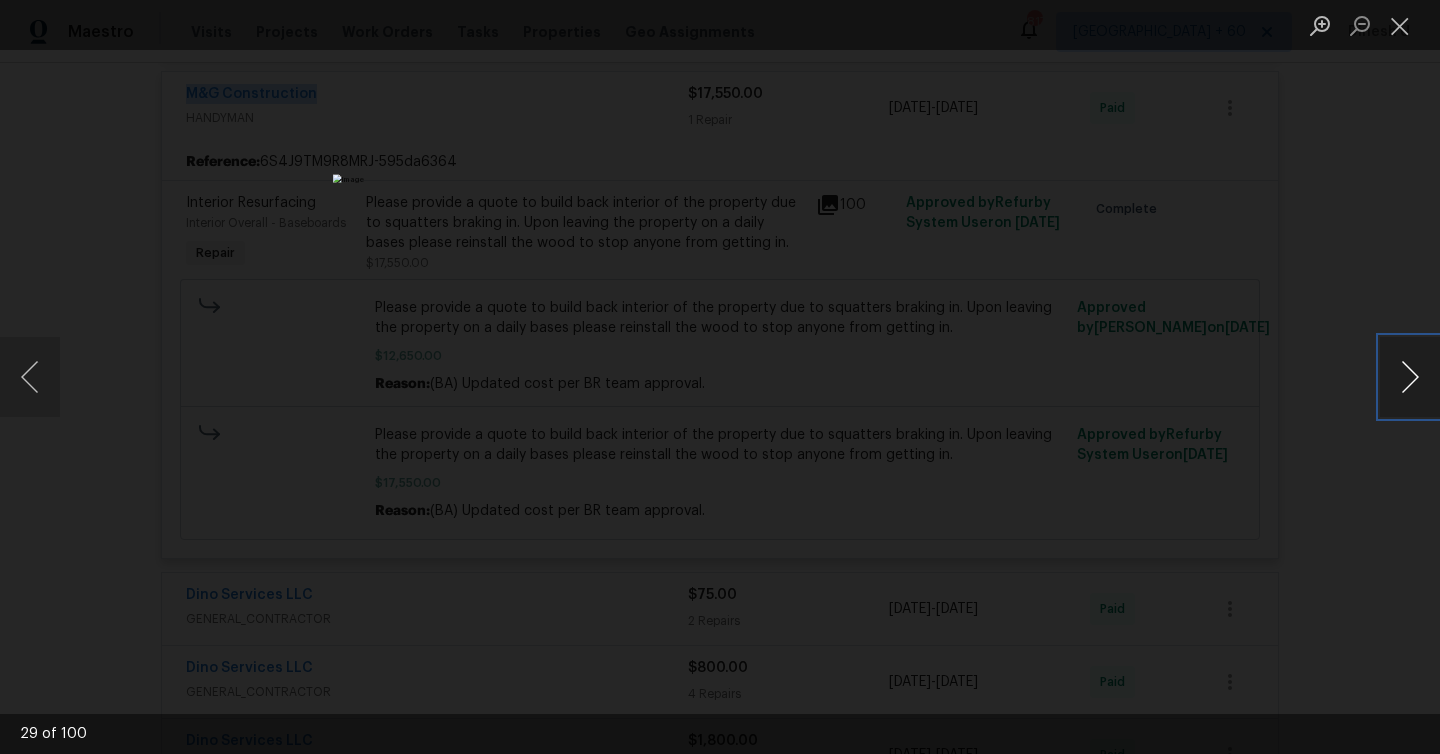 click at bounding box center (1410, 377) 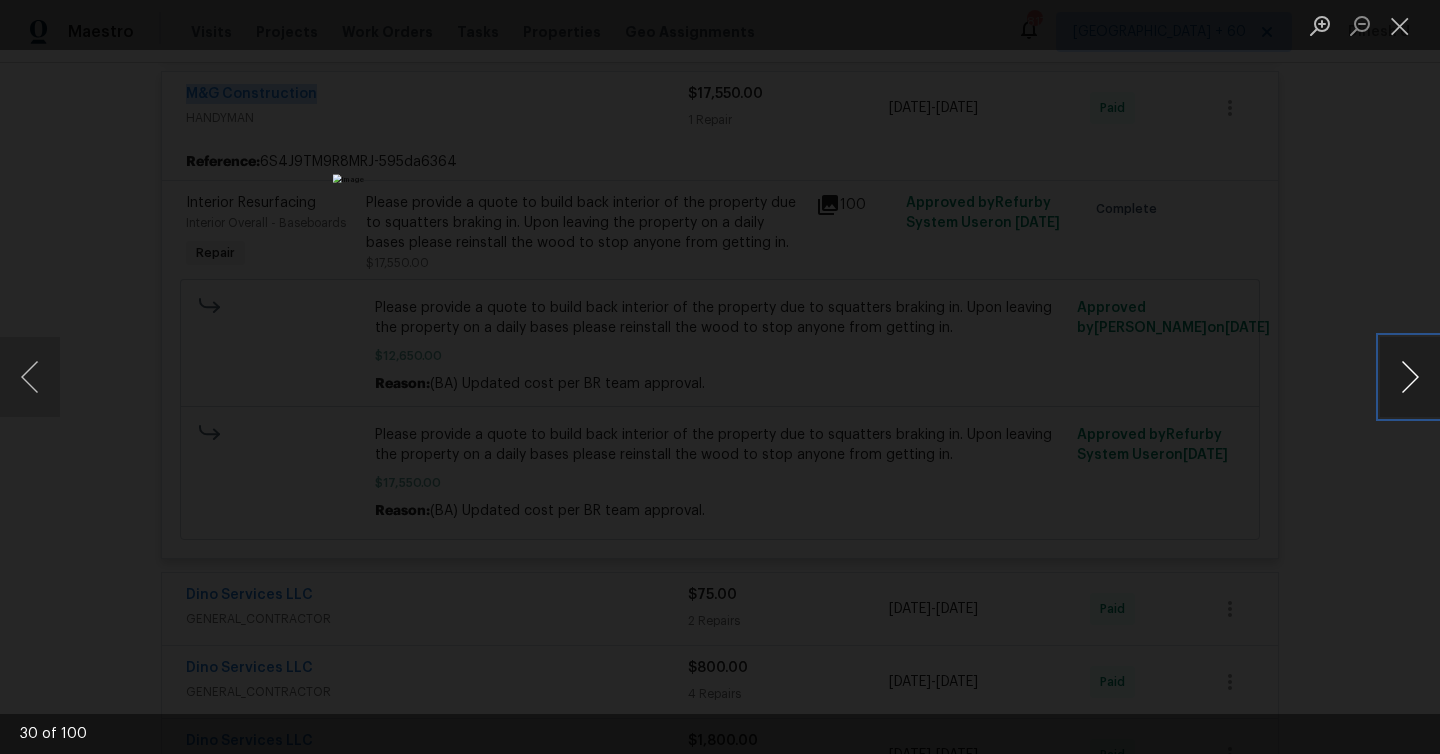 click at bounding box center (1410, 377) 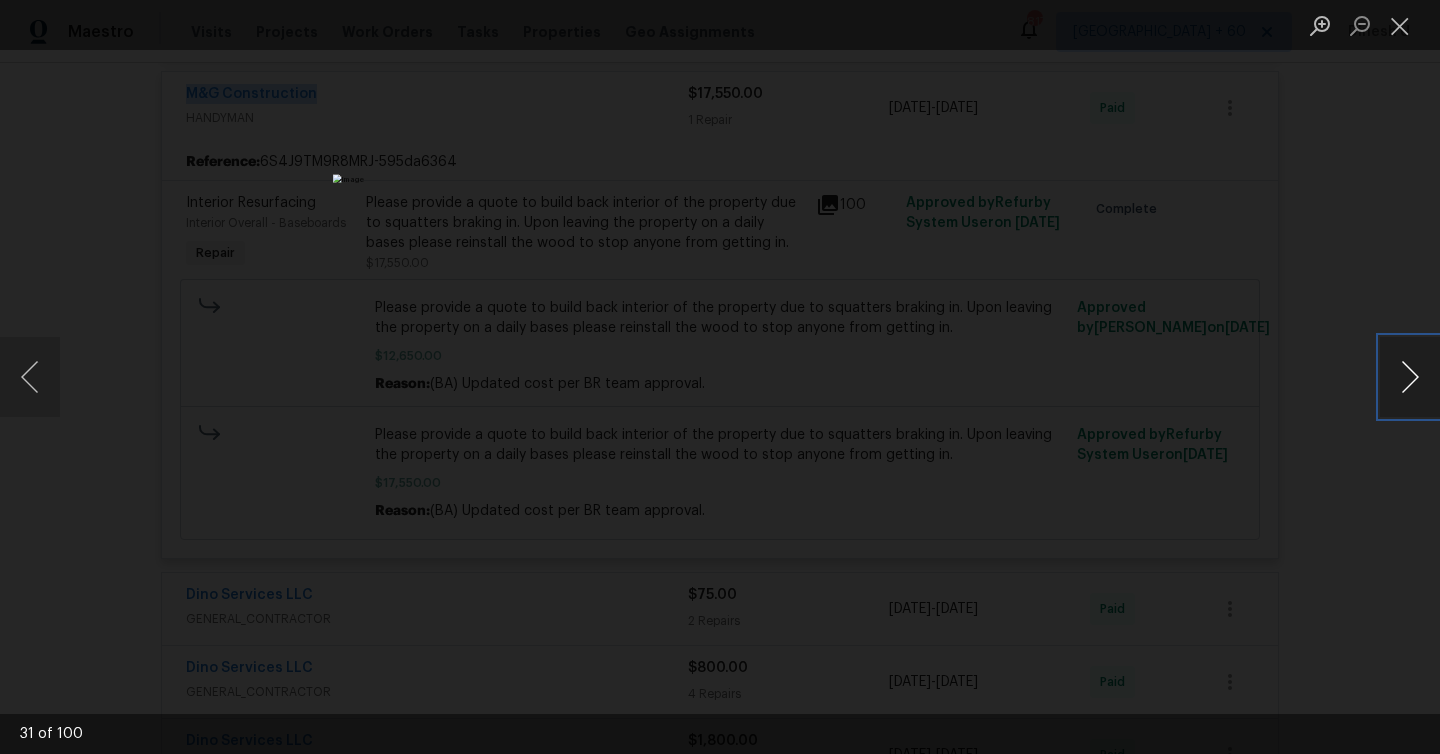 click at bounding box center (1410, 377) 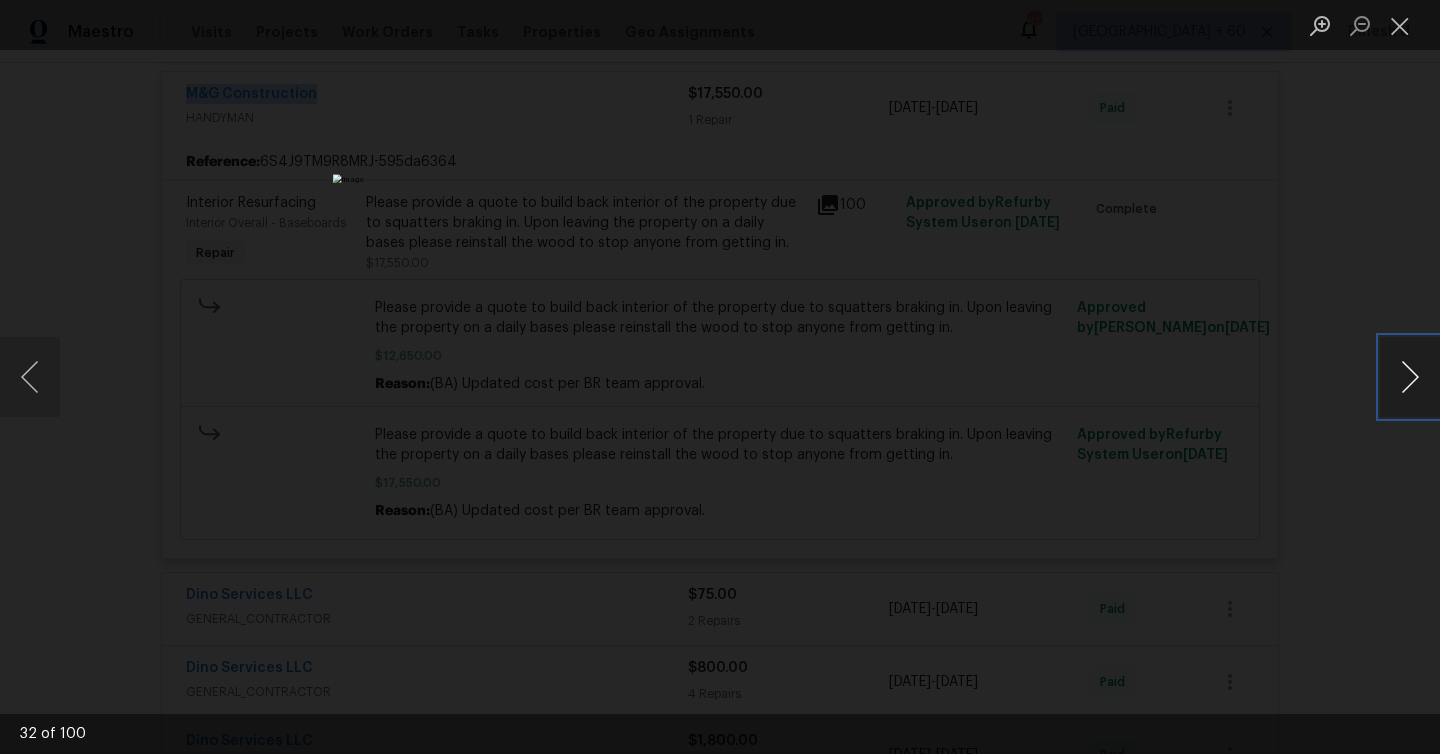 click at bounding box center (1410, 377) 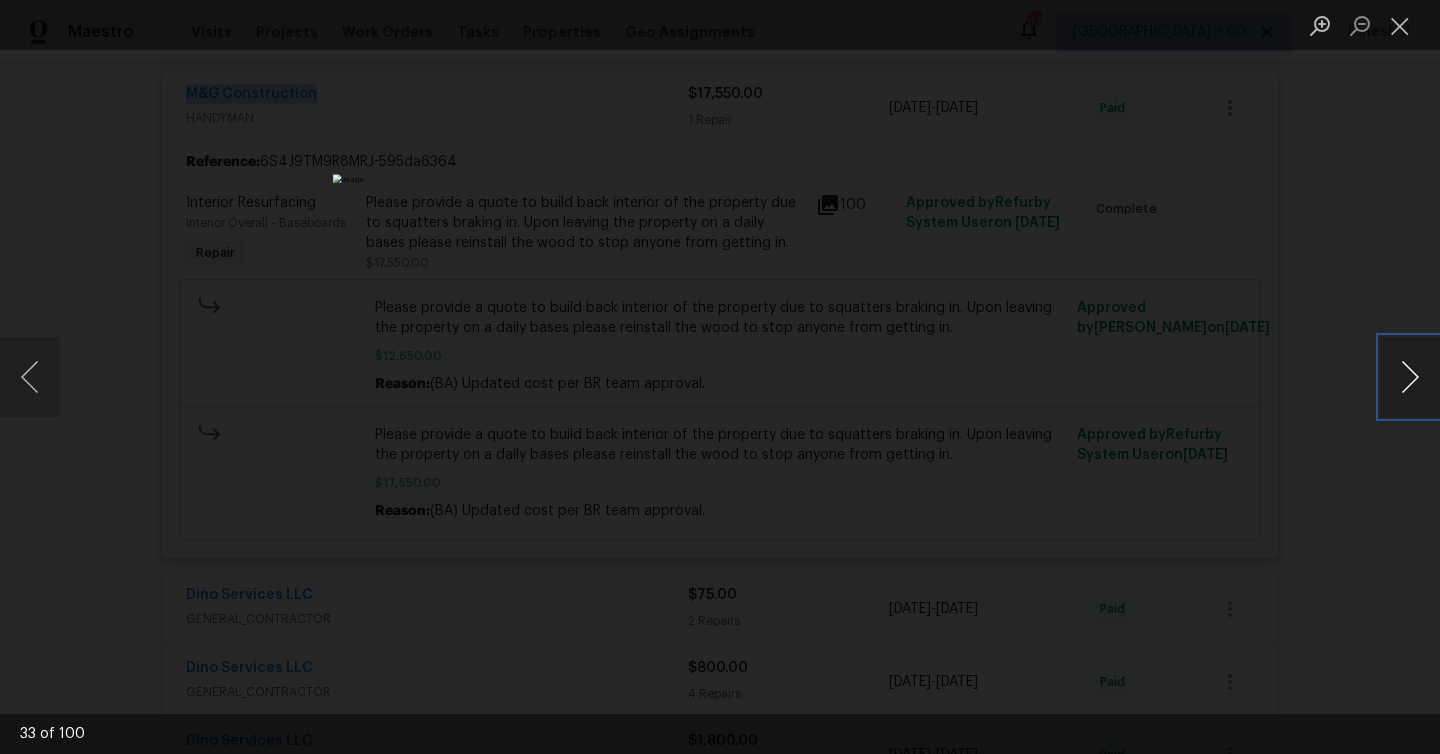 click at bounding box center [1410, 377] 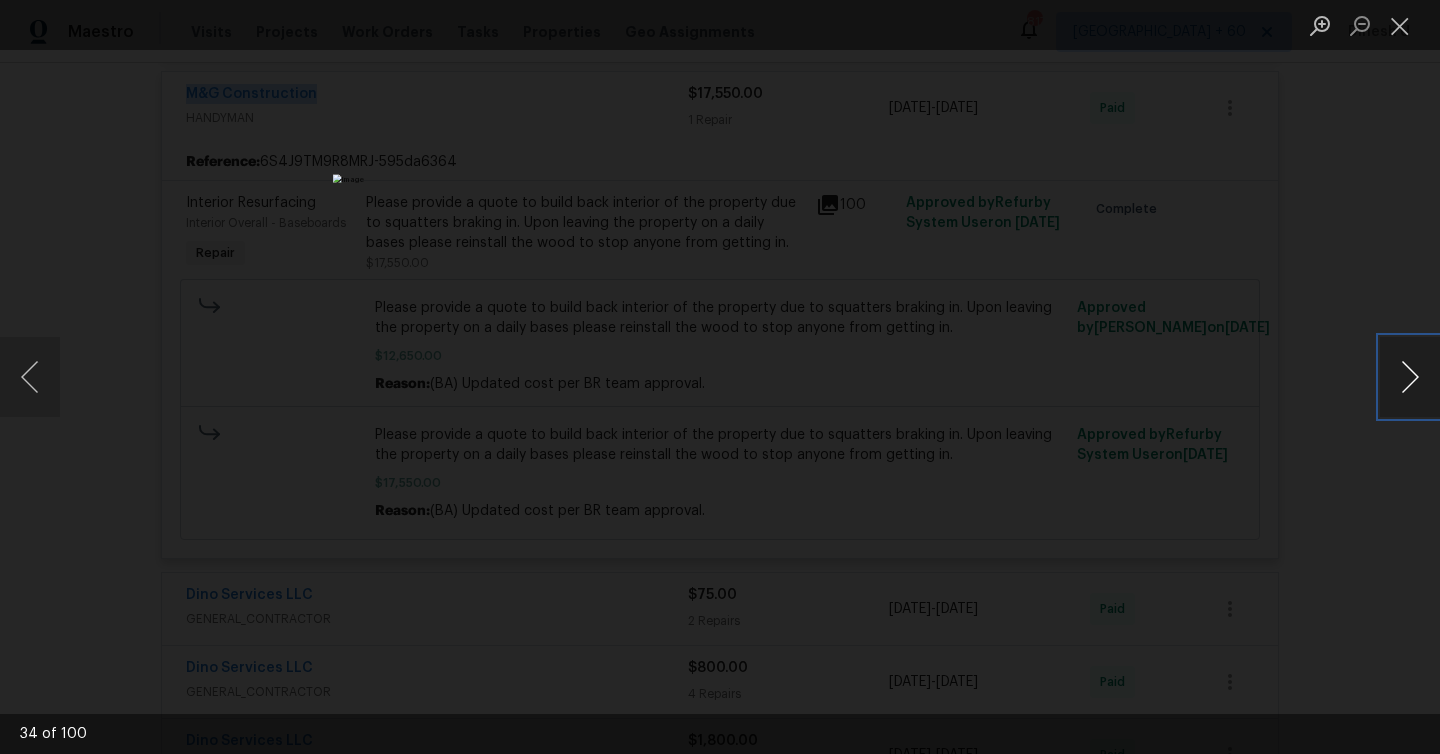 click at bounding box center [1410, 377] 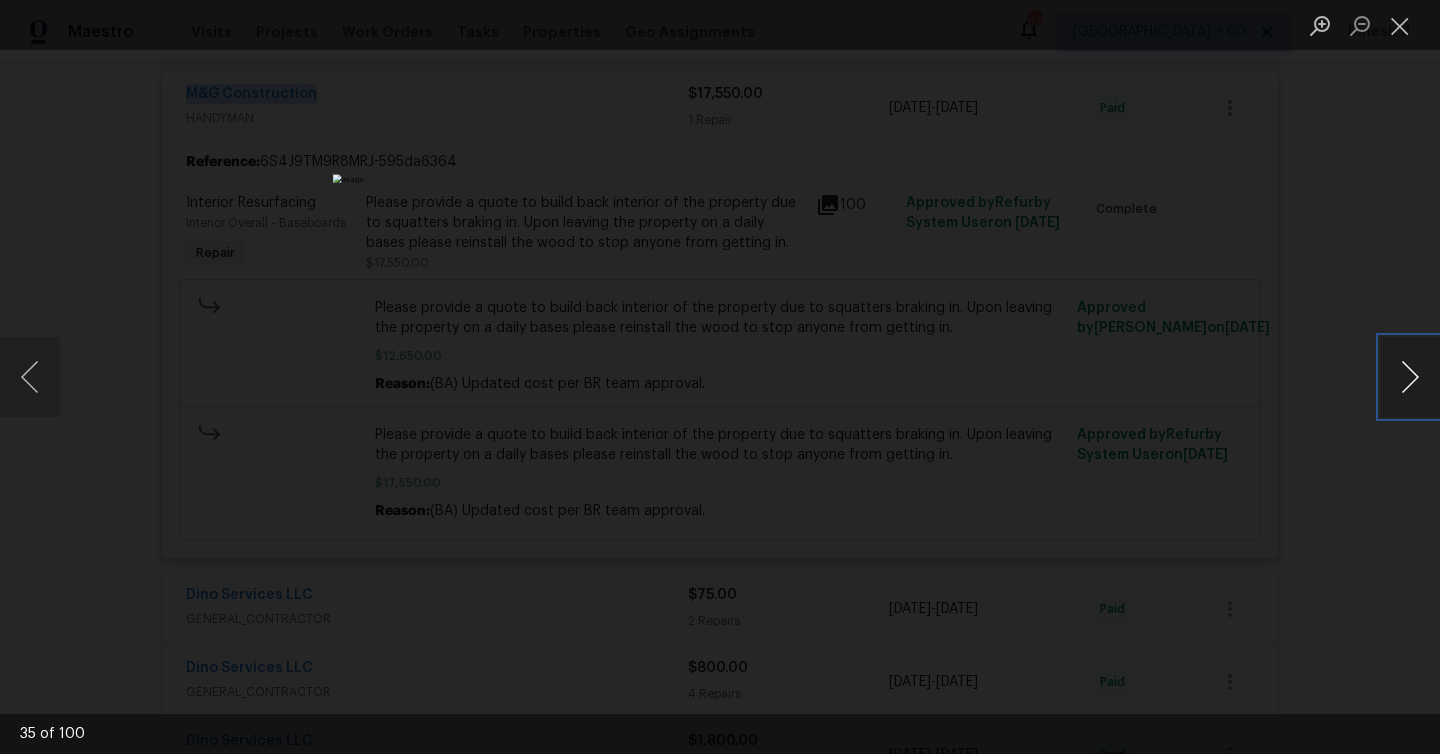 click at bounding box center [1410, 377] 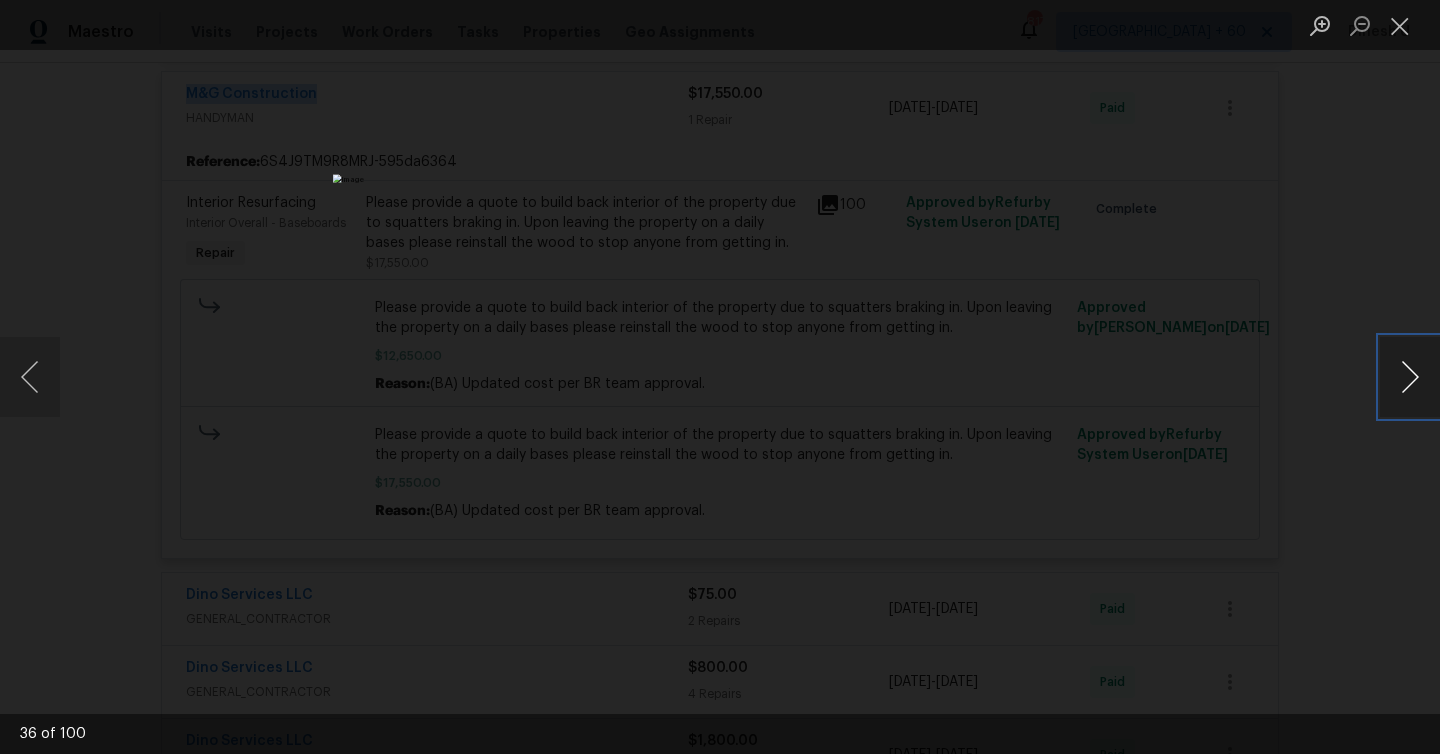 click at bounding box center [1410, 377] 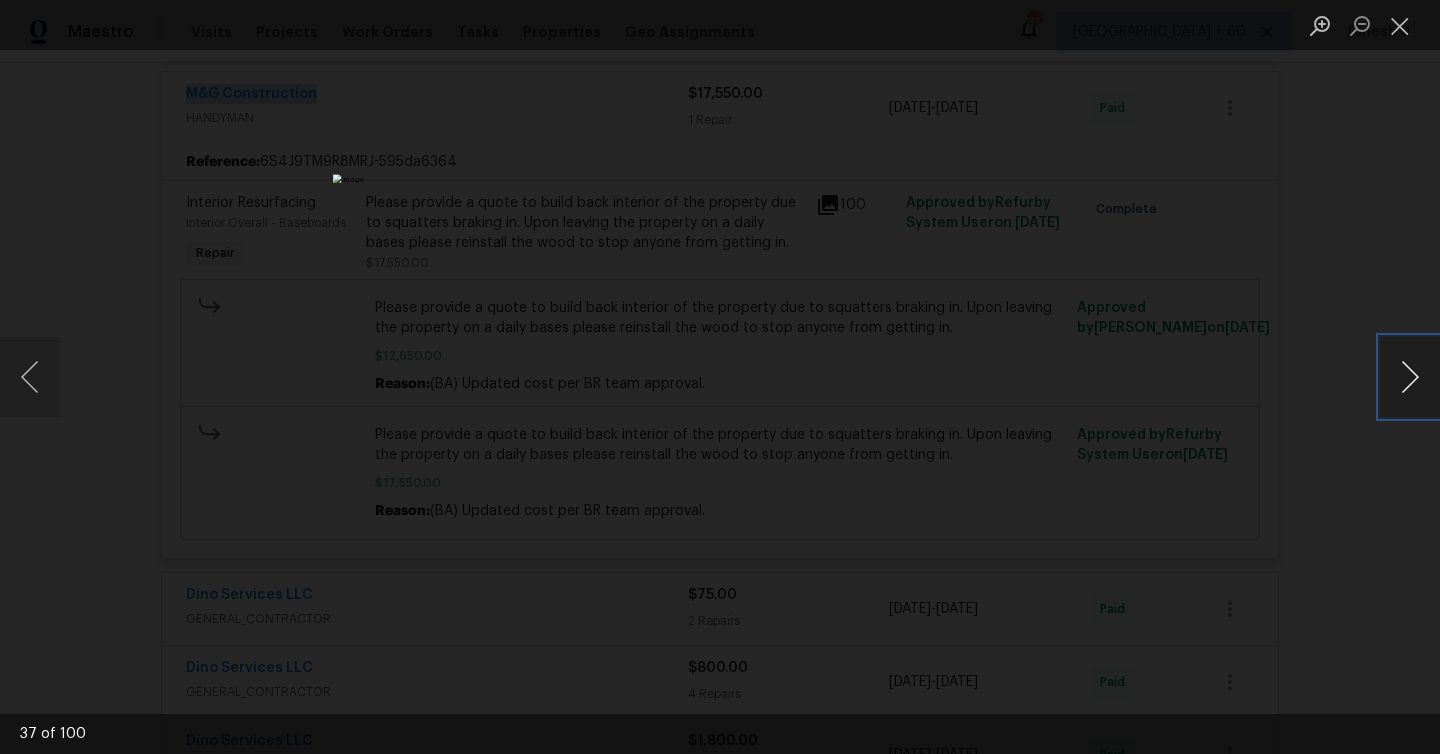 click at bounding box center [1410, 377] 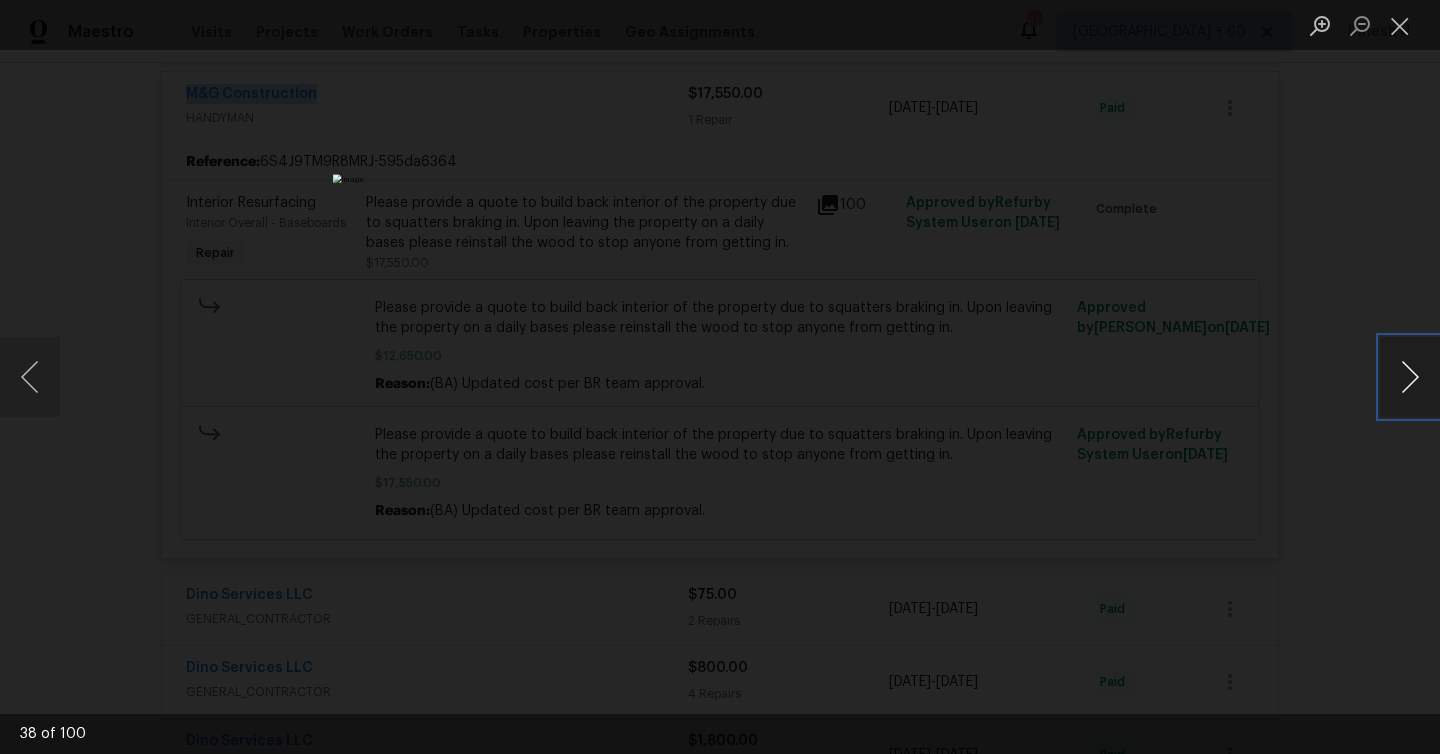 click at bounding box center [1410, 377] 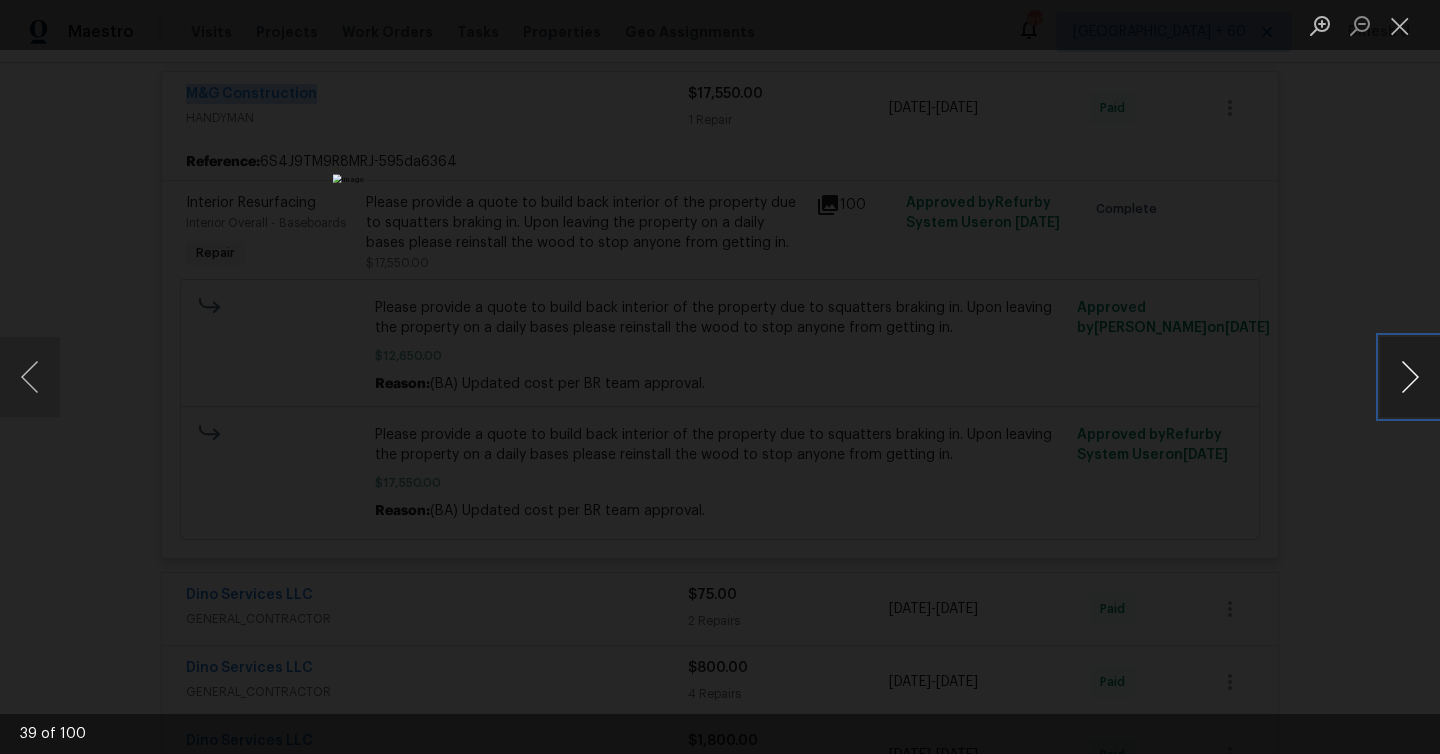 click at bounding box center [1410, 377] 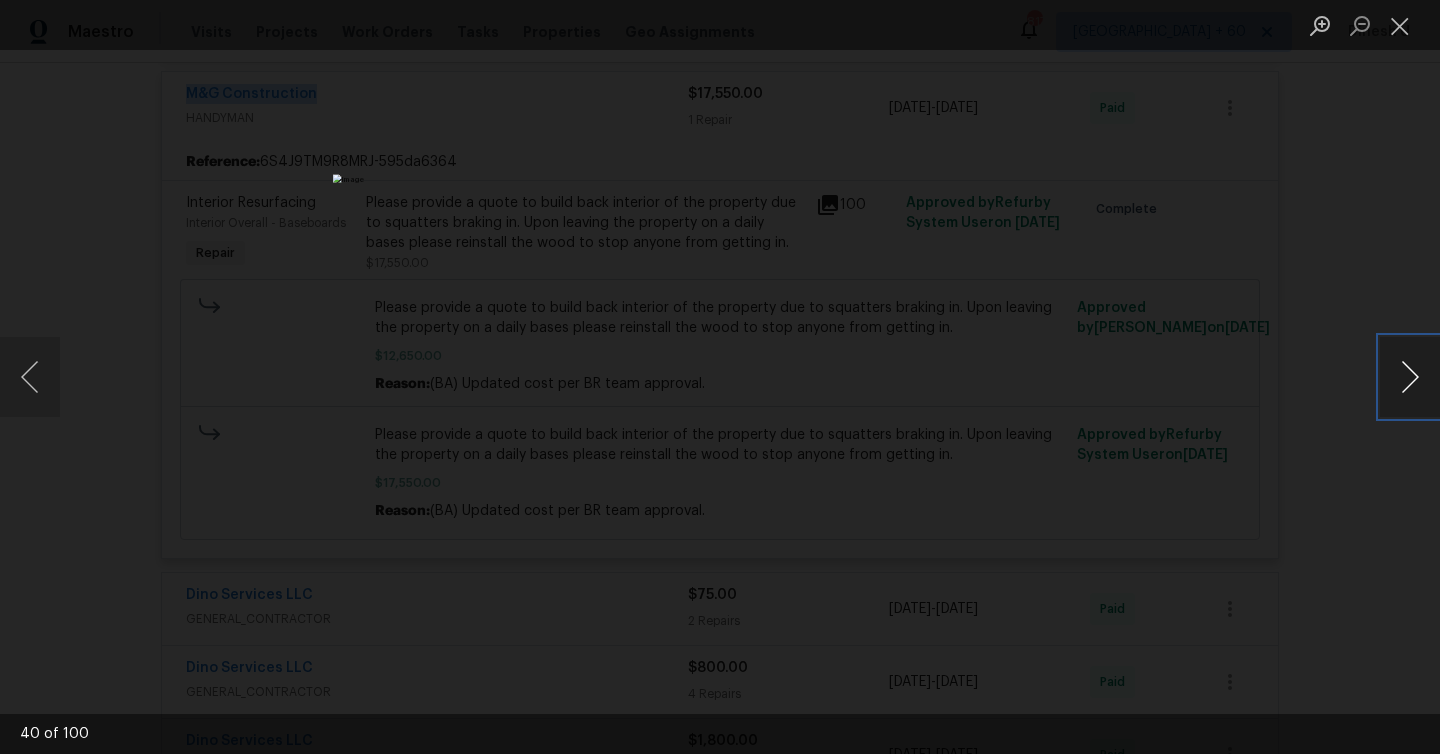 click at bounding box center (1410, 377) 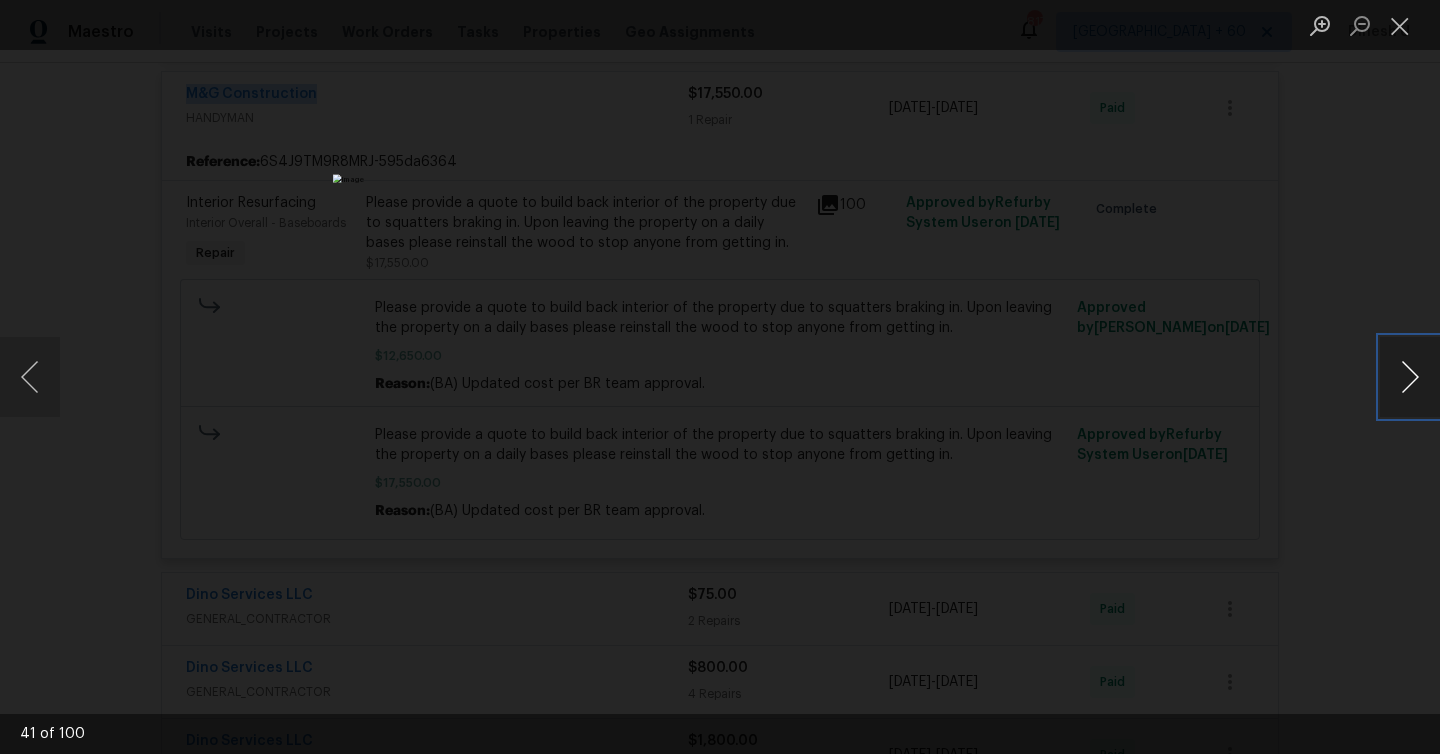 click at bounding box center [1410, 377] 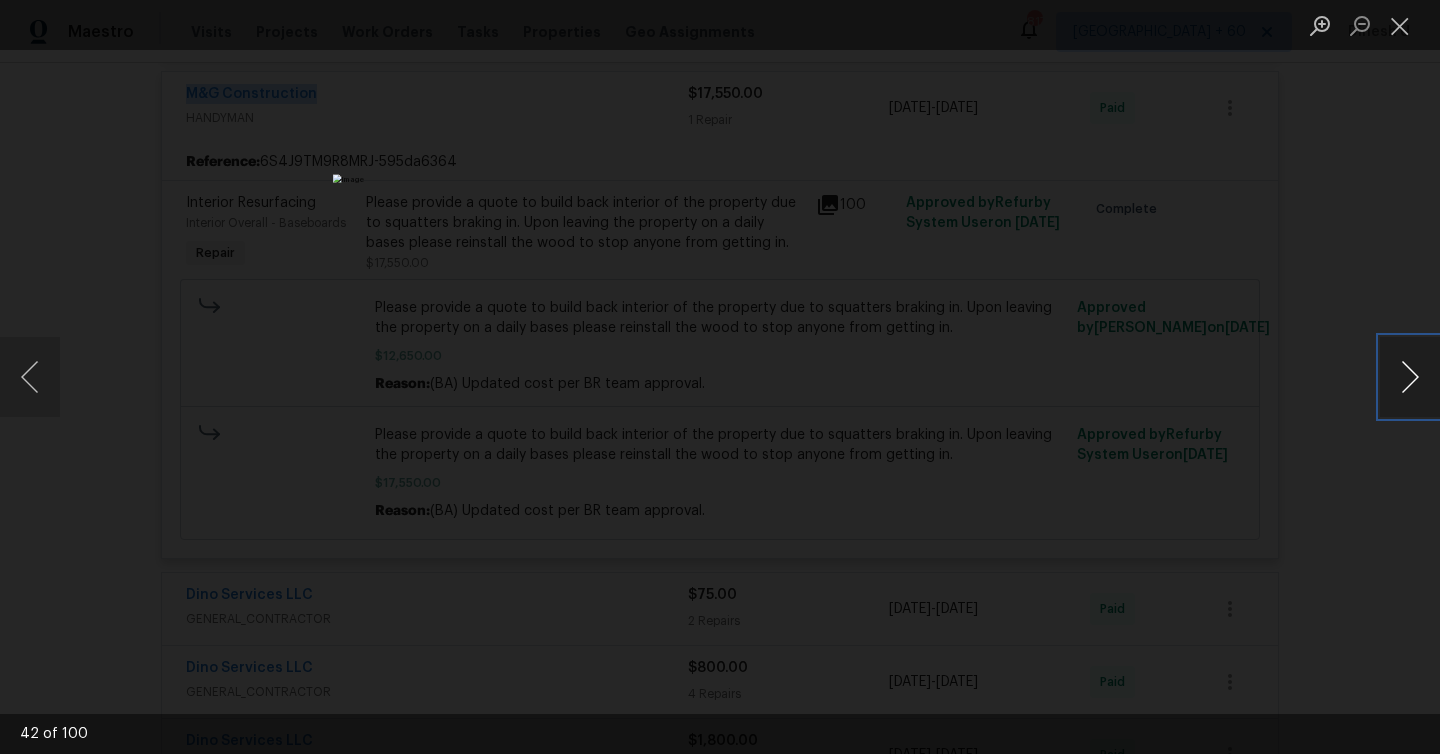 click at bounding box center (1410, 377) 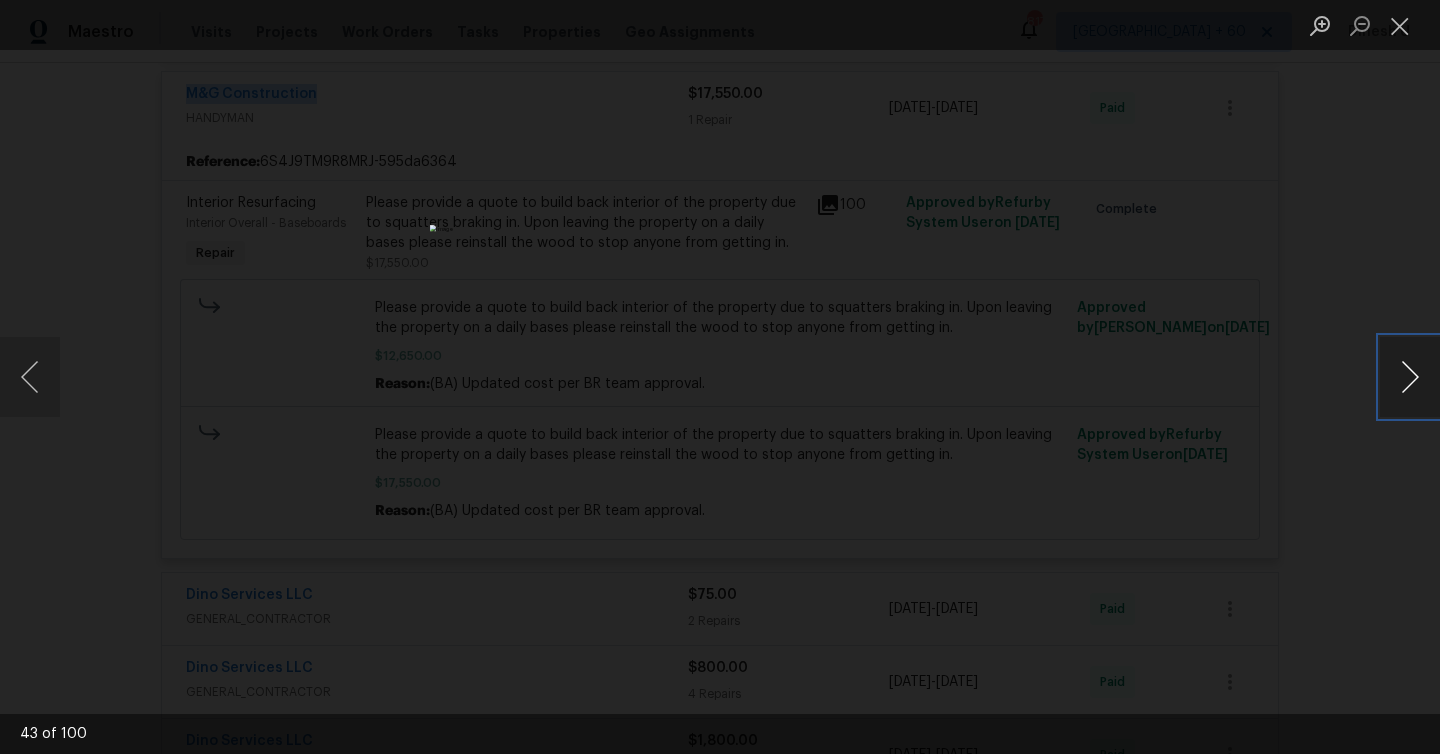 click at bounding box center (1410, 377) 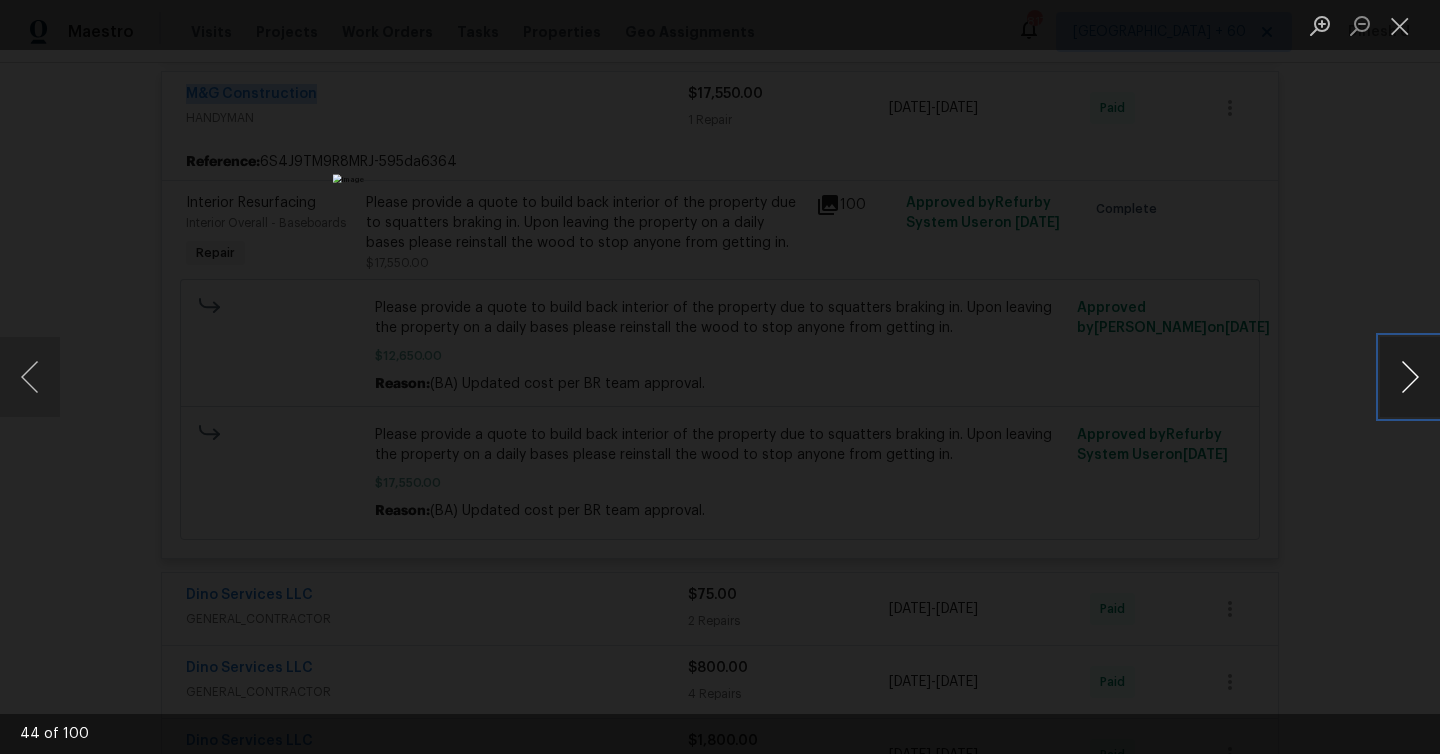 click at bounding box center [1410, 377] 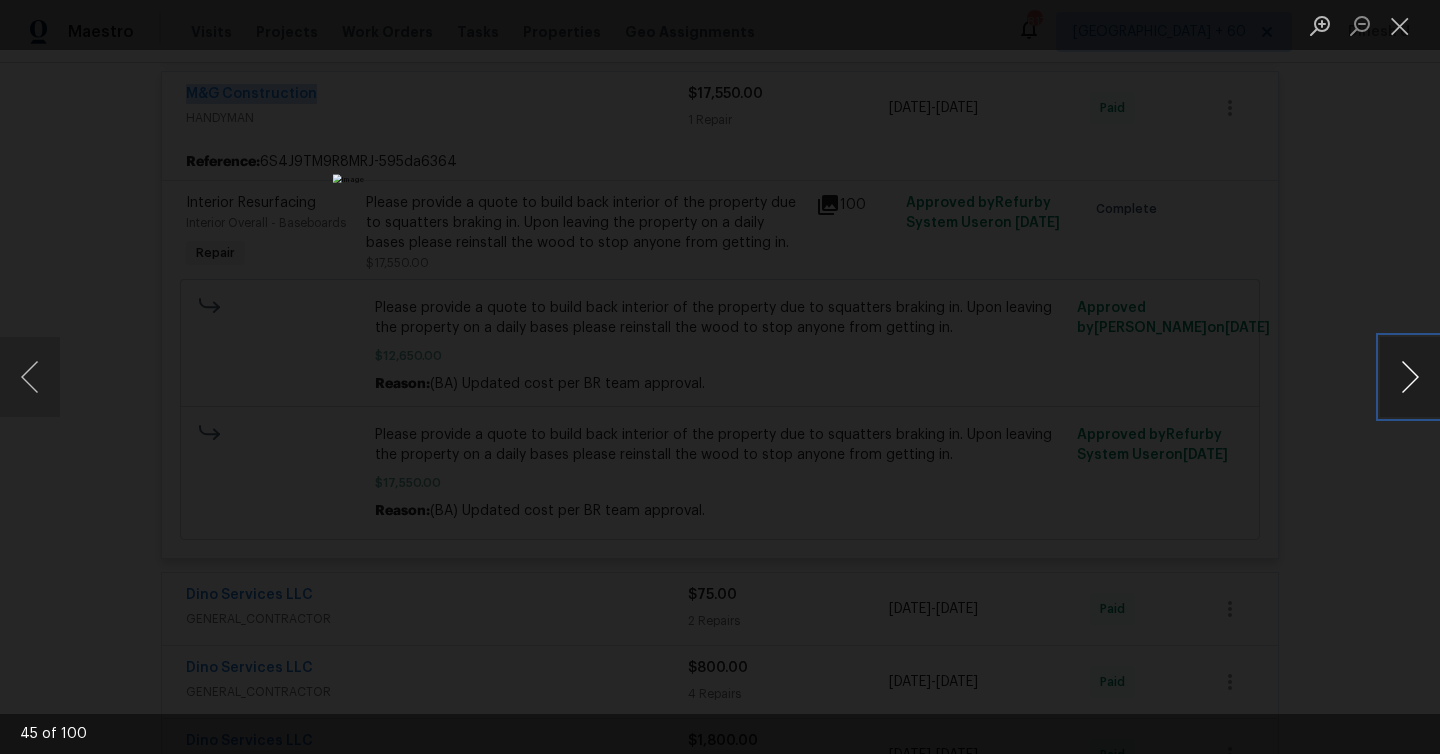 click at bounding box center [1410, 377] 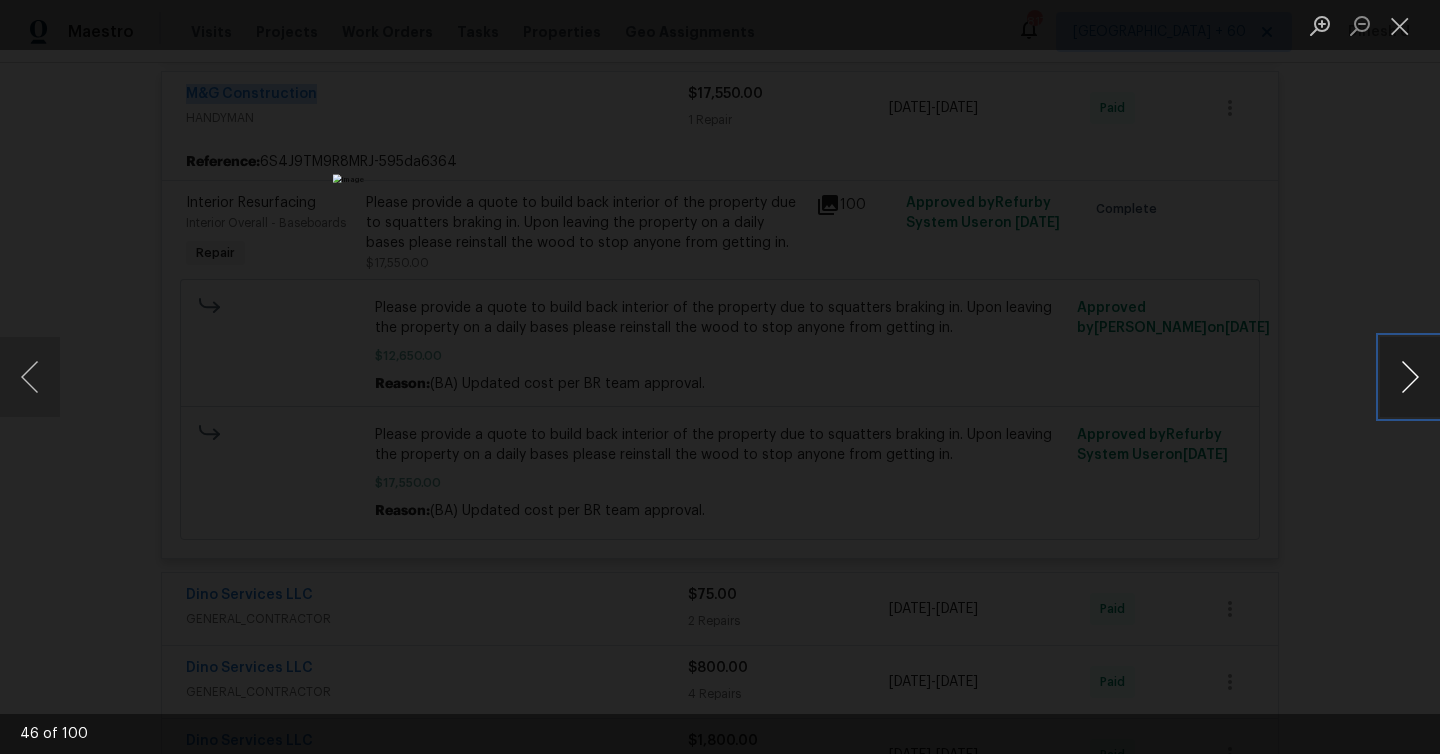 click at bounding box center [1410, 377] 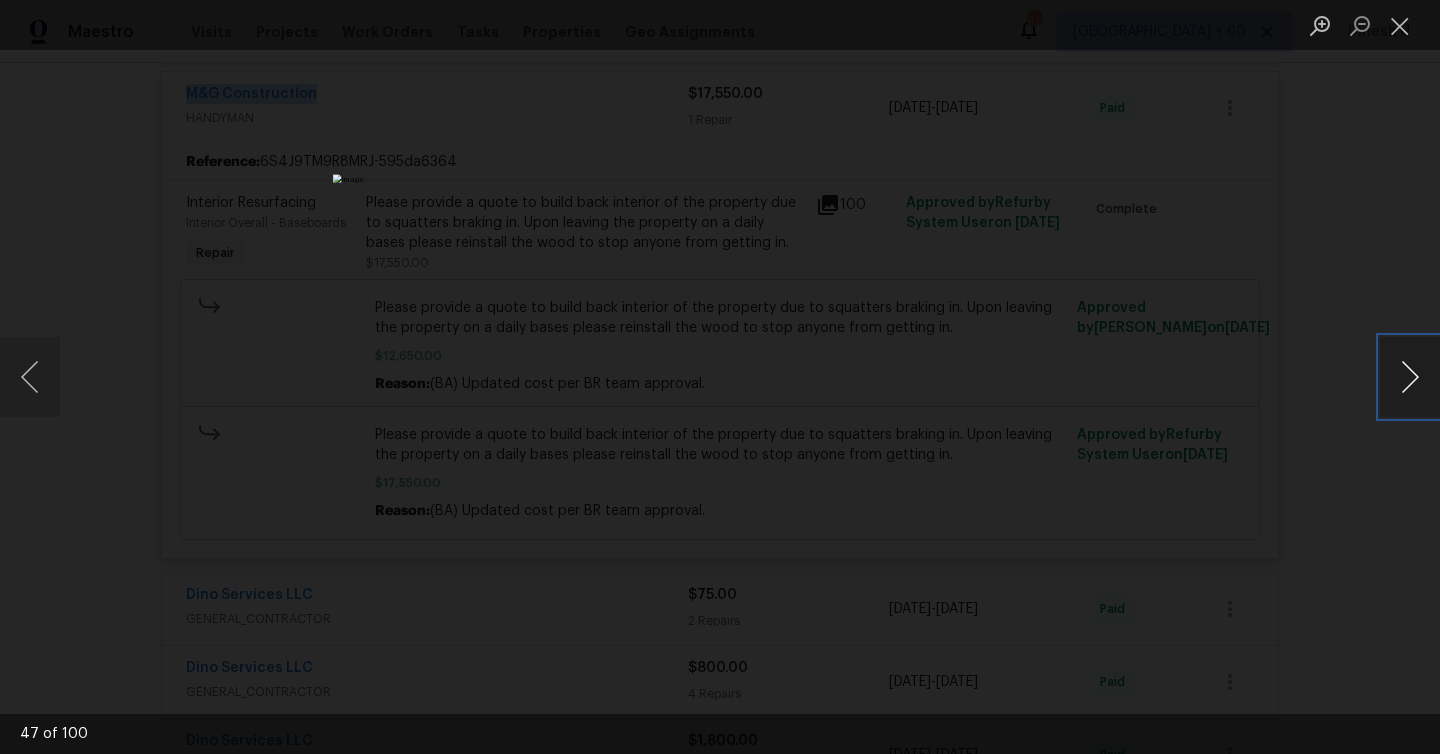 click at bounding box center (1410, 377) 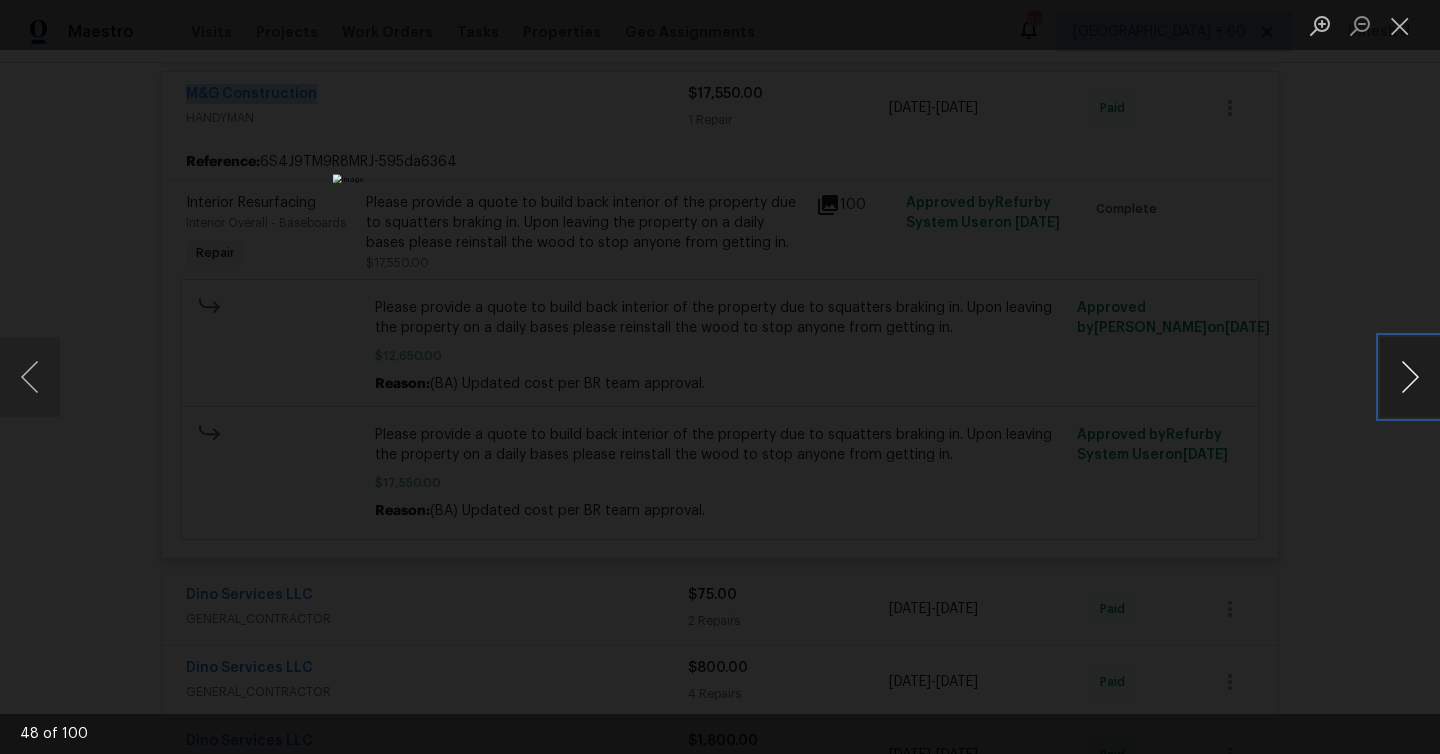 click at bounding box center (1410, 377) 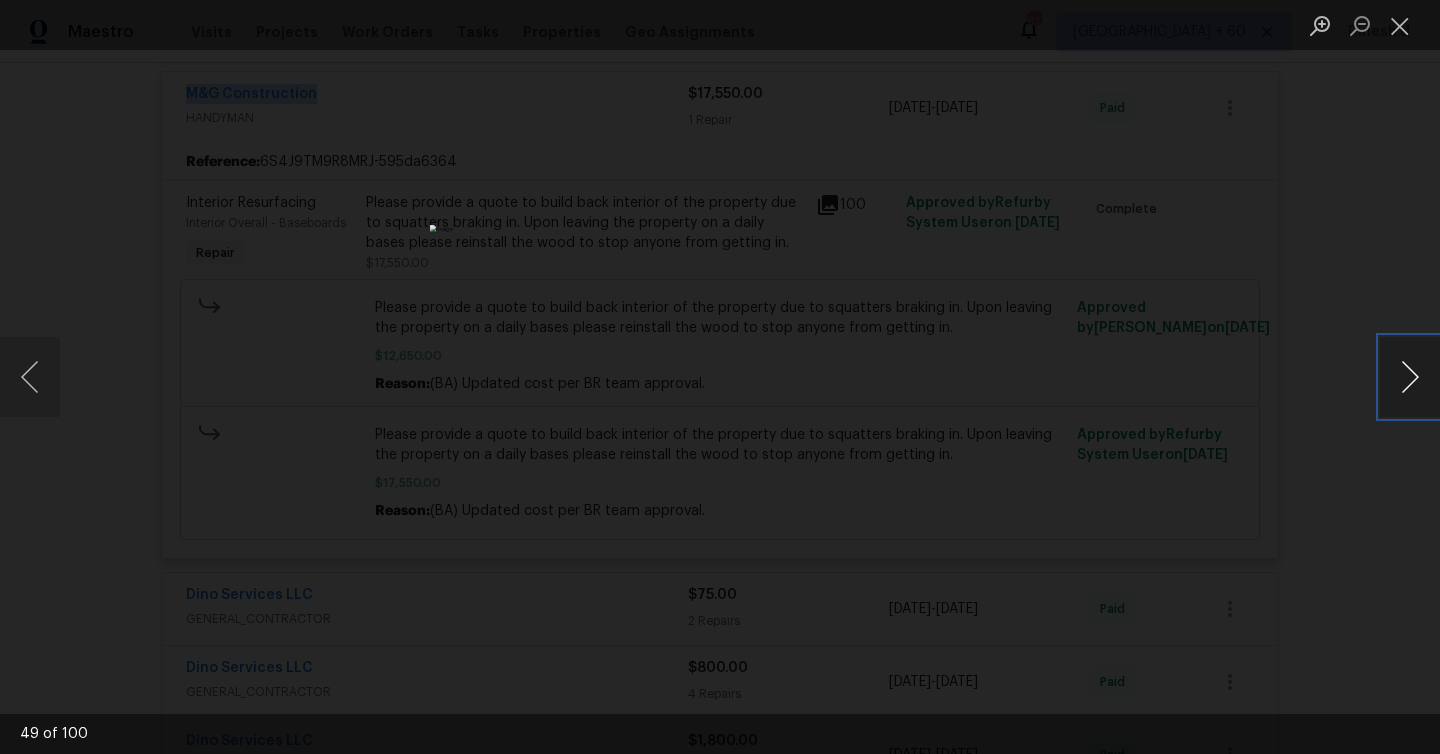 click at bounding box center [1410, 377] 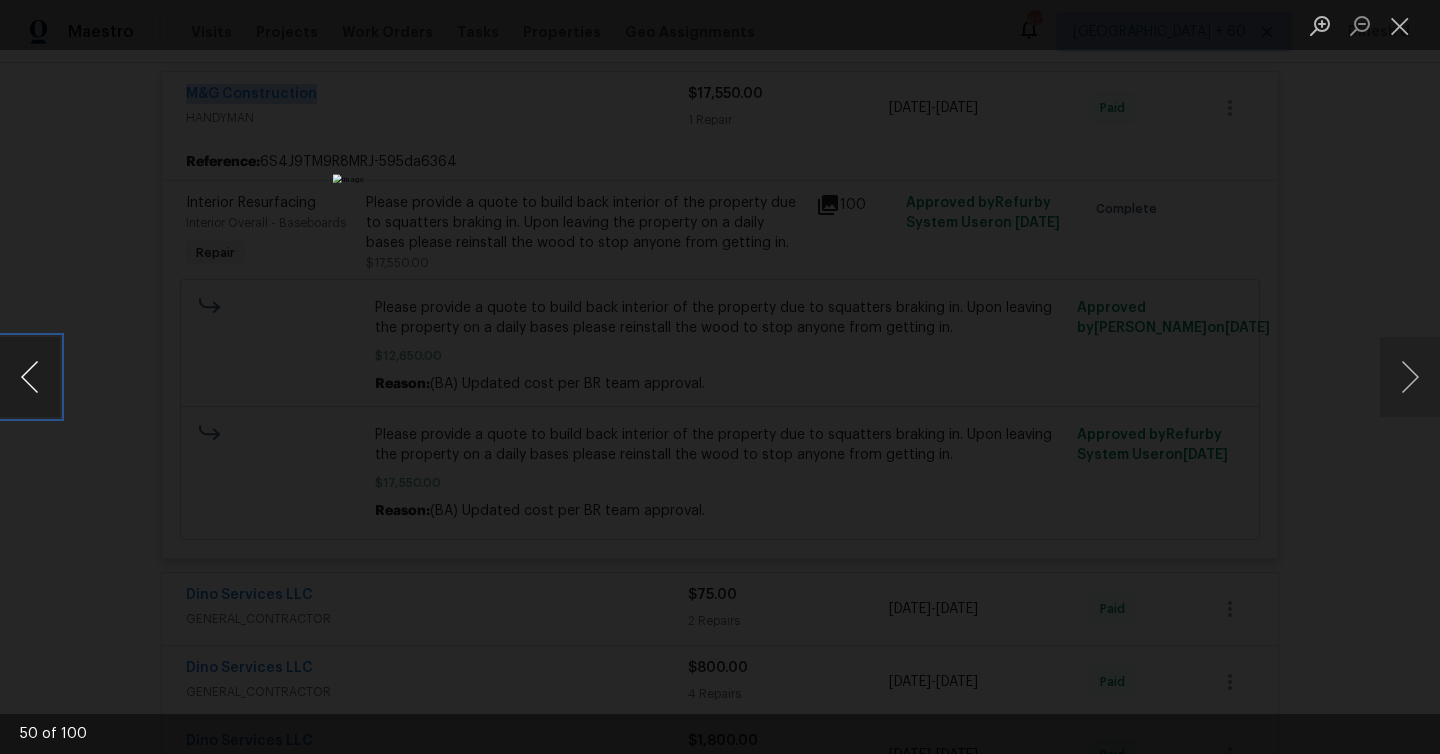 click at bounding box center (30, 377) 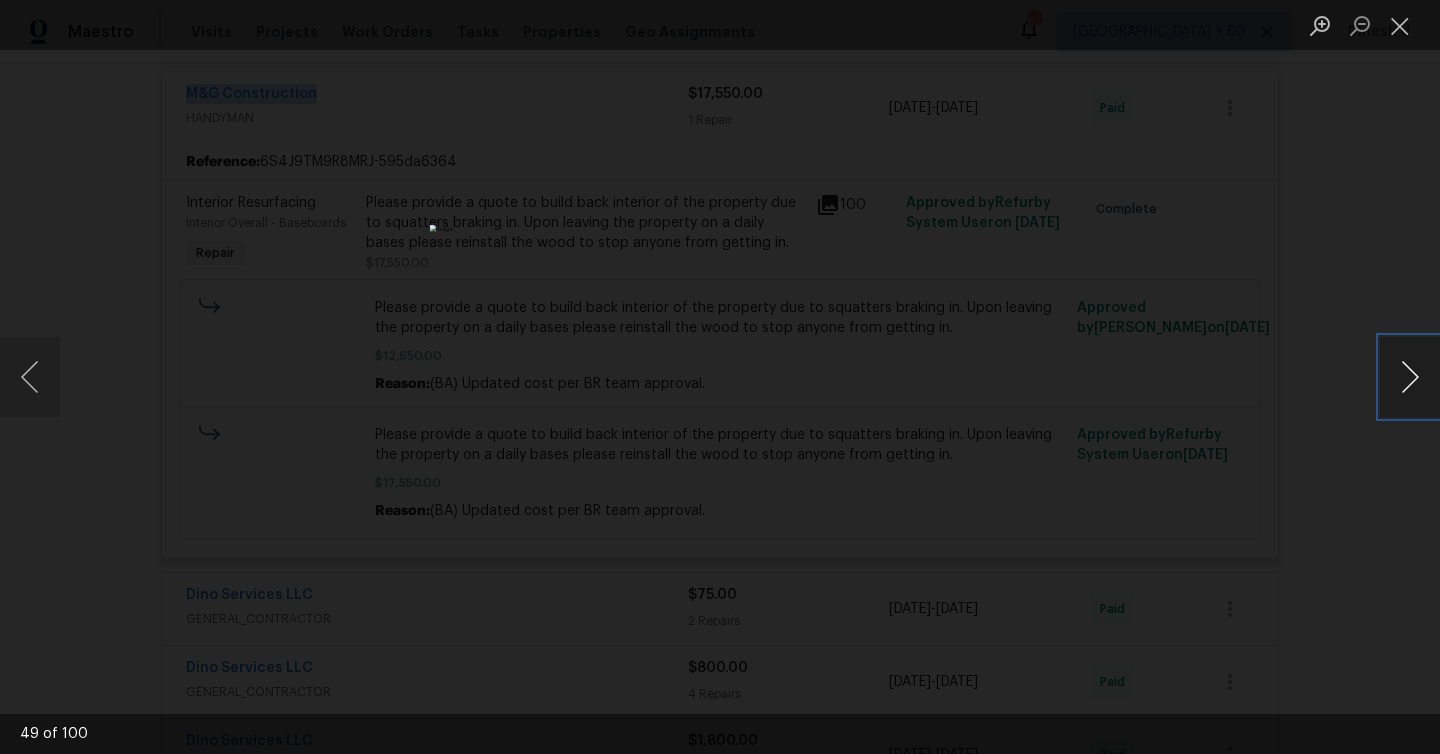 click at bounding box center (1410, 377) 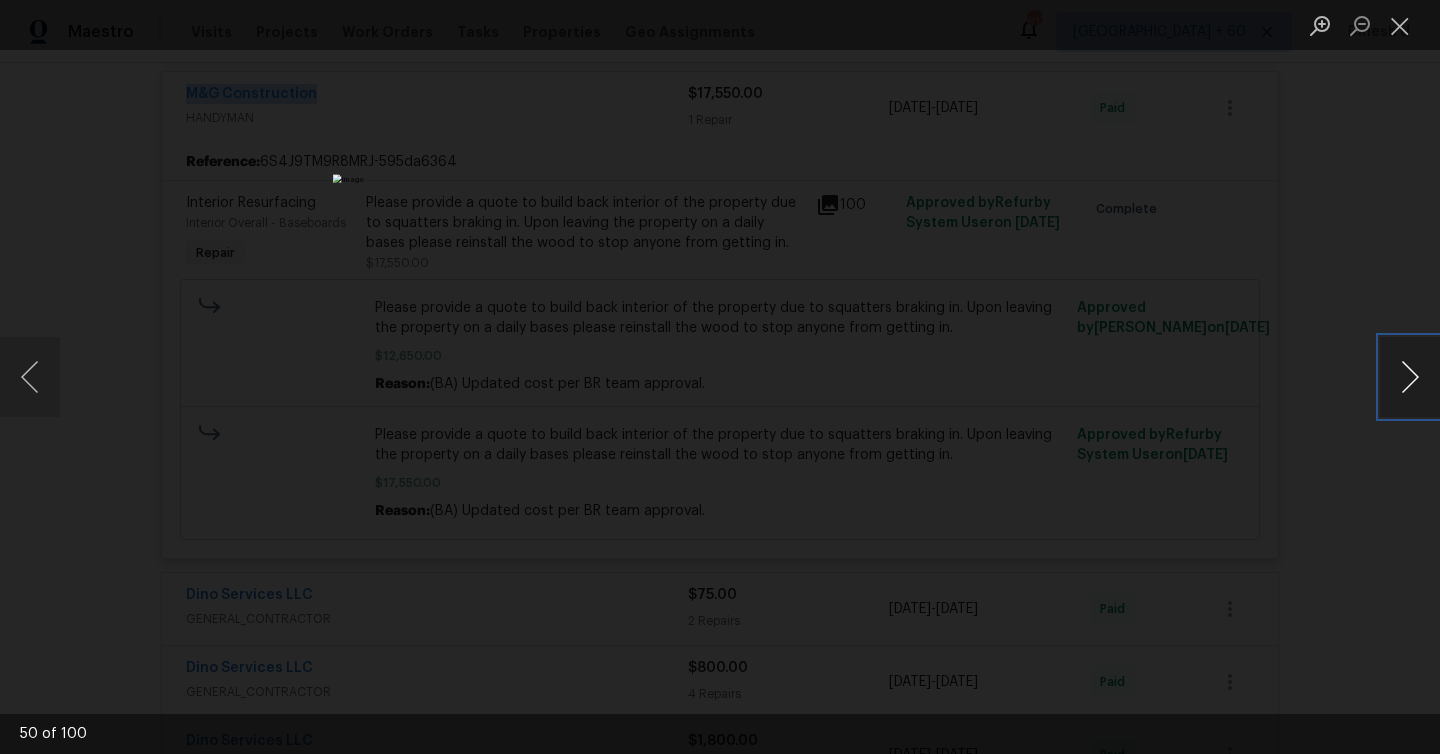click at bounding box center (1410, 377) 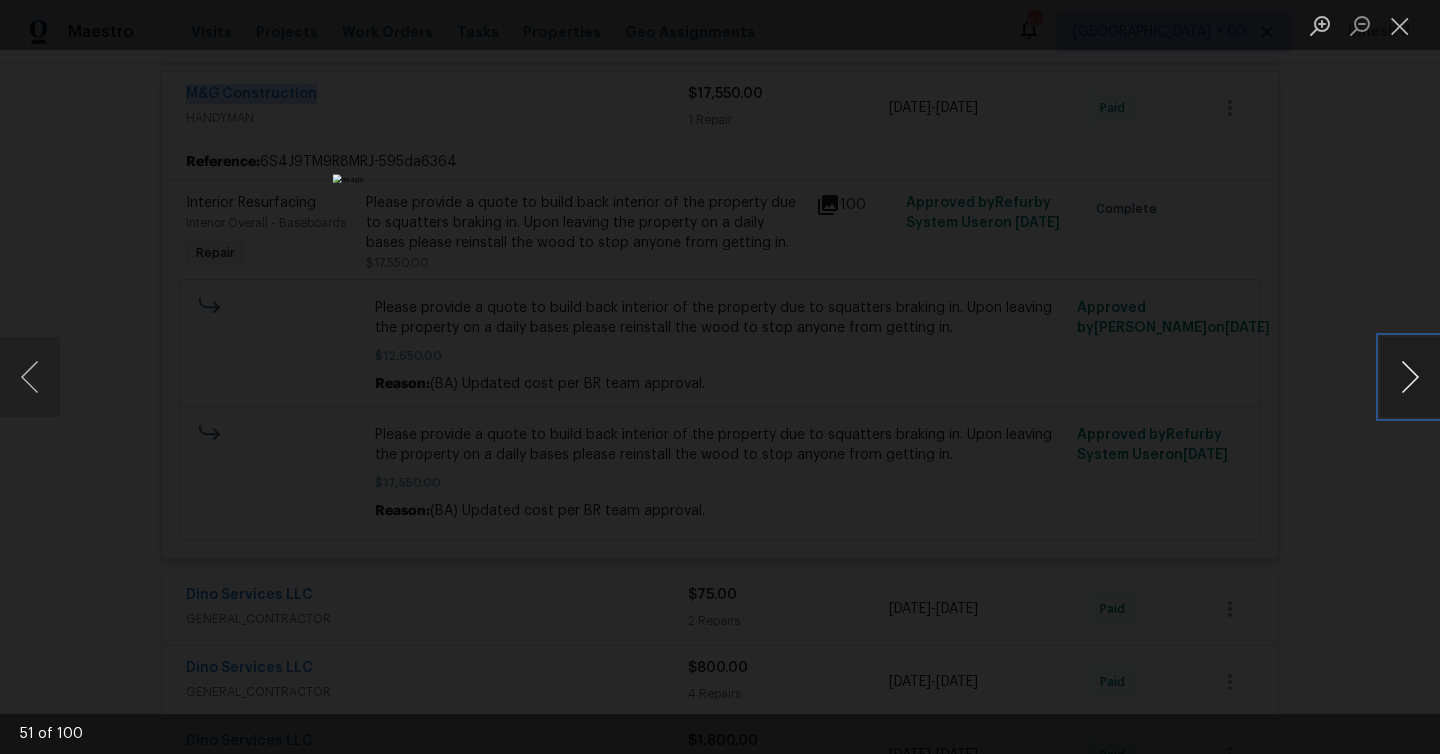 click at bounding box center [1410, 377] 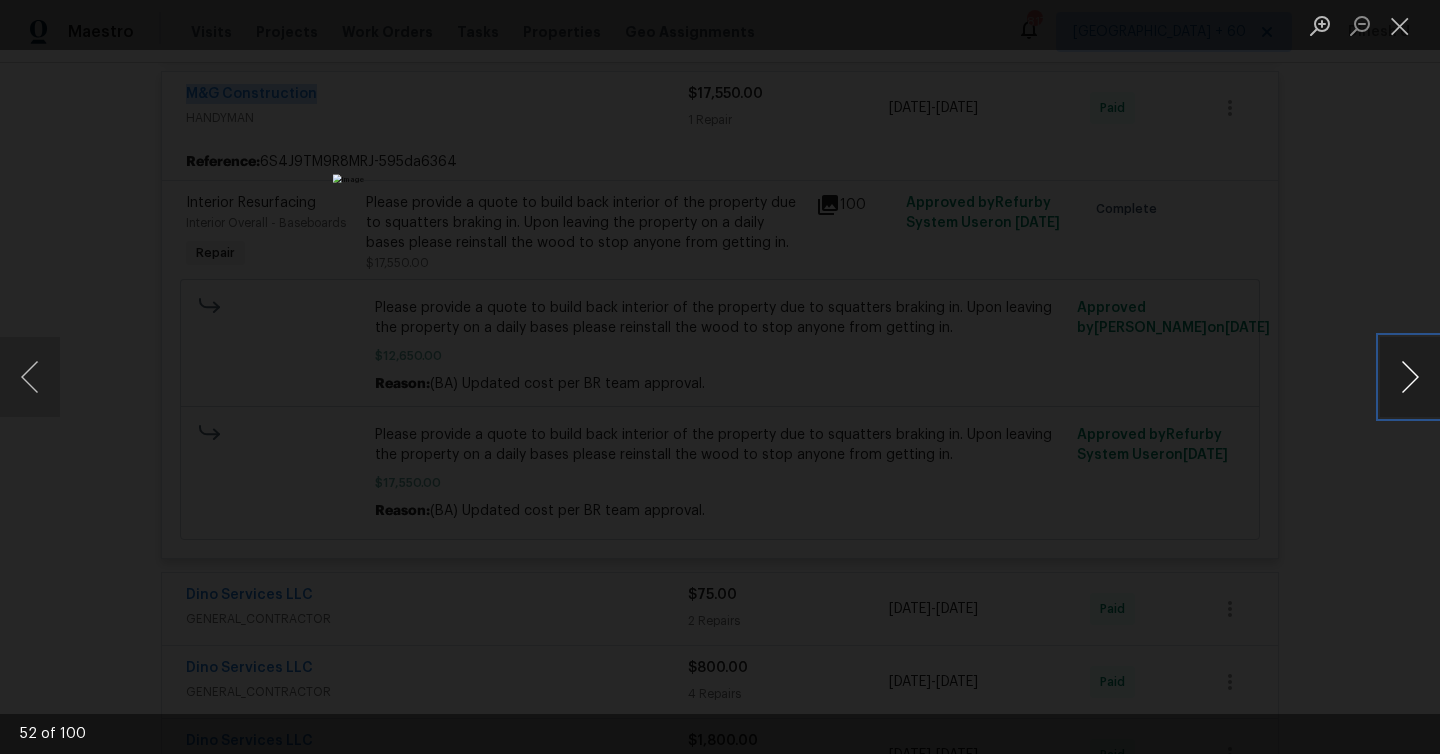 click at bounding box center [1410, 377] 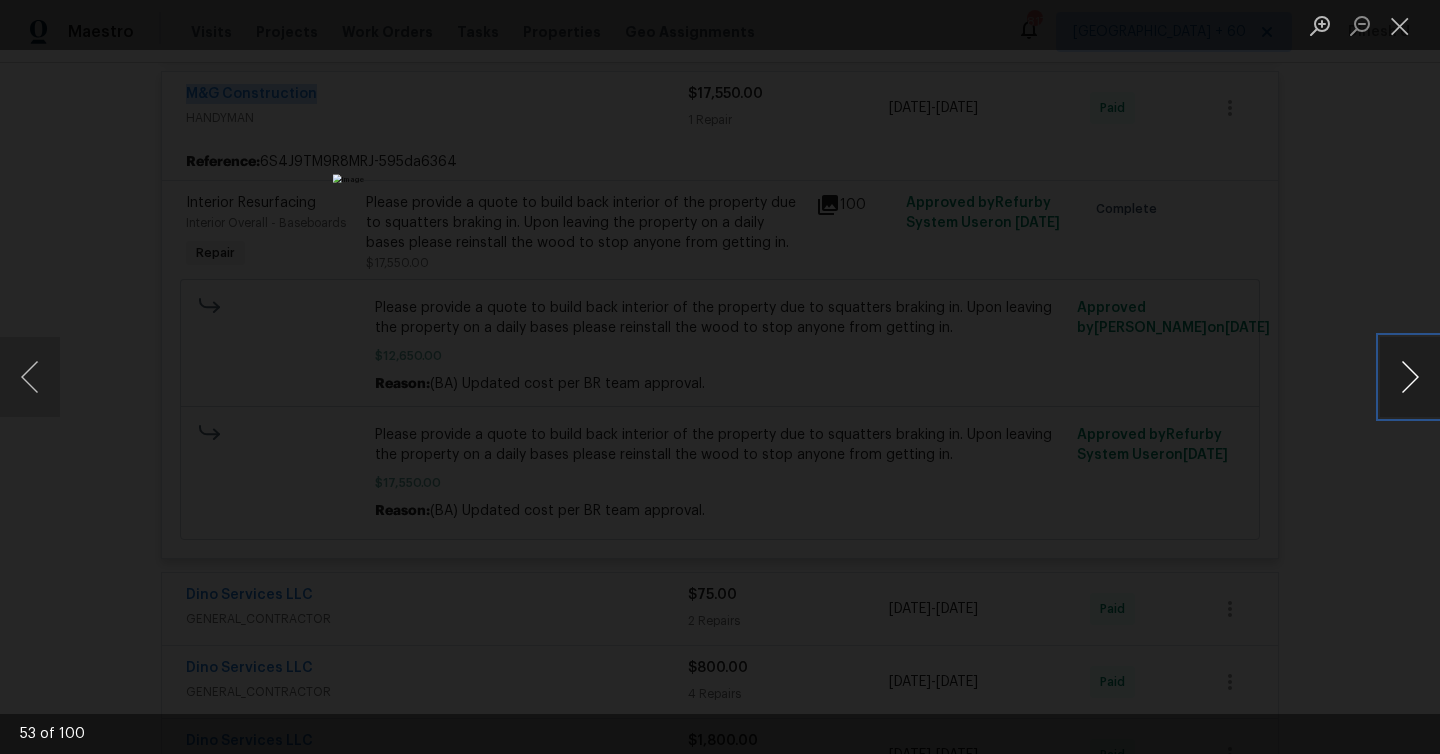 click at bounding box center (1410, 377) 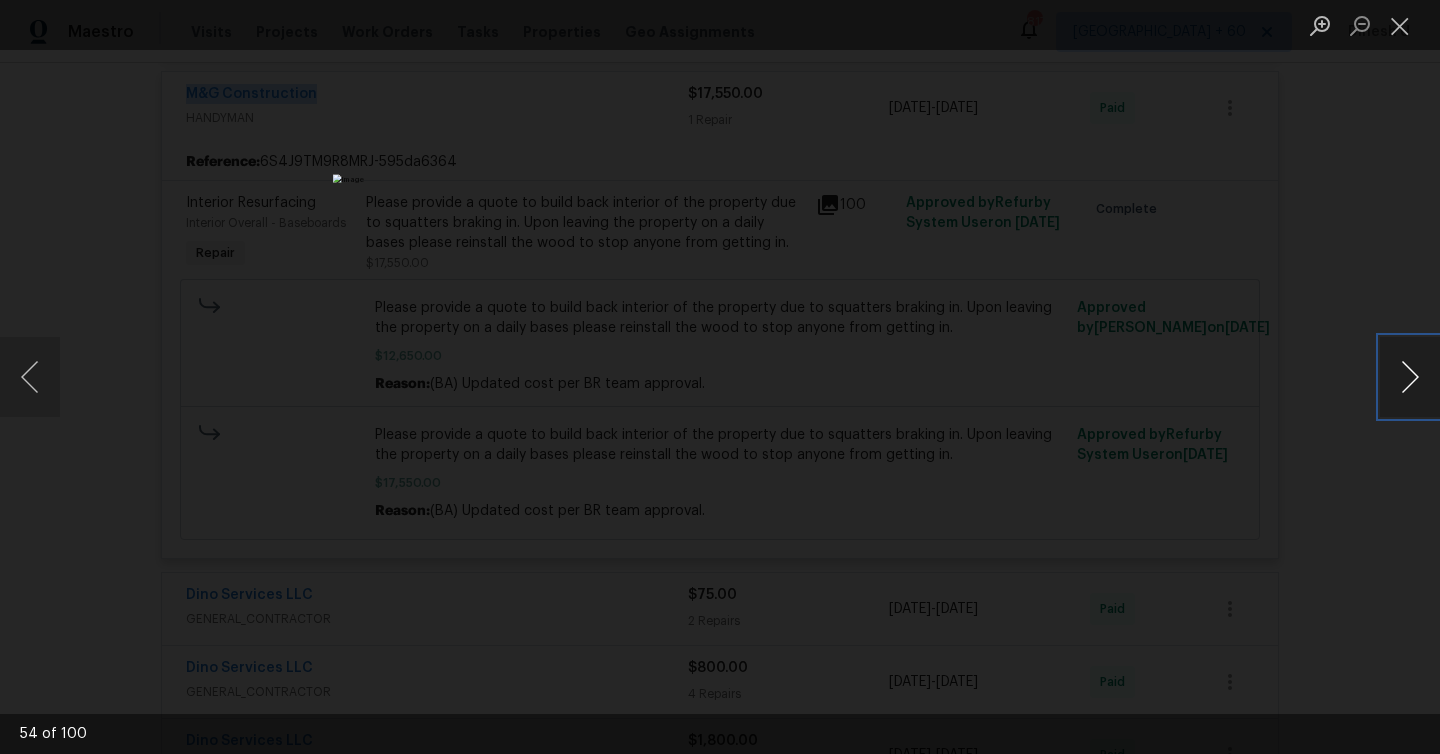 click at bounding box center (1410, 377) 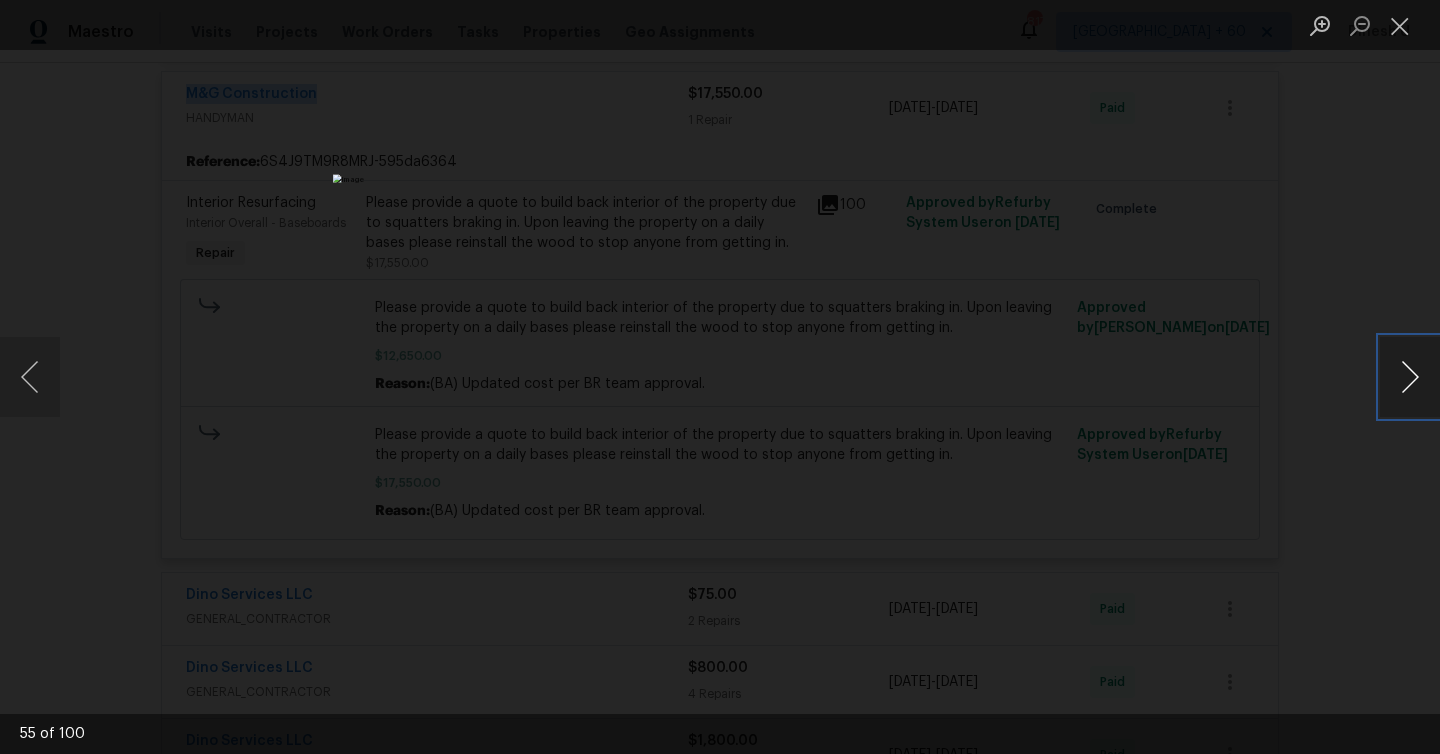 click at bounding box center [1410, 377] 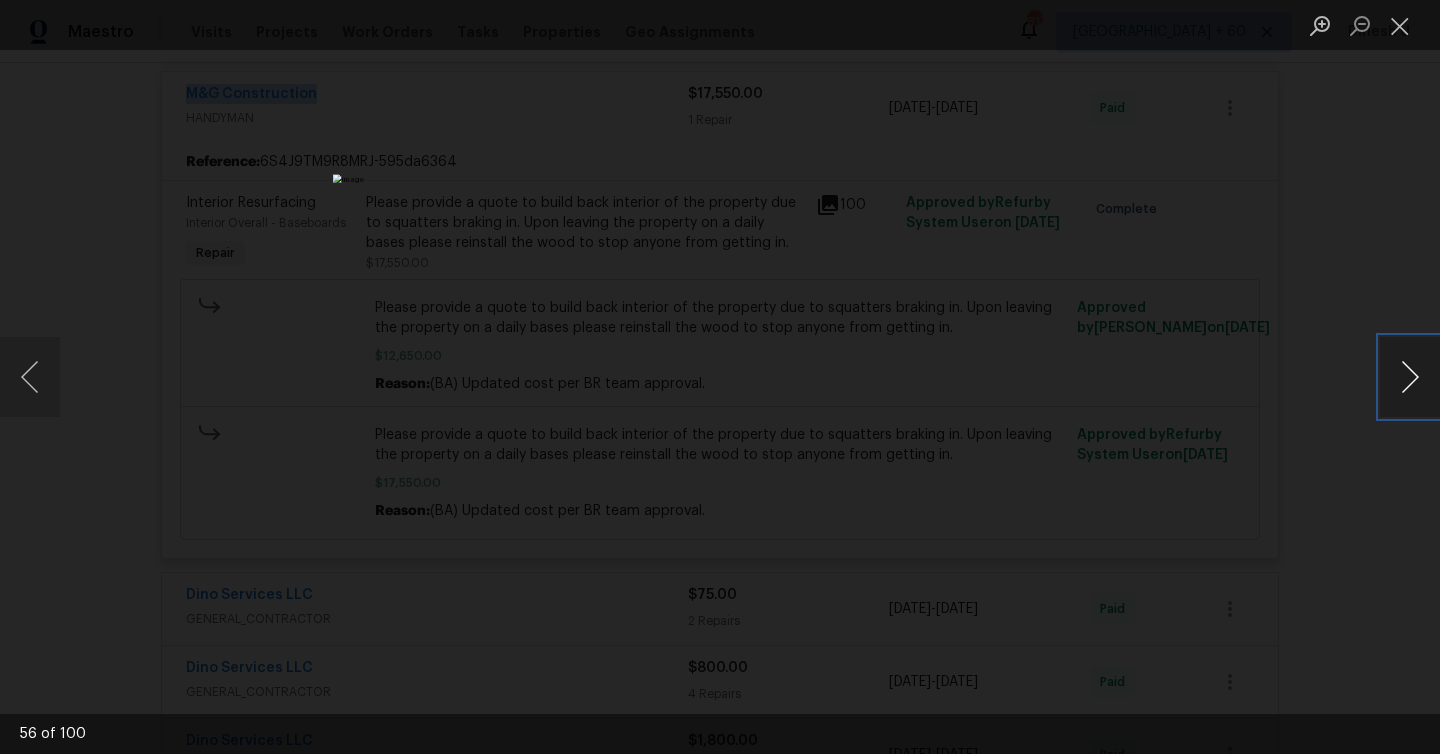 click at bounding box center (1410, 377) 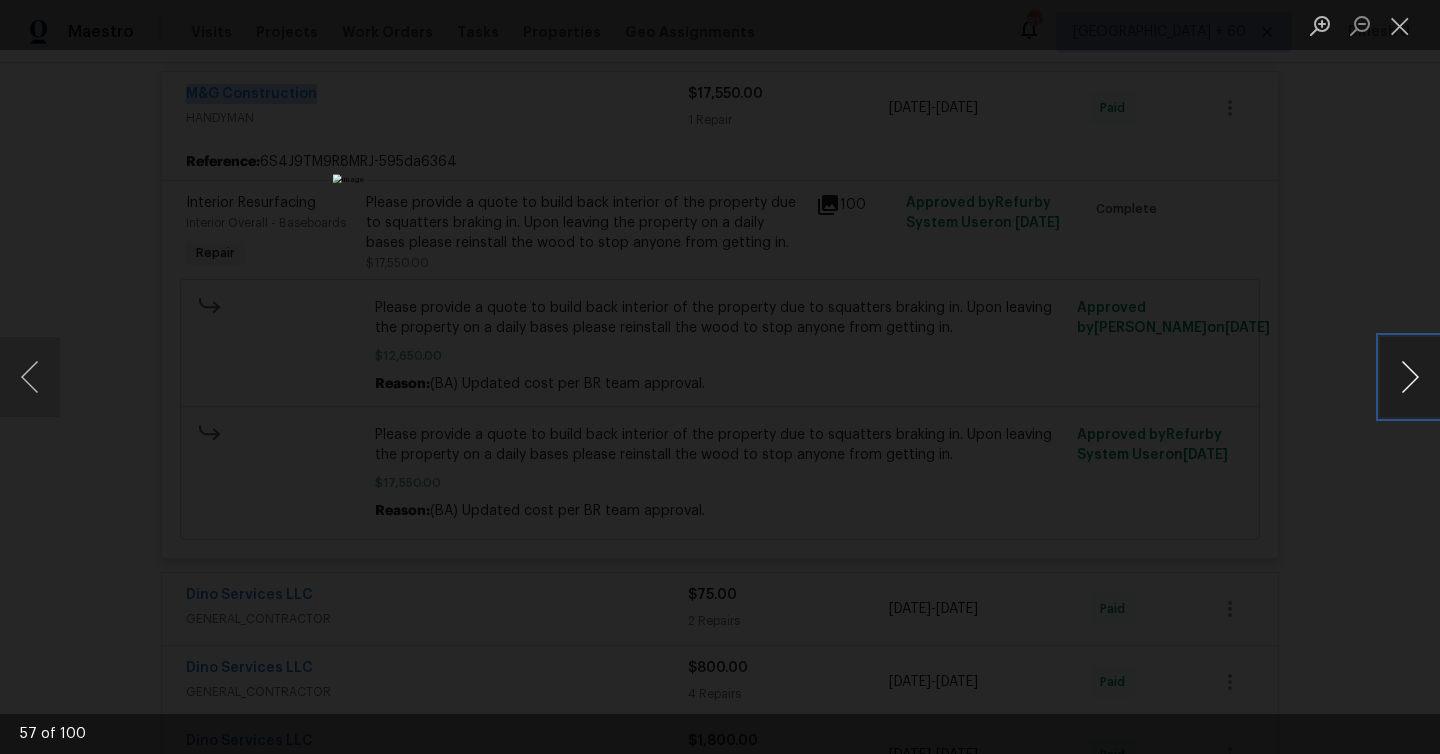 click at bounding box center [1410, 377] 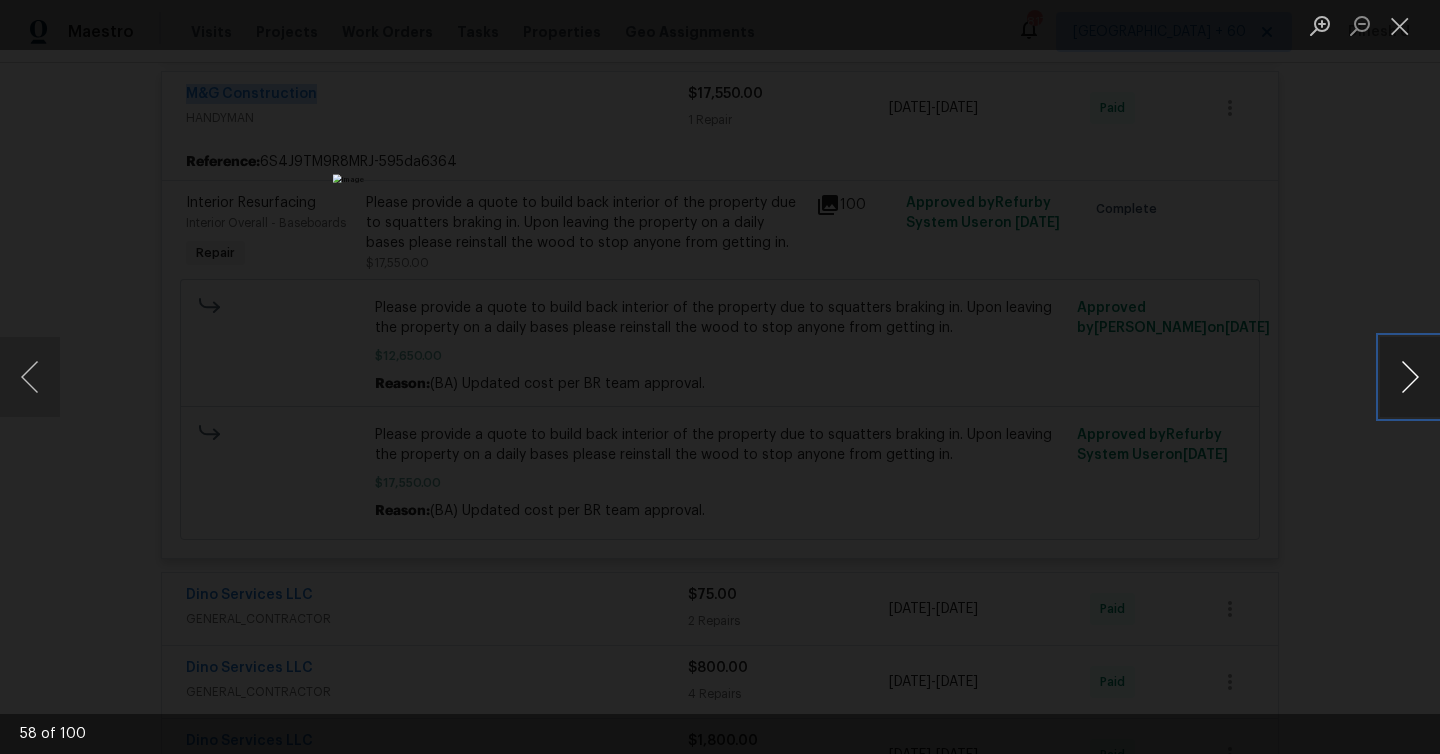 click at bounding box center (1410, 377) 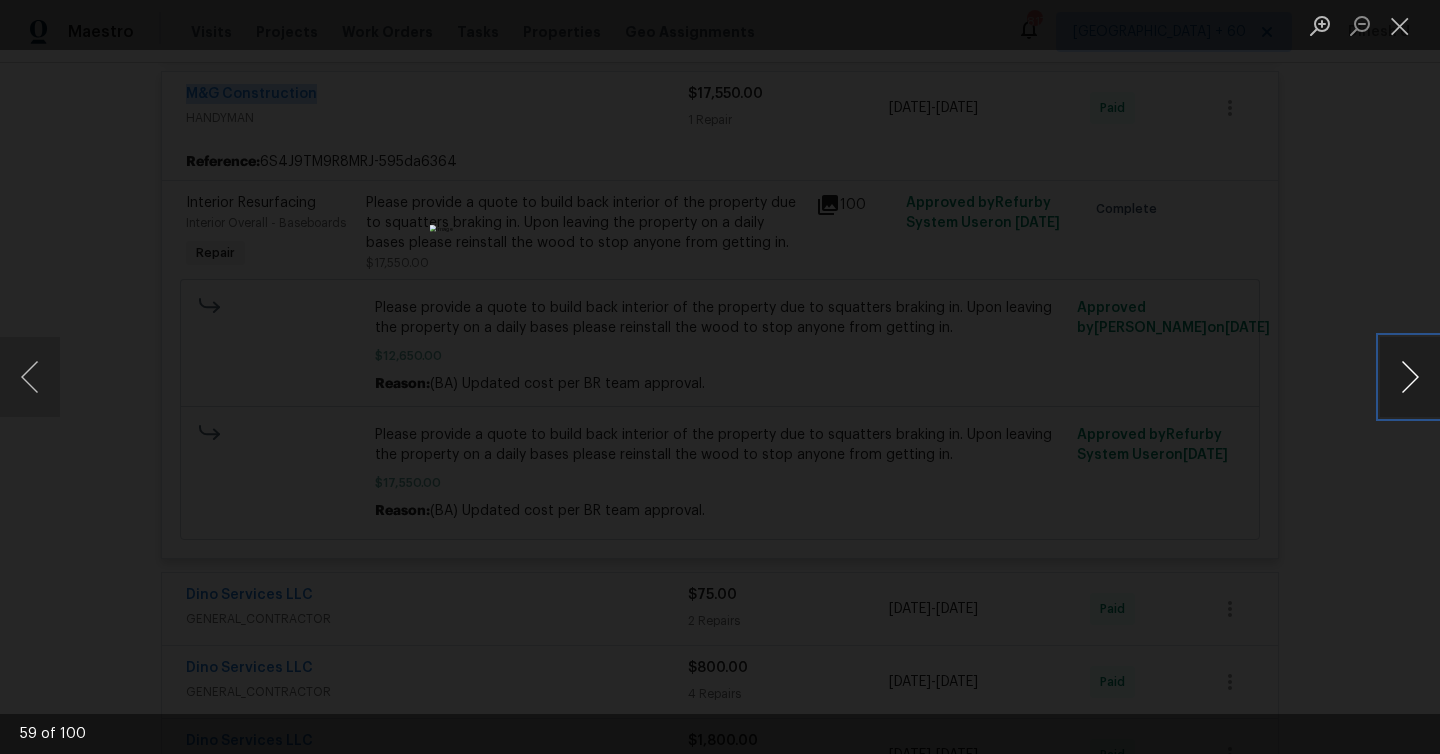 click at bounding box center [1410, 377] 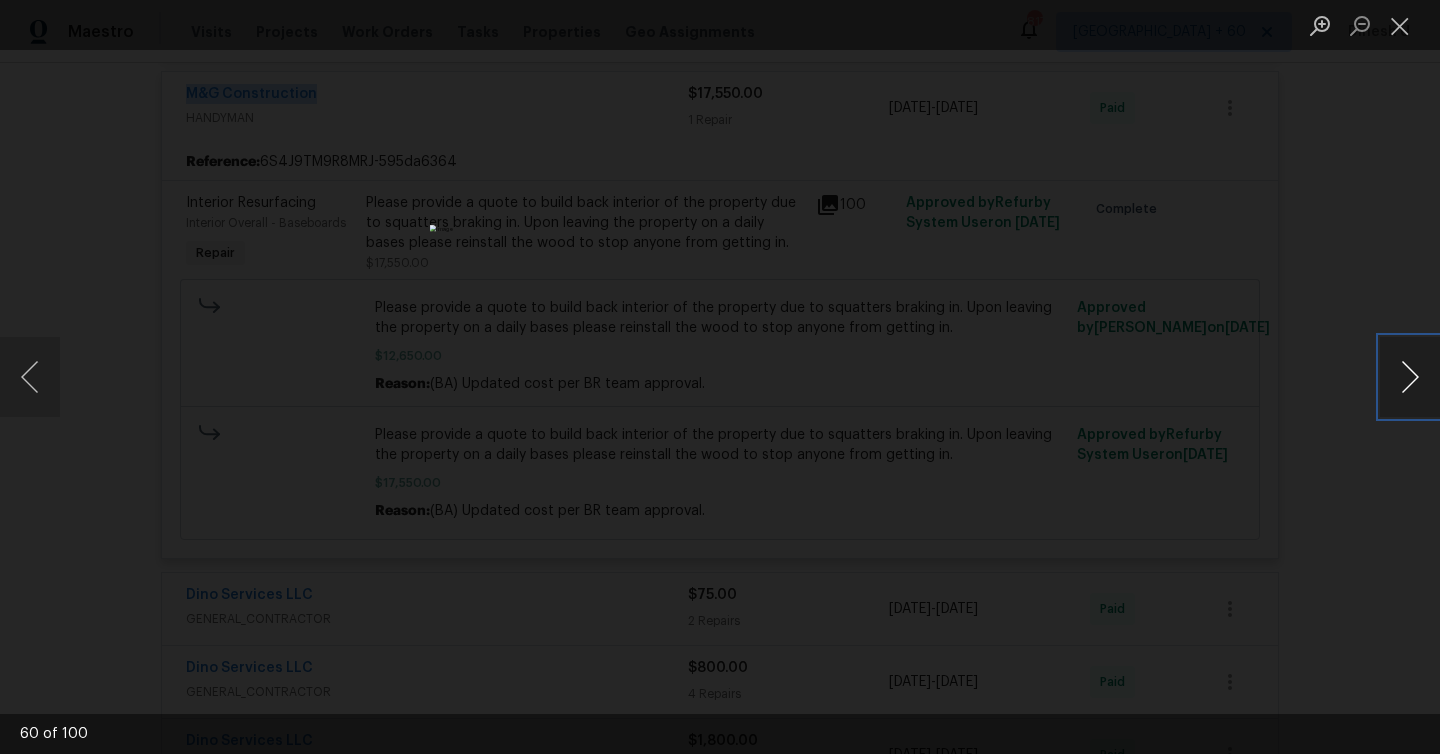 click at bounding box center [1410, 377] 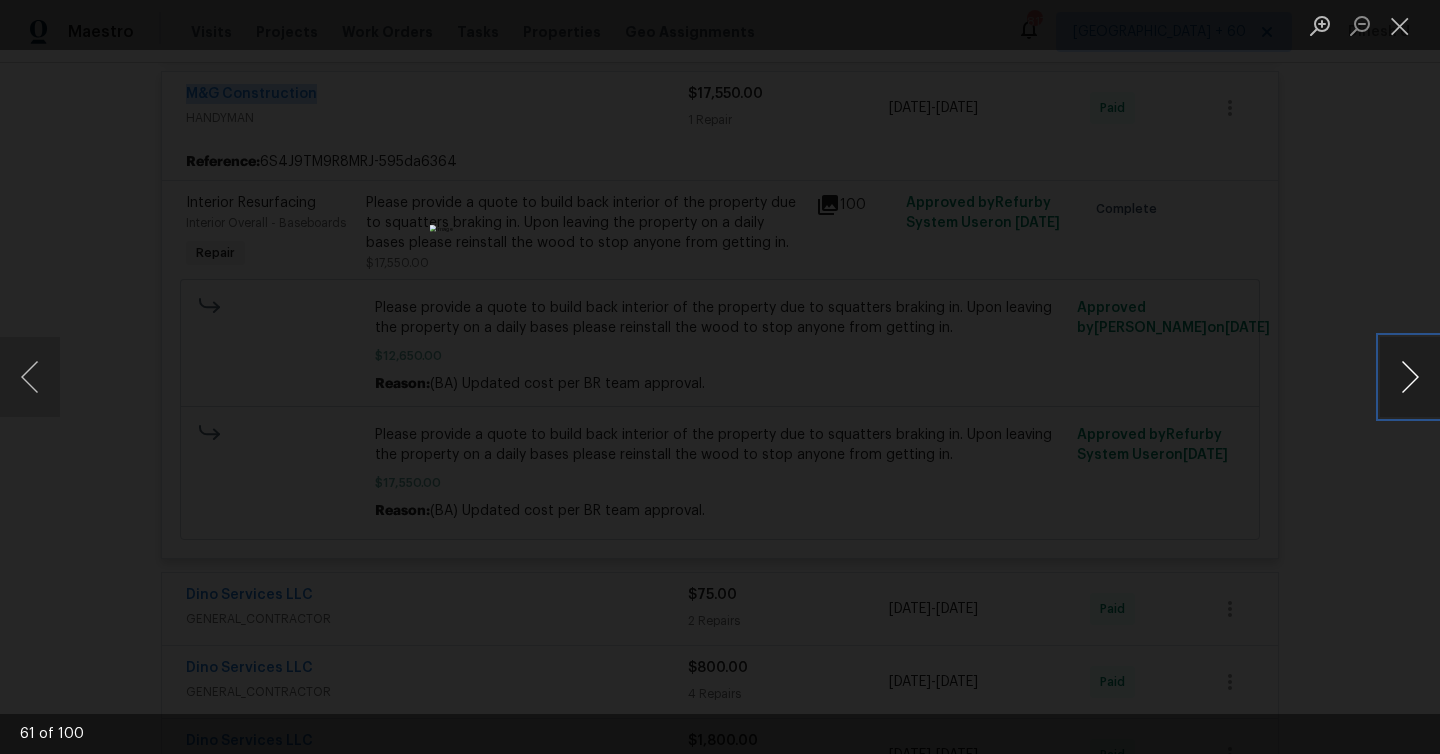 click at bounding box center (1410, 377) 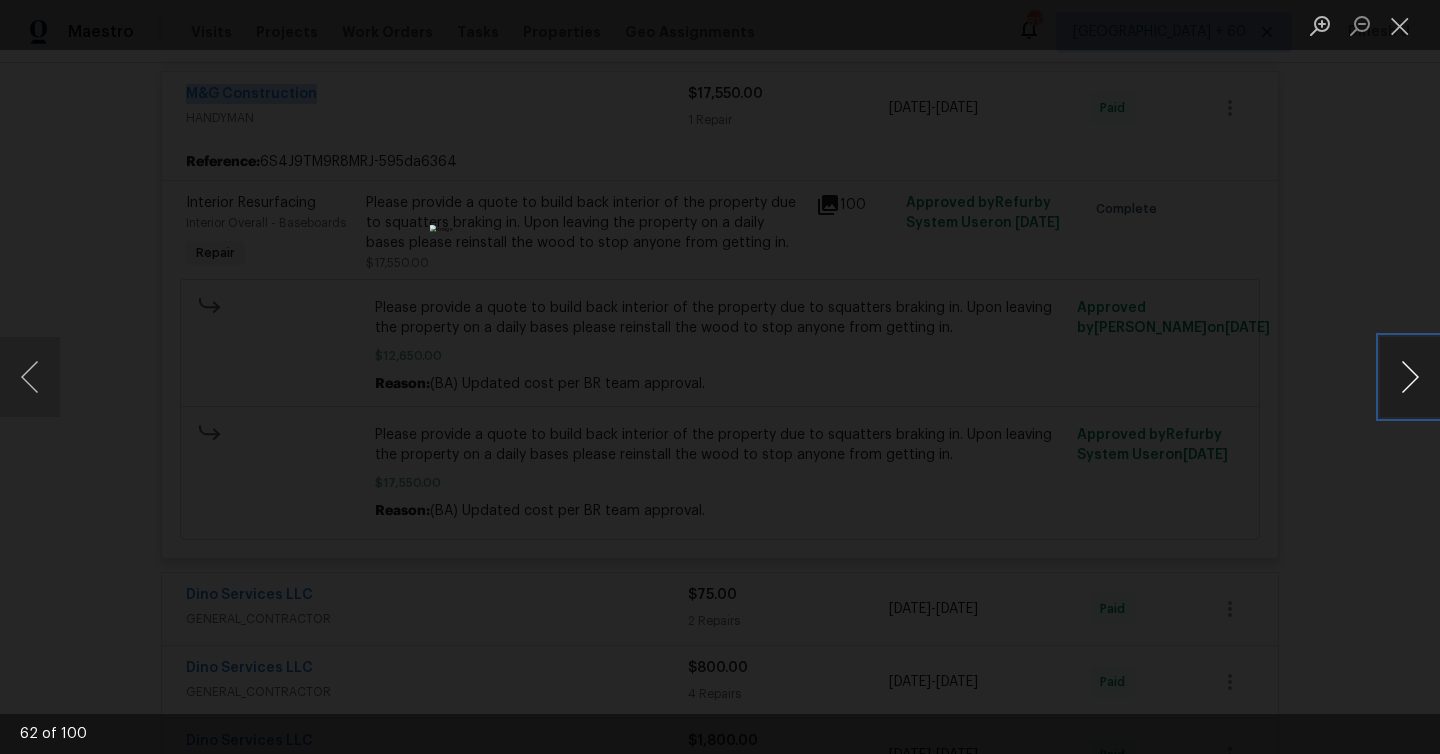 click at bounding box center [1410, 377] 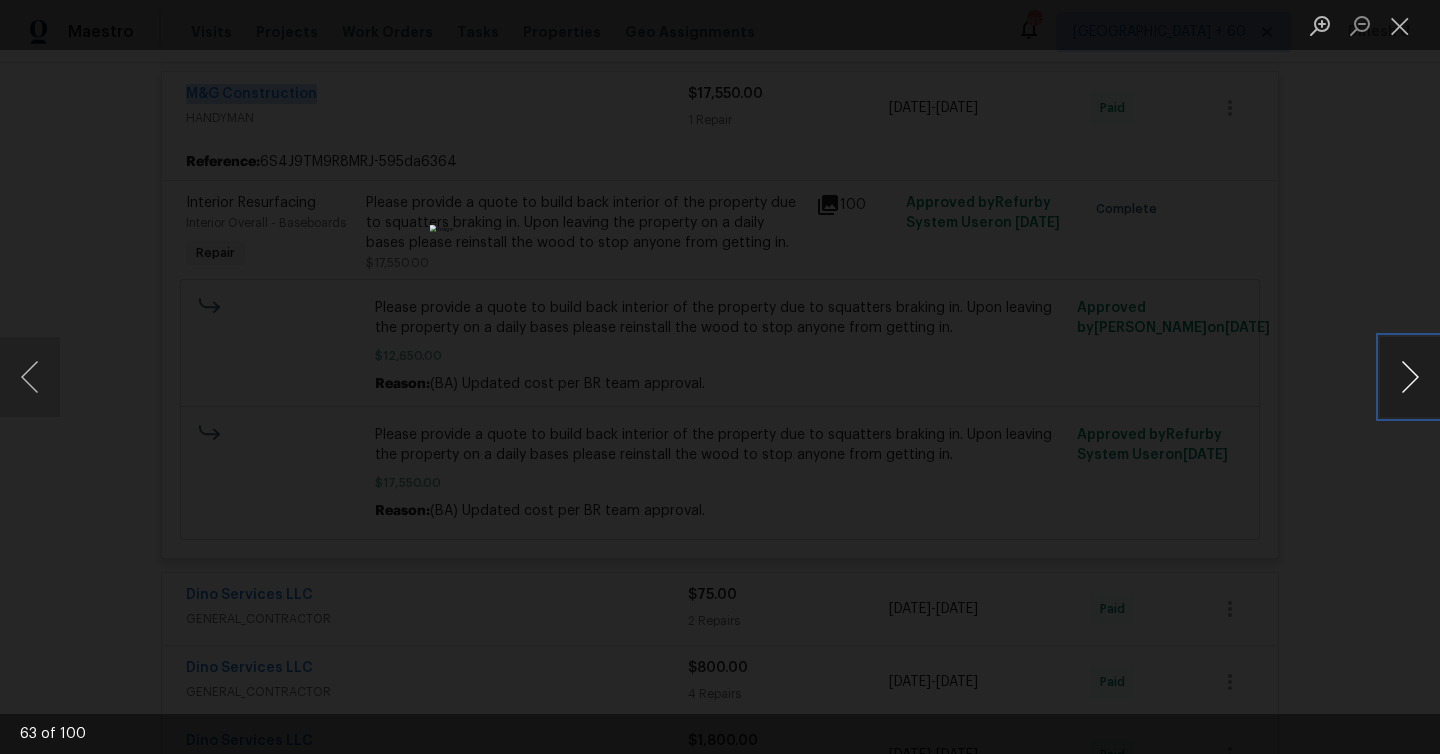 click at bounding box center [1410, 377] 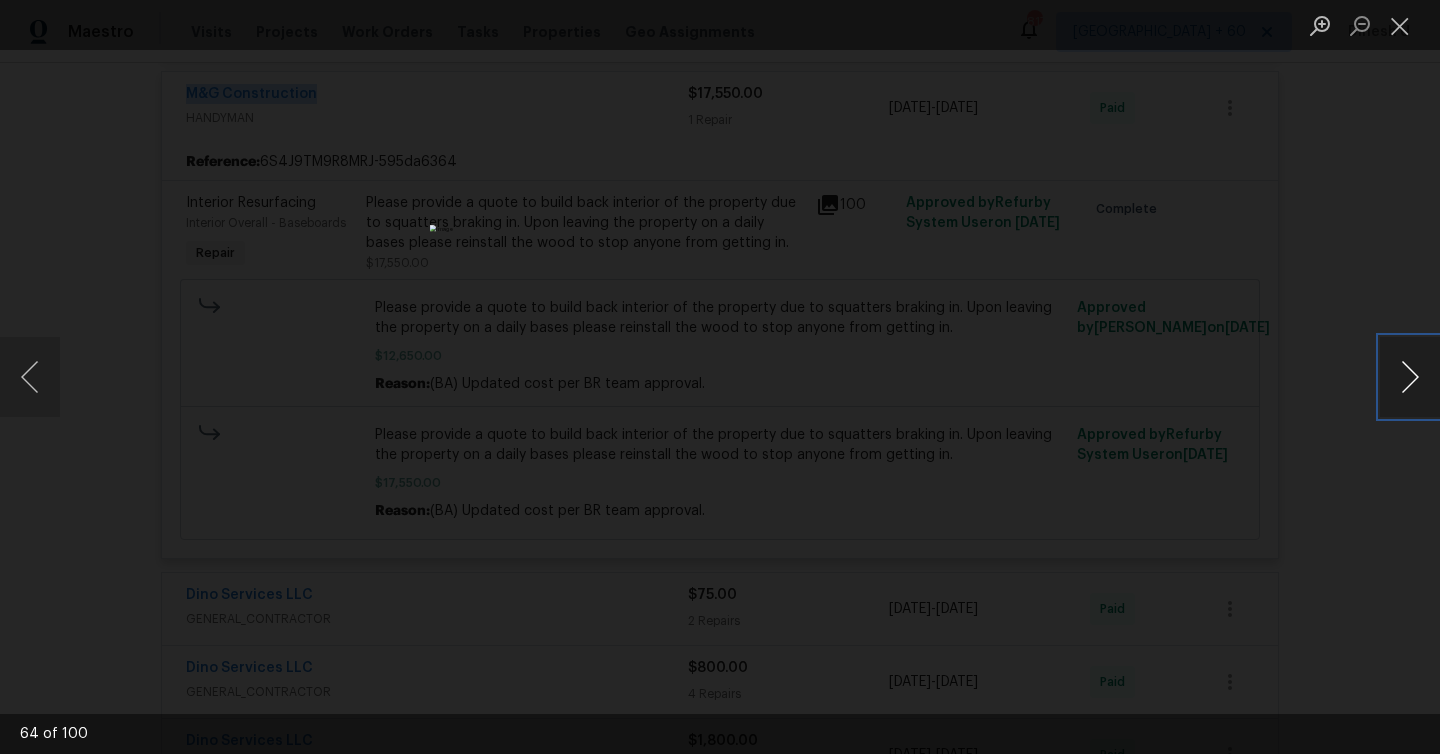 click at bounding box center (1410, 377) 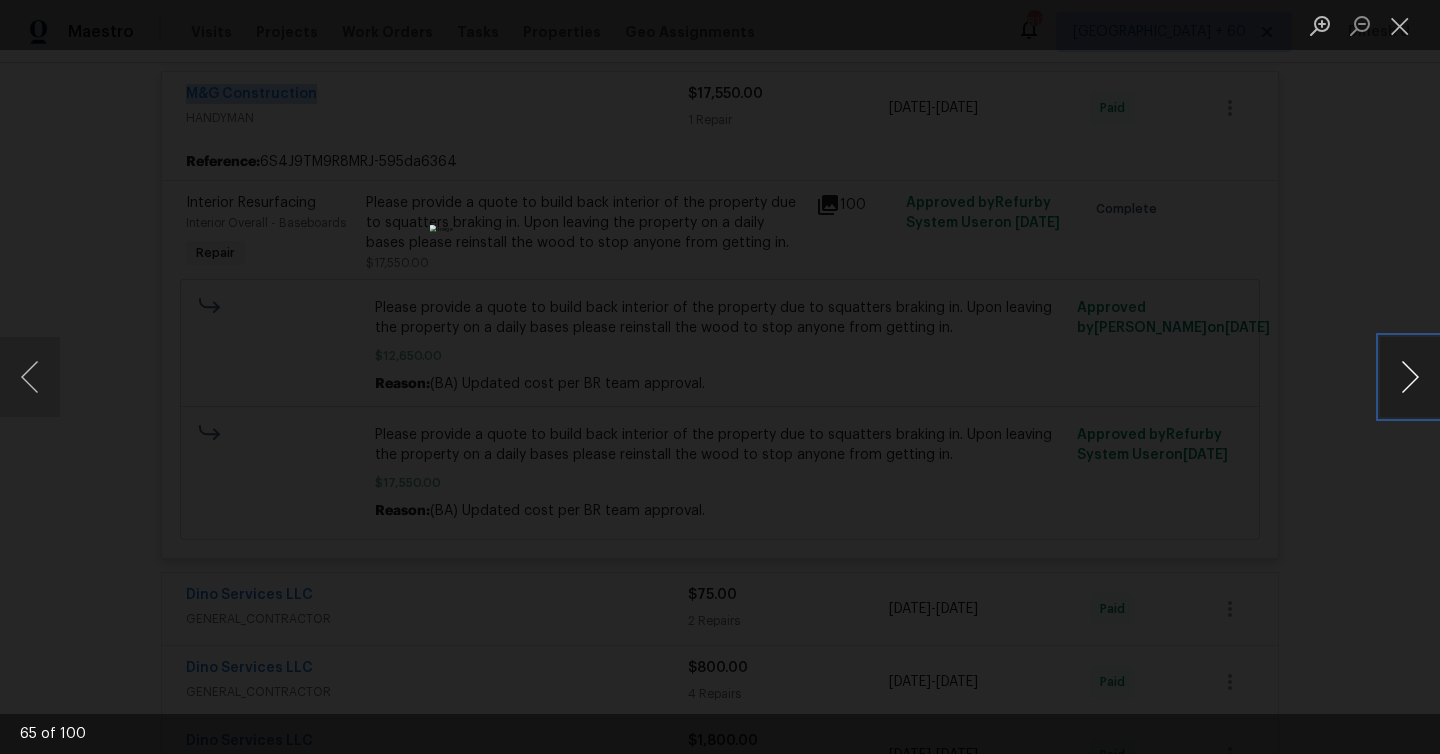 click at bounding box center (1410, 377) 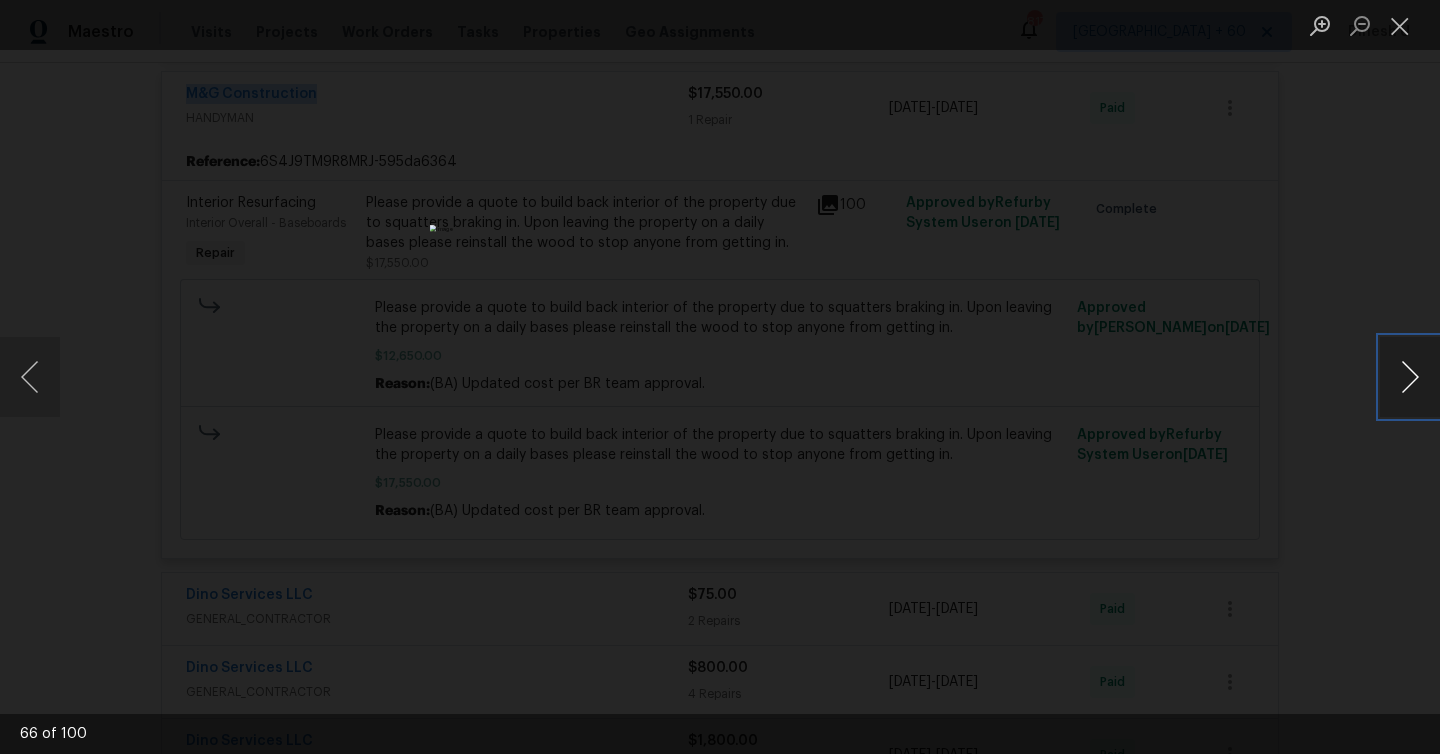 click at bounding box center (1410, 377) 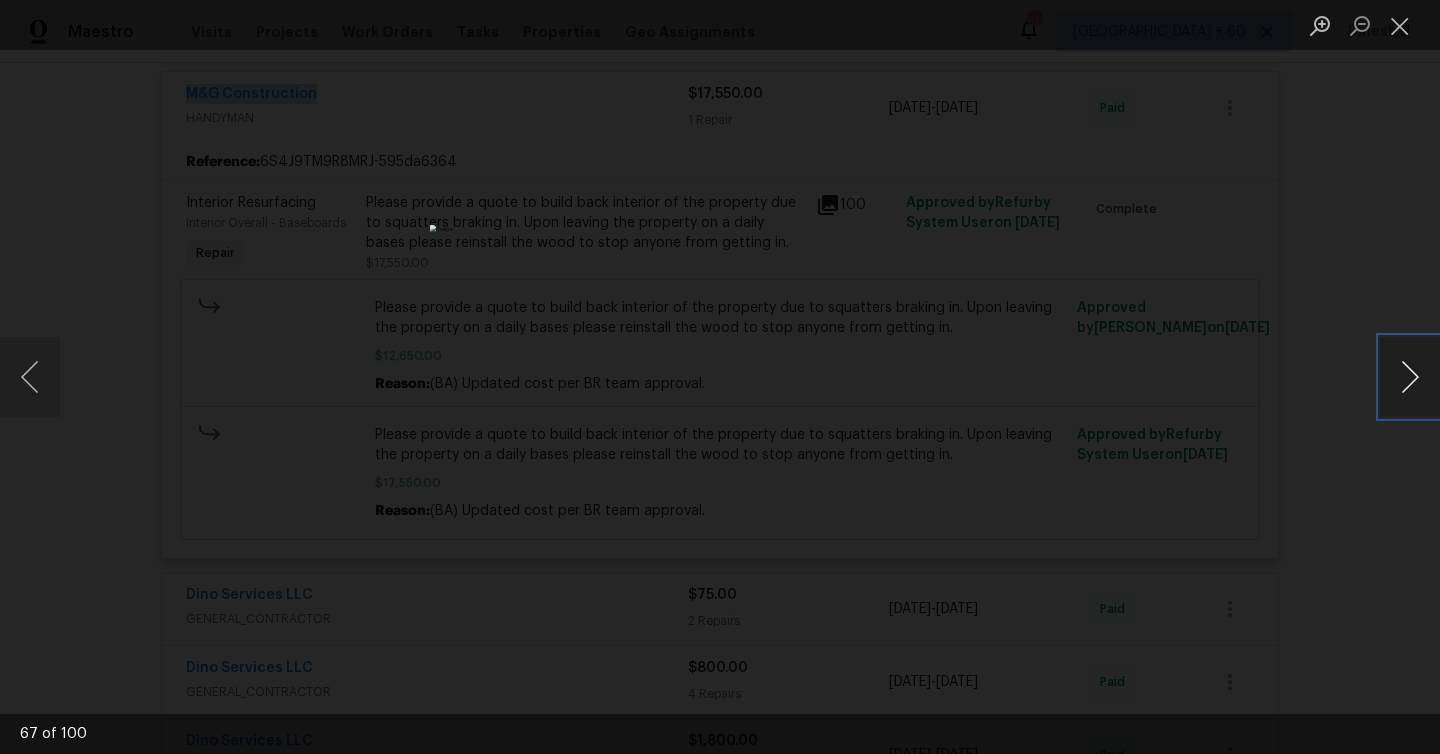 click at bounding box center [1410, 377] 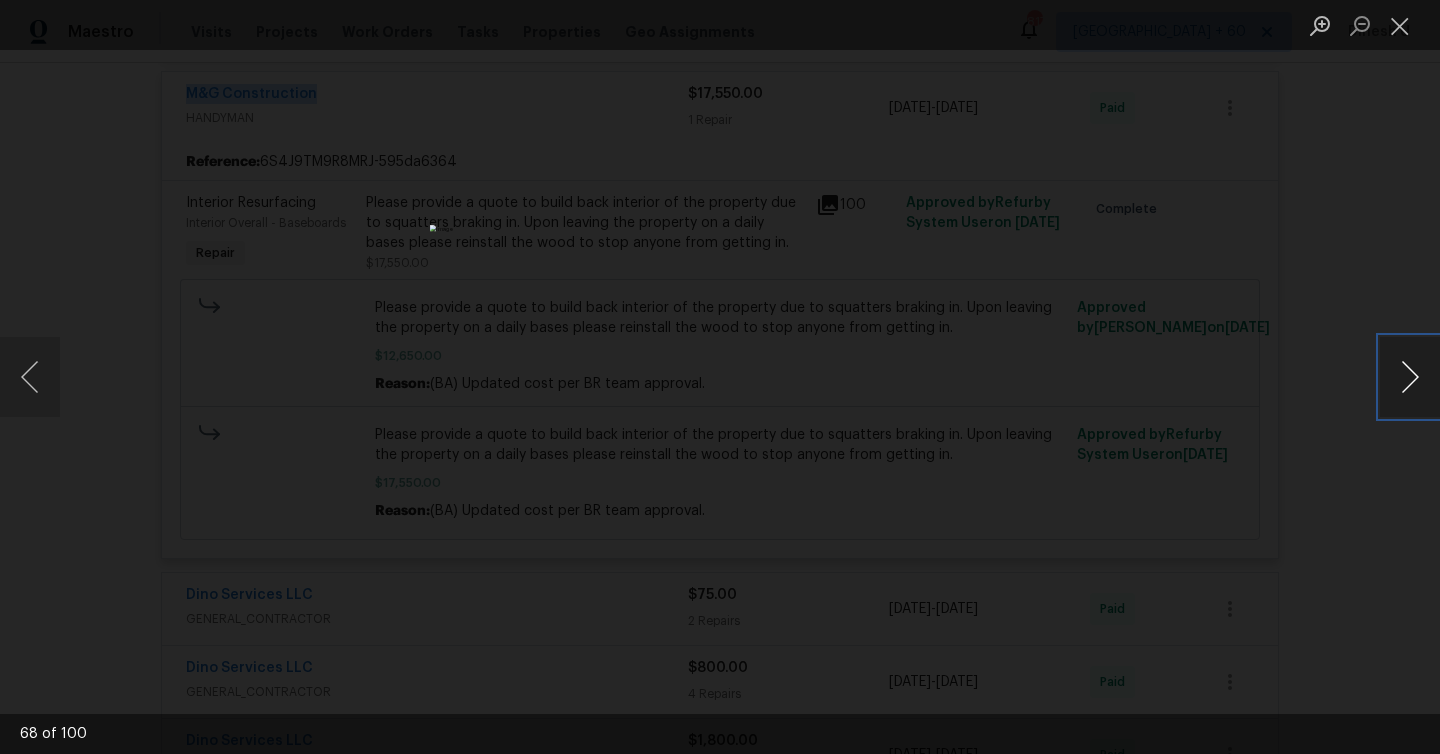 click at bounding box center (1410, 377) 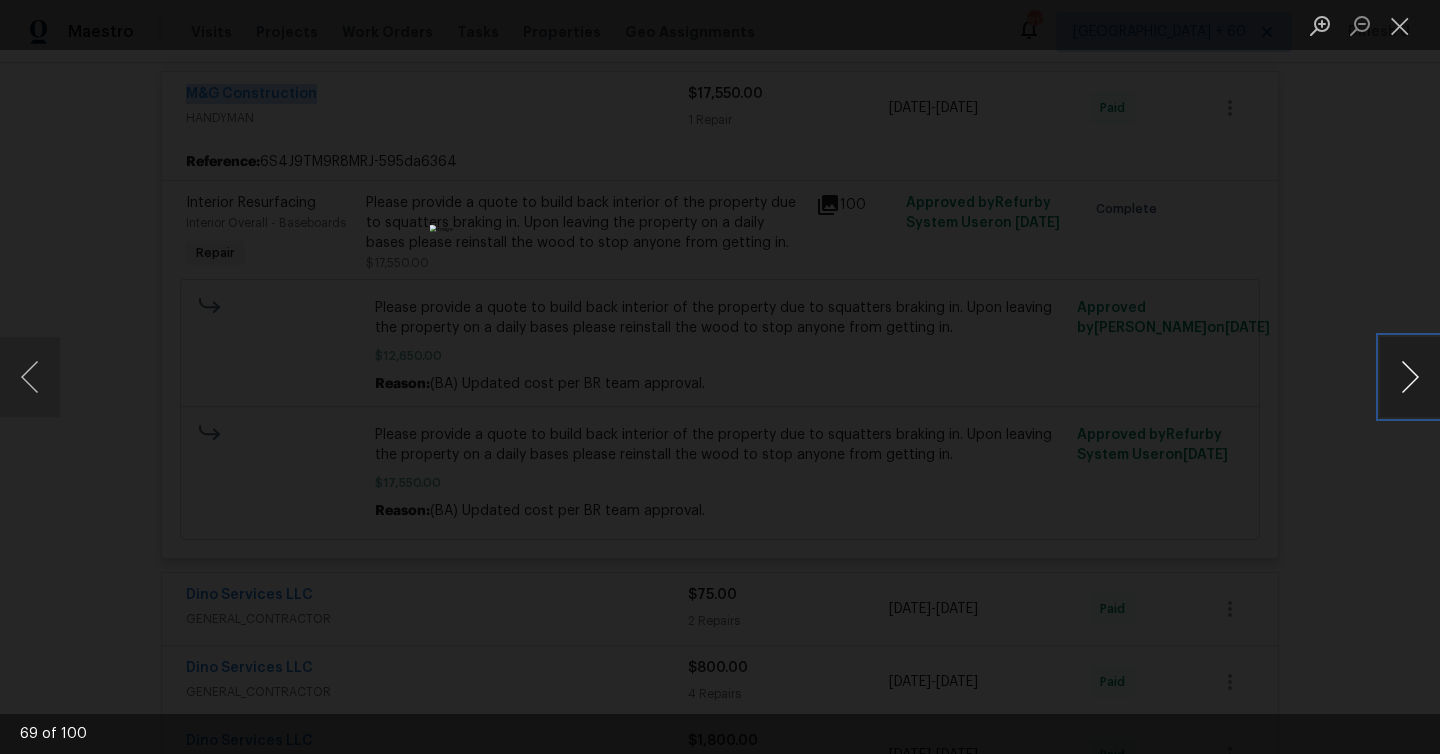 click at bounding box center (1410, 377) 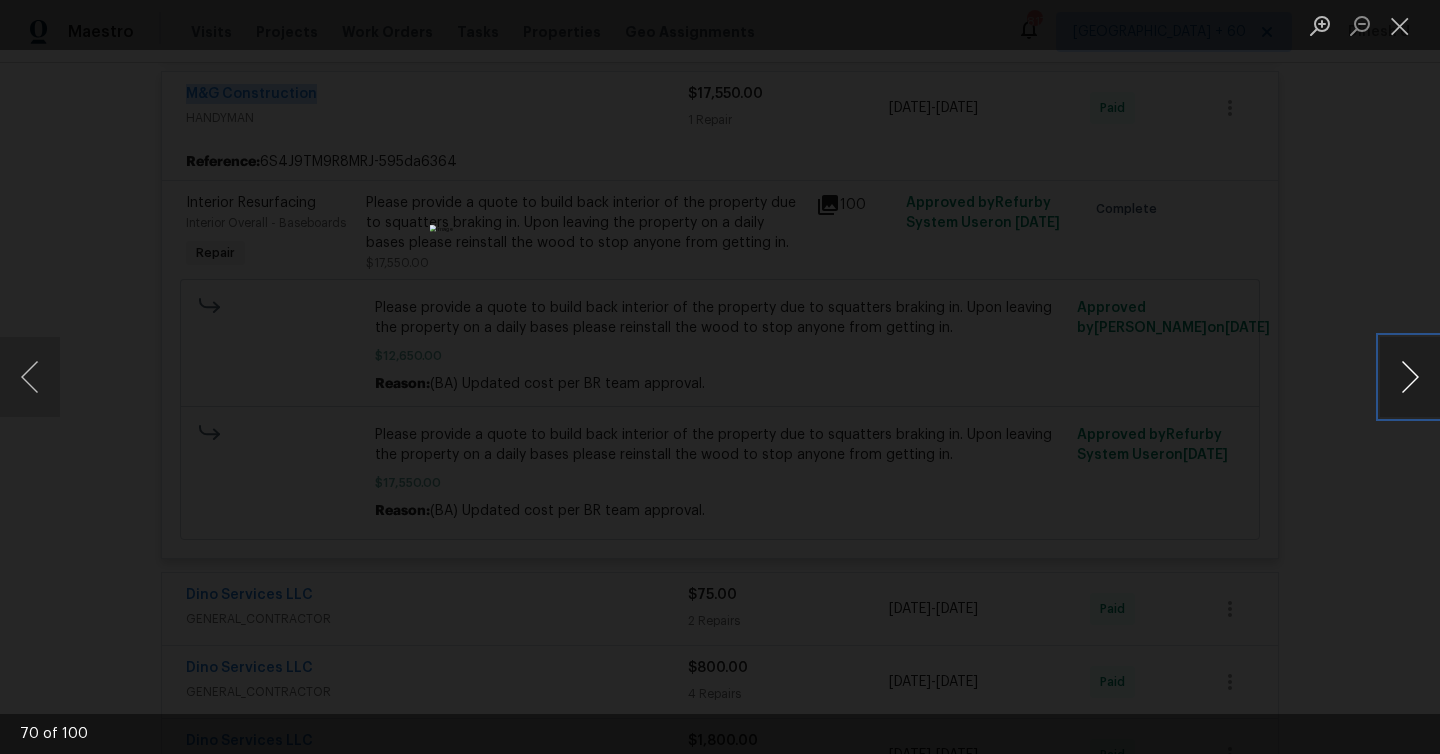 click at bounding box center (1410, 377) 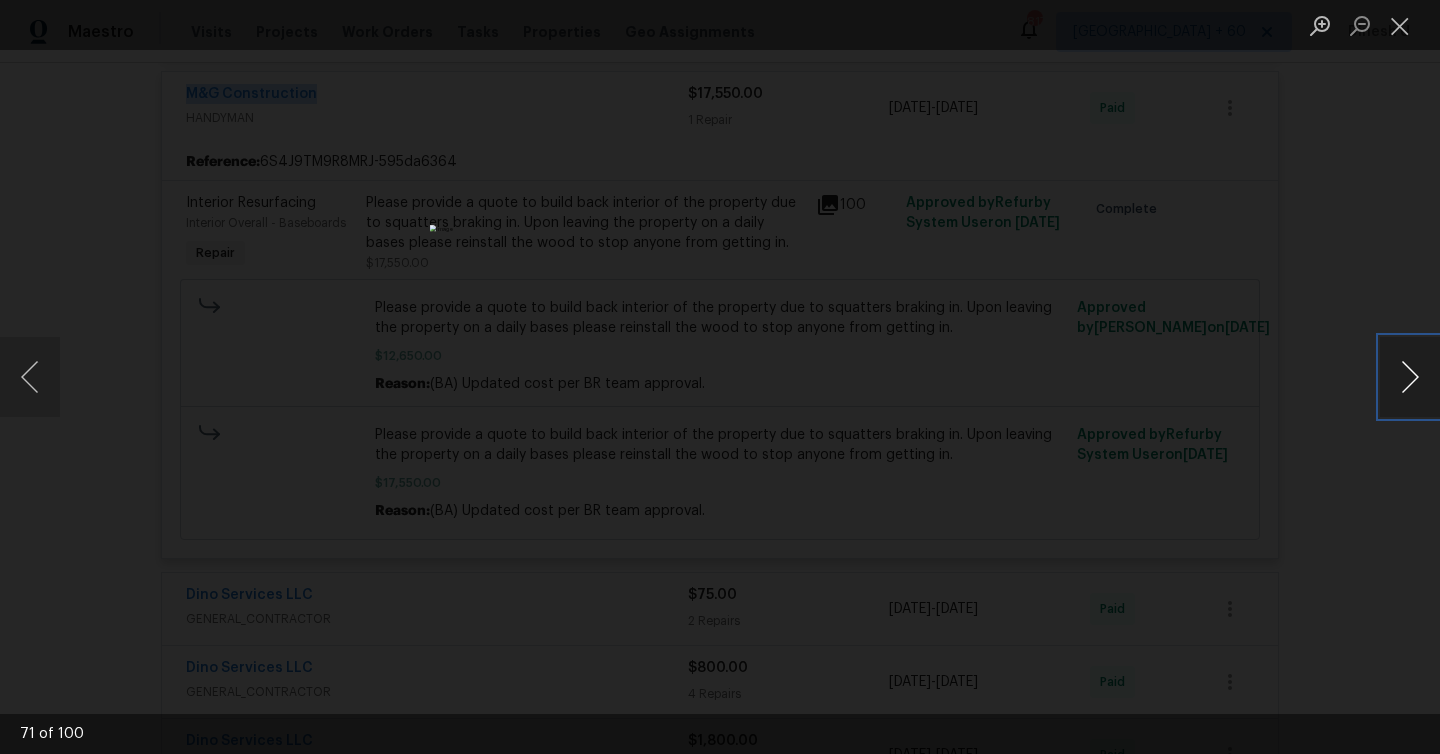 click at bounding box center [1410, 377] 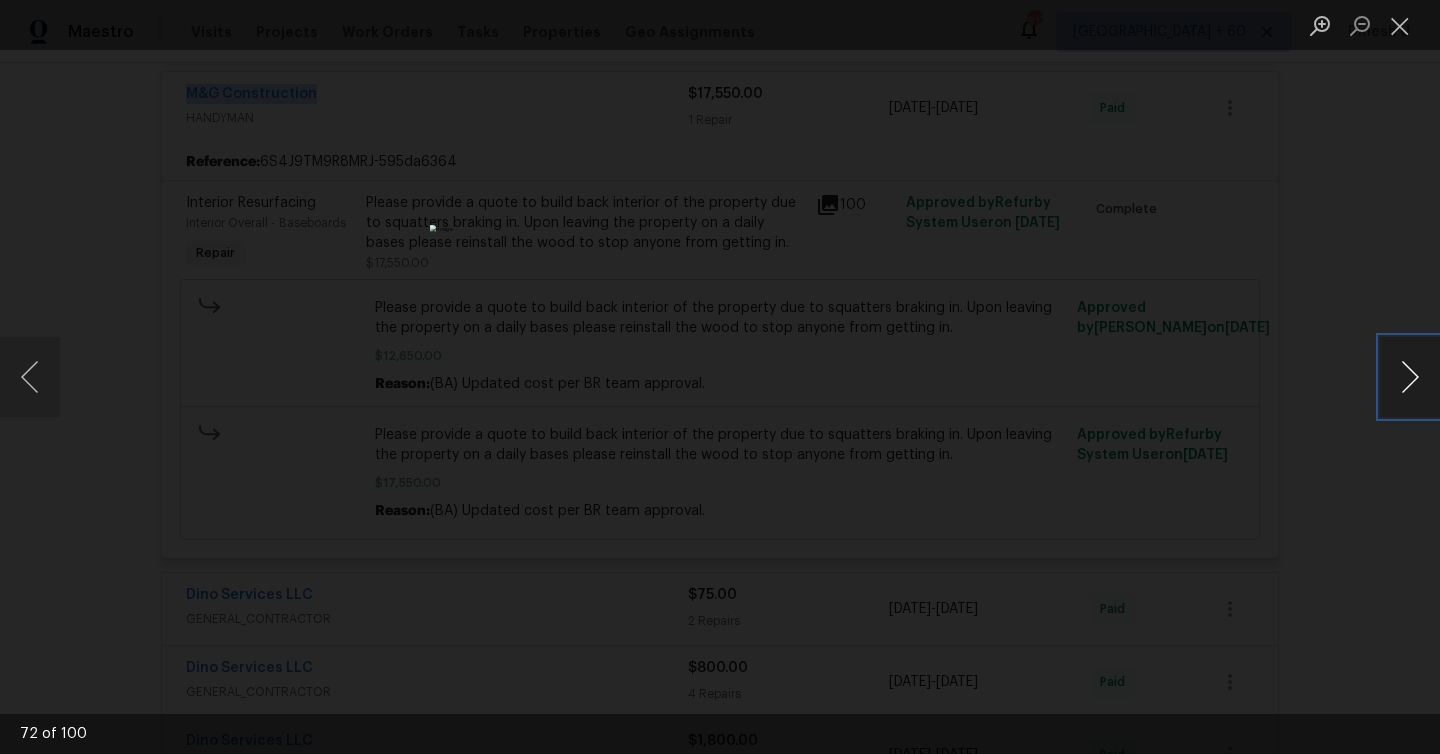 click at bounding box center [1410, 377] 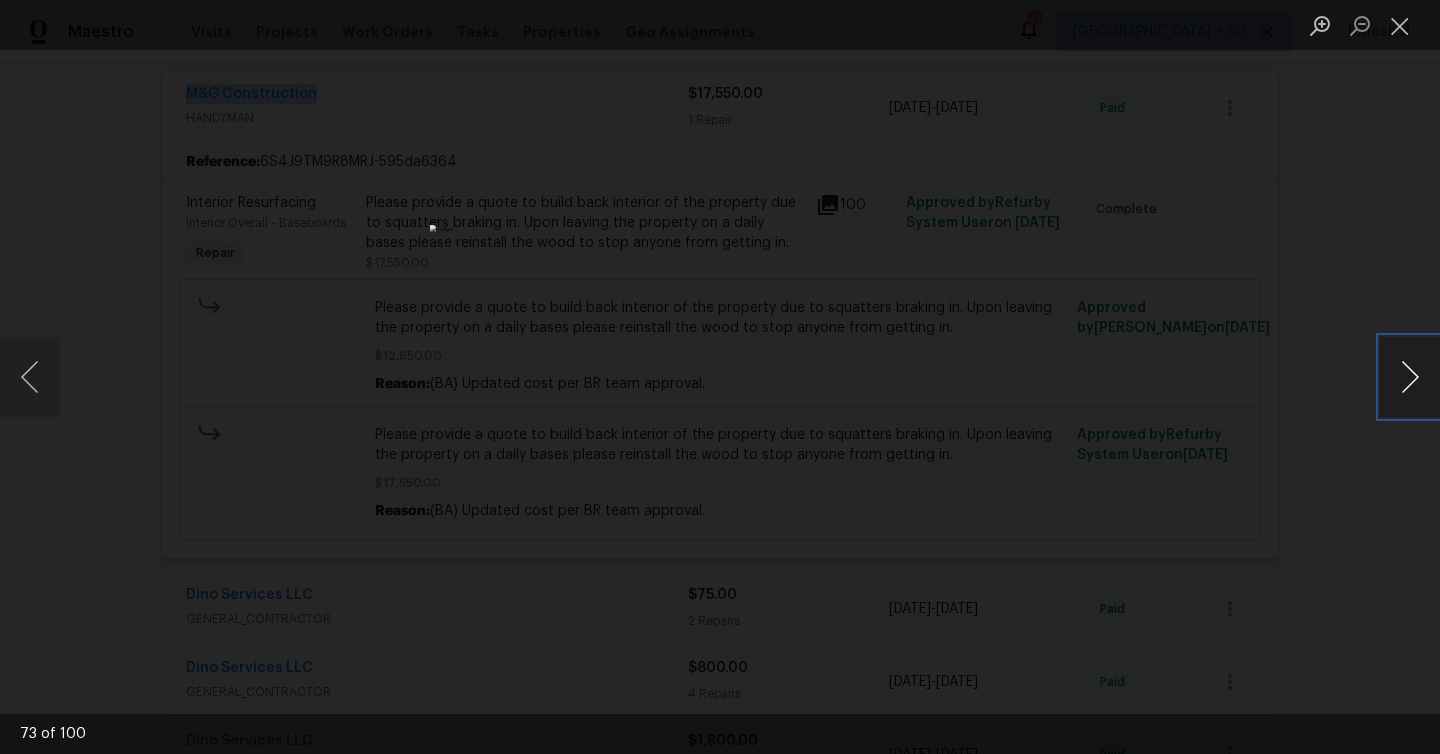 click at bounding box center [1410, 377] 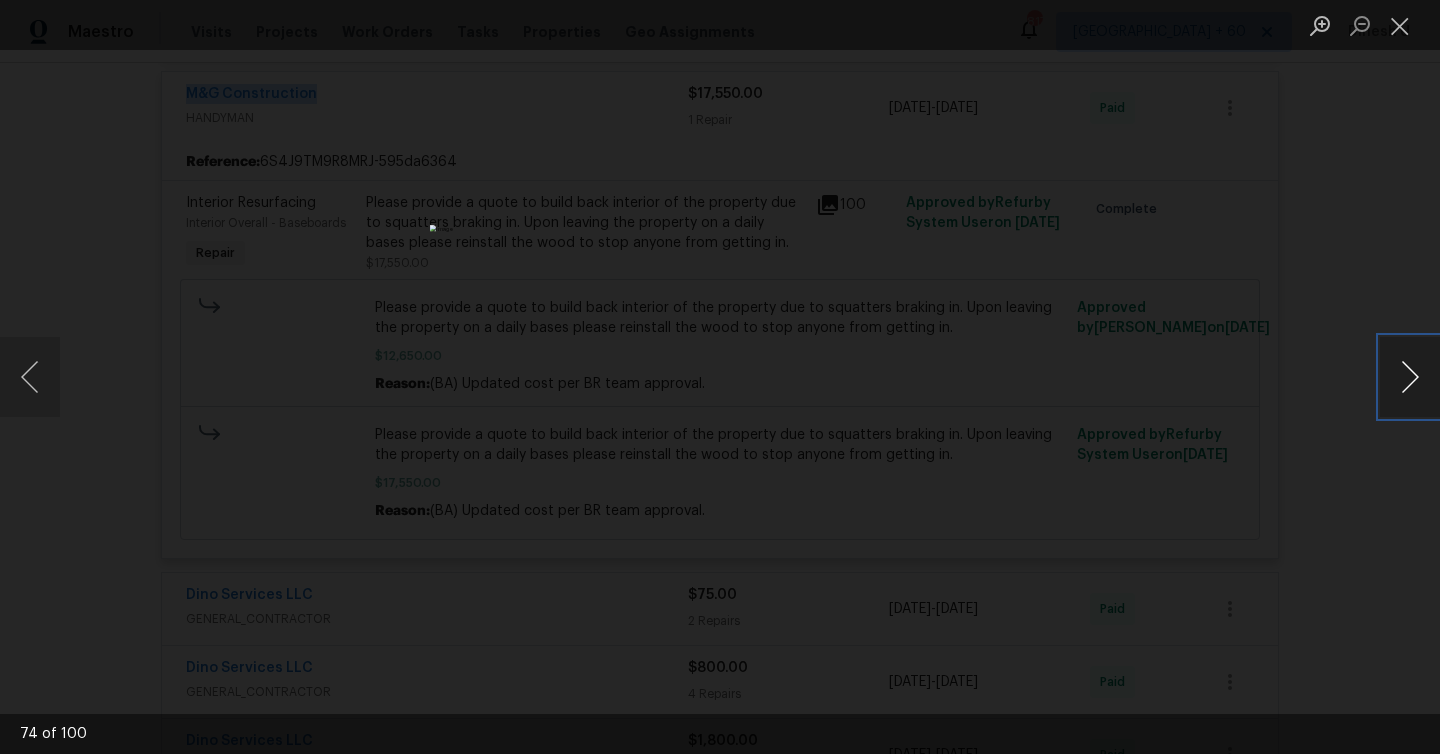 click at bounding box center (1410, 377) 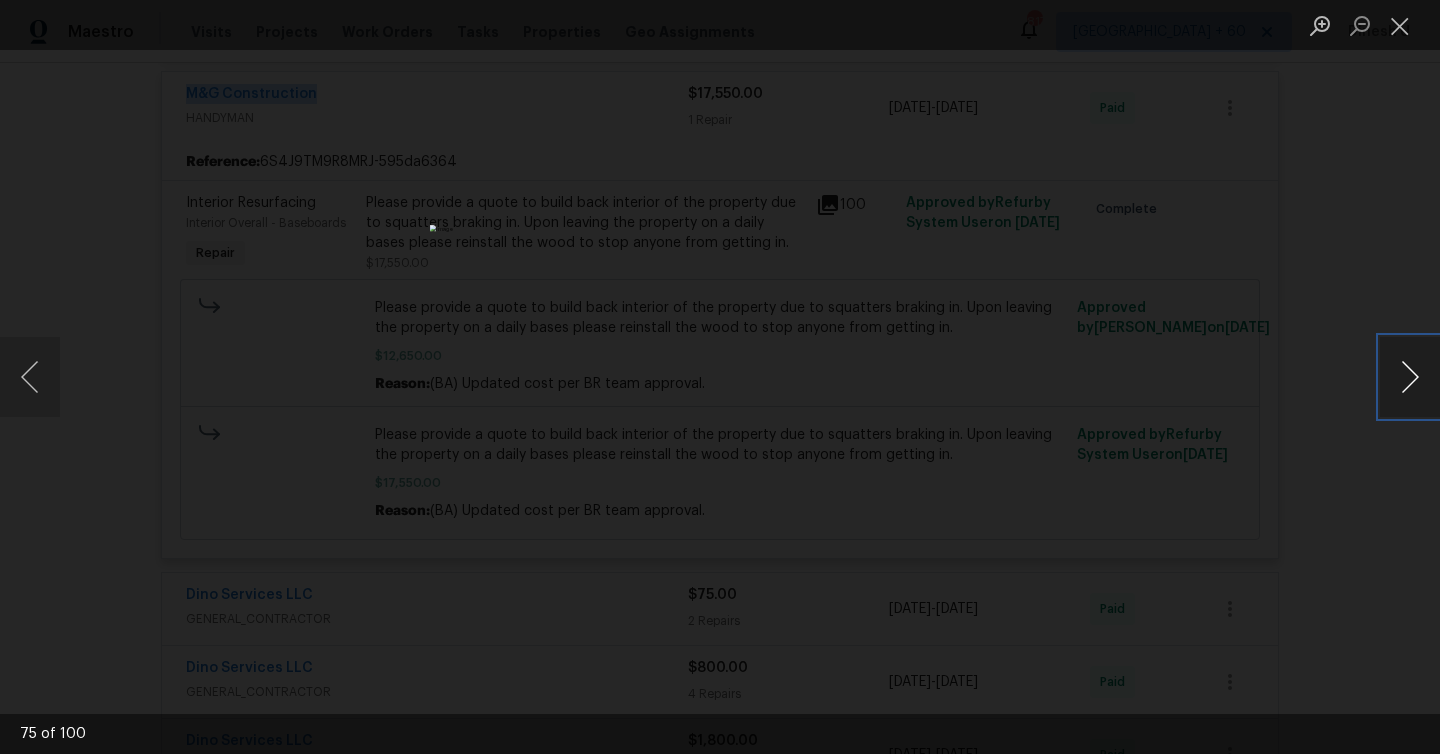 click at bounding box center [1410, 377] 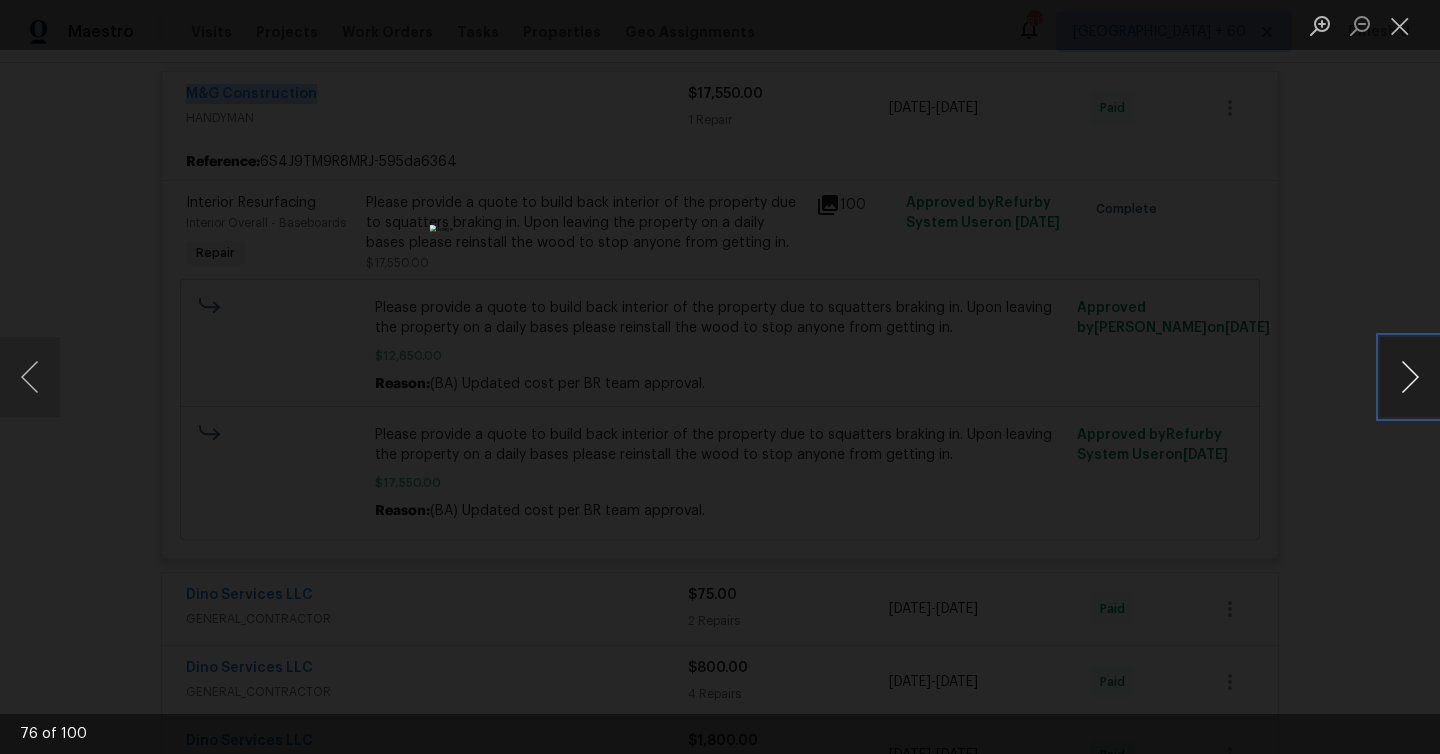 click at bounding box center [1410, 377] 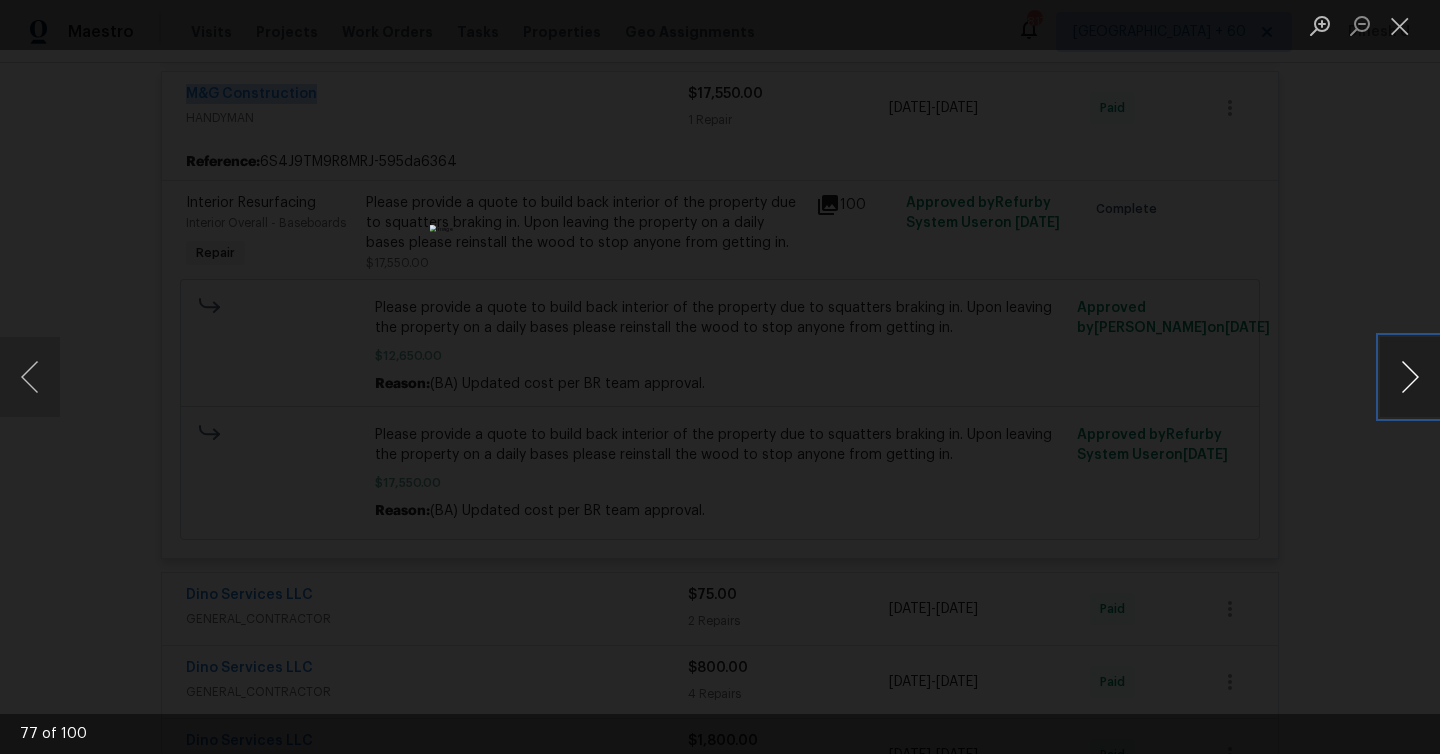 click at bounding box center [1410, 377] 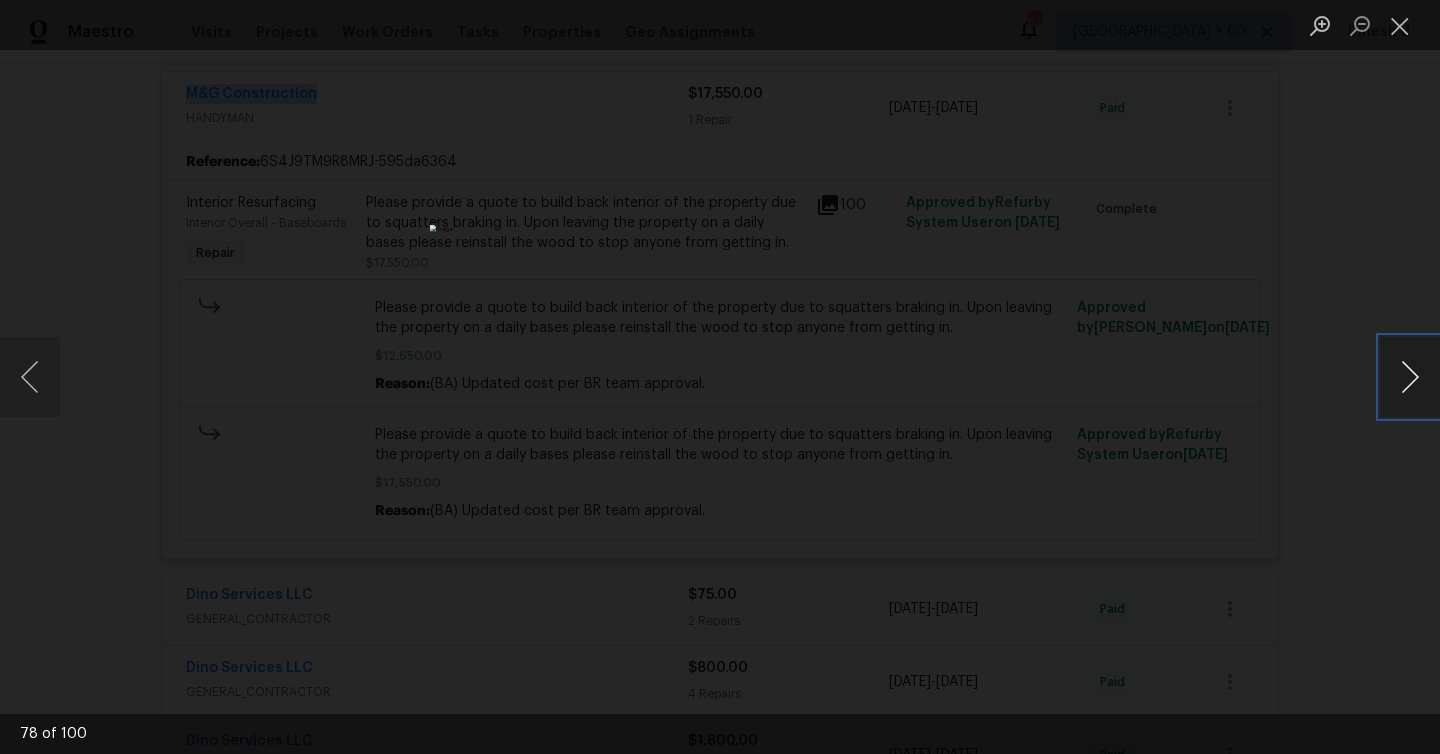 click at bounding box center [1410, 377] 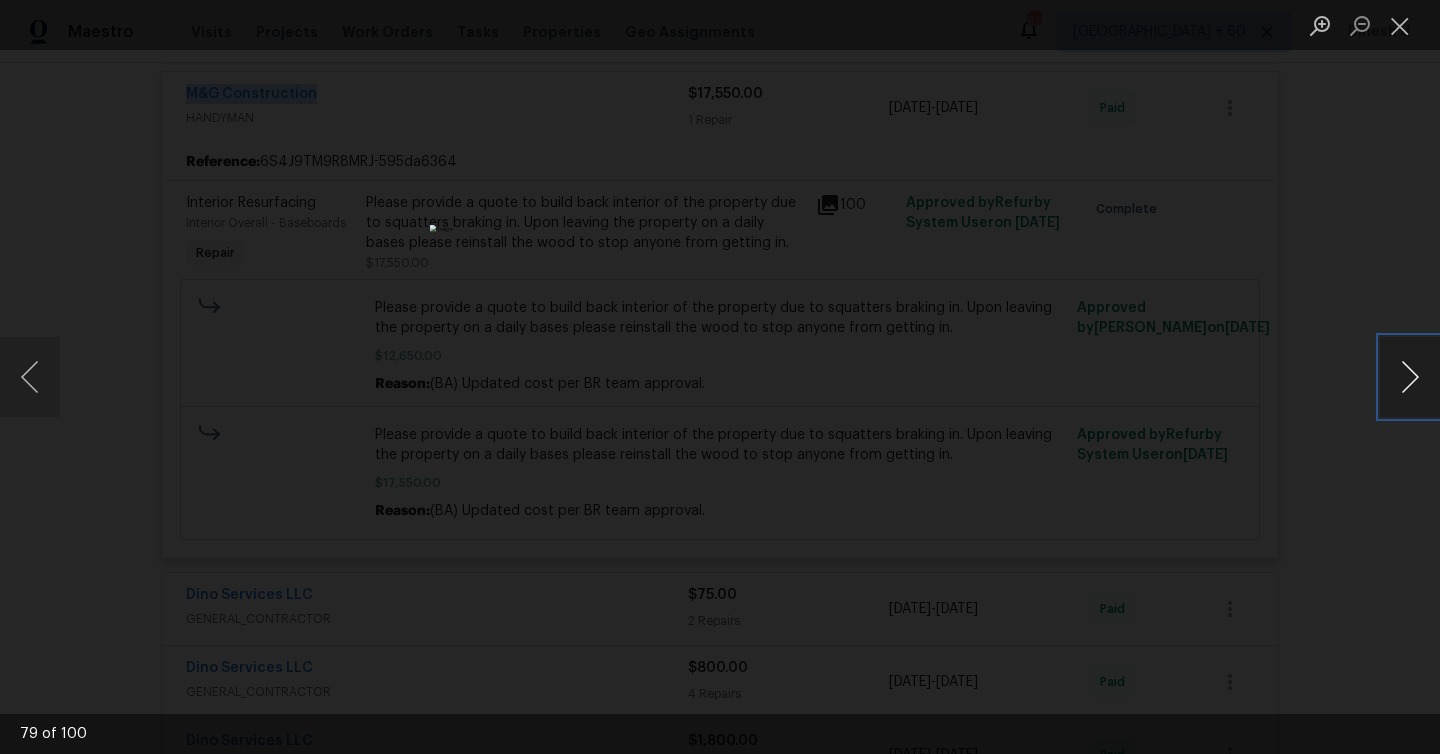 click at bounding box center [1410, 377] 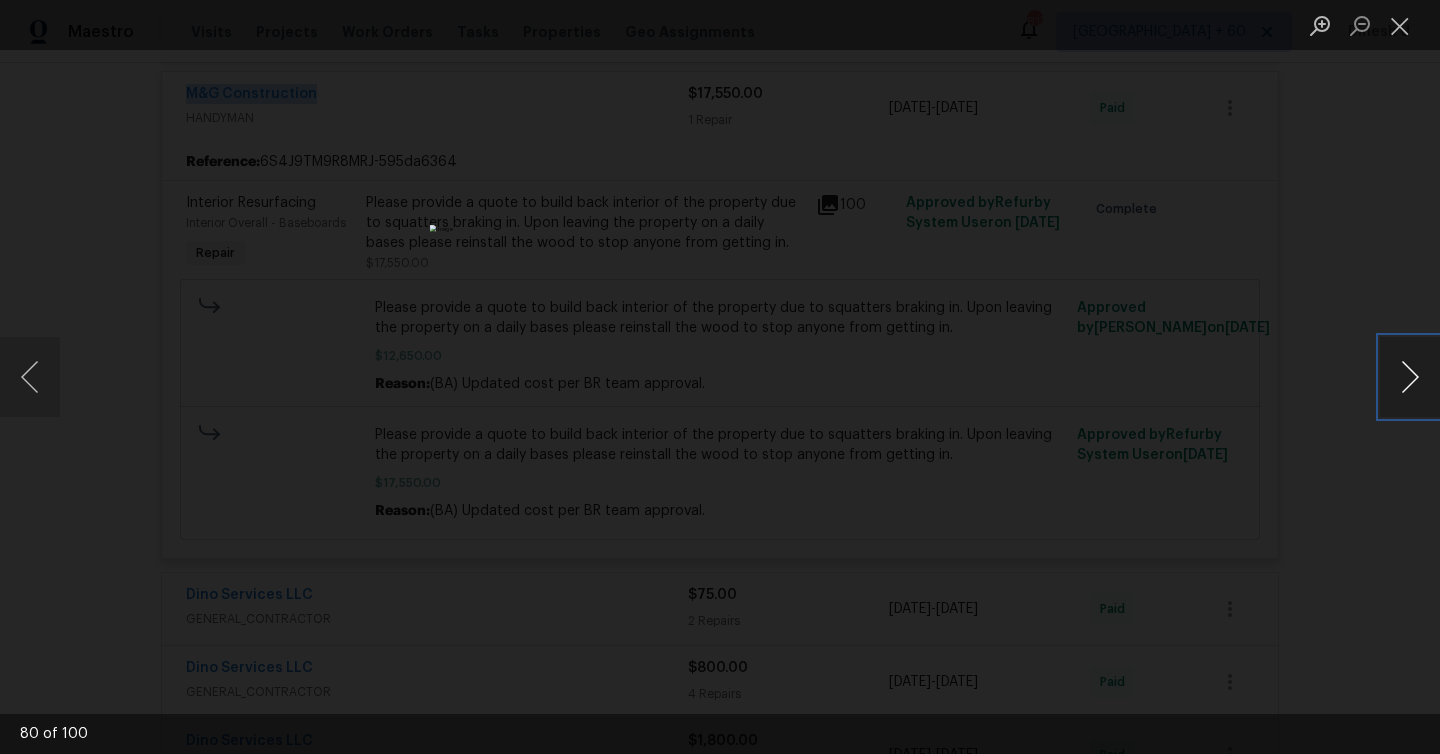 click at bounding box center (1410, 377) 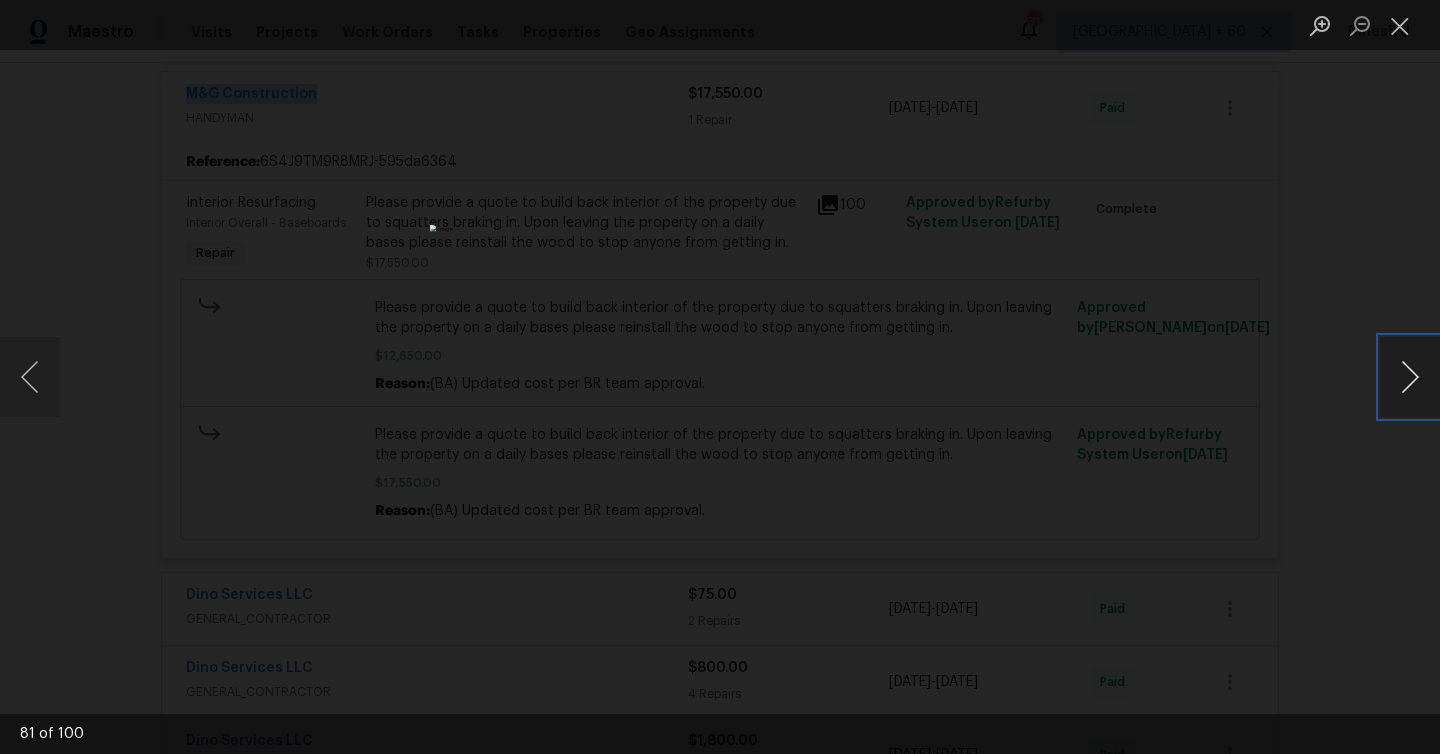 click at bounding box center (1410, 377) 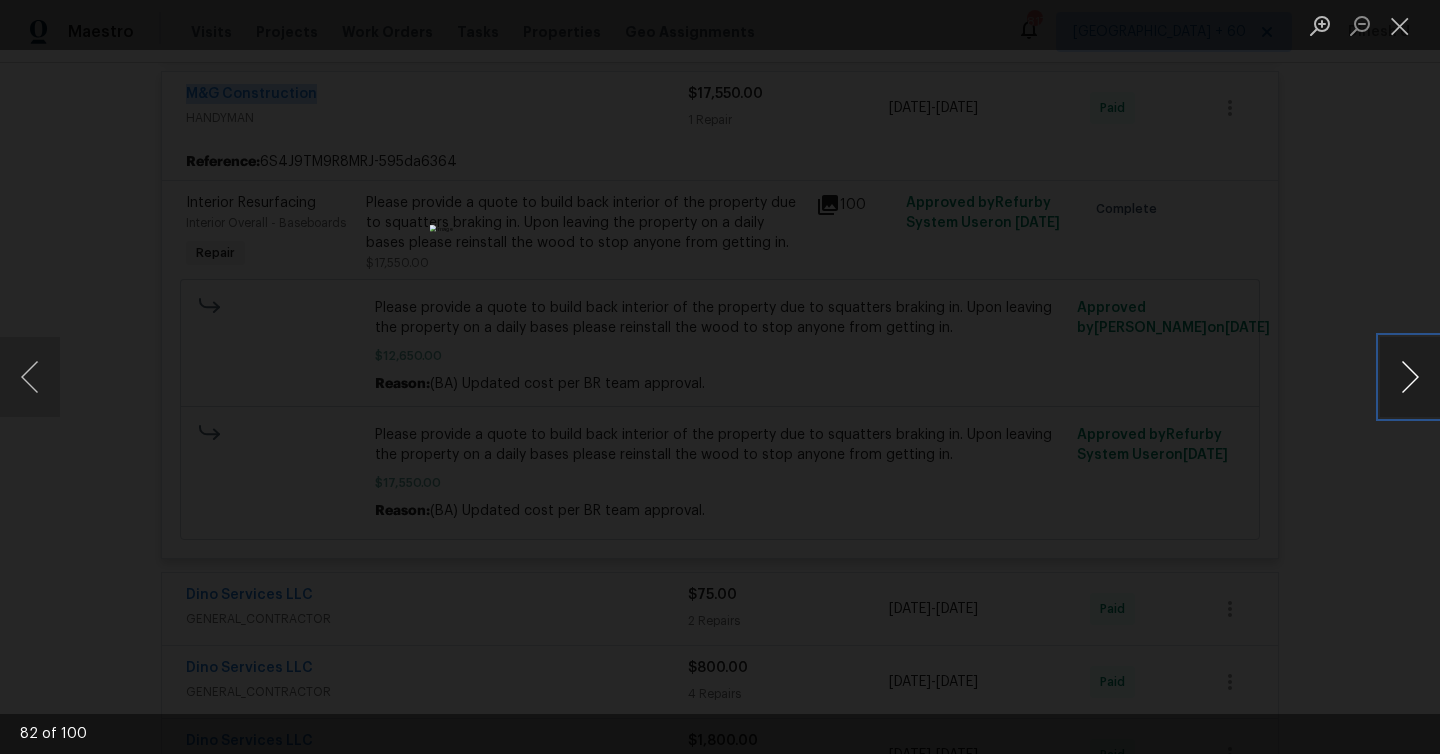 click at bounding box center [1410, 377] 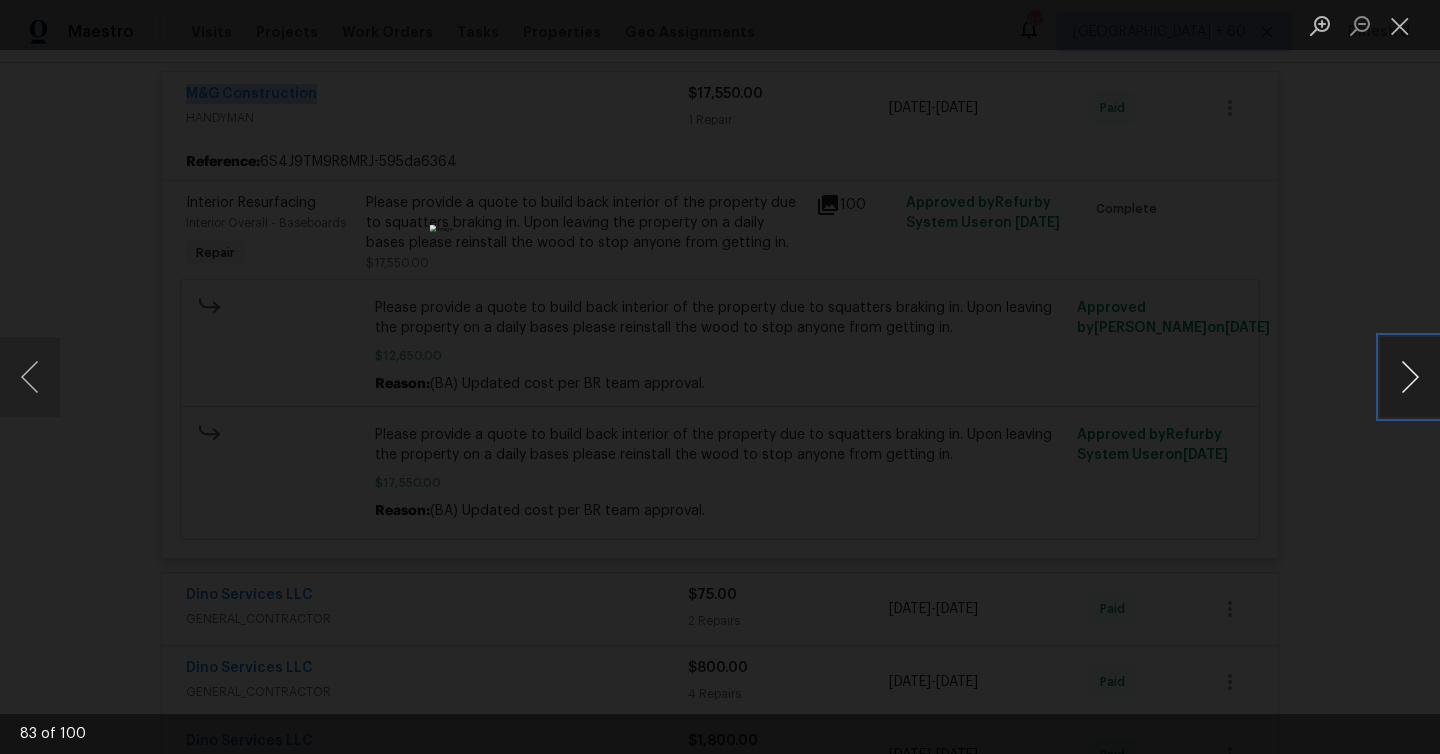 click at bounding box center [1410, 377] 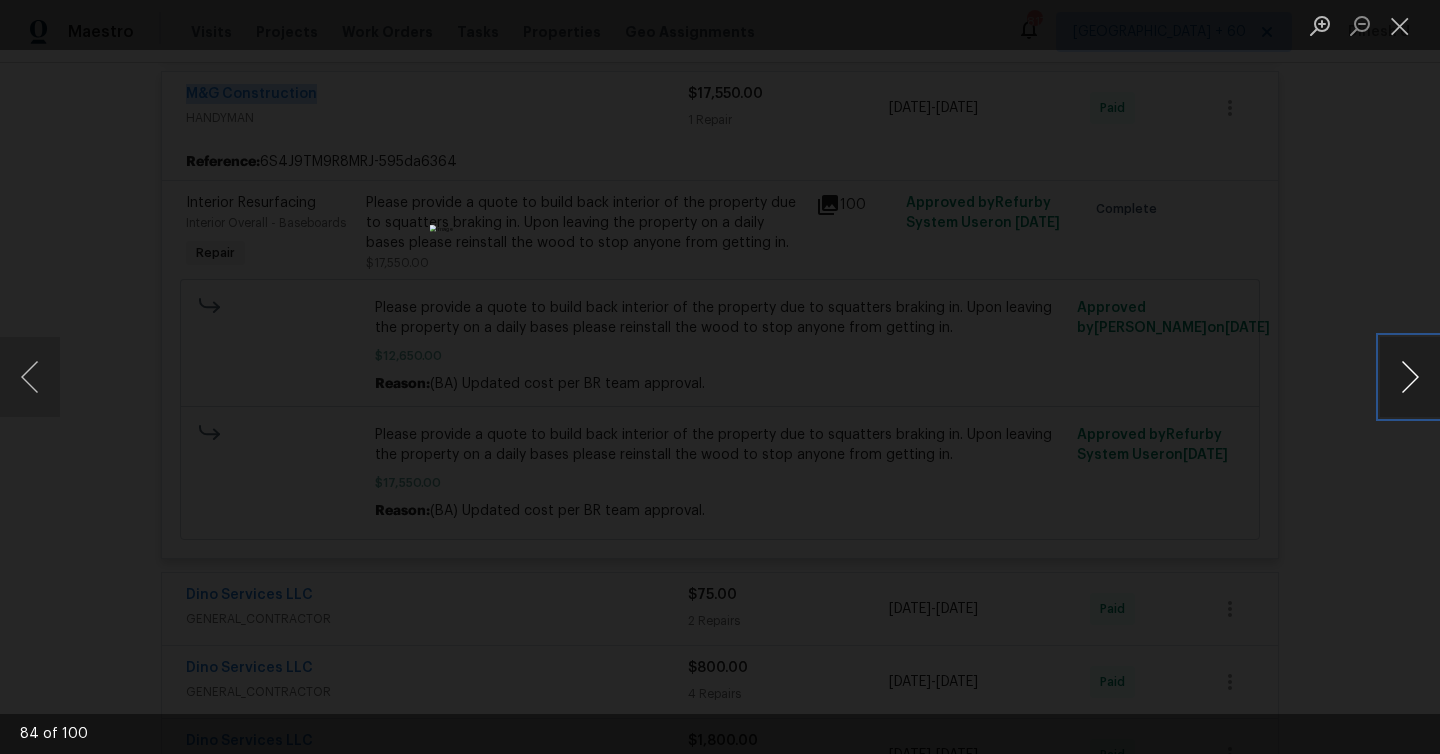 click at bounding box center (1410, 377) 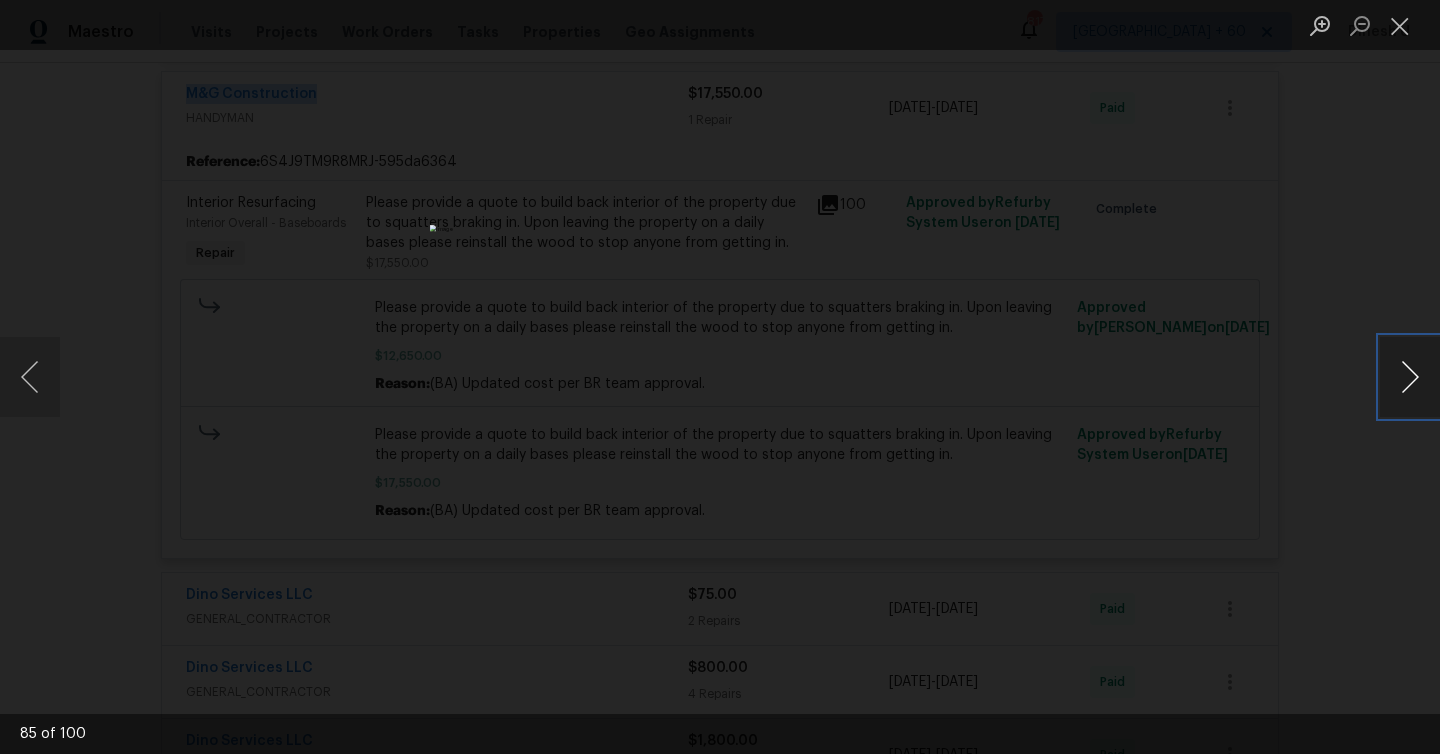 click at bounding box center [1410, 377] 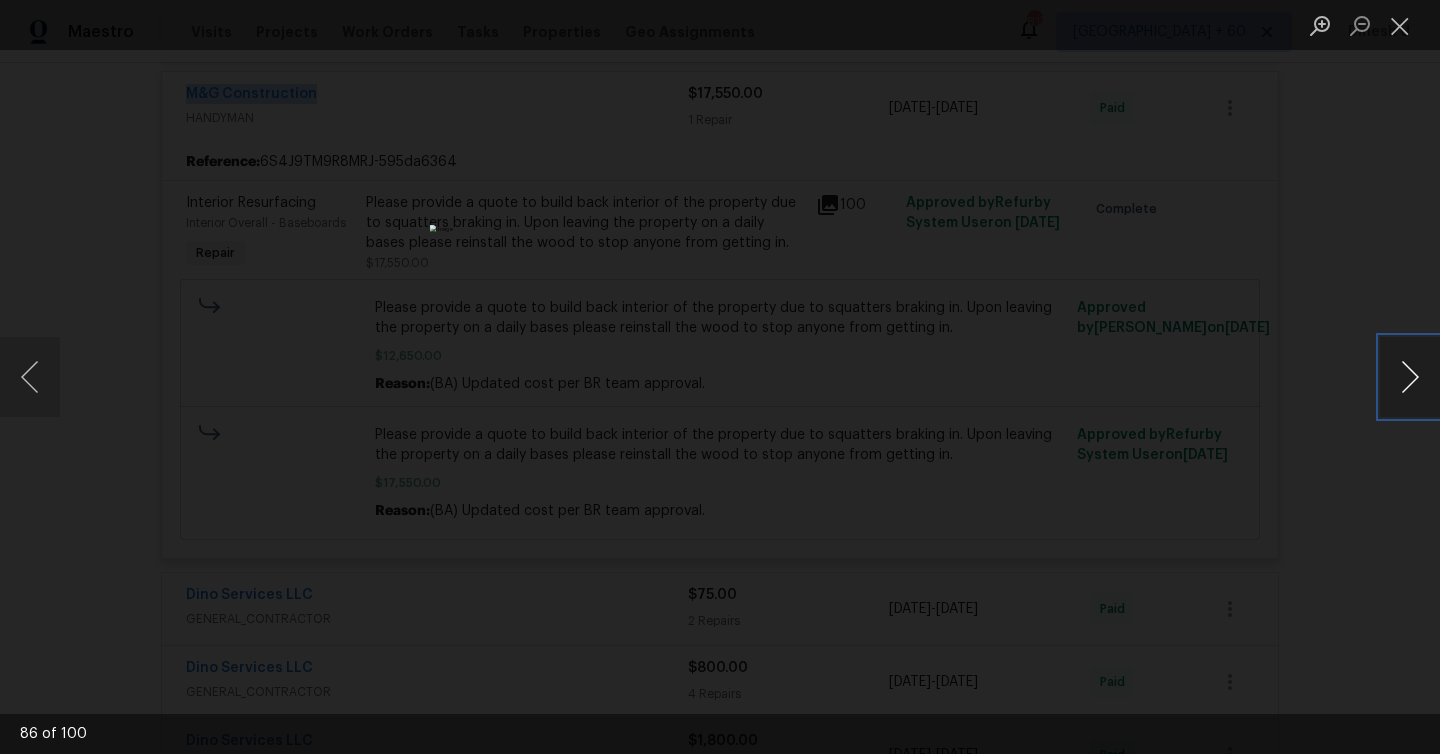 click at bounding box center (1410, 377) 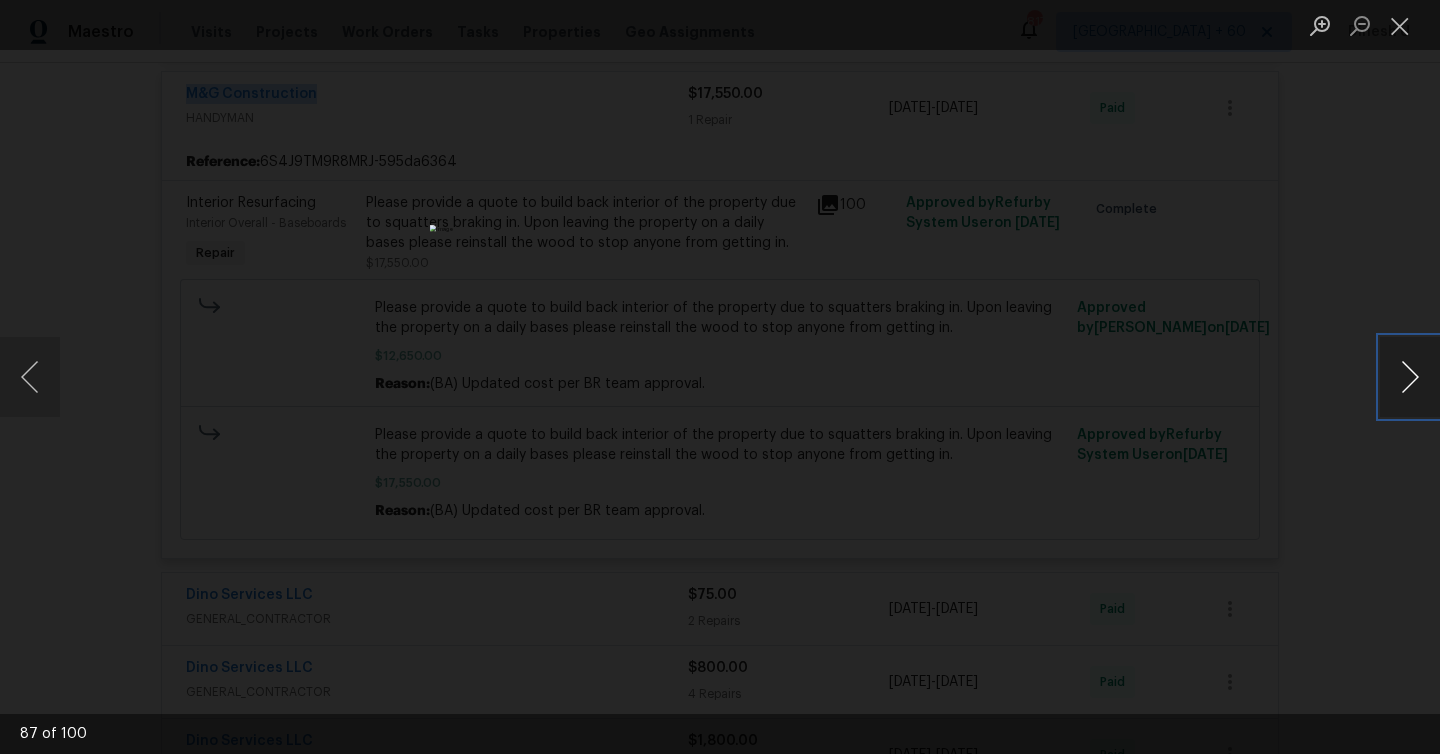 click at bounding box center (1410, 377) 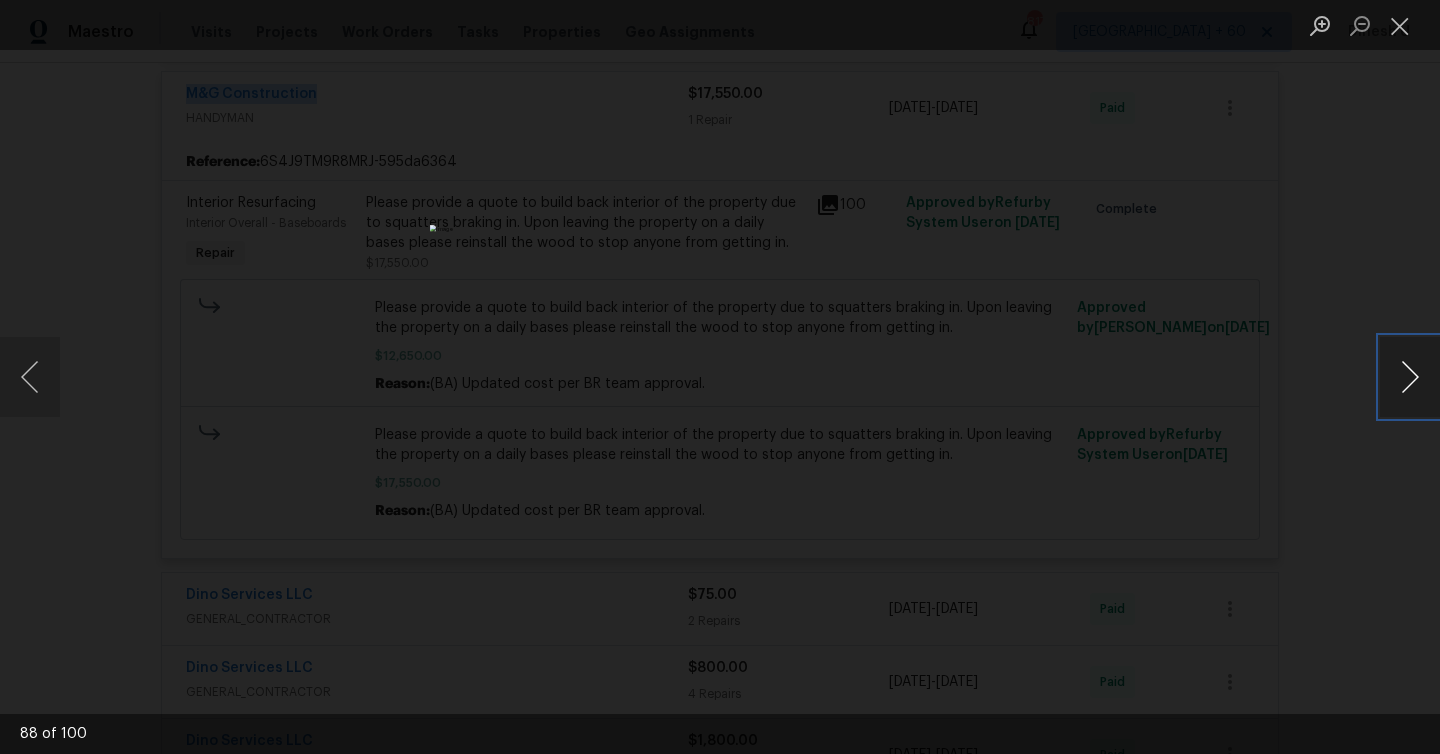 click at bounding box center [1410, 377] 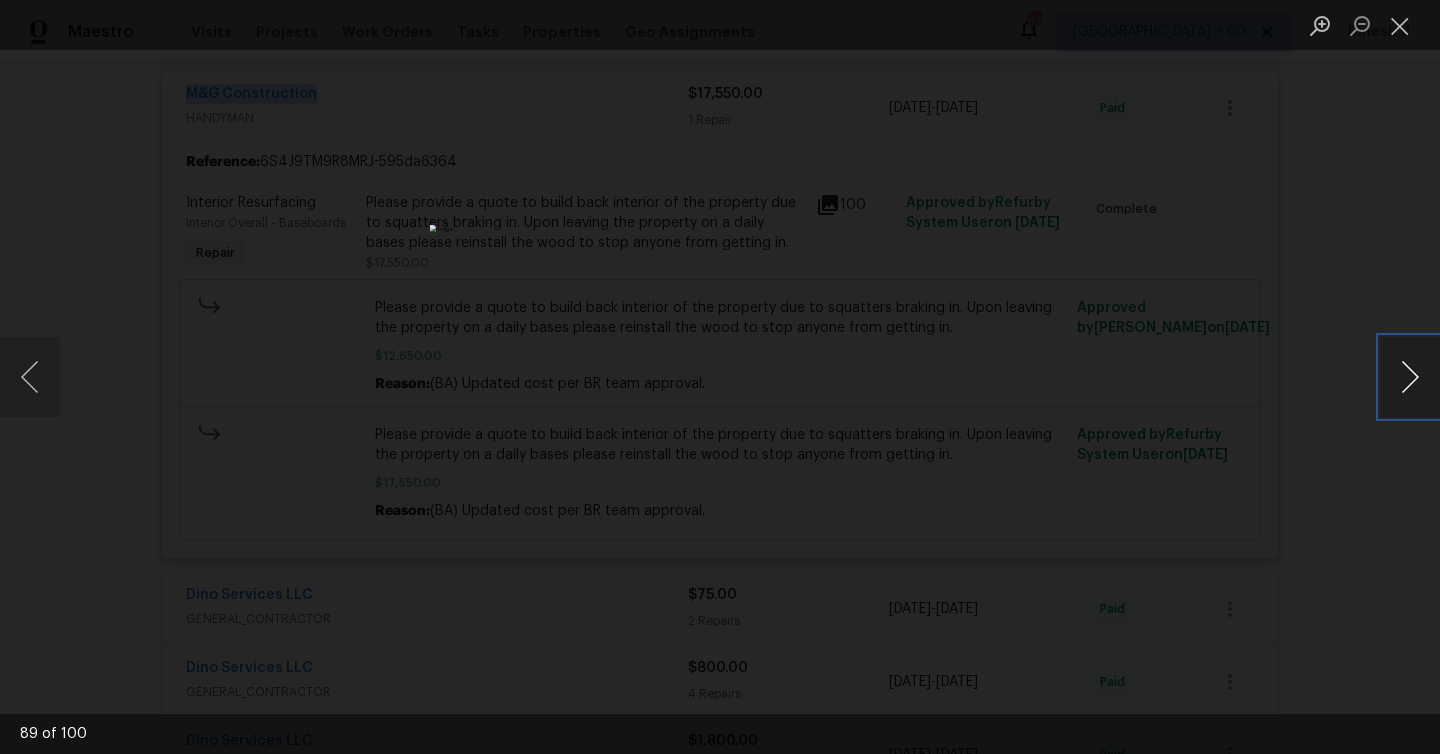 click at bounding box center [1410, 377] 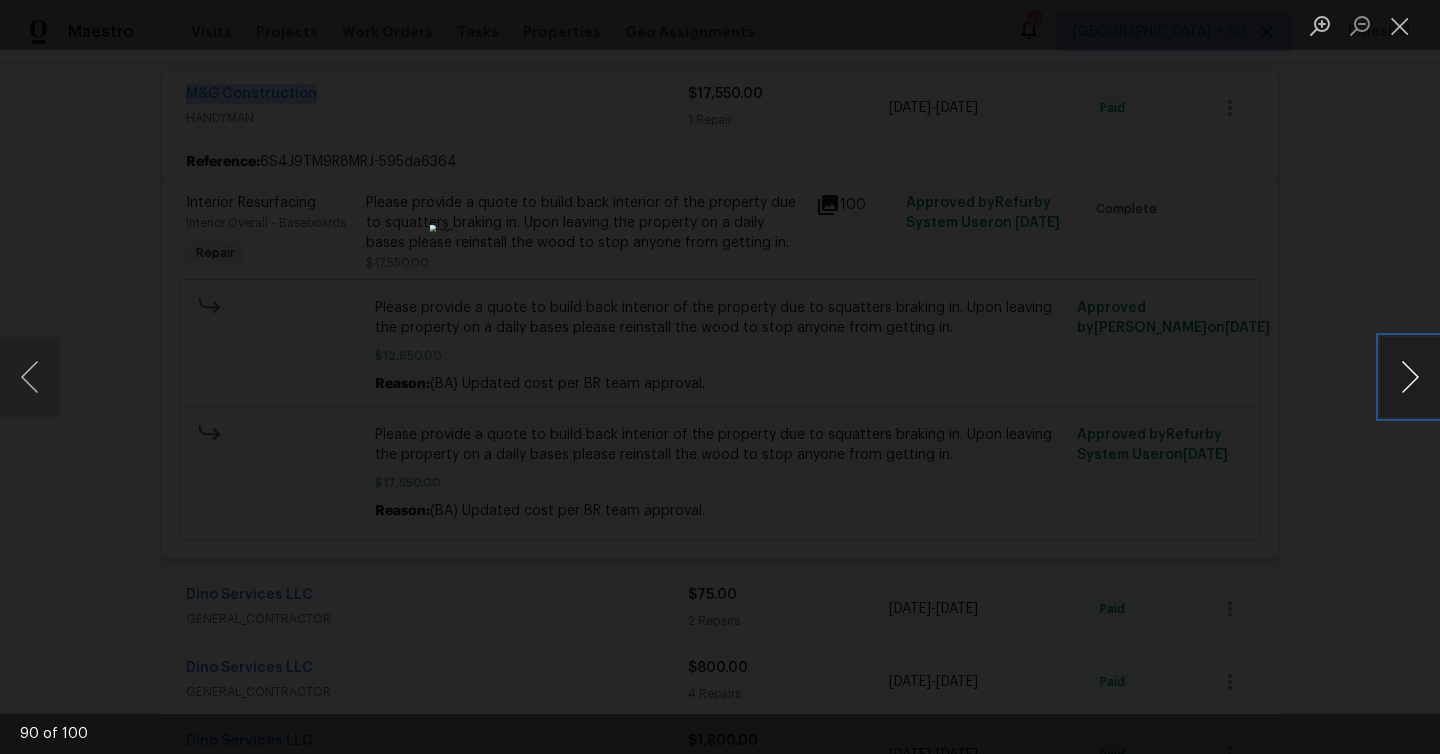 click at bounding box center [1410, 377] 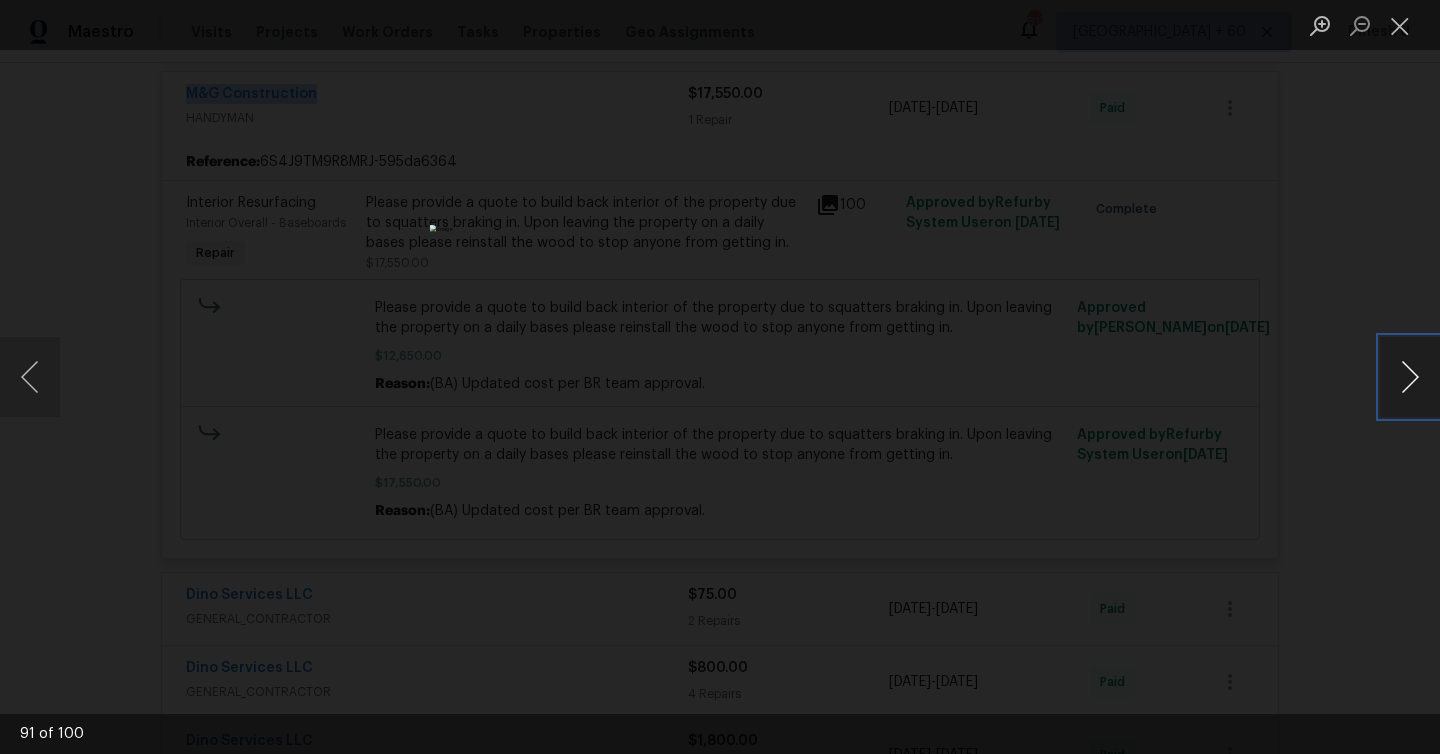 click at bounding box center (1410, 377) 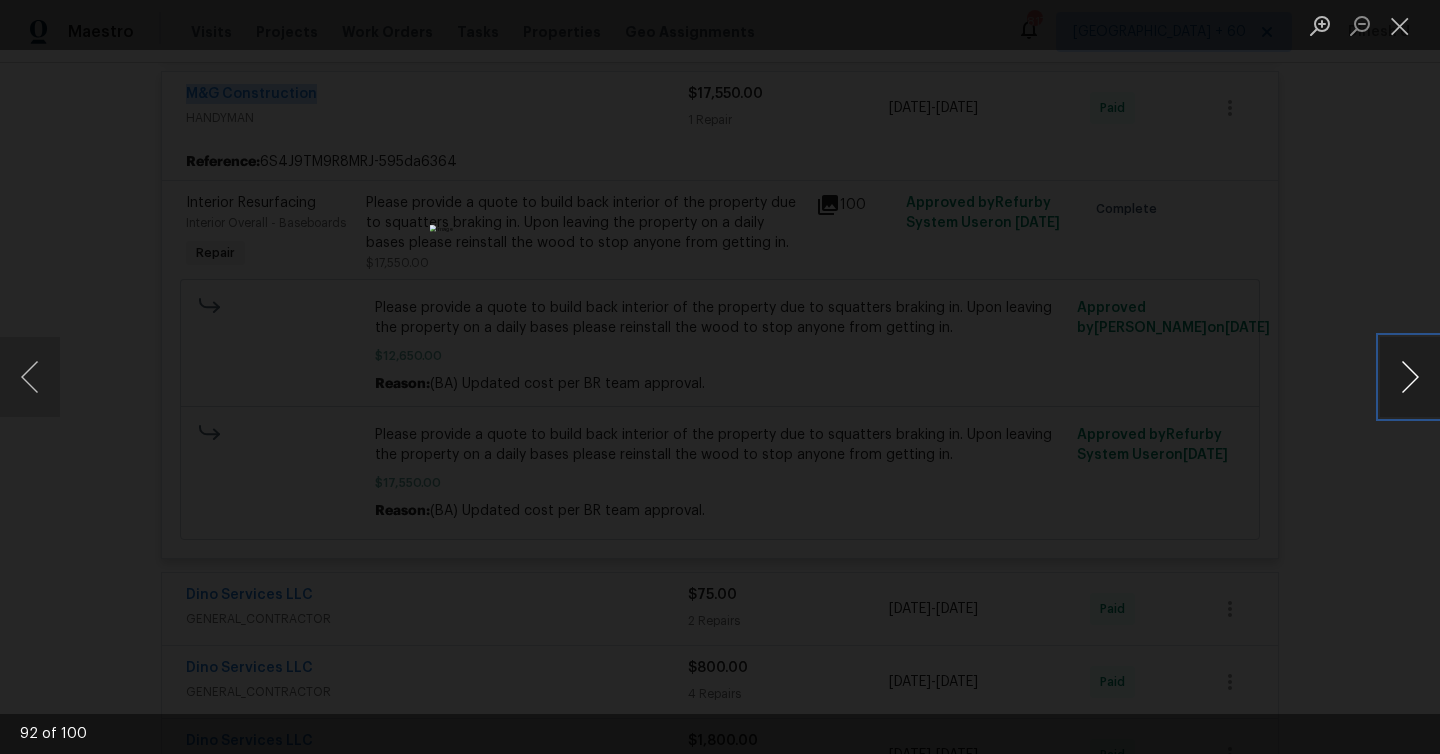 click at bounding box center [1410, 377] 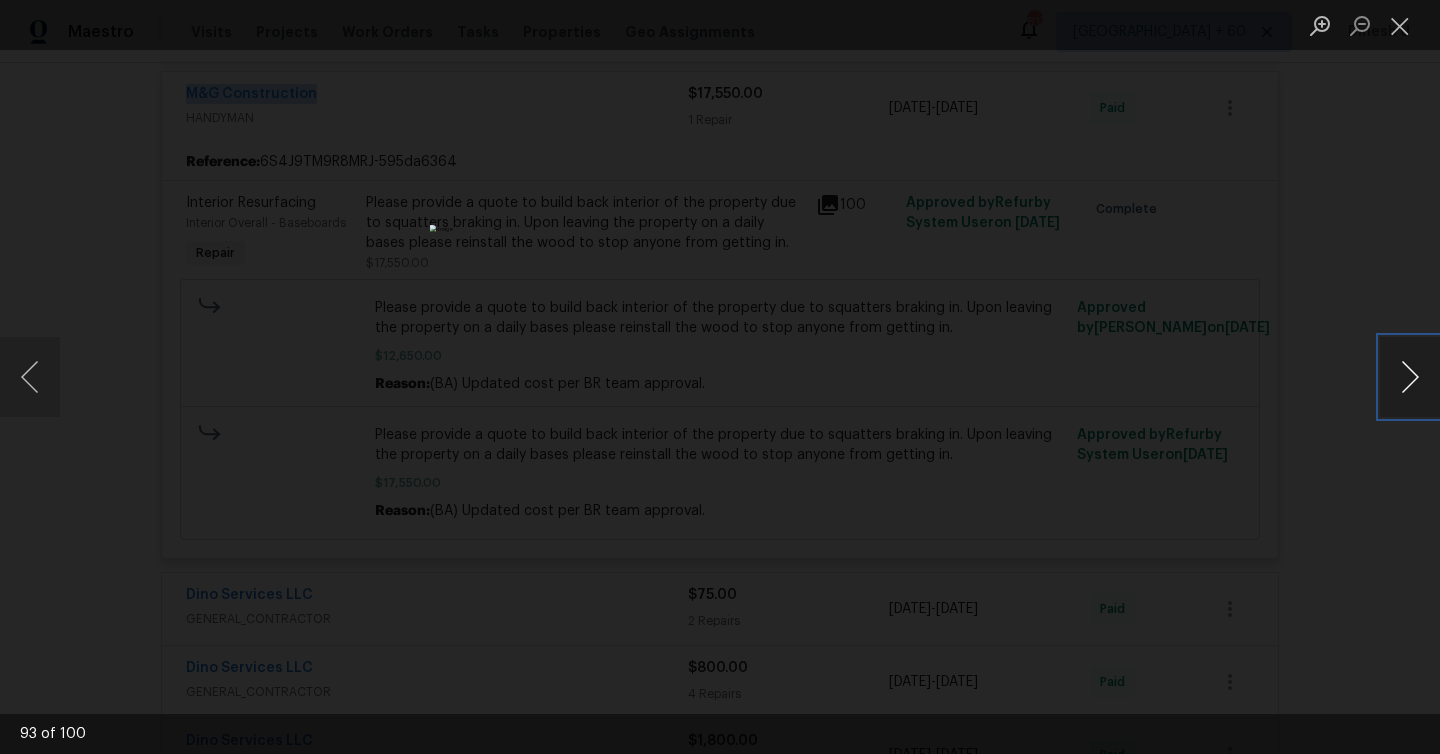 click at bounding box center (1410, 377) 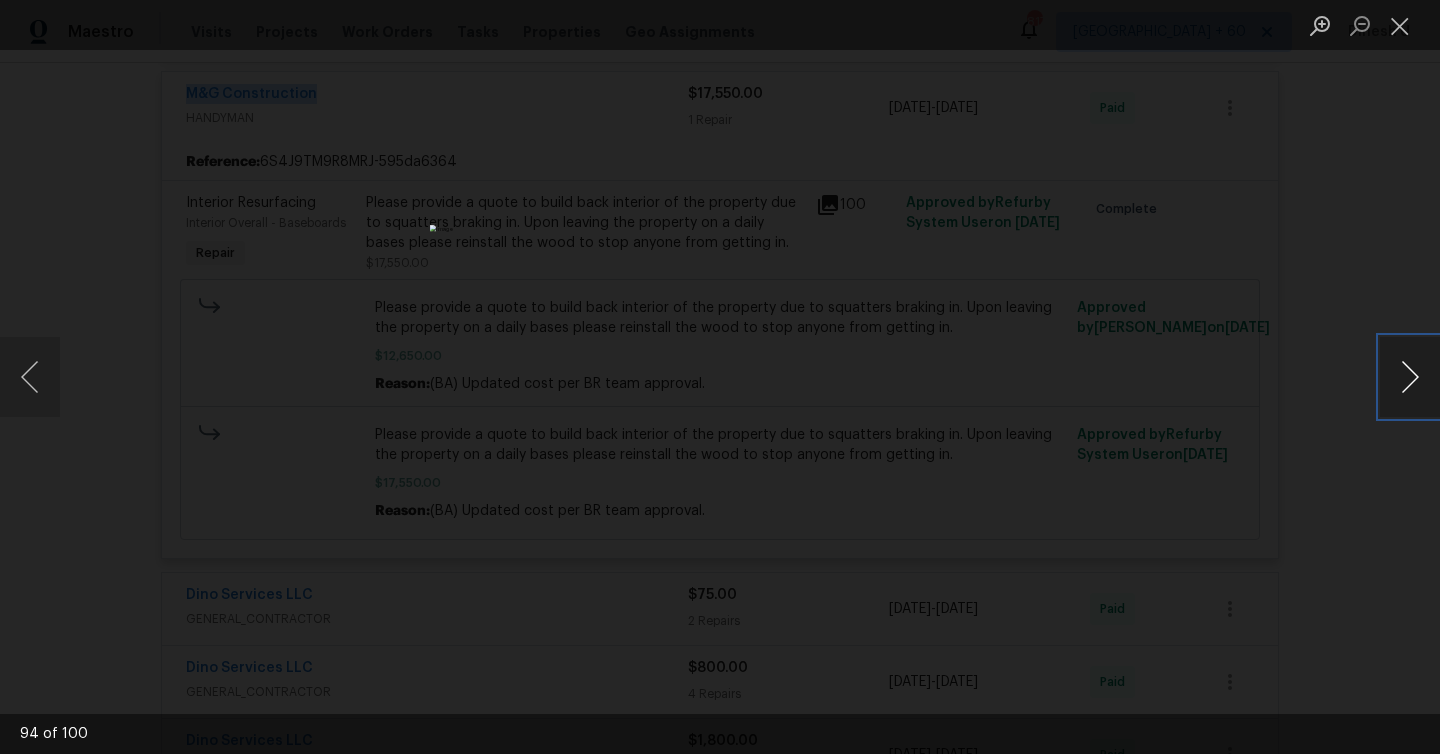 click at bounding box center (1410, 377) 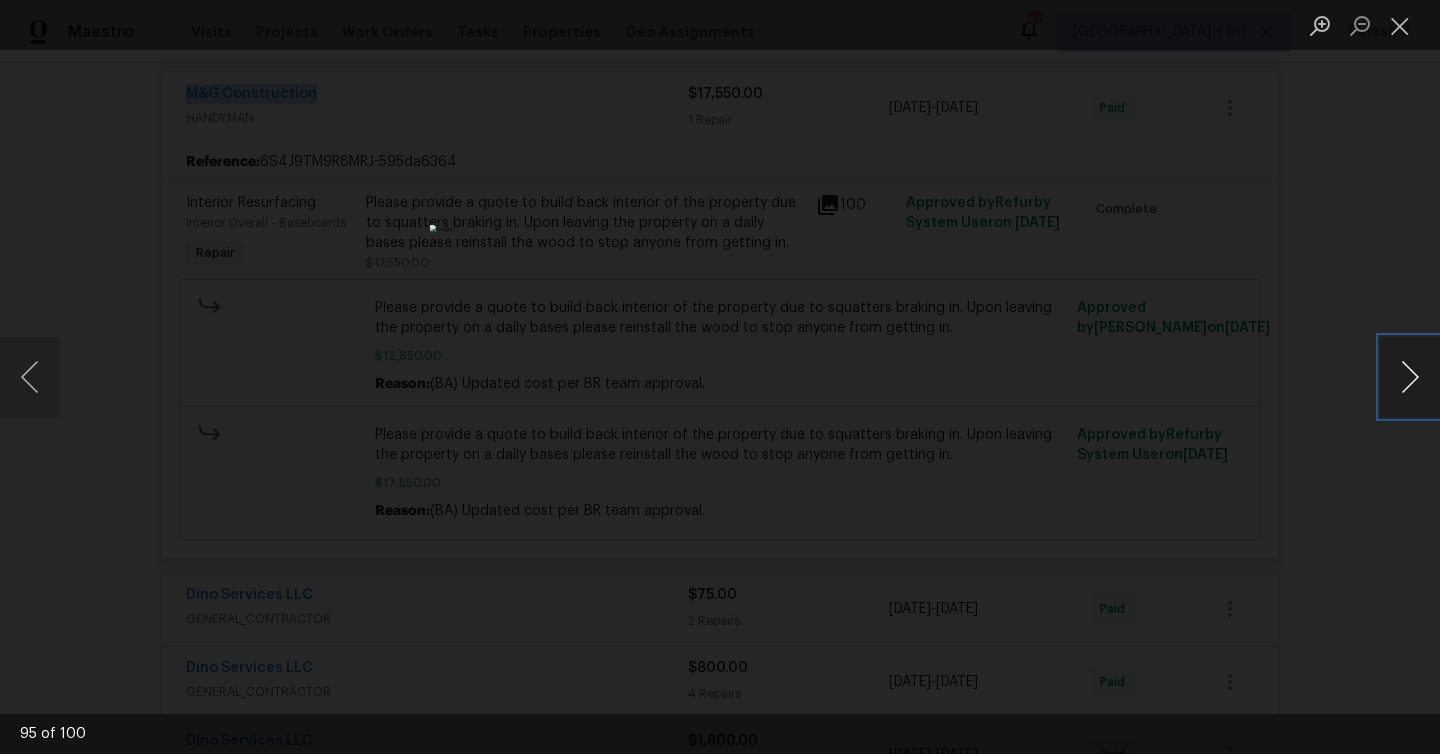 click at bounding box center (1410, 377) 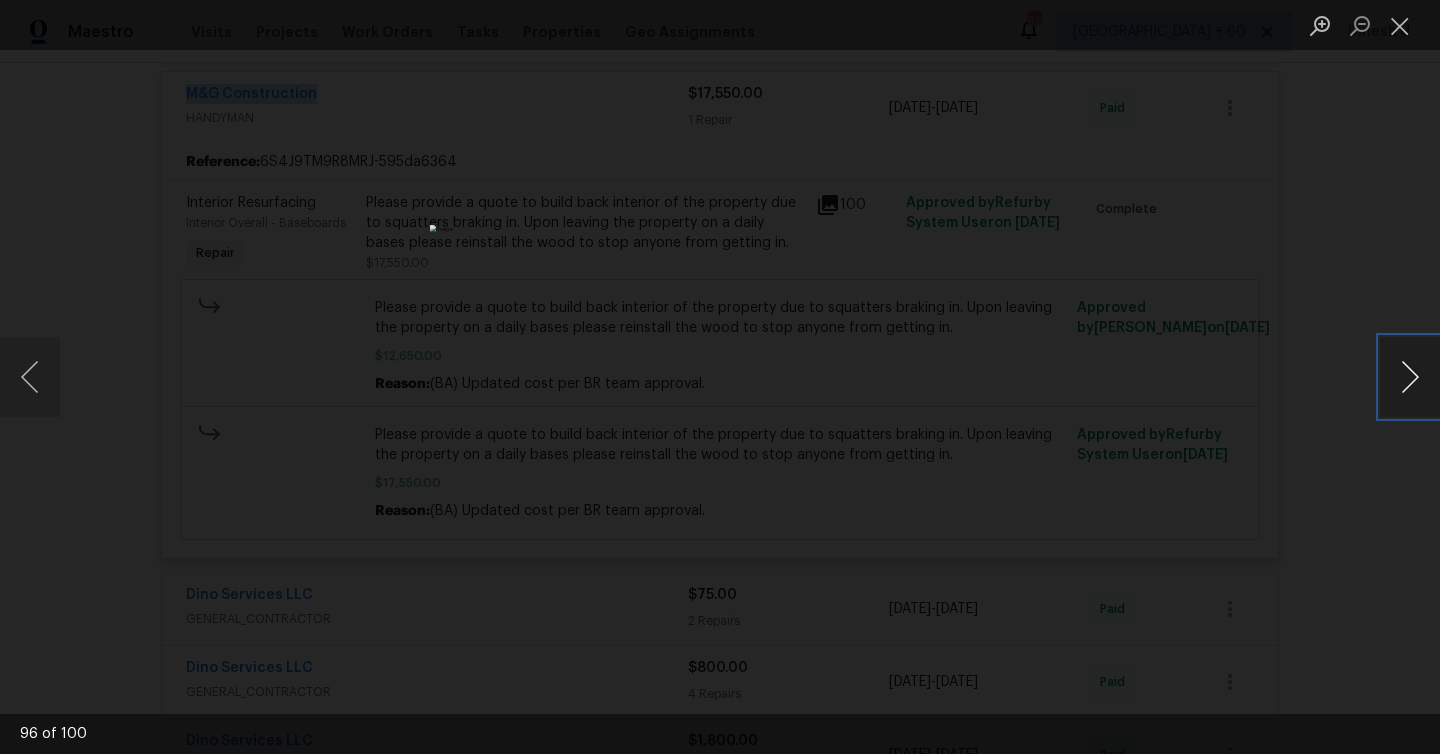 click at bounding box center (1410, 377) 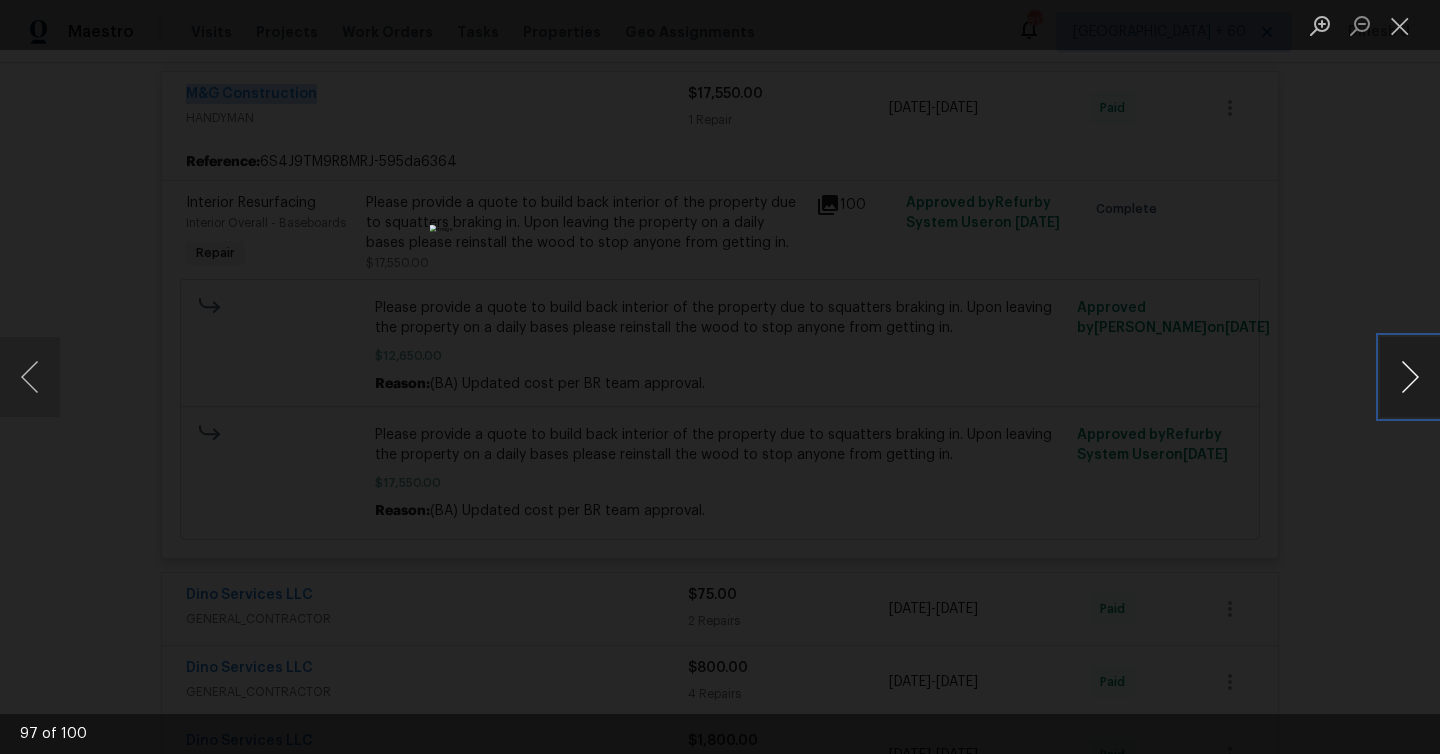 click at bounding box center [1410, 377] 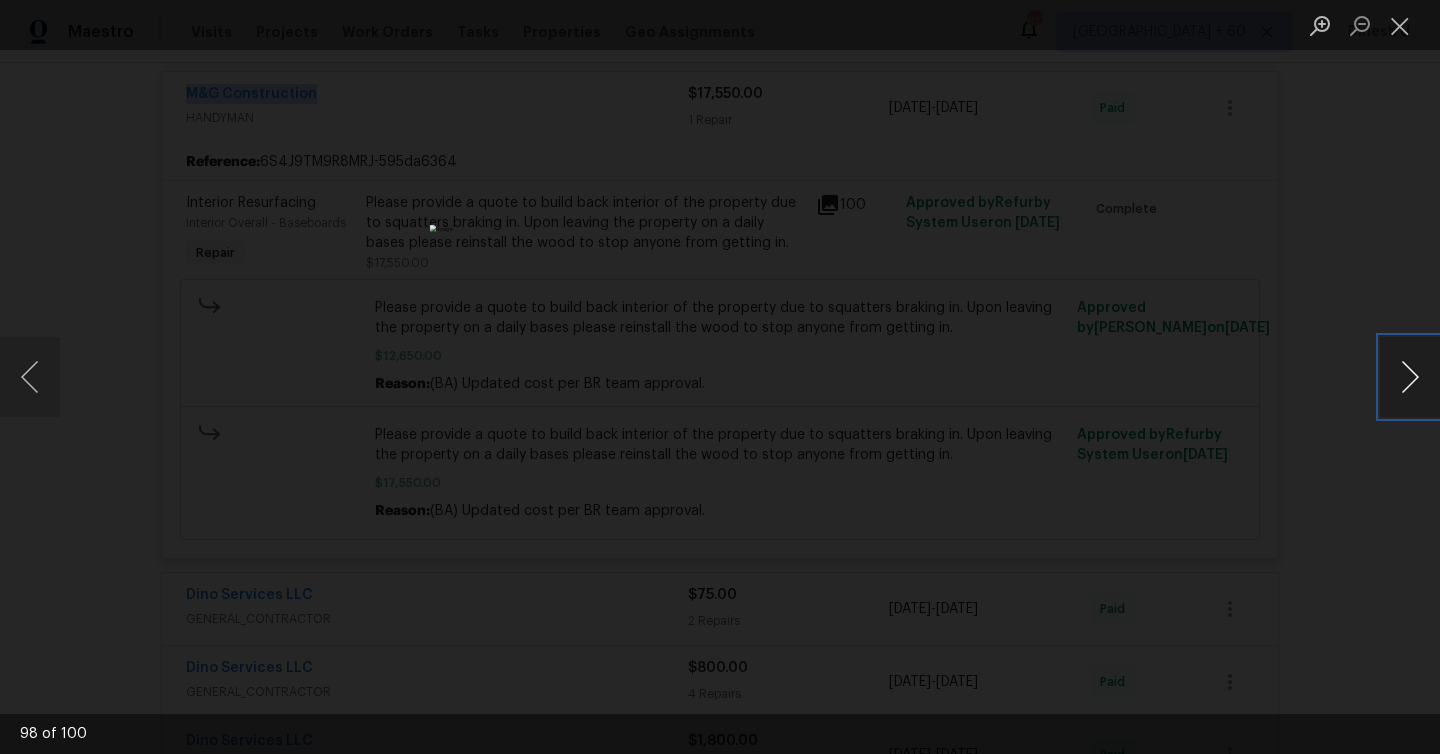click at bounding box center [1410, 377] 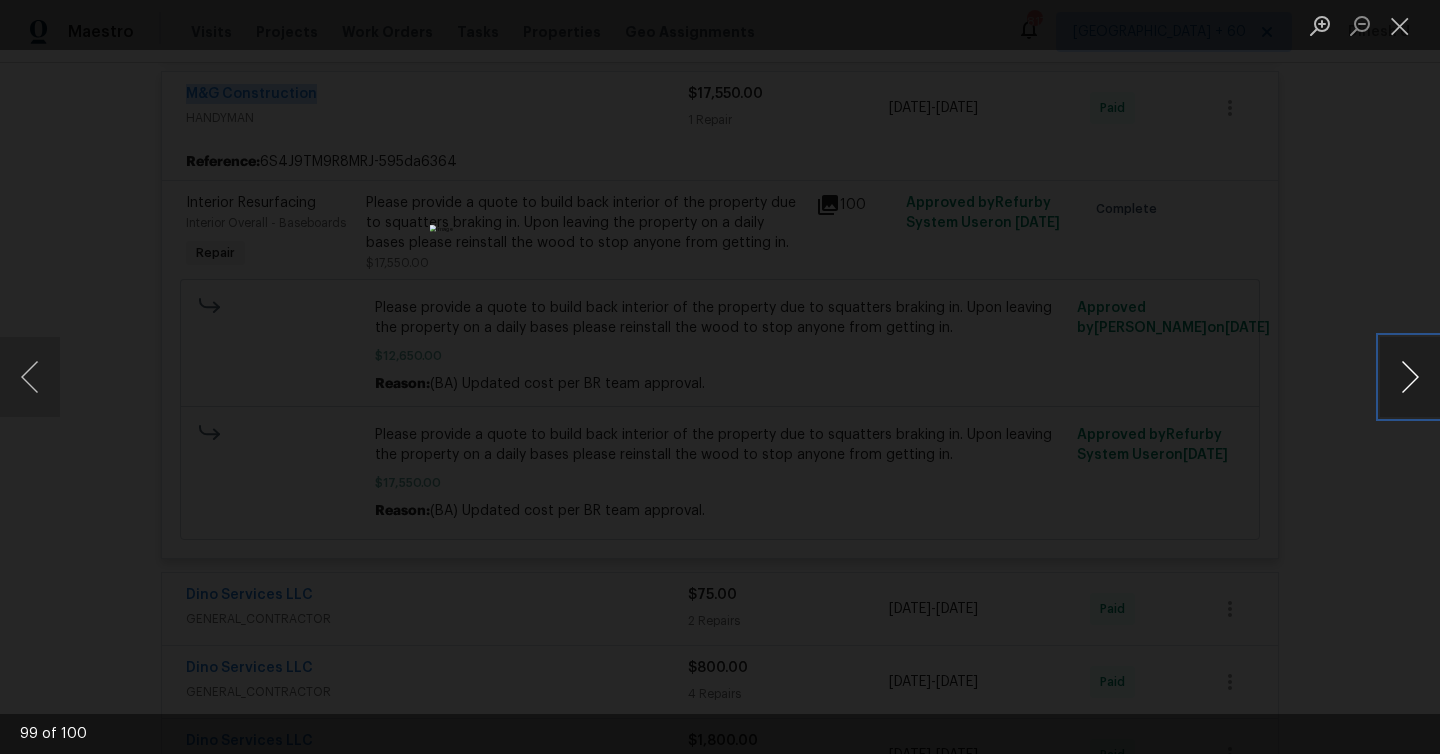 click at bounding box center [1410, 377] 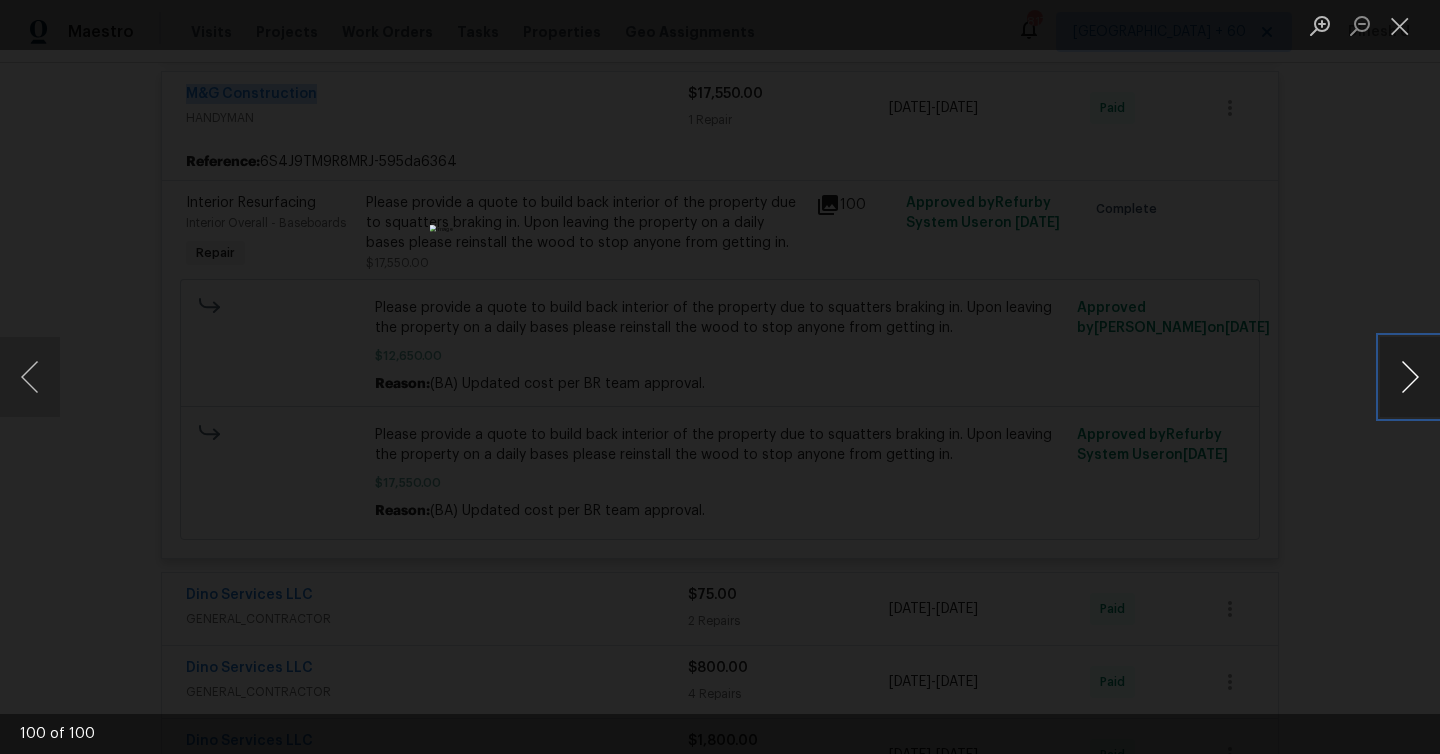 click at bounding box center [1410, 377] 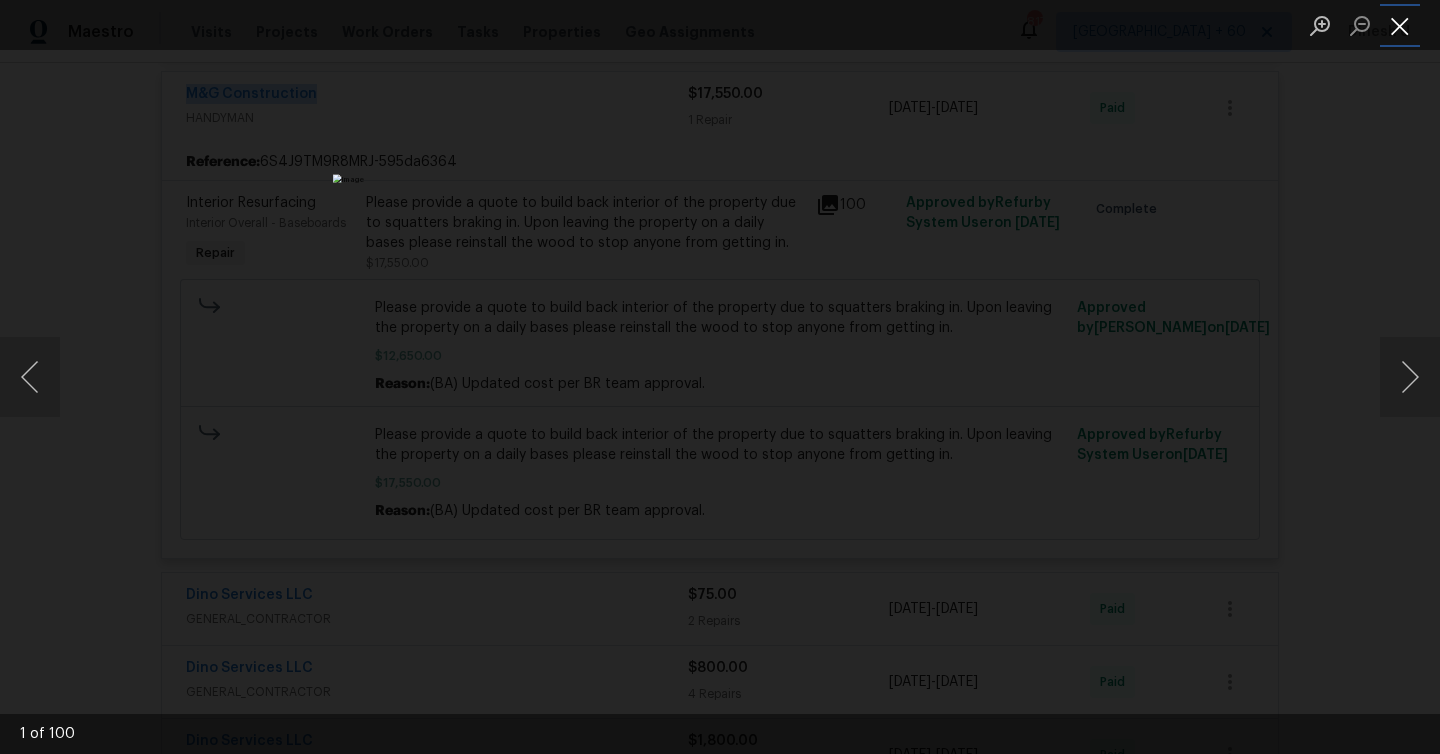 click at bounding box center [1400, 25] 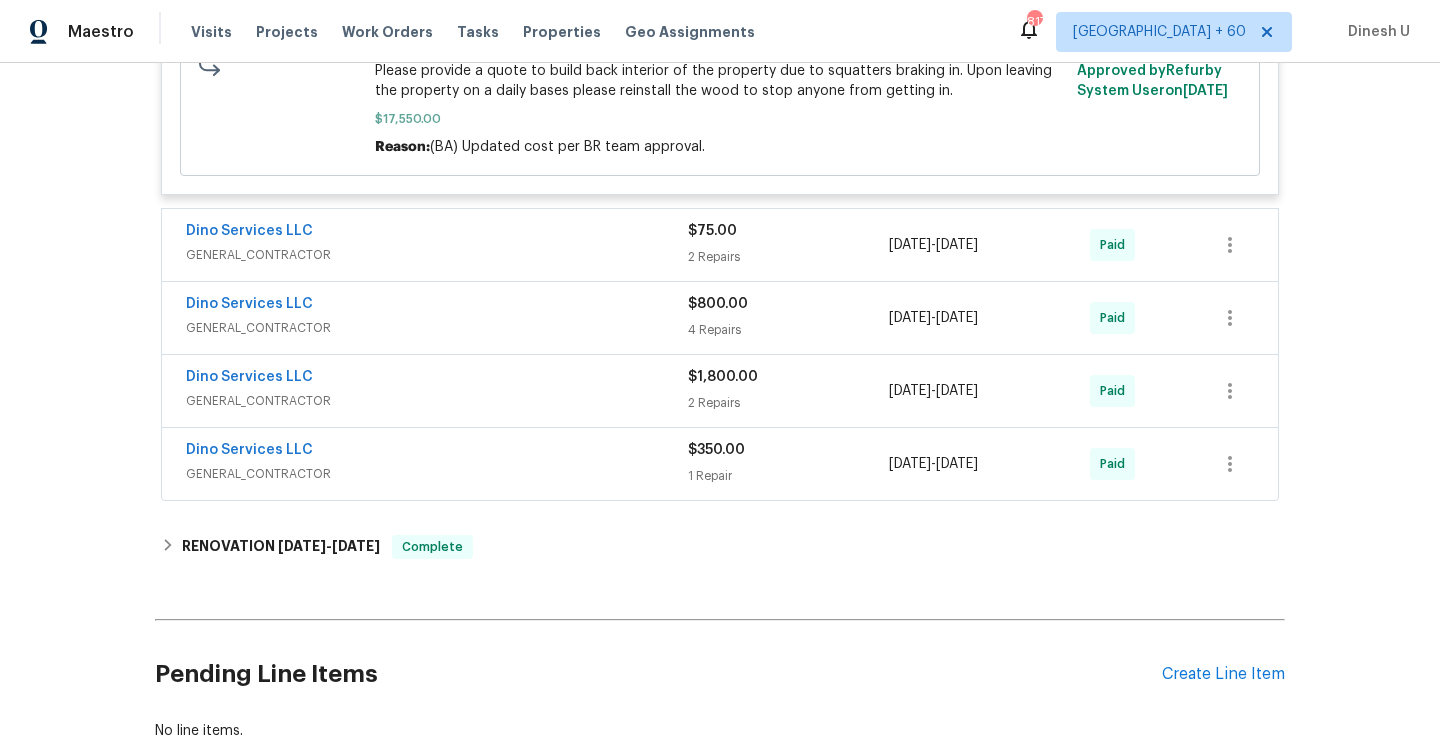 scroll, scrollTop: 4988, scrollLeft: 0, axis: vertical 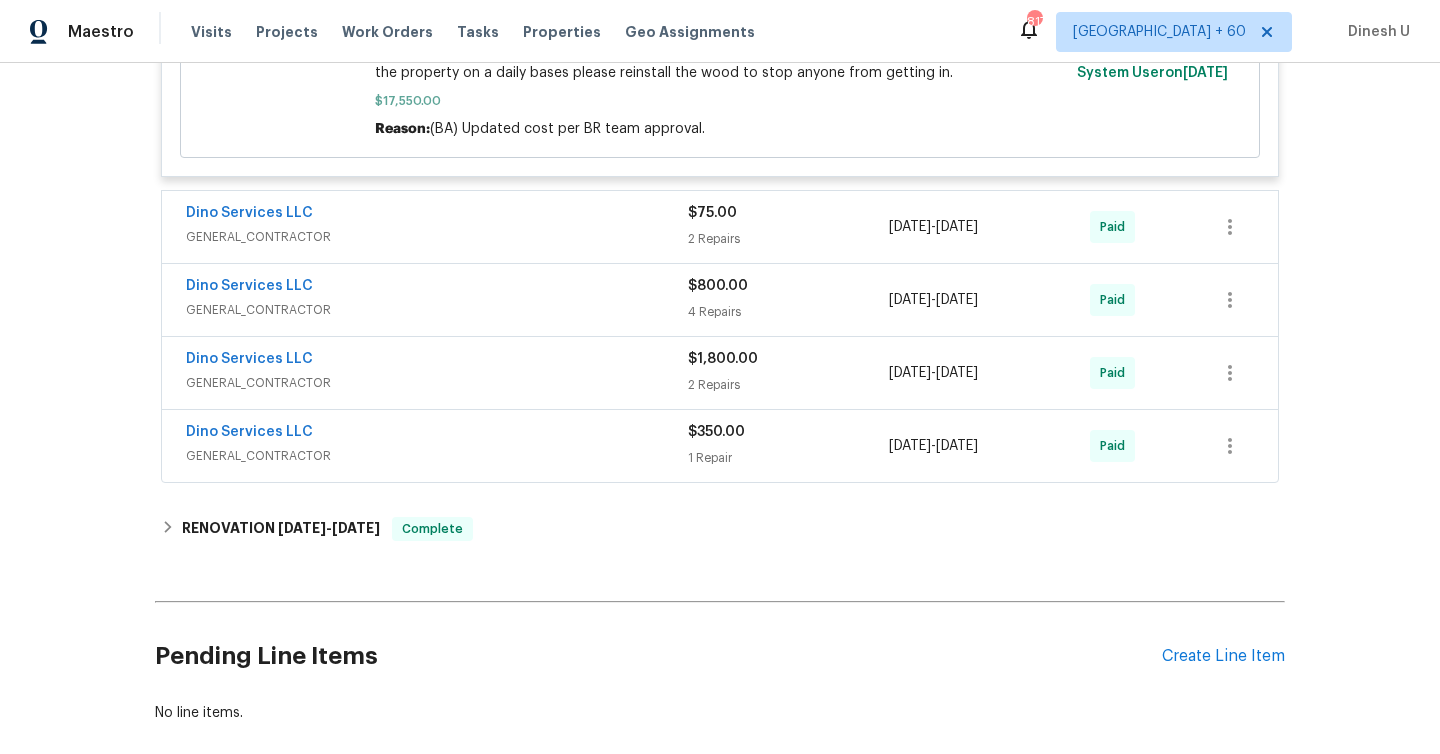 click on "$75.00 2 Repairs" at bounding box center (788, 227) 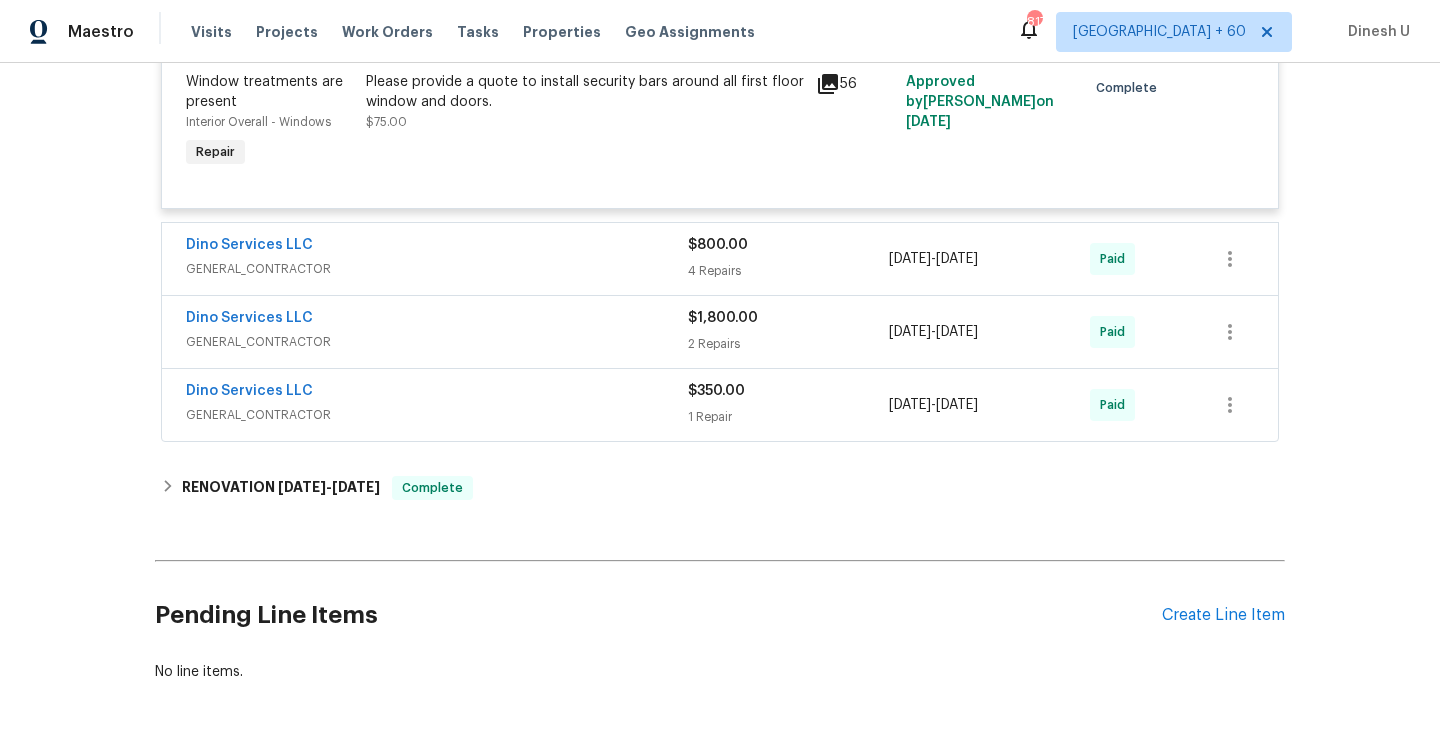 scroll, scrollTop: 5469, scrollLeft: 0, axis: vertical 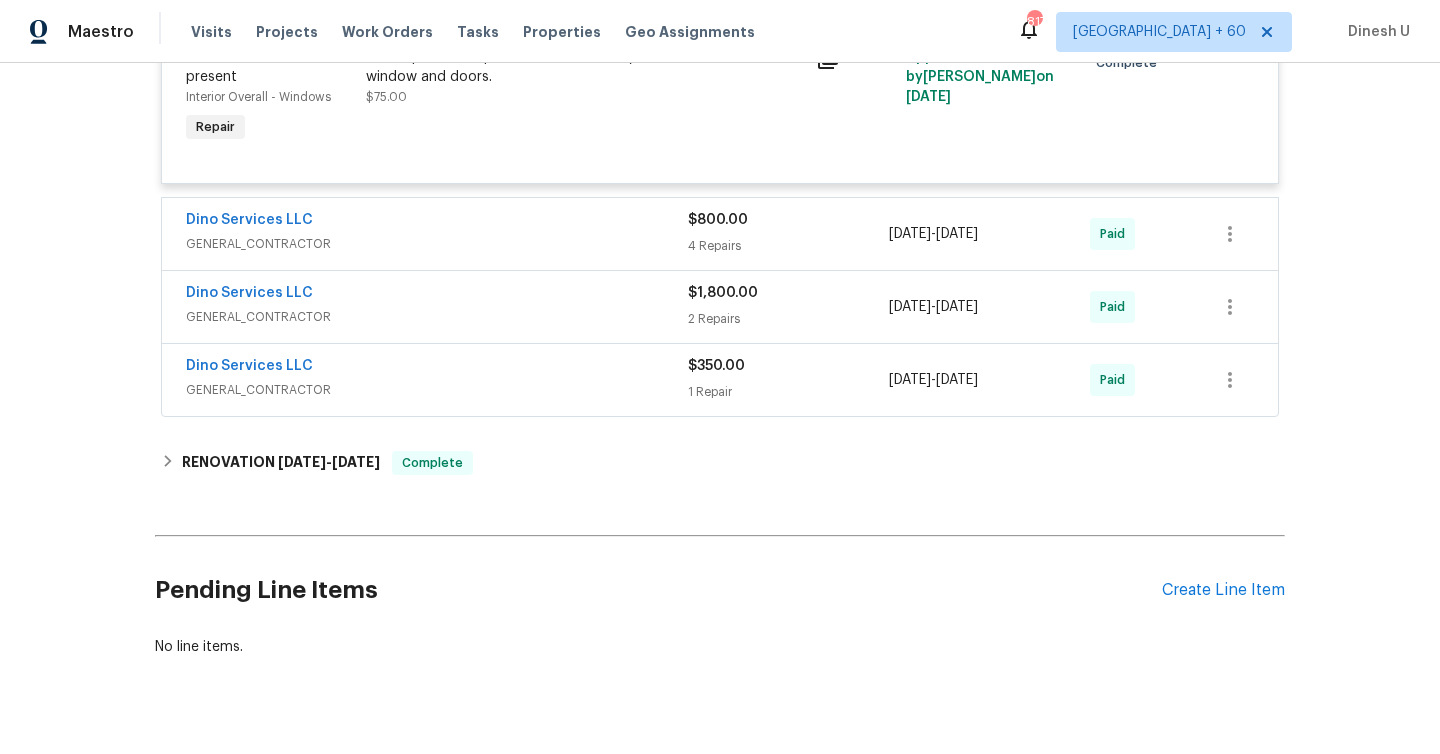 click on "4 Repairs" at bounding box center (788, 246) 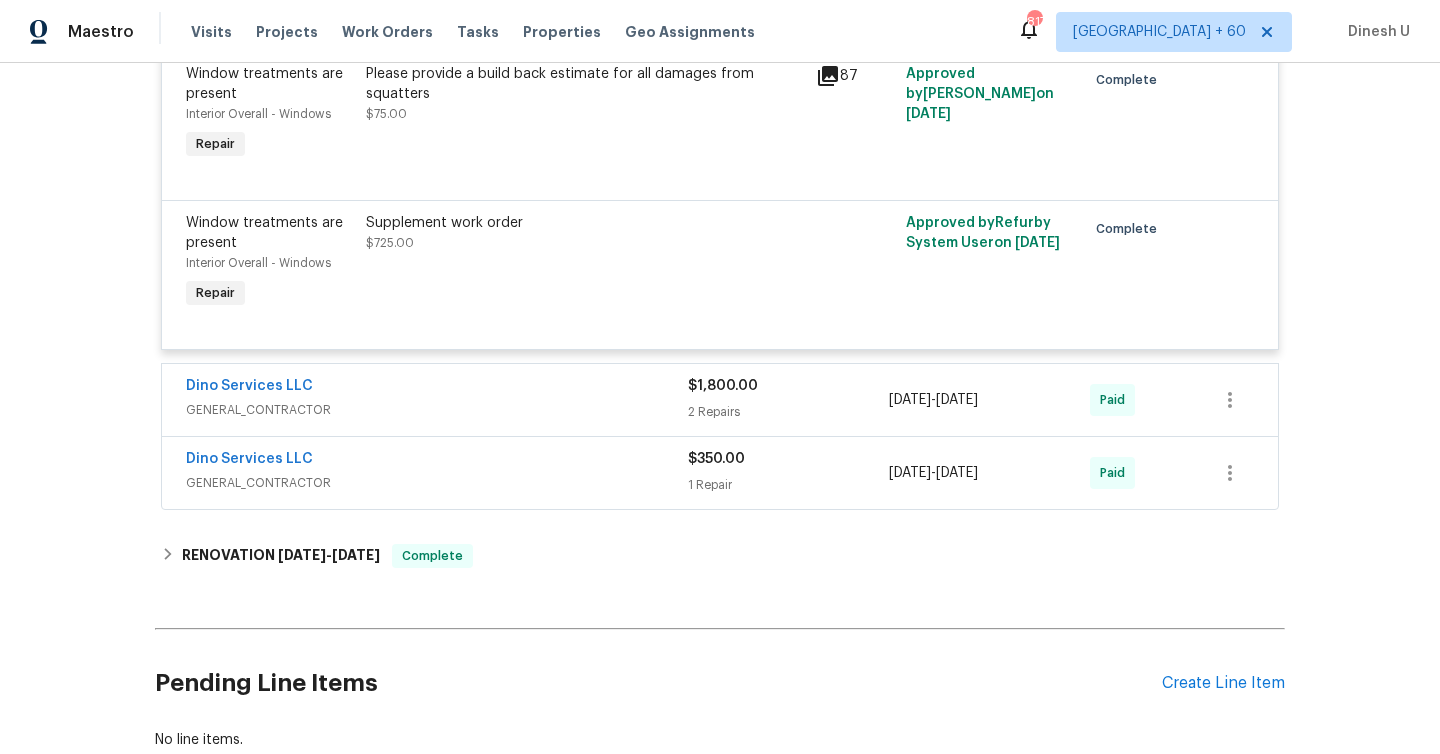 scroll, scrollTop: 6141, scrollLeft: 0, axis: vertical 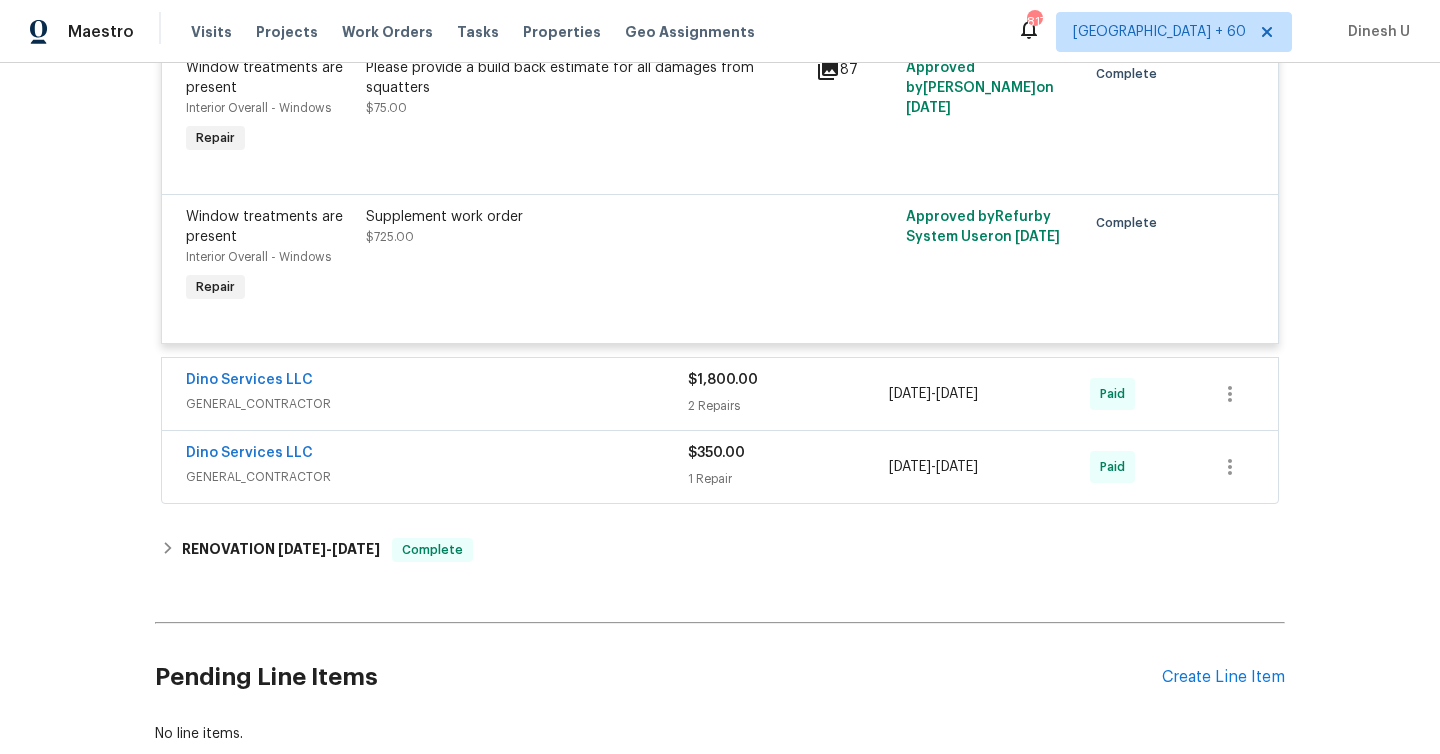click 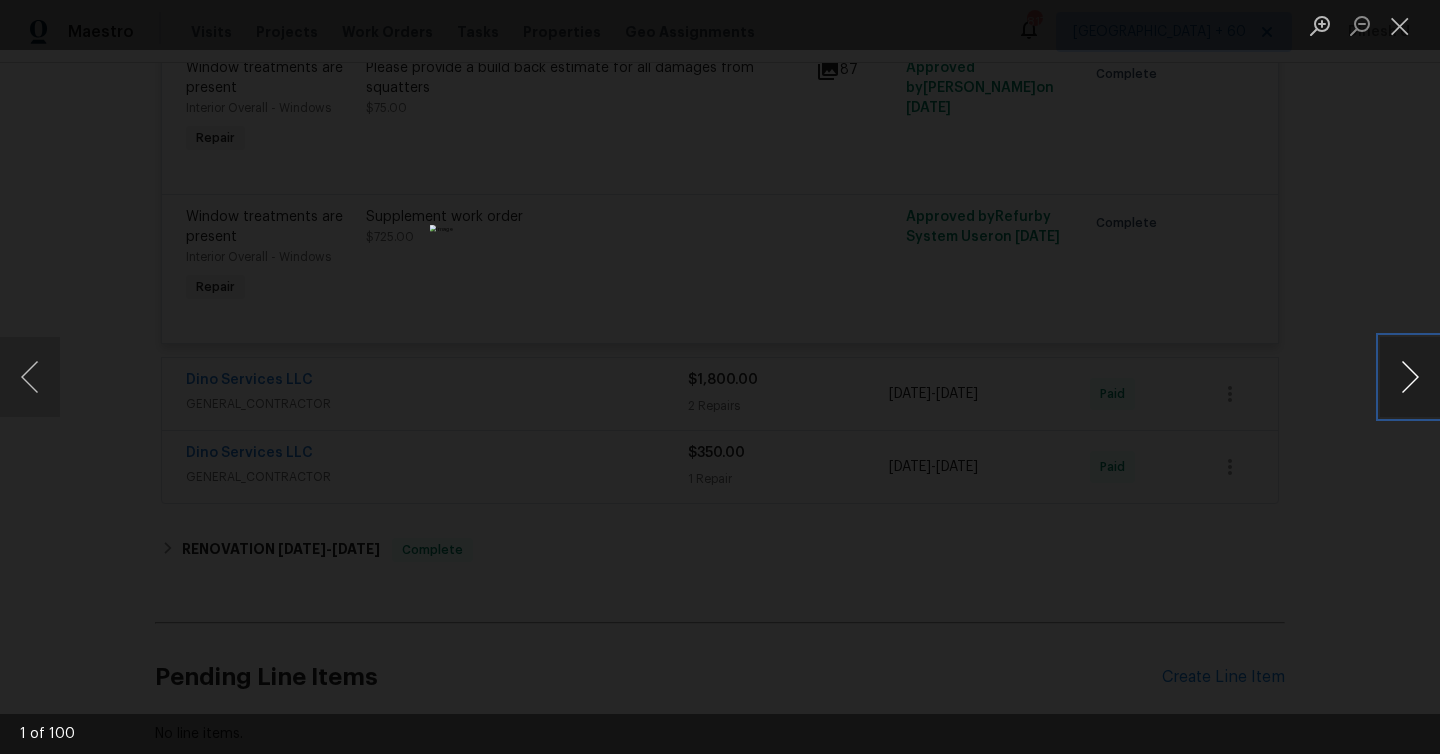 click at bounding box center [1410, 377] 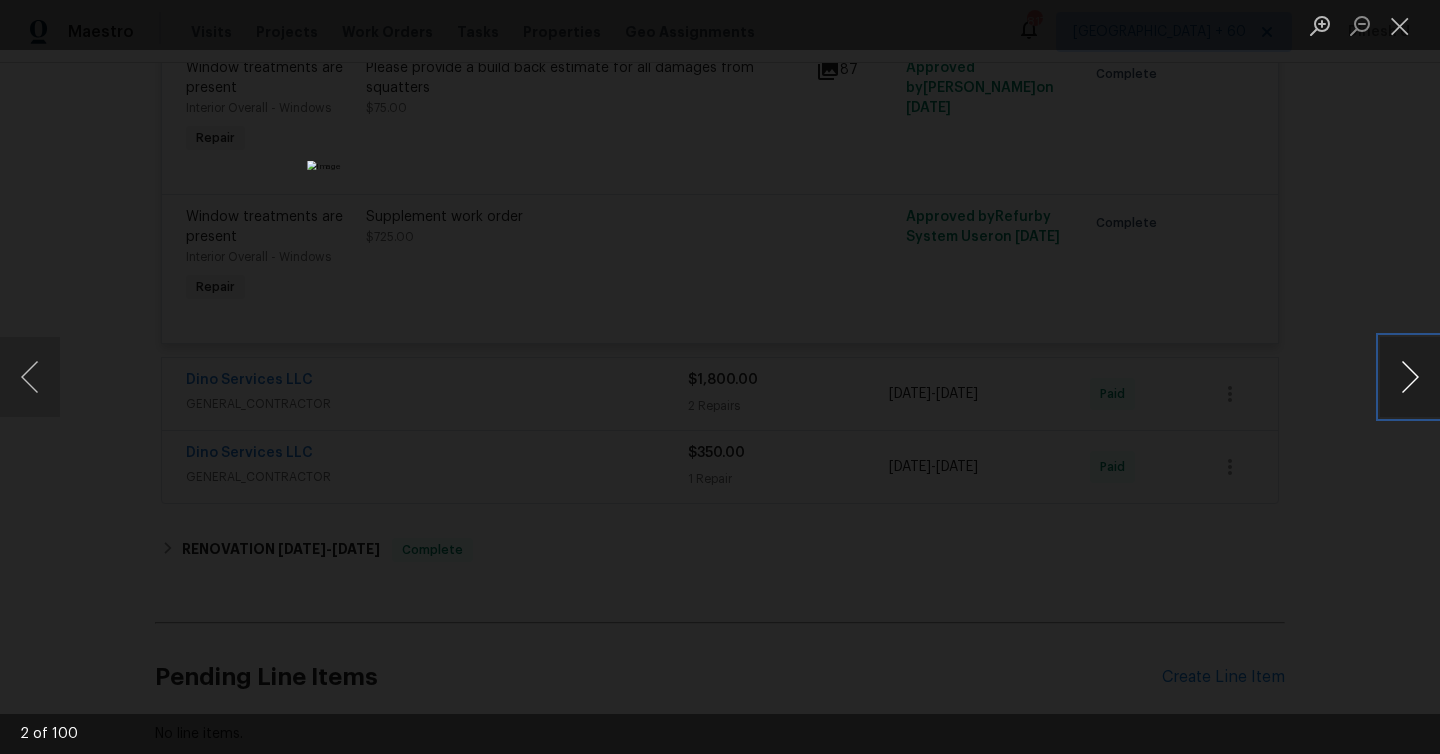 click at bounding box center [1410, 377] 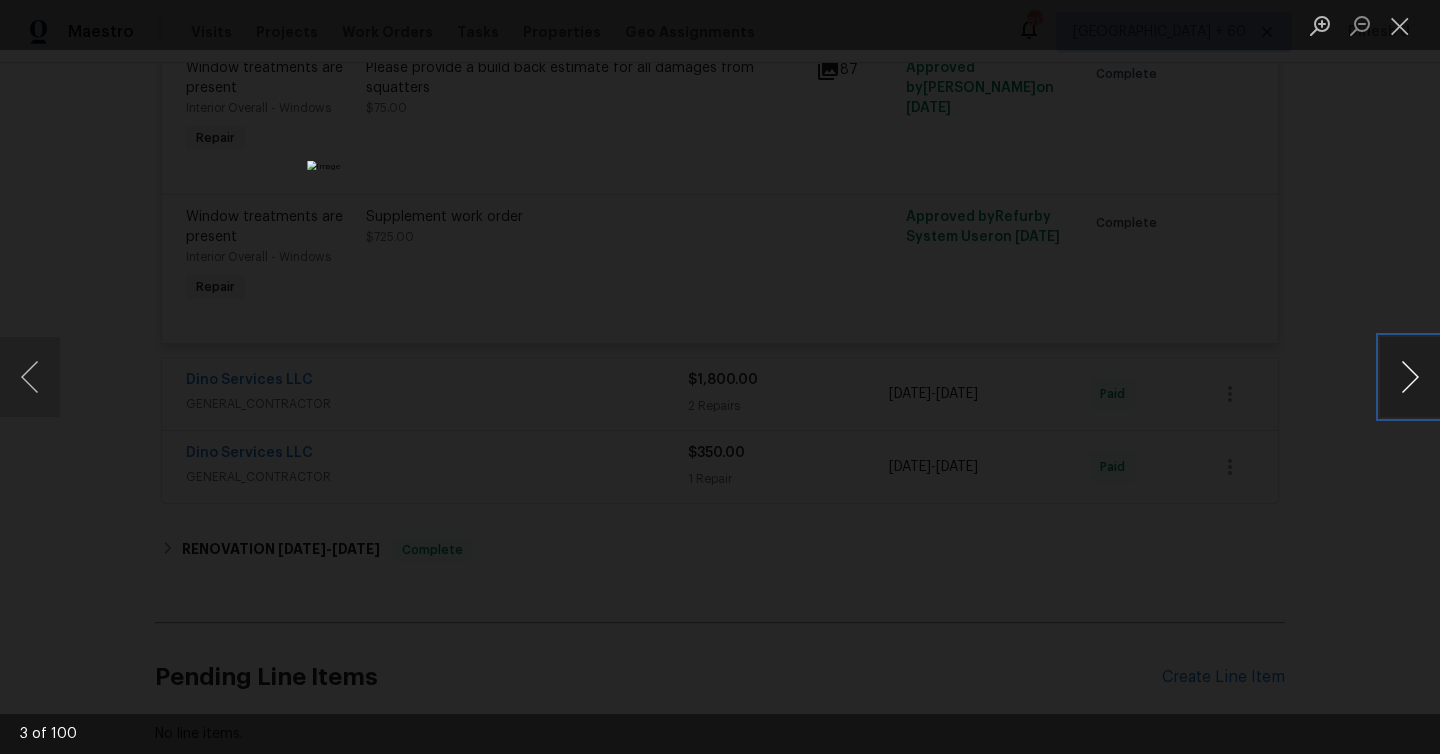 click at bounding box center (1410, 377) 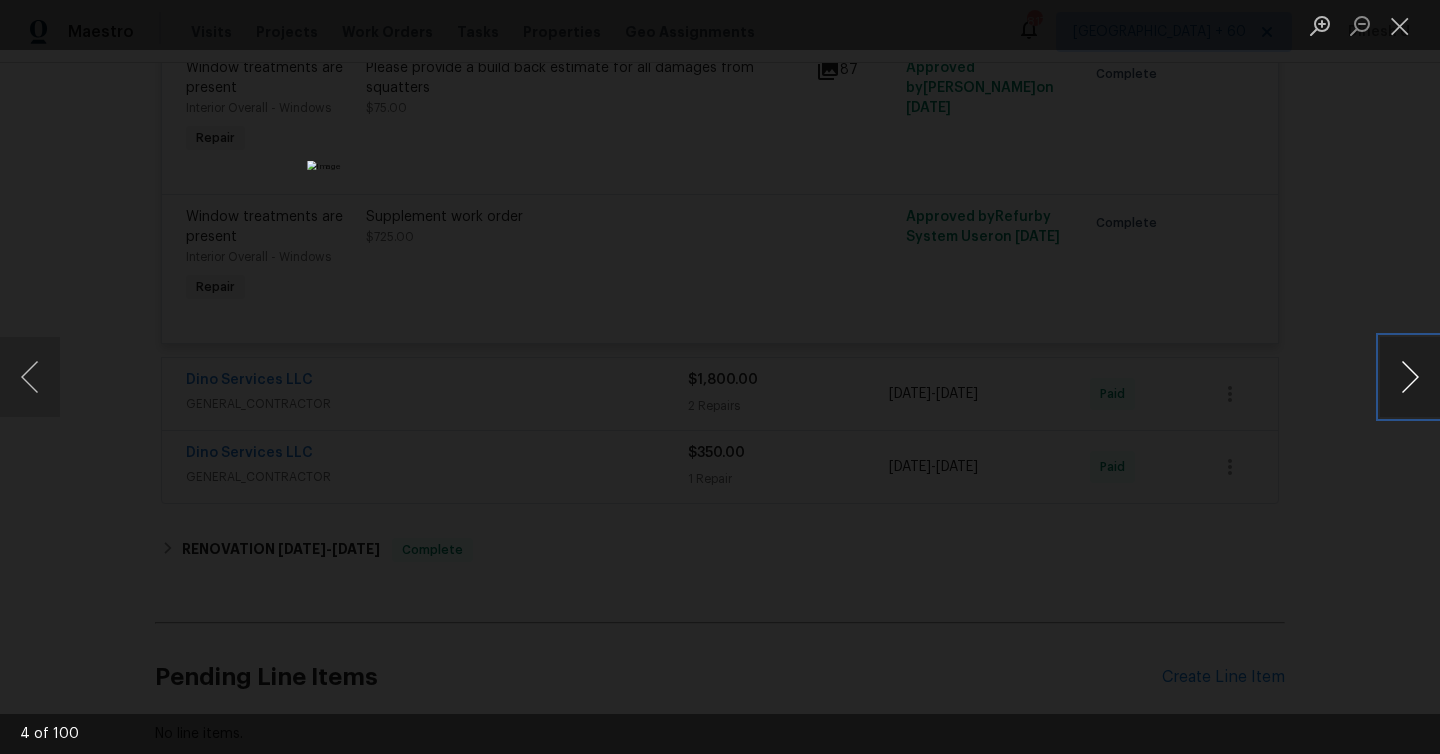 click at bounding box center (1410, 377) 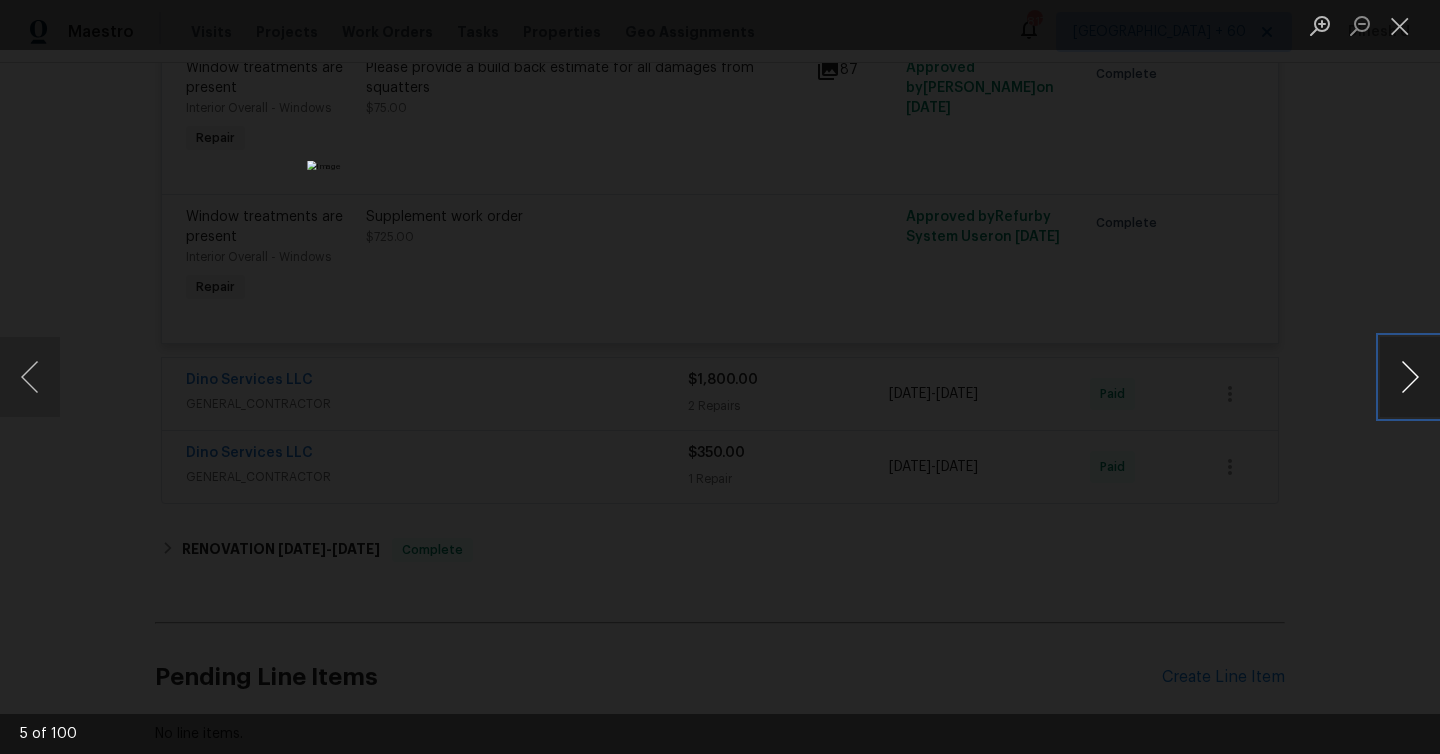 click at bounding box center [1410, 377] 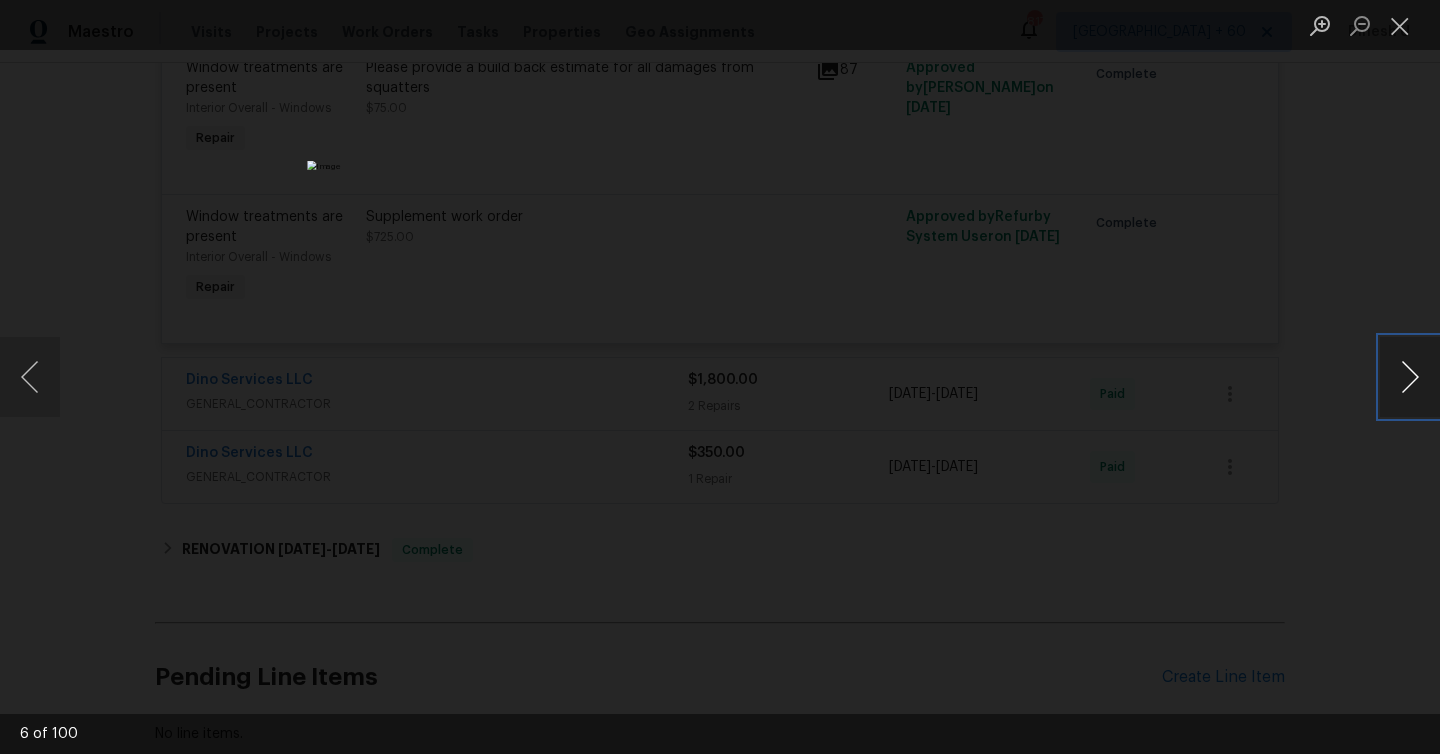 click at bounding box center (1410, 377) 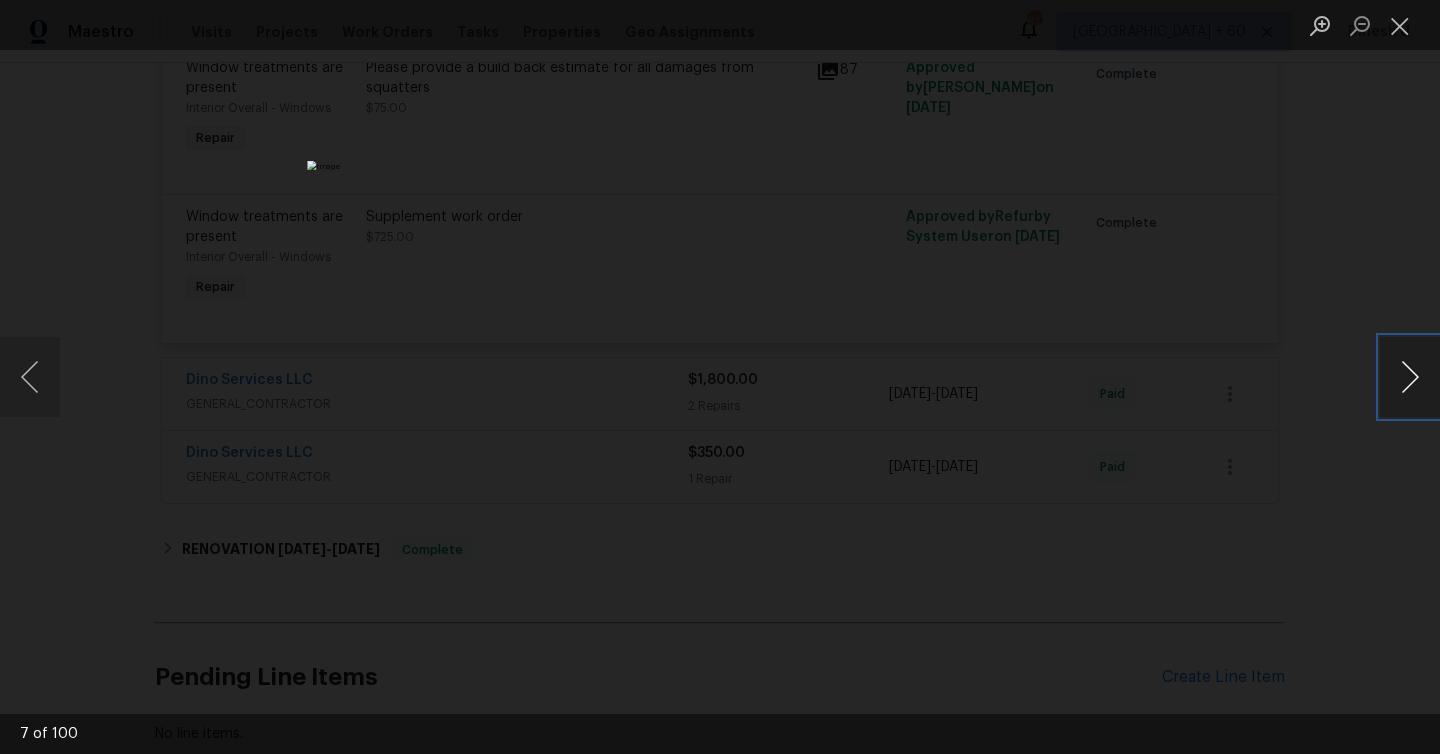click at bounding box center (1410, 377) 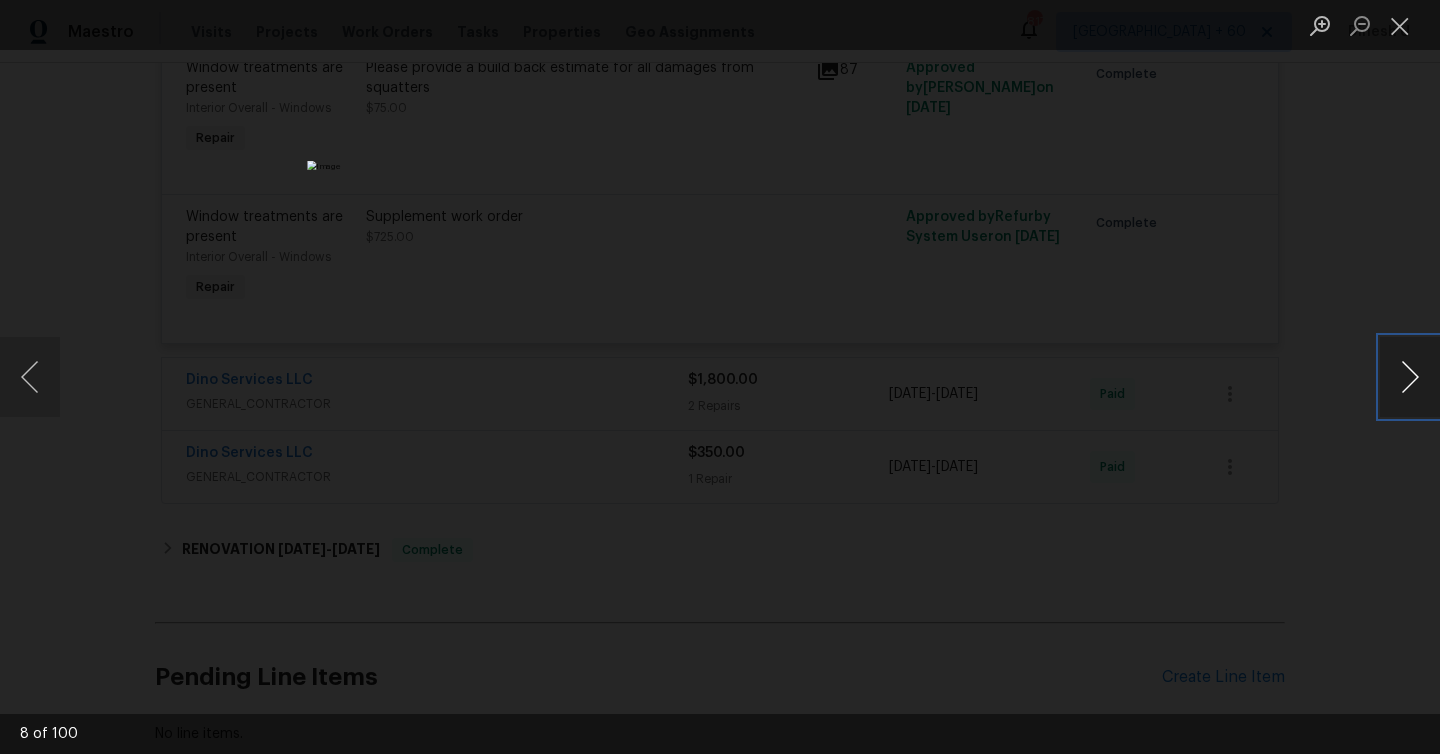 click at bounding box center [1410, 377] 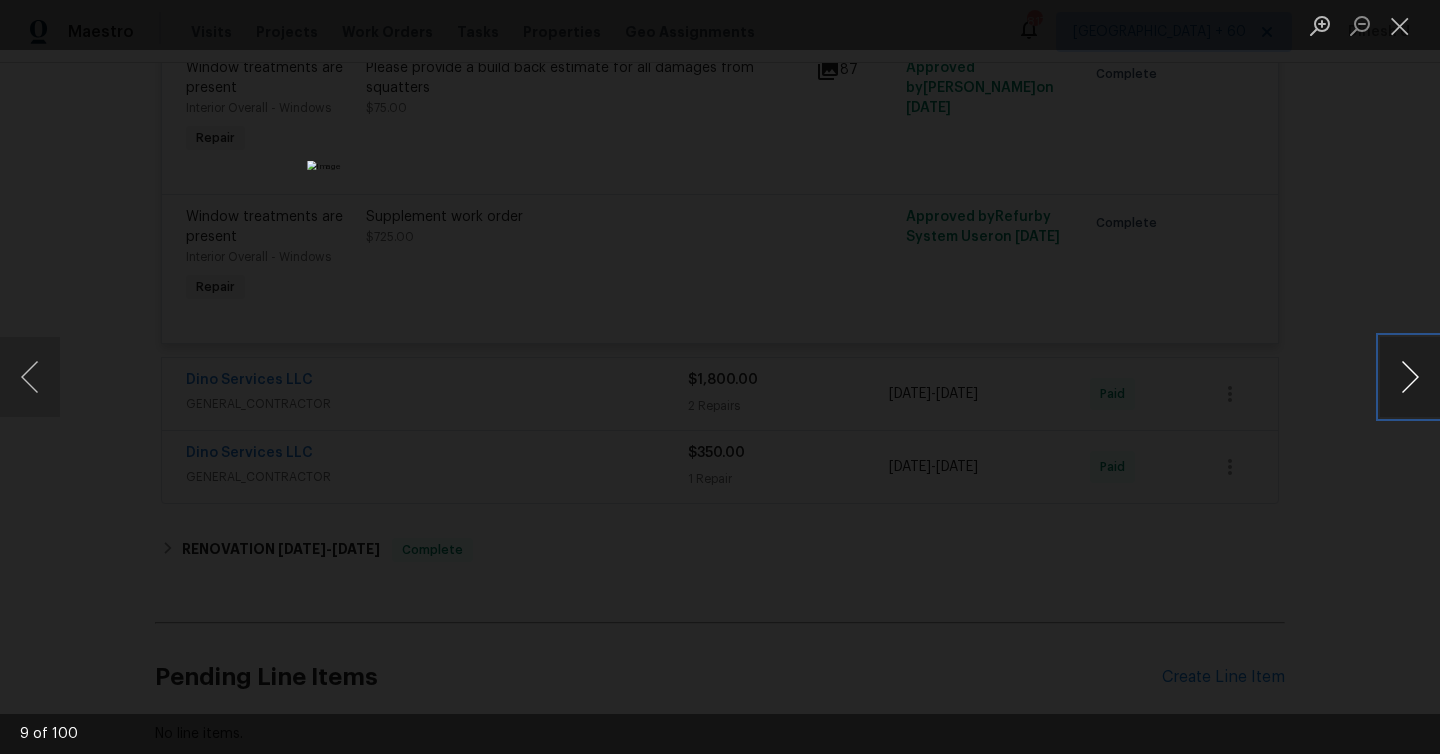 click at bounding box center [1410, 377] 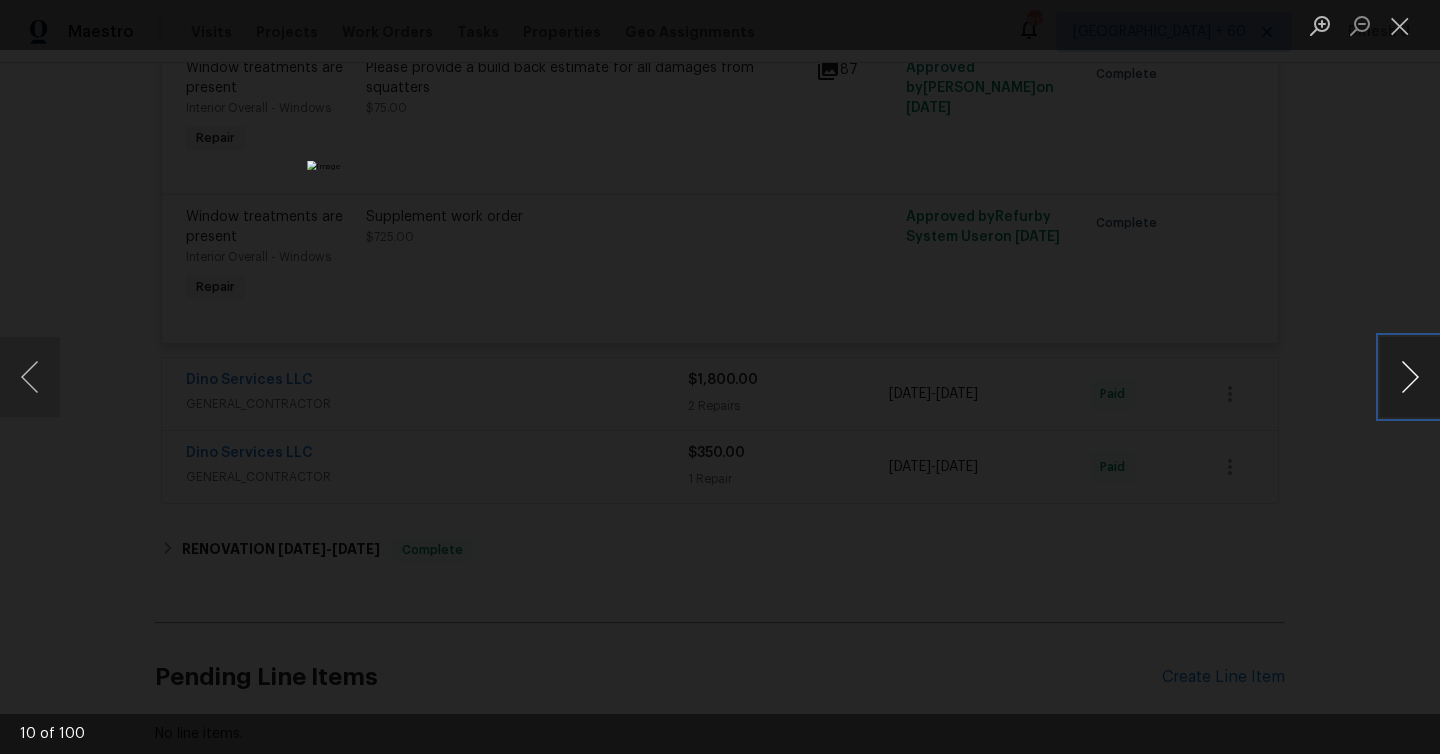 click at bounding box center (1410, 377) 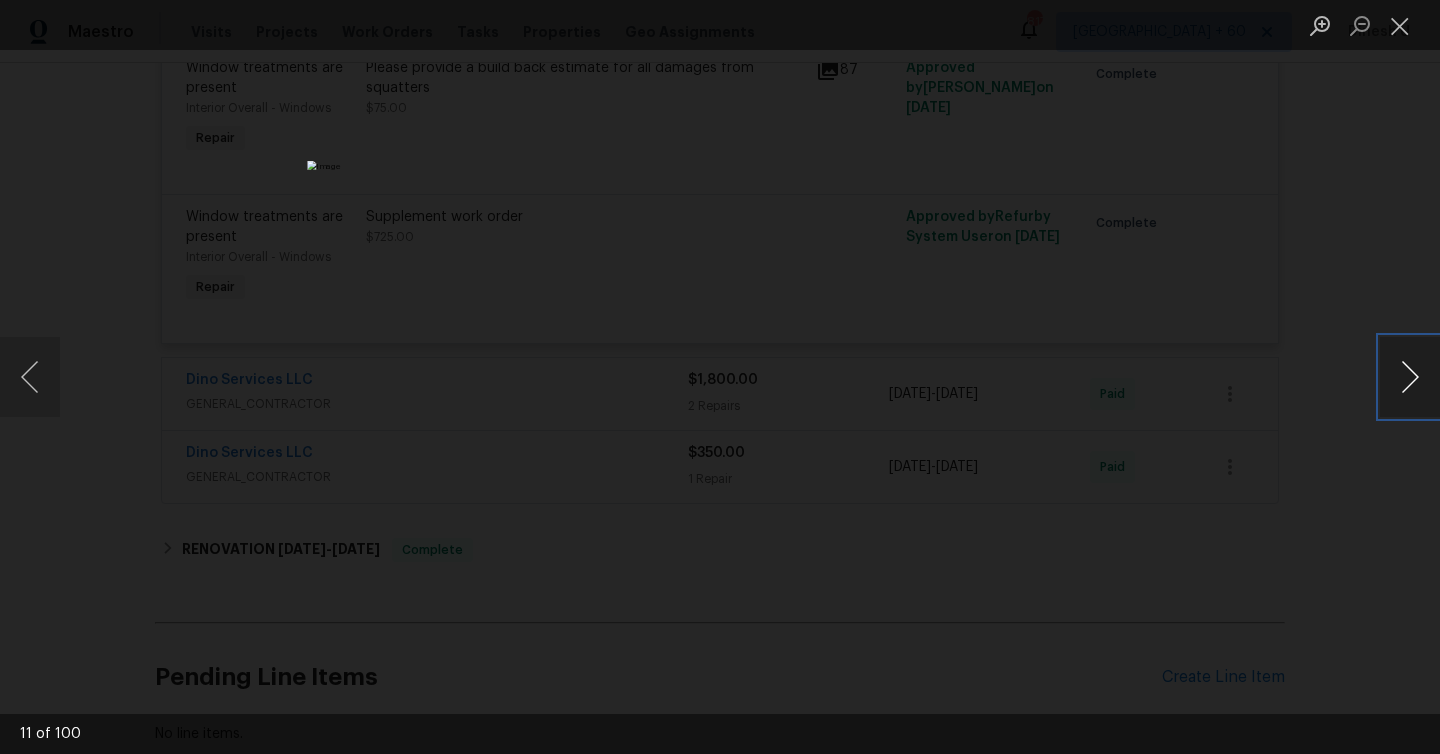 click at bounding box center (1410, 377) 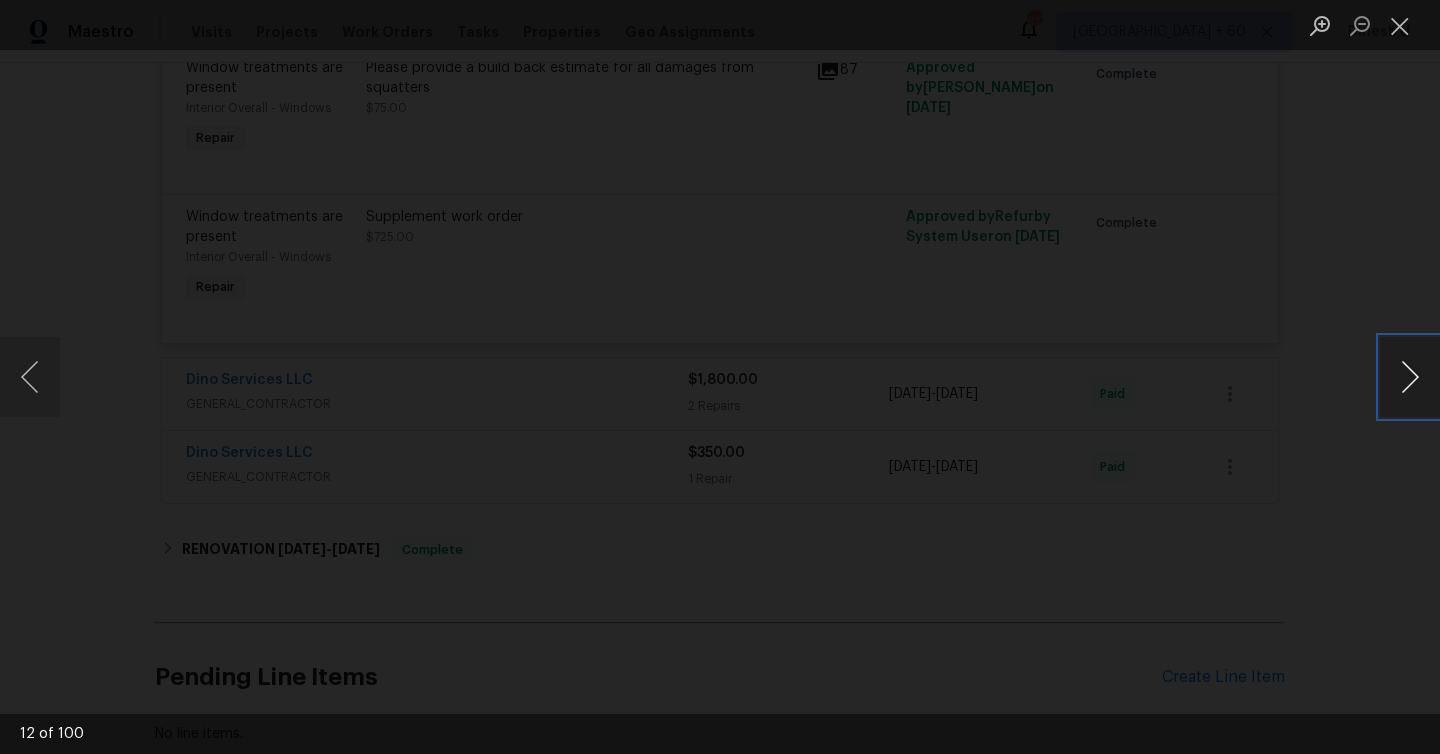 click at bounding box center (1410, 377) 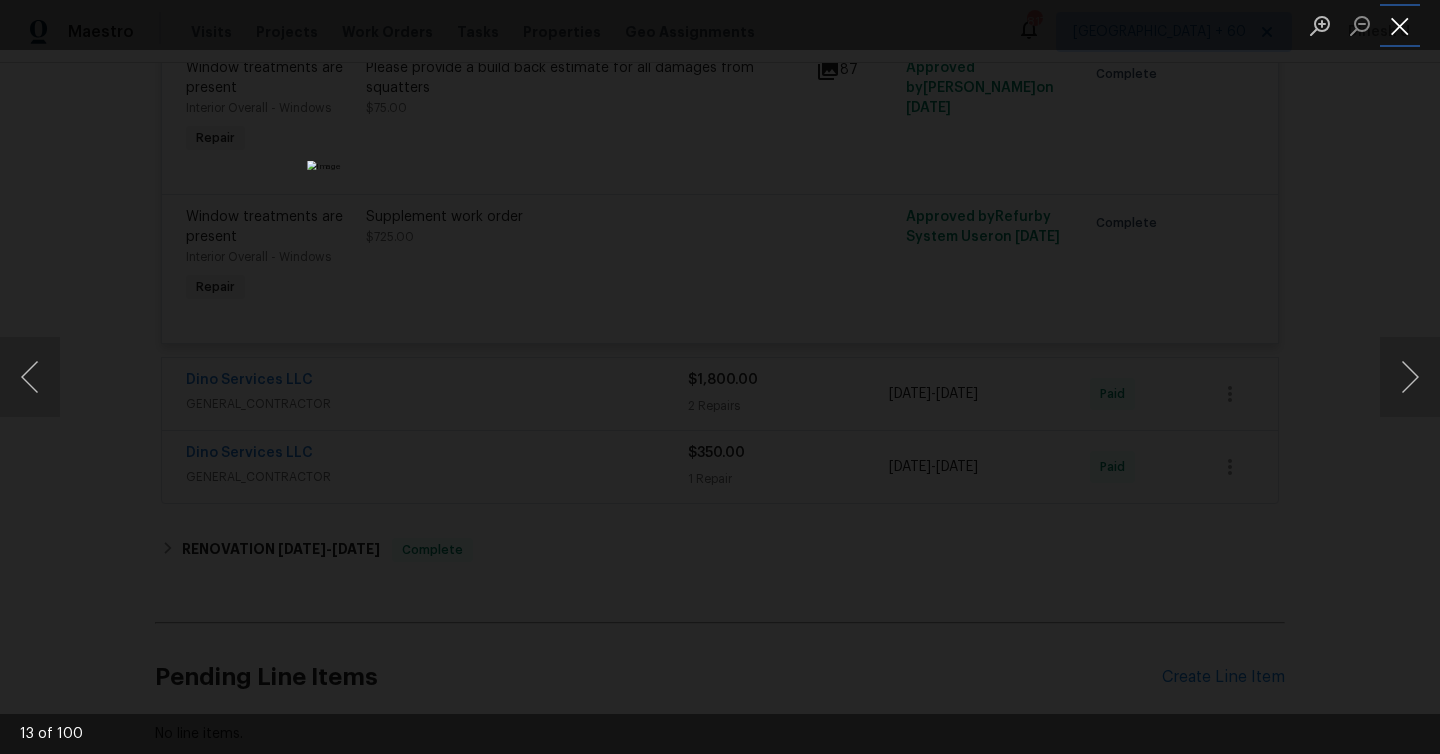click at bounding box center [1400, 25] 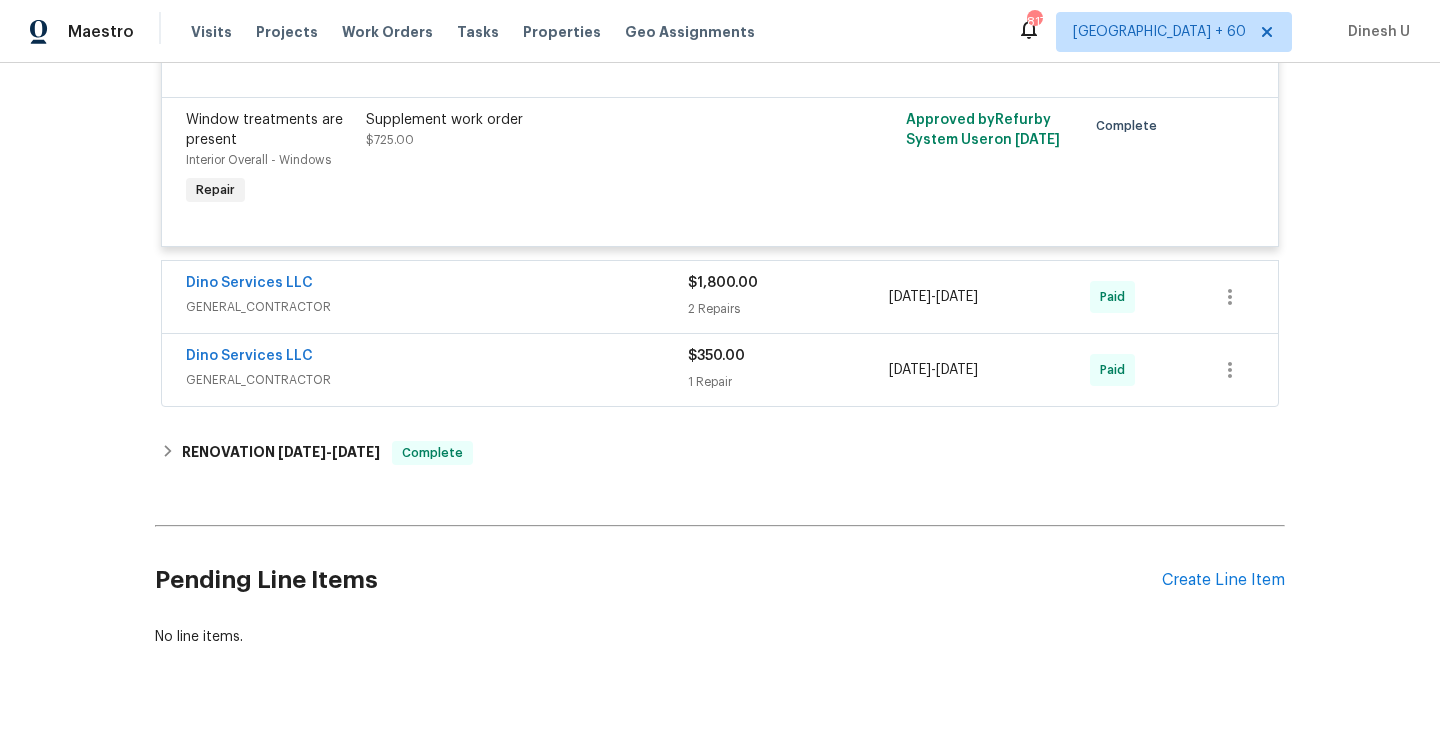 scroll, scrollTop: 6281, scrollLeft: 0, axis: vertical 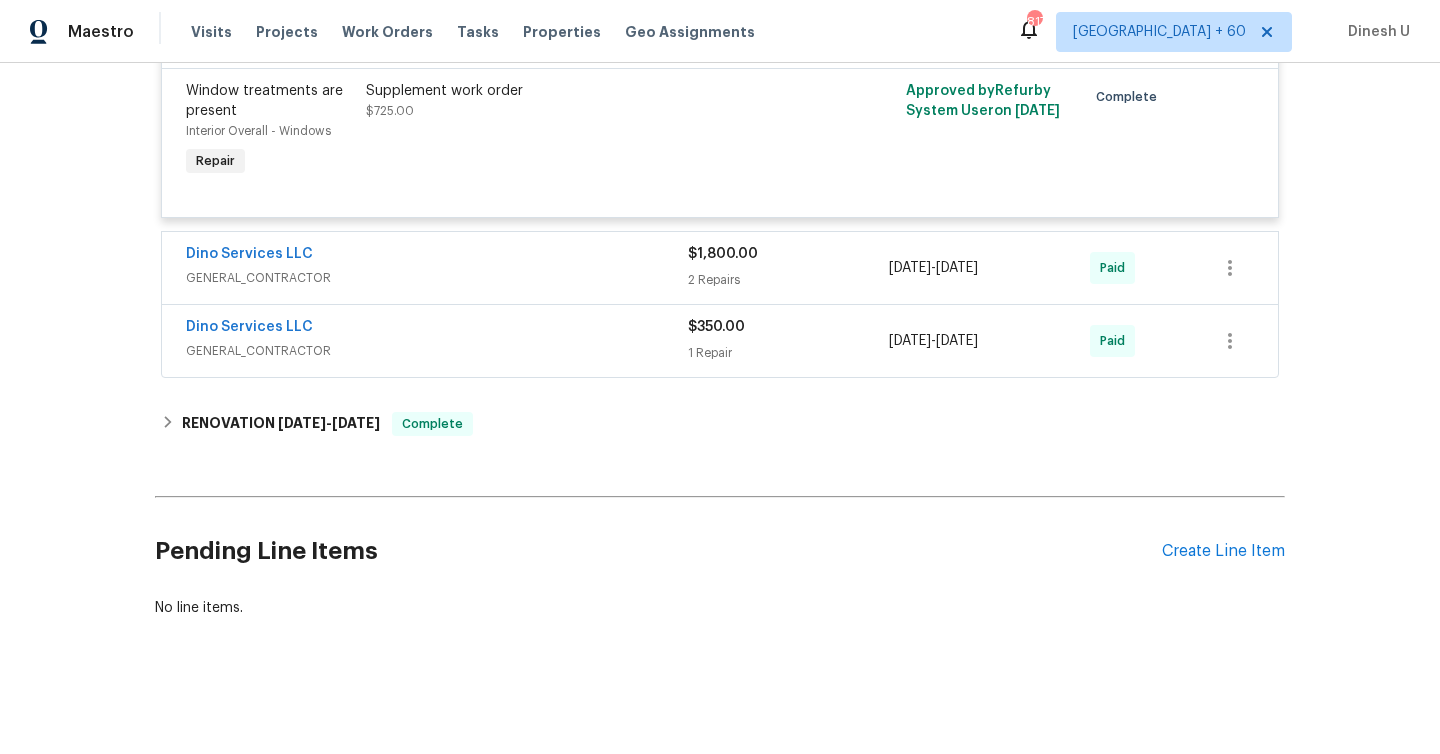 click on "$1,800.00" at bounding box center [723, 254] 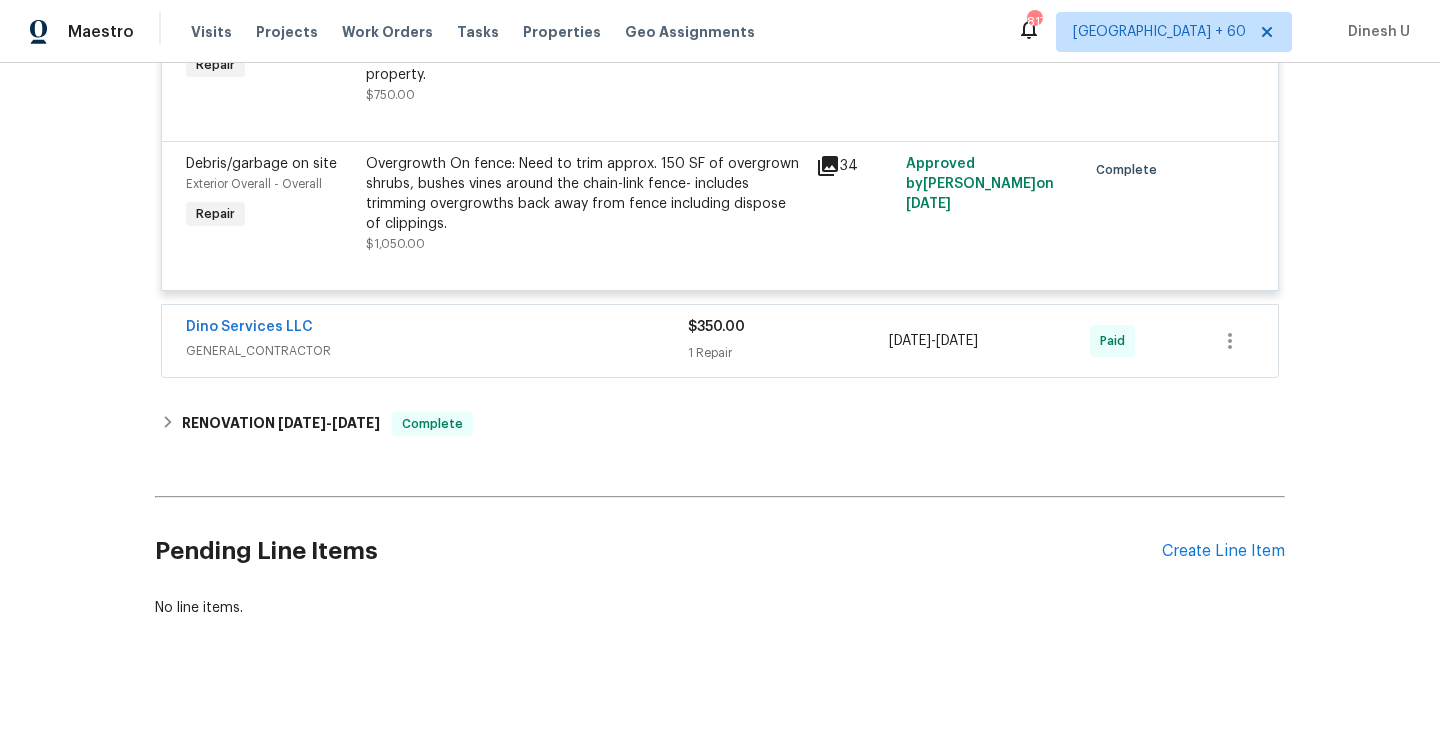 scroll, scrollTop: 6690, scrollLeft: 0, axis: vertical 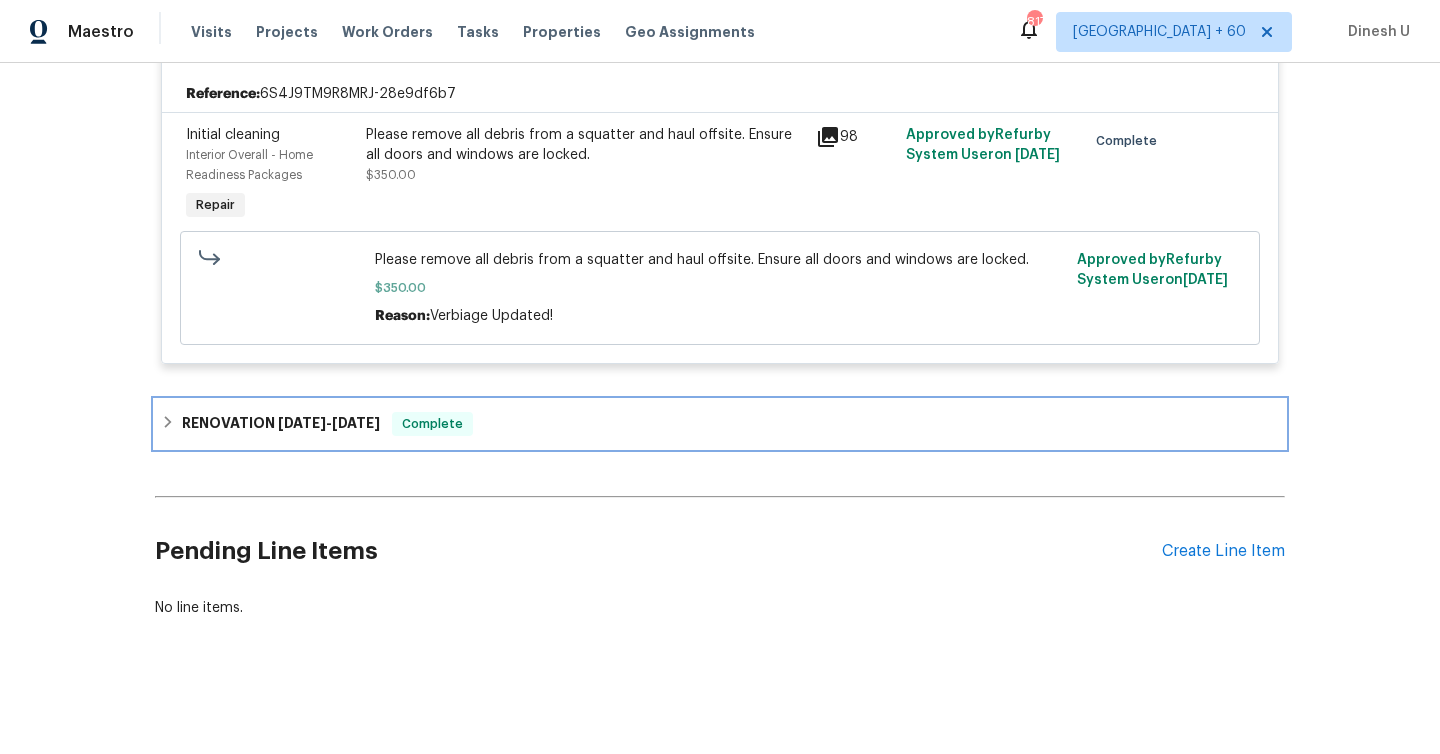 click on "RENOVATION   6/26/24  -  6/27/24" at bounding box center [281, 424] 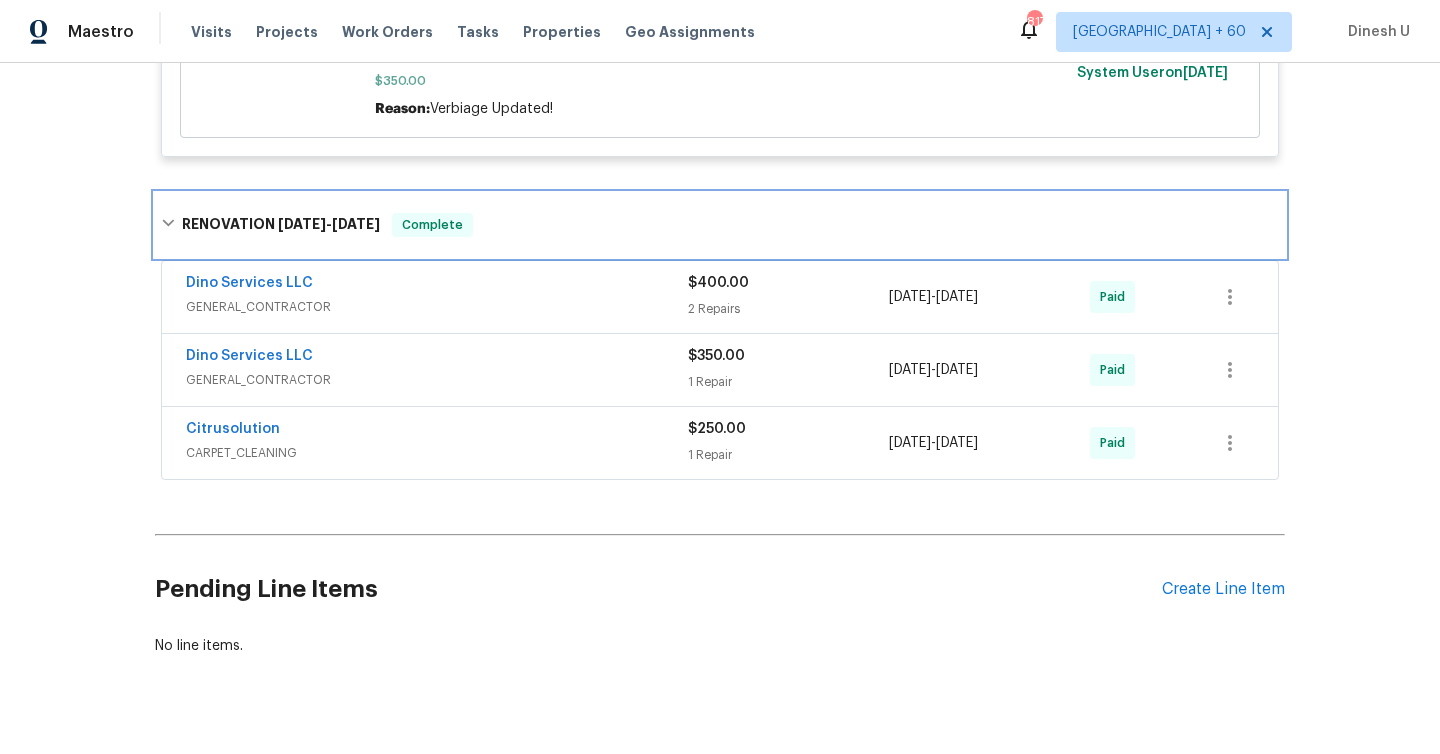 scroll, scrollTop: 7134, scrollLeft: 0, axis: vertical 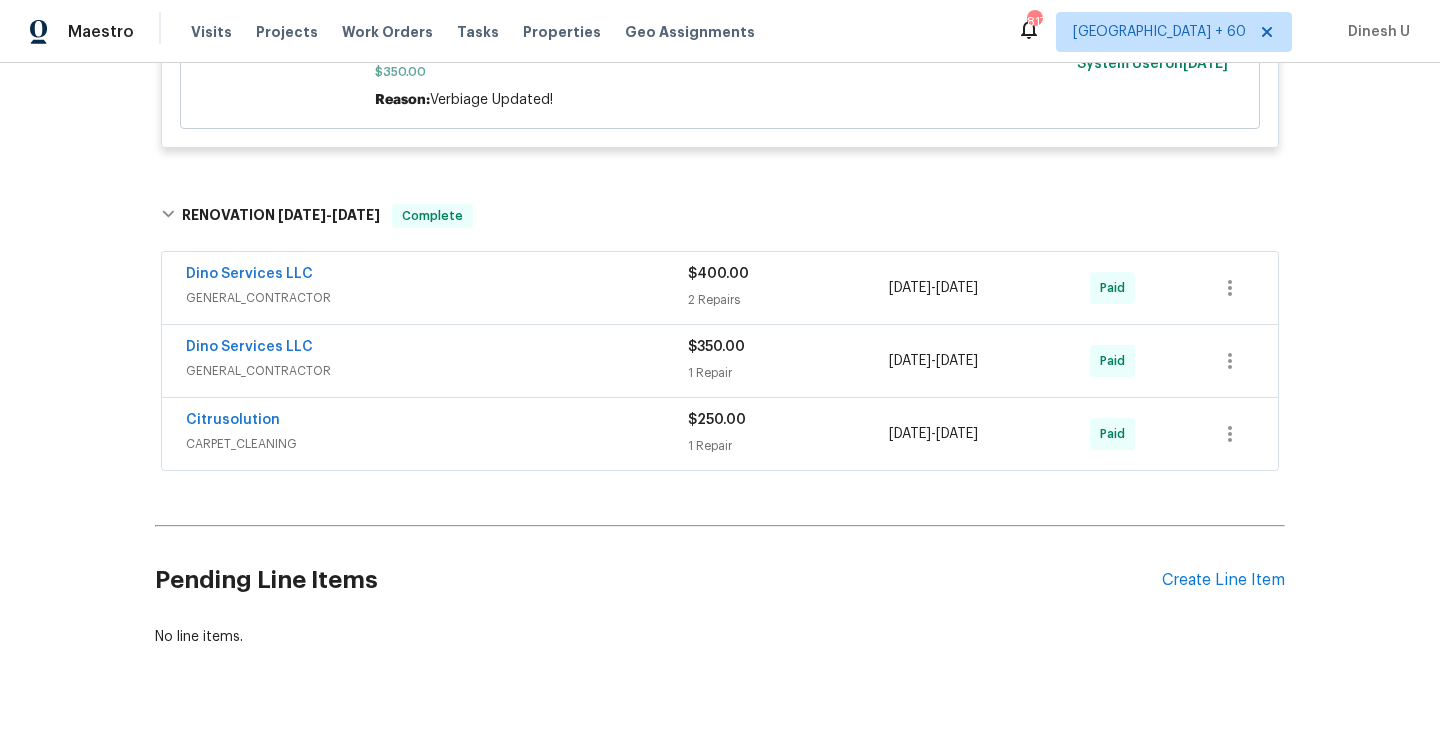 click on "2 Repairs" at bounding box center [788, 300] 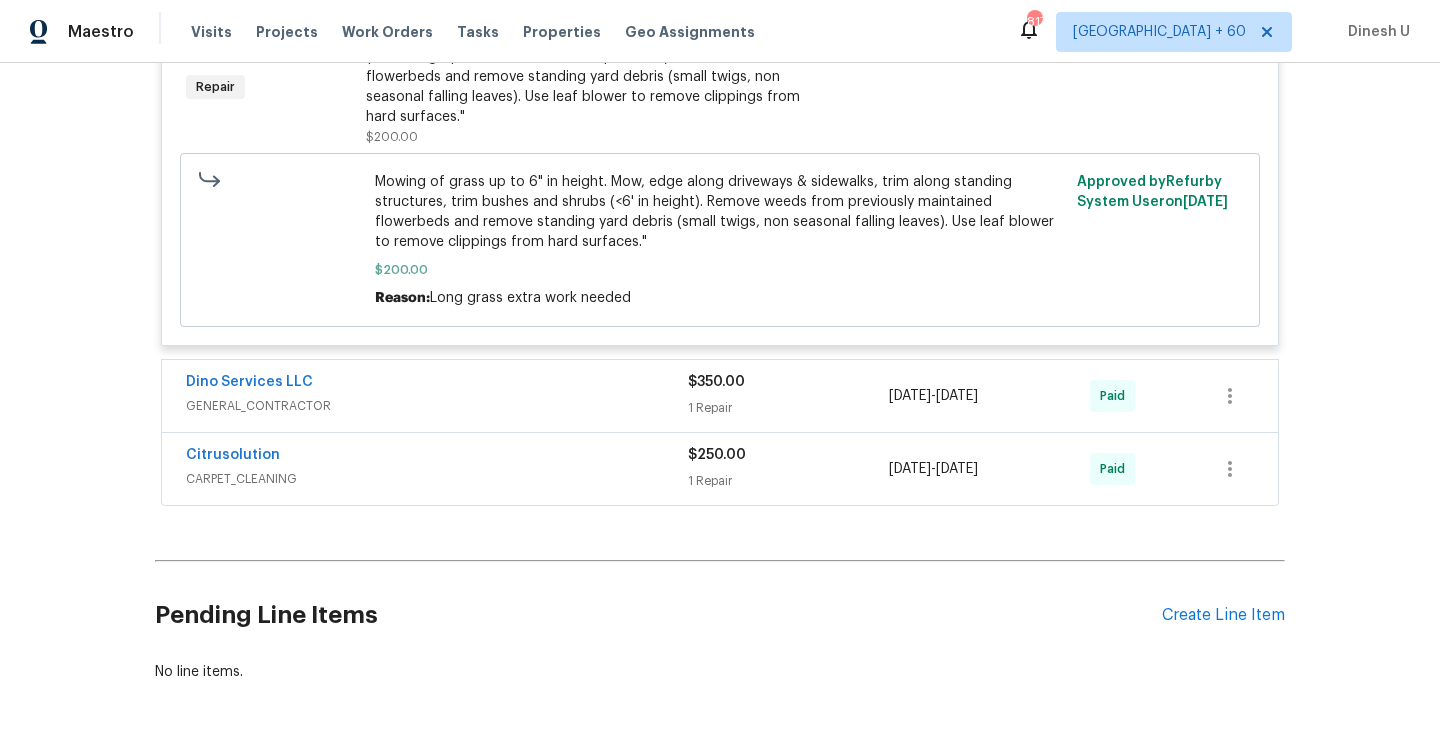 scroll, scrollTop: 7686, scrollLeft: 0, axis: vertical 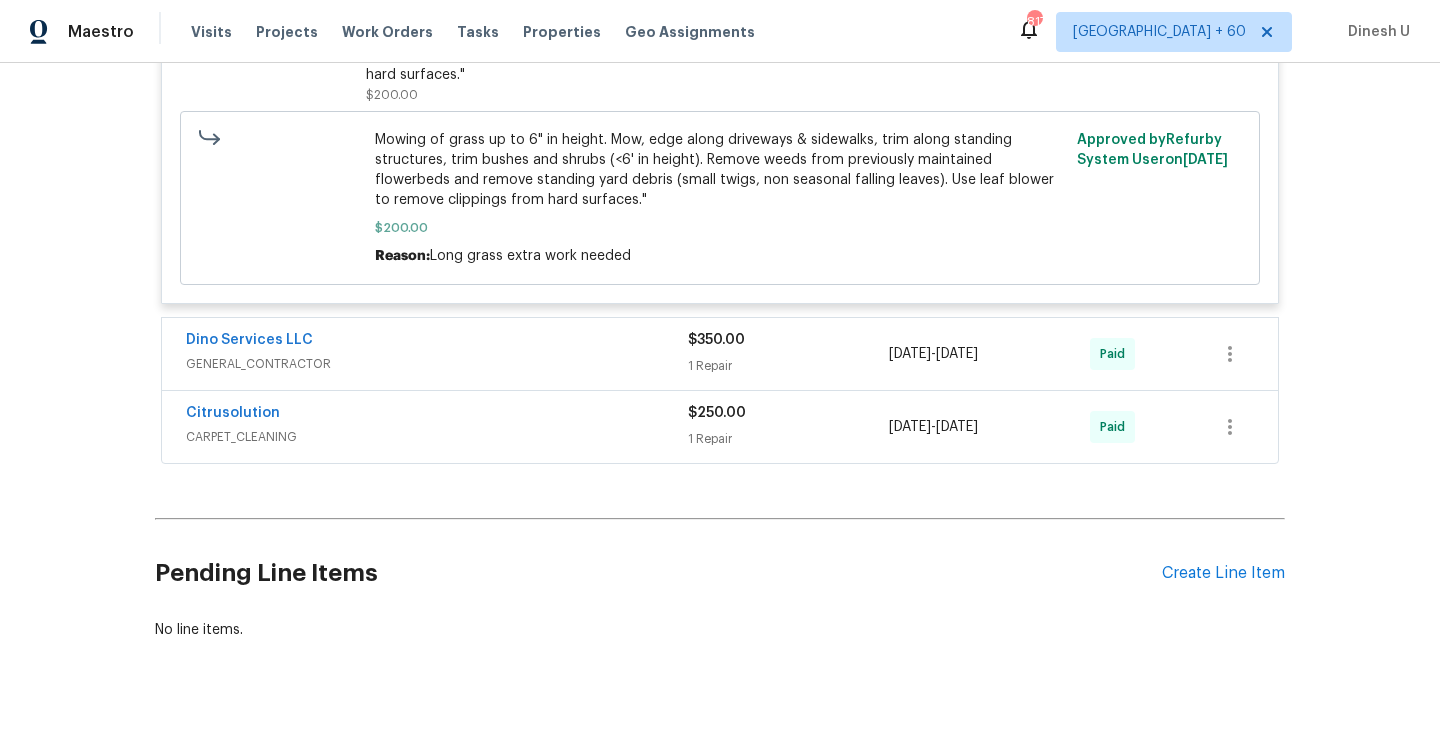 click on "$350.00 1 Repair" at bounding box center [788, 354] 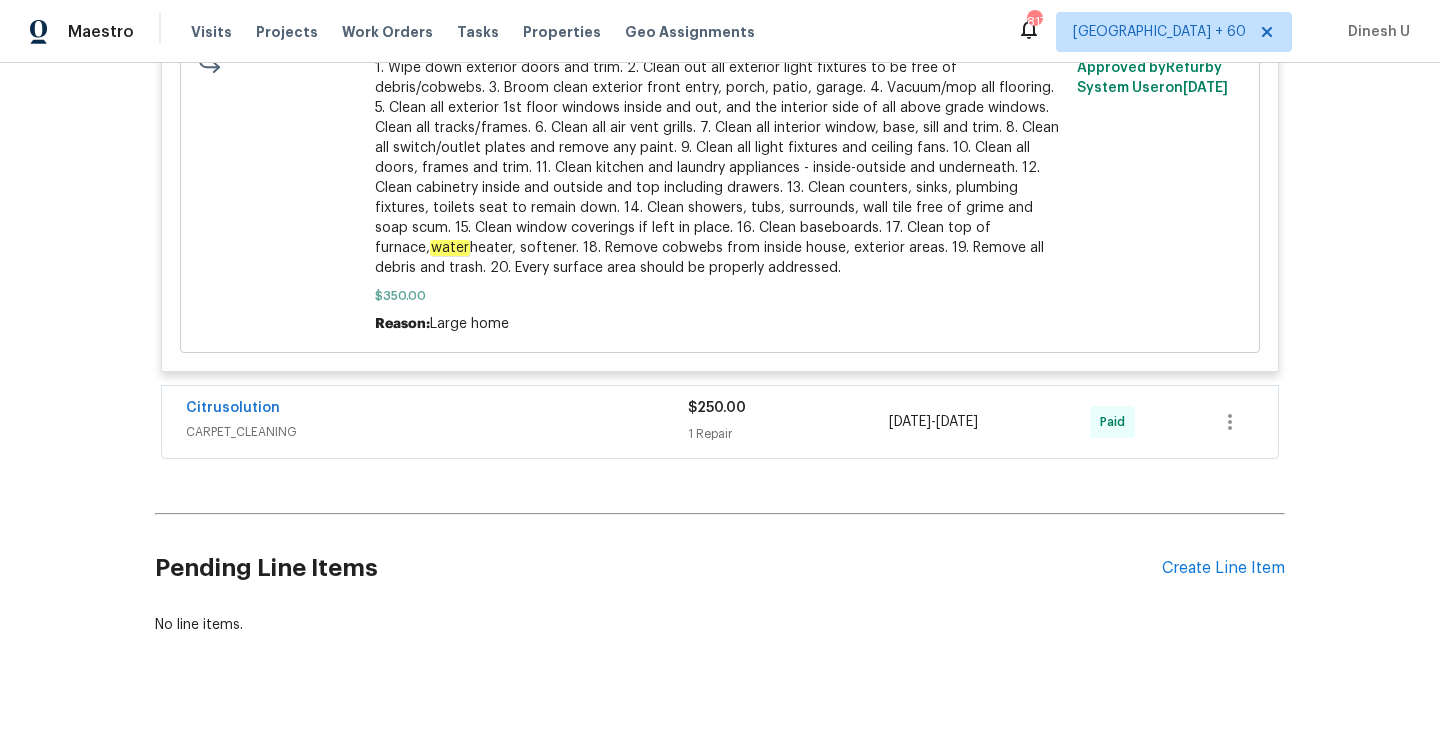 scroll, scrollTop: 8518, scrollLeft: 0, axis: vertical 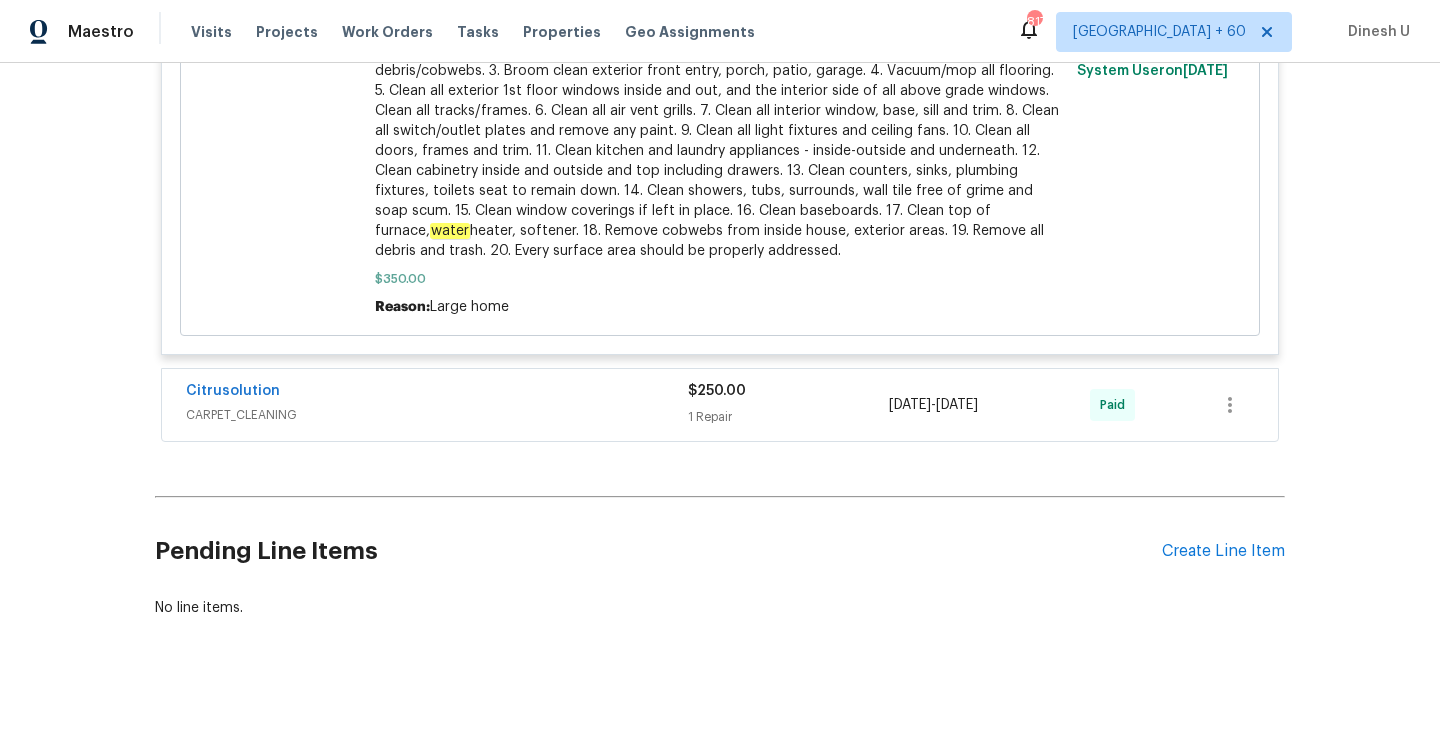 click on "1 Repair" at bounding box center (788, 417) 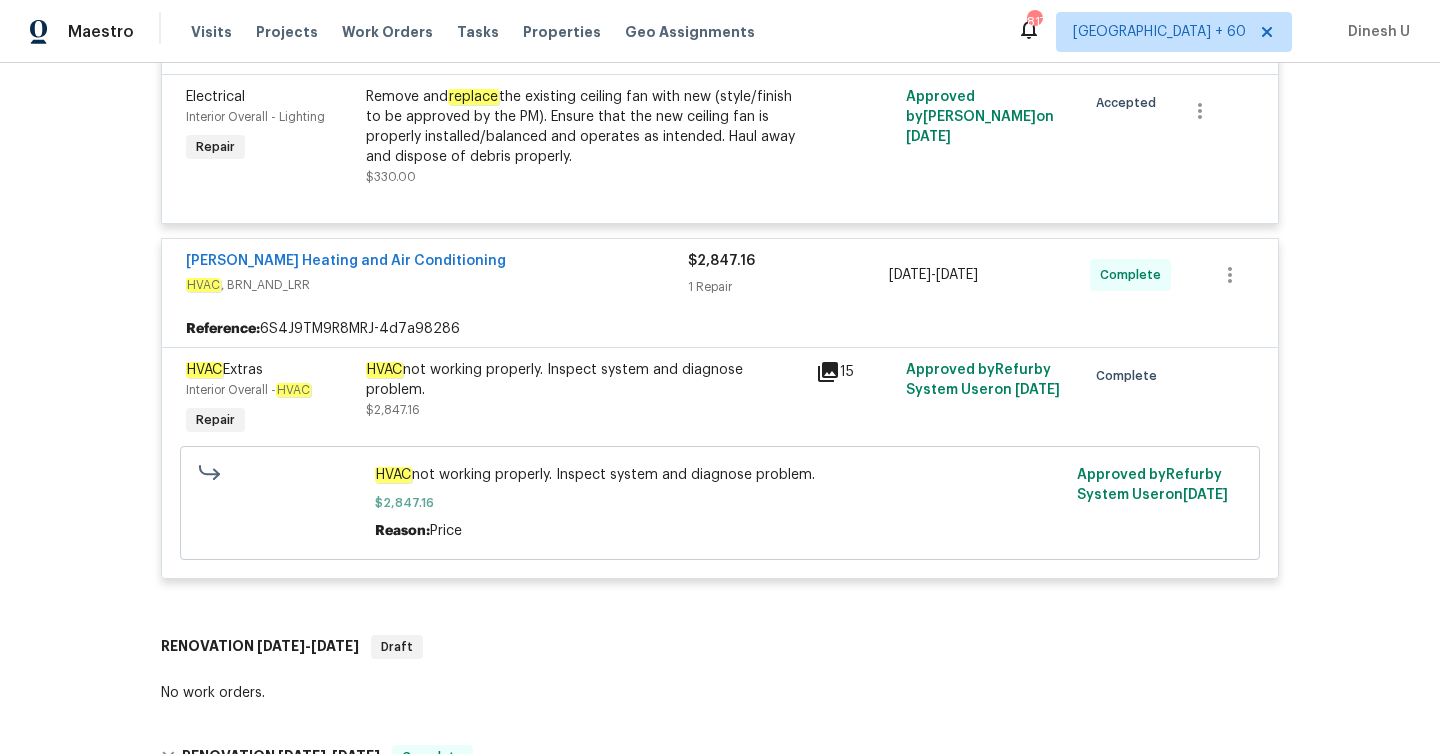 scroll, scrollTop: 0, scrollLeft: 0, axis: both 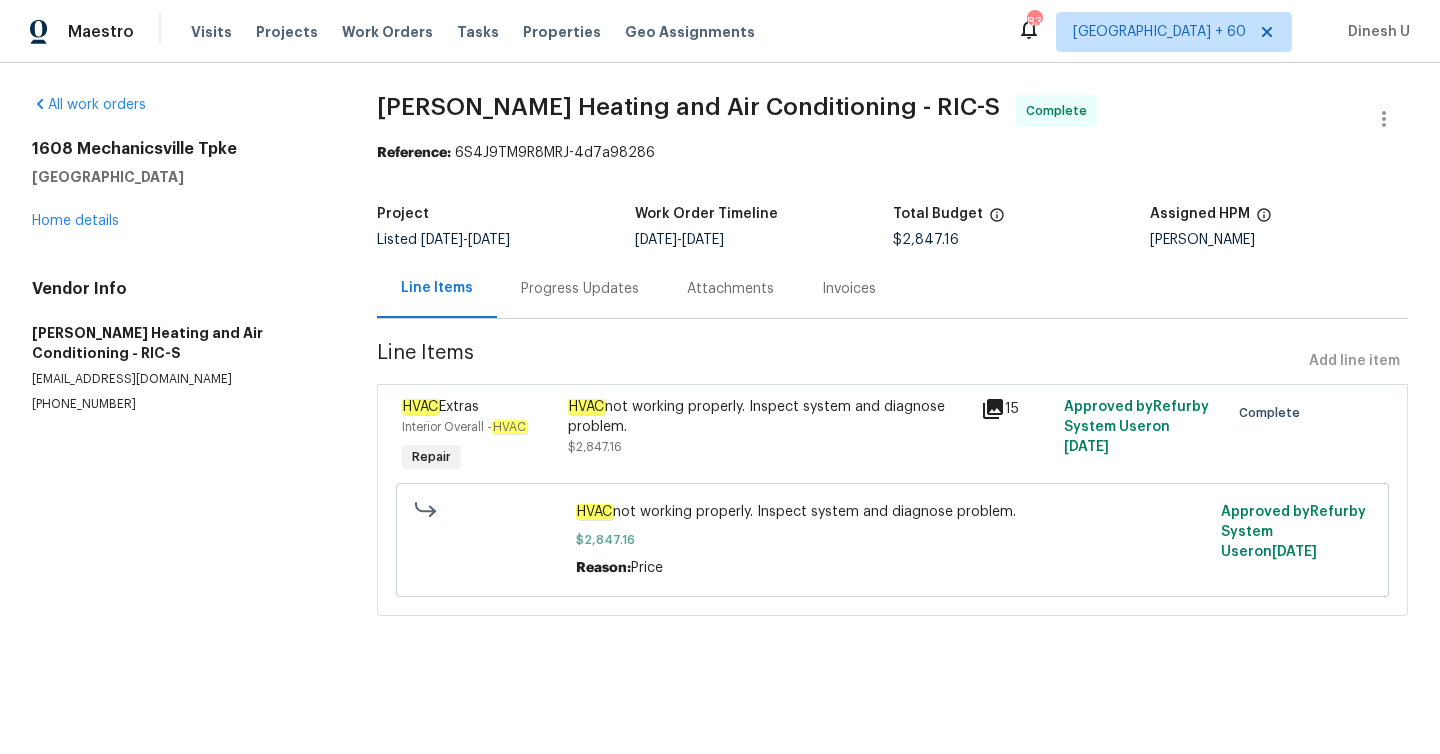 click on "Progress Updates" at bounding box center [580, 289] 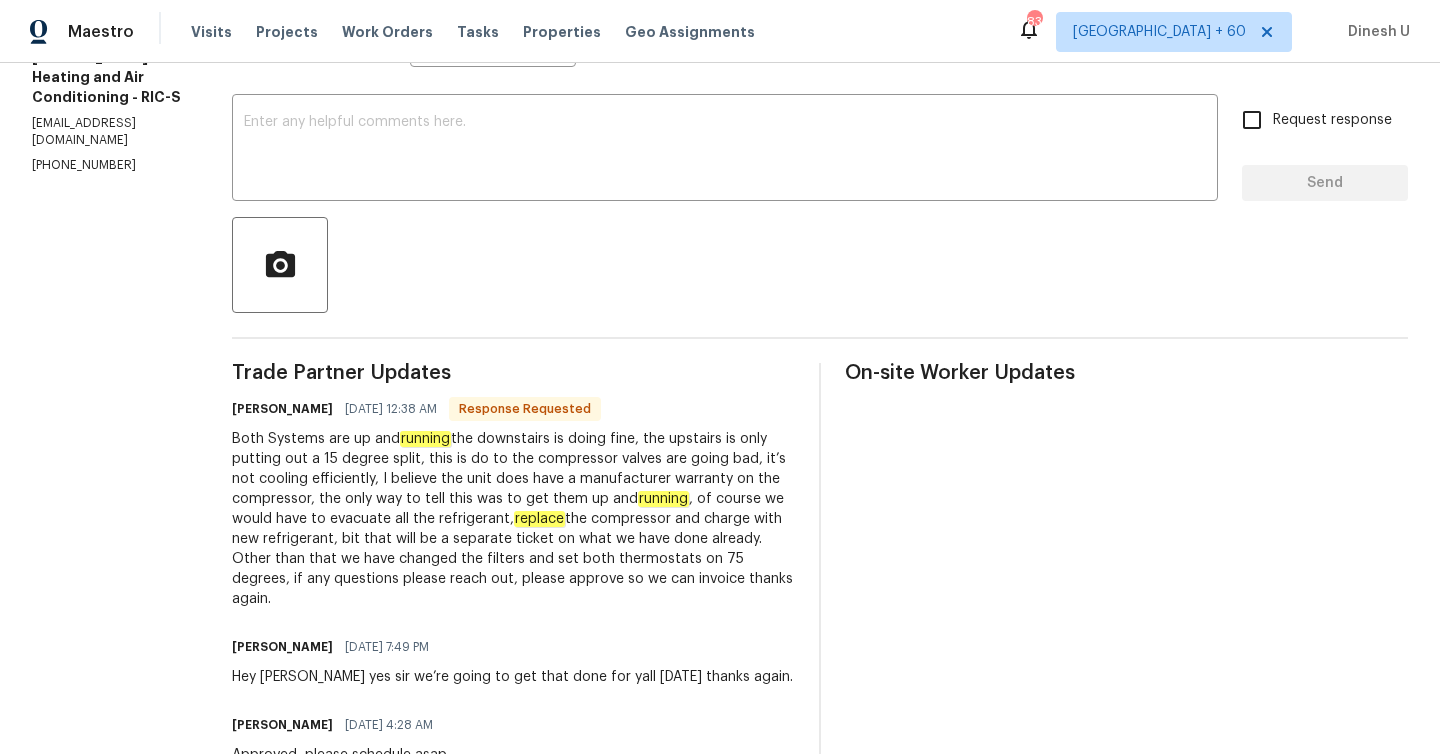 scroll, scrollTop: 0, scrollLeft: 0, axis: both 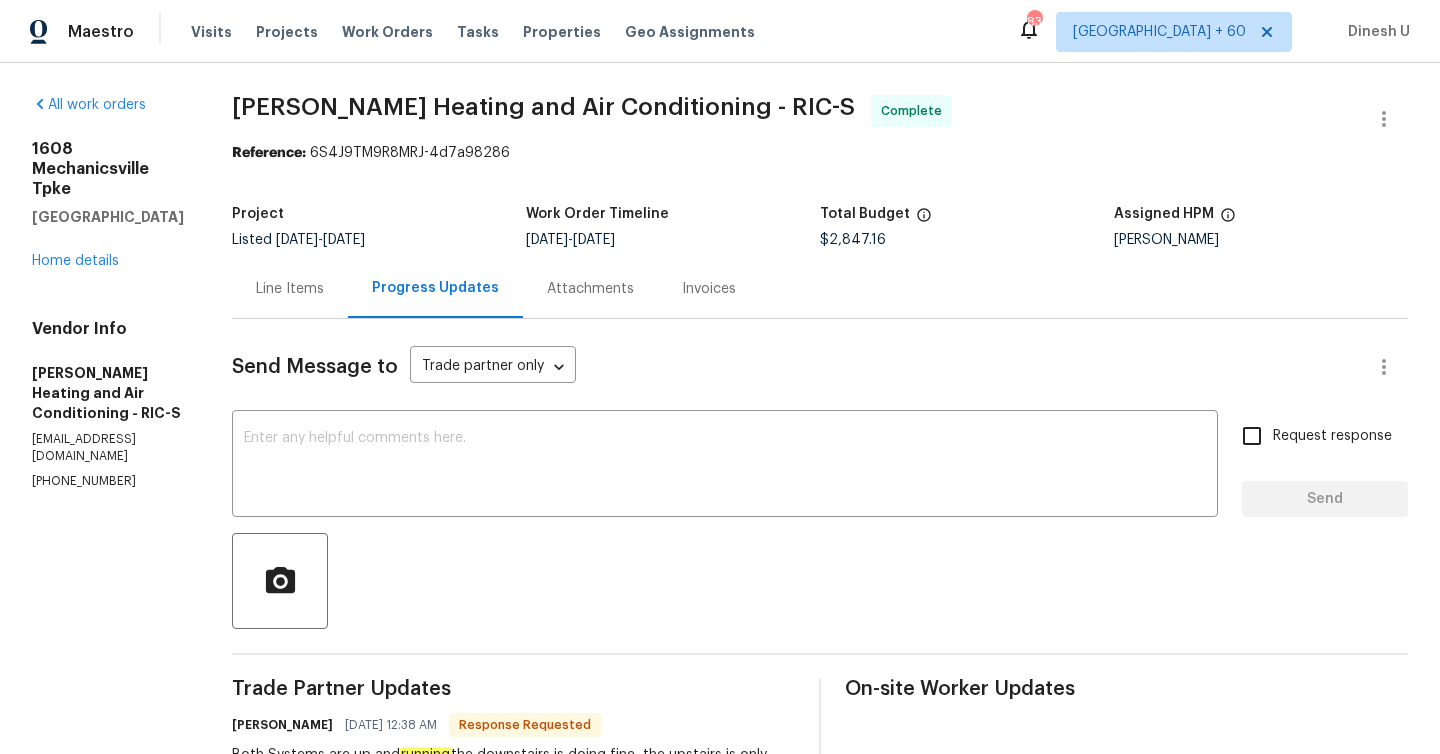 click on "Line Items" at bounding box center (290, 289) 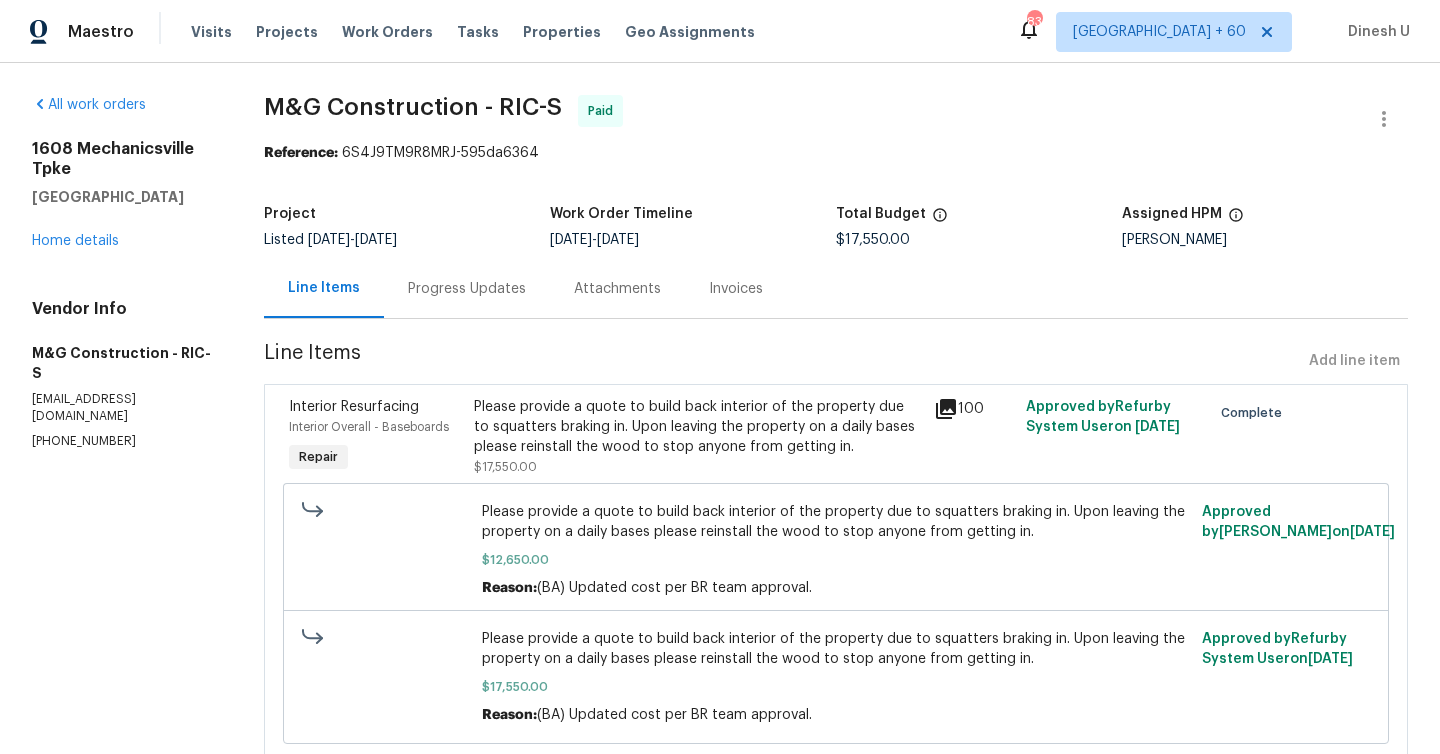 scroll, scrollTop: 0, scrollLeft: 0, axis: both 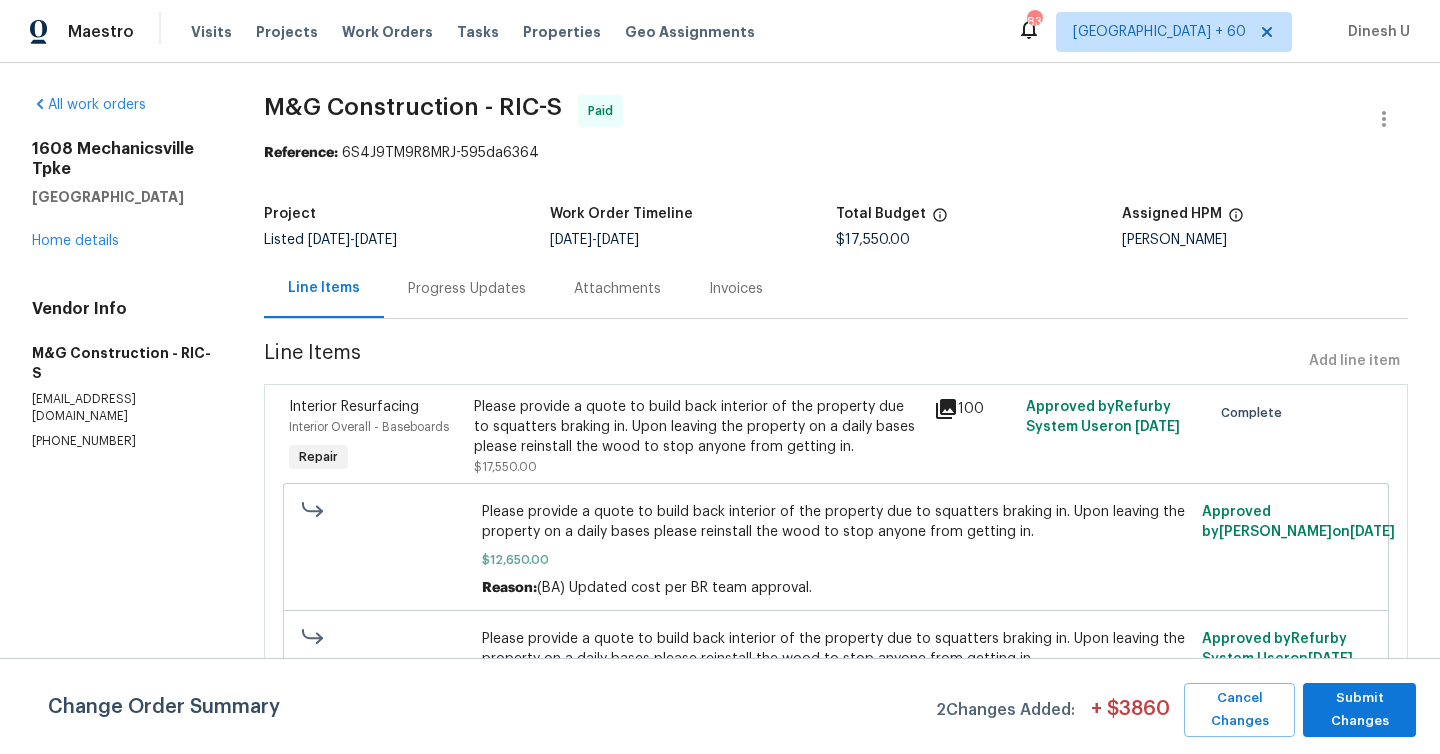 click on "Progress Updates" at bounding box center [467, 289] 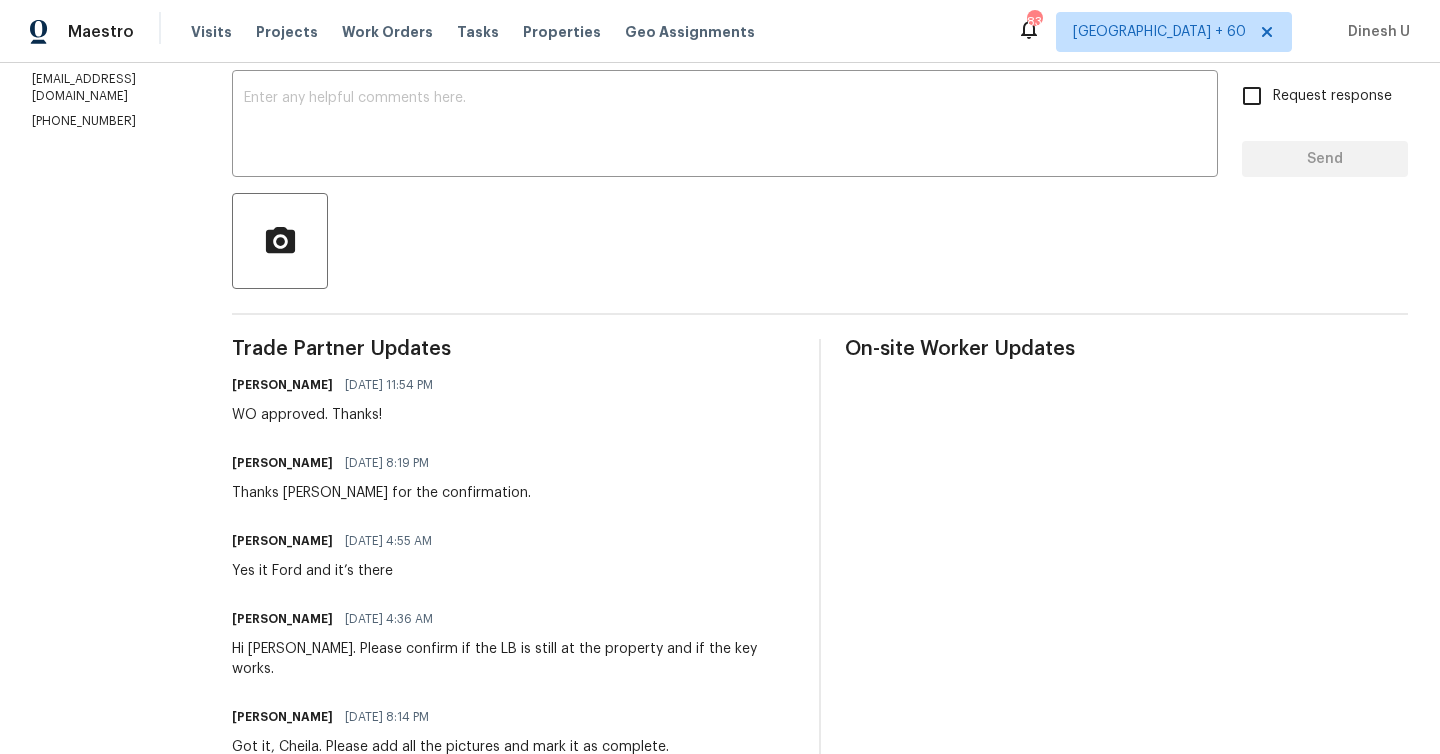 scroll, scrollTop: 325, scrollLeft: 0, axis: vertical 